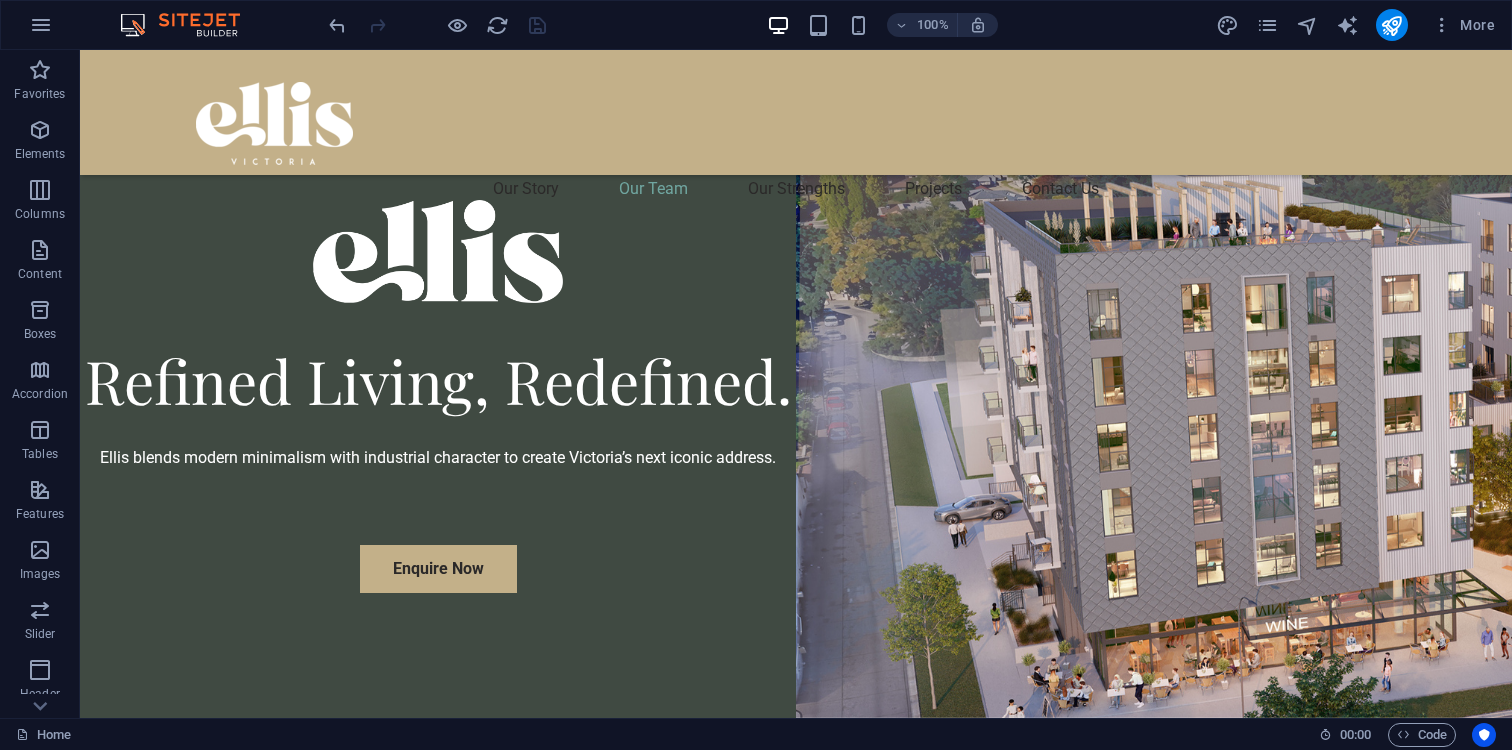 scroll, scrollTop: 4267, scrollLeft: 0, axis: vertical 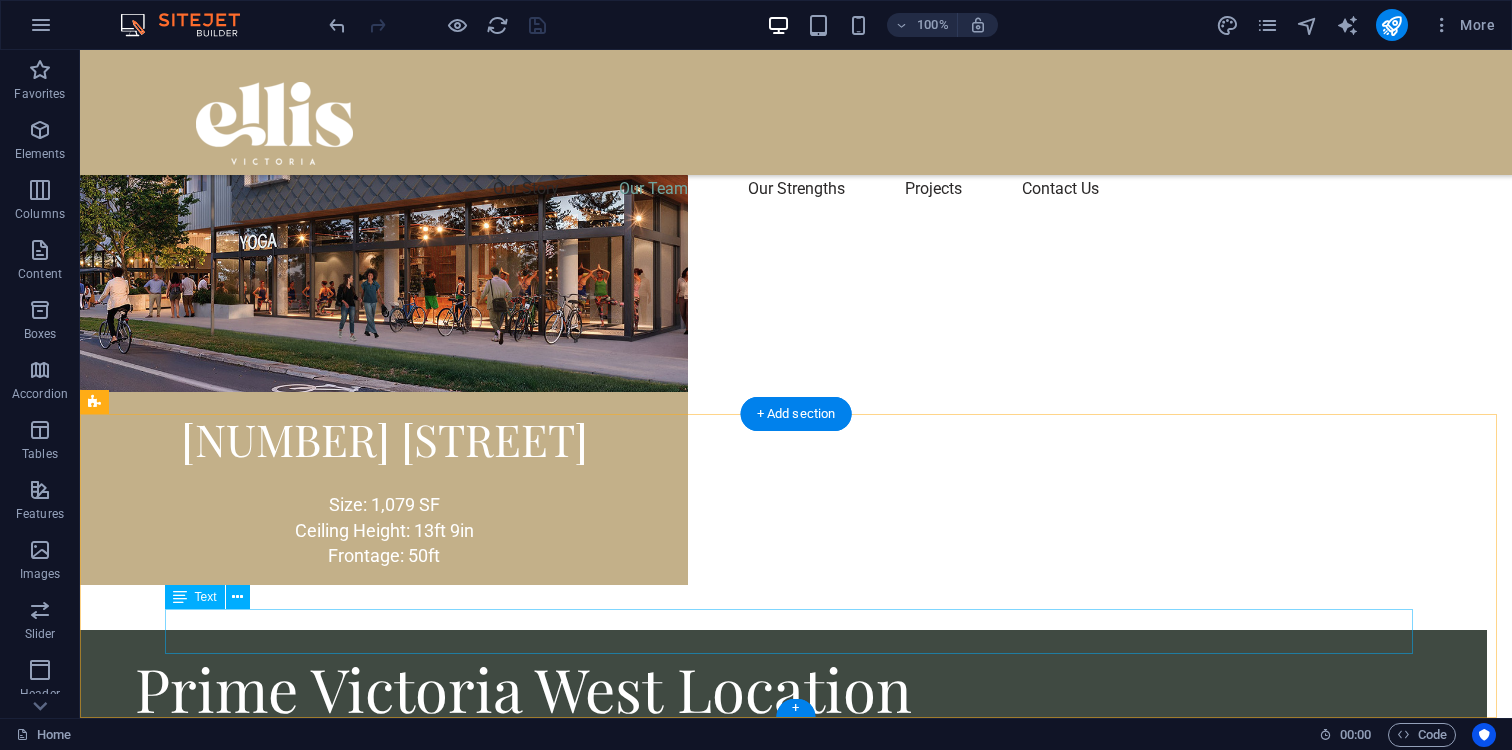 click on "Legal Notice  |  Privacy Policy  © 2025 Colliers. All rights reserved." at bounding box center (796, 4432) 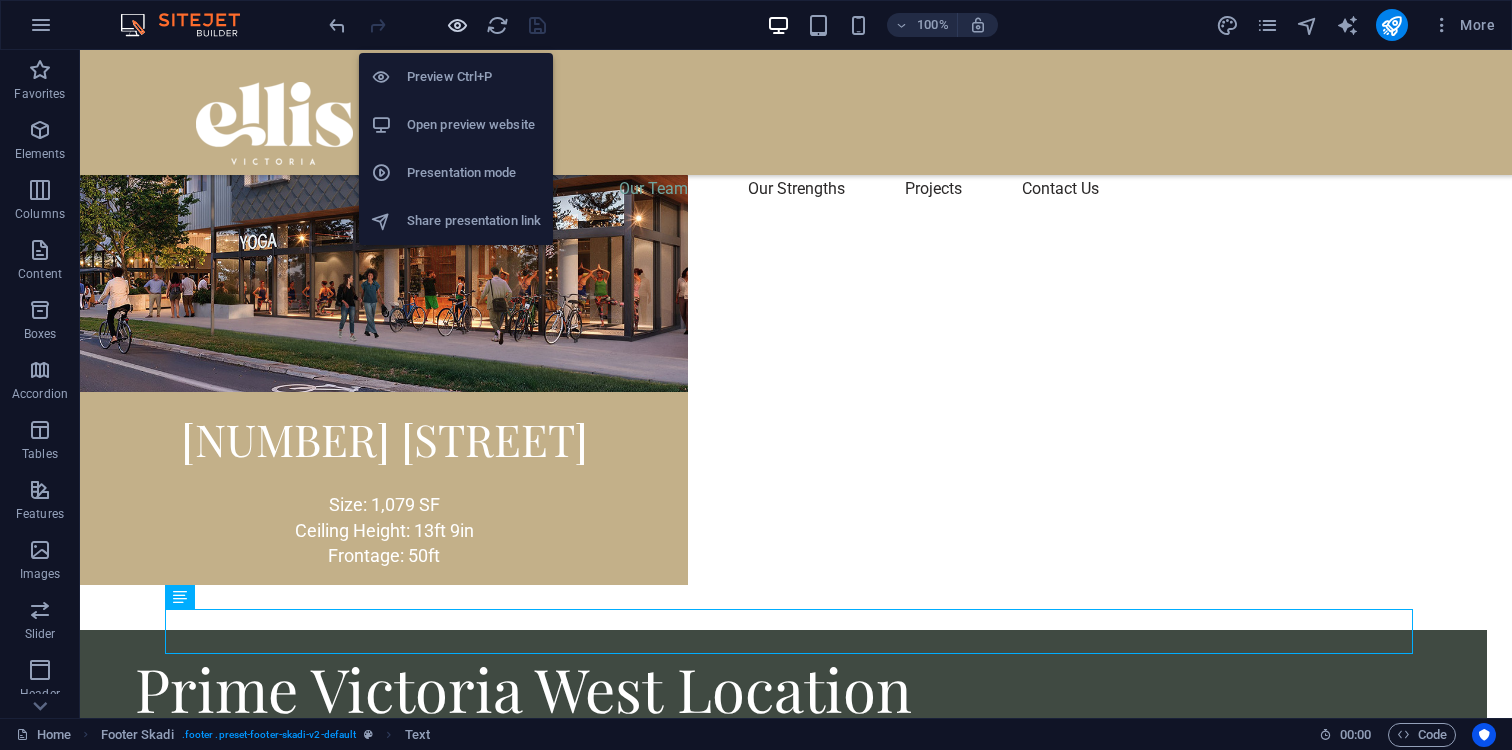 click at bounding box center (457, 25) 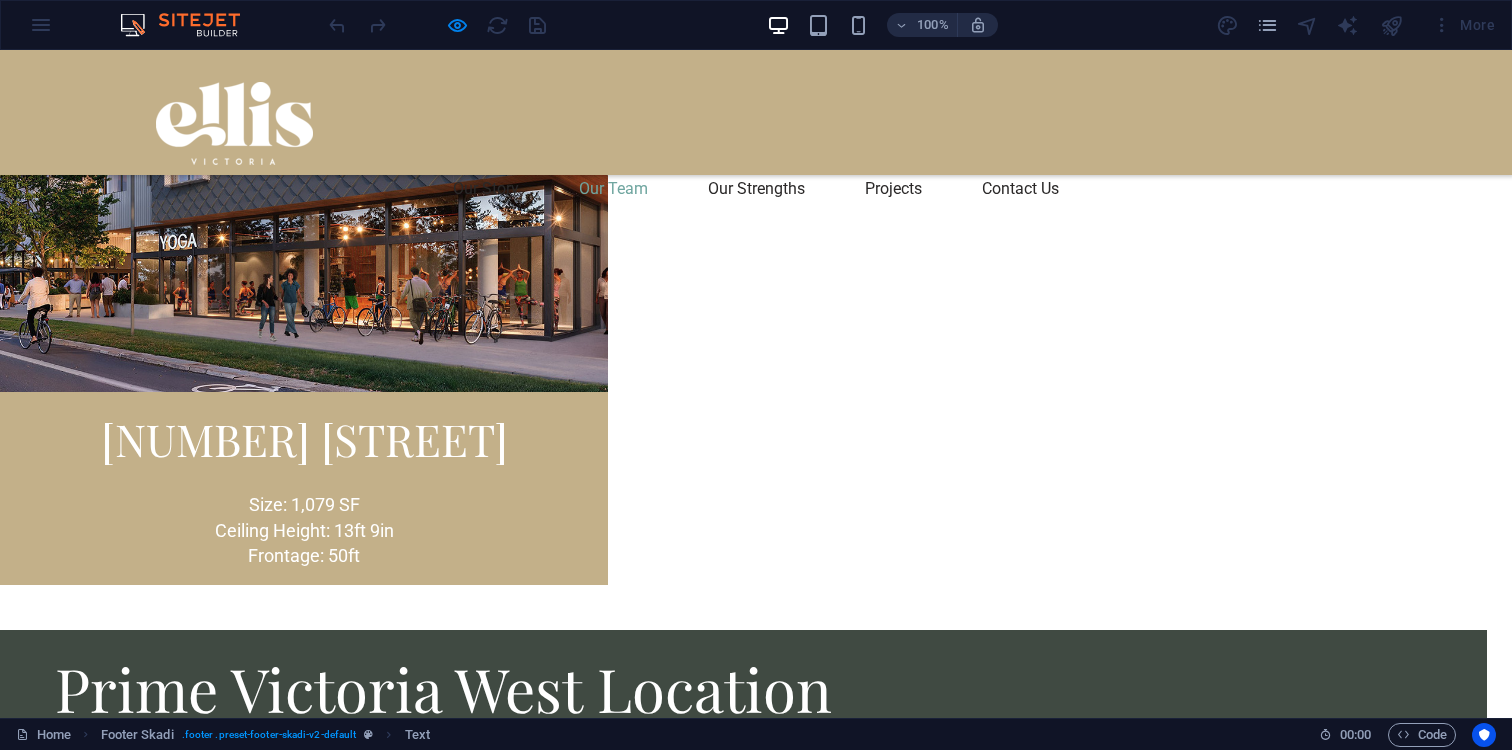 click on "Legal Notice" at bounding box center [705, 4278] 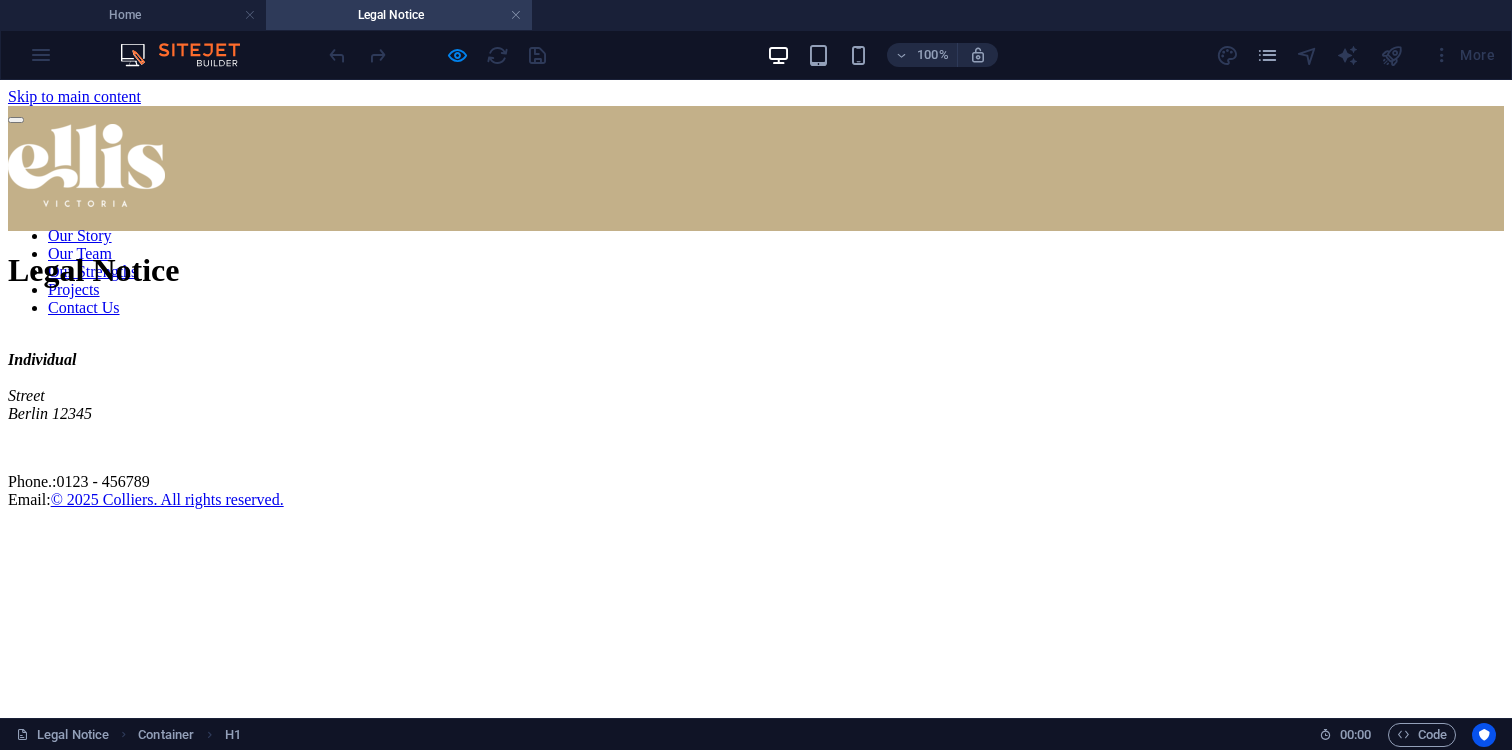 scroll, scrollTop: 0, scrollLeft: 0, axis: both 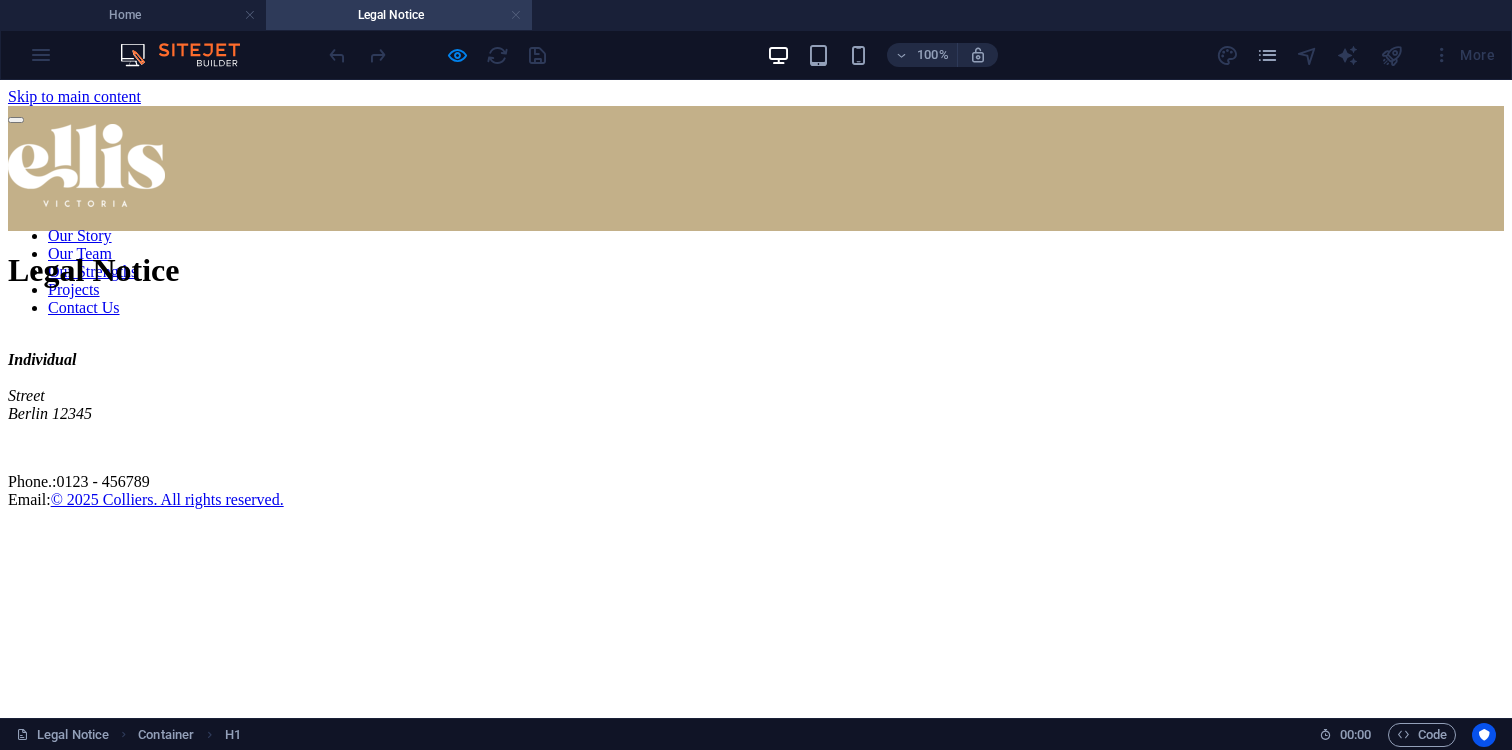 click at bounding box center [516, 15] 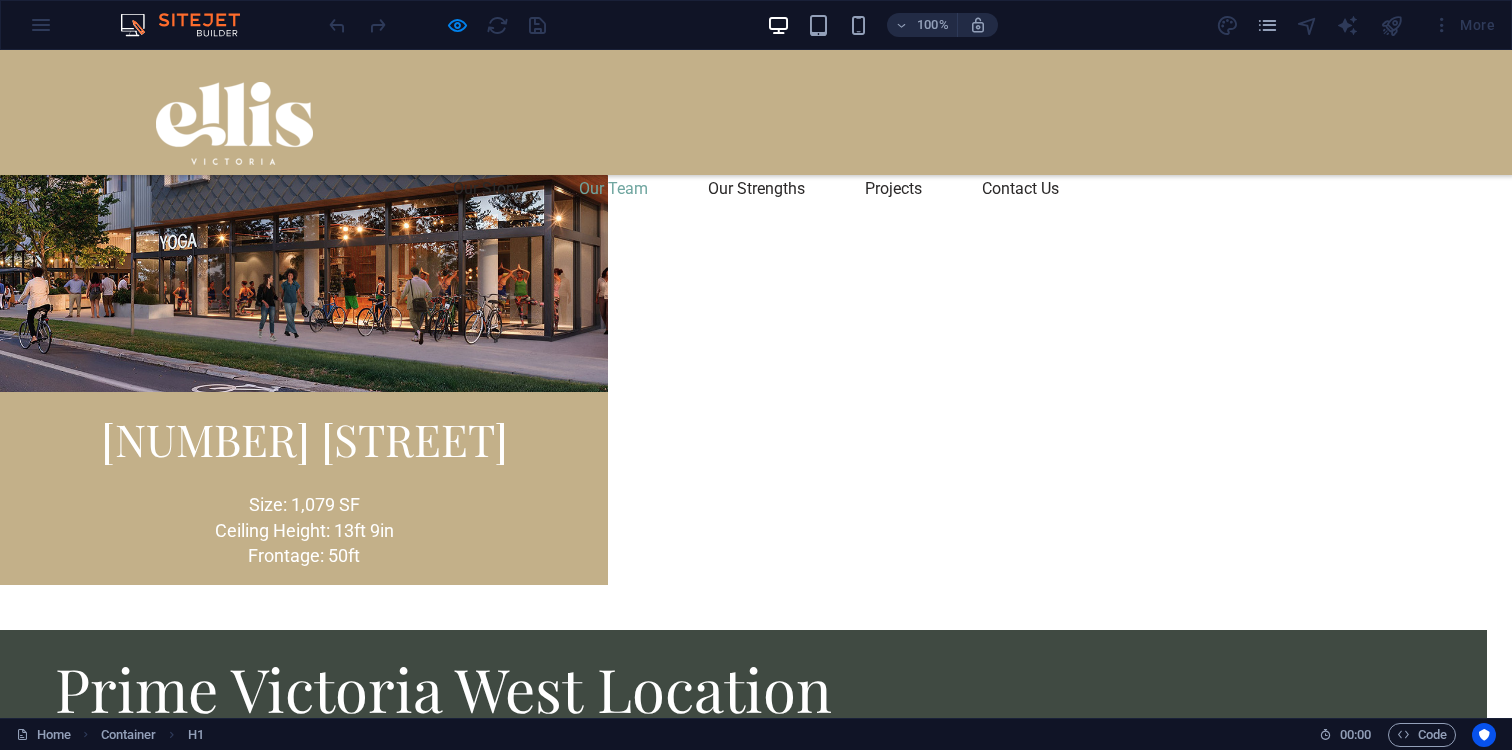 click on "Privacy Policy" at bounding box center (802, 4278) 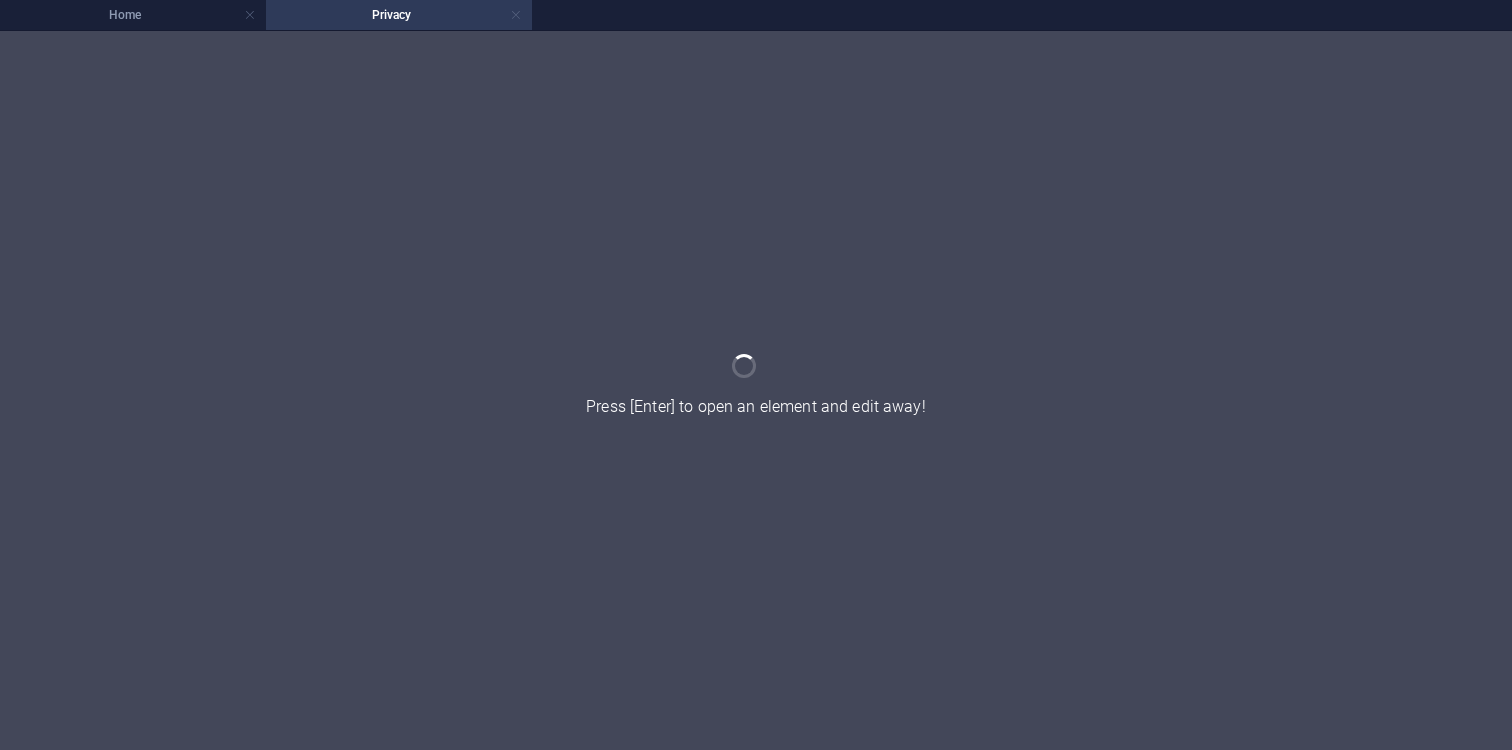 scroll, scrollTop: 0, scrollLeft: 0, axis: both 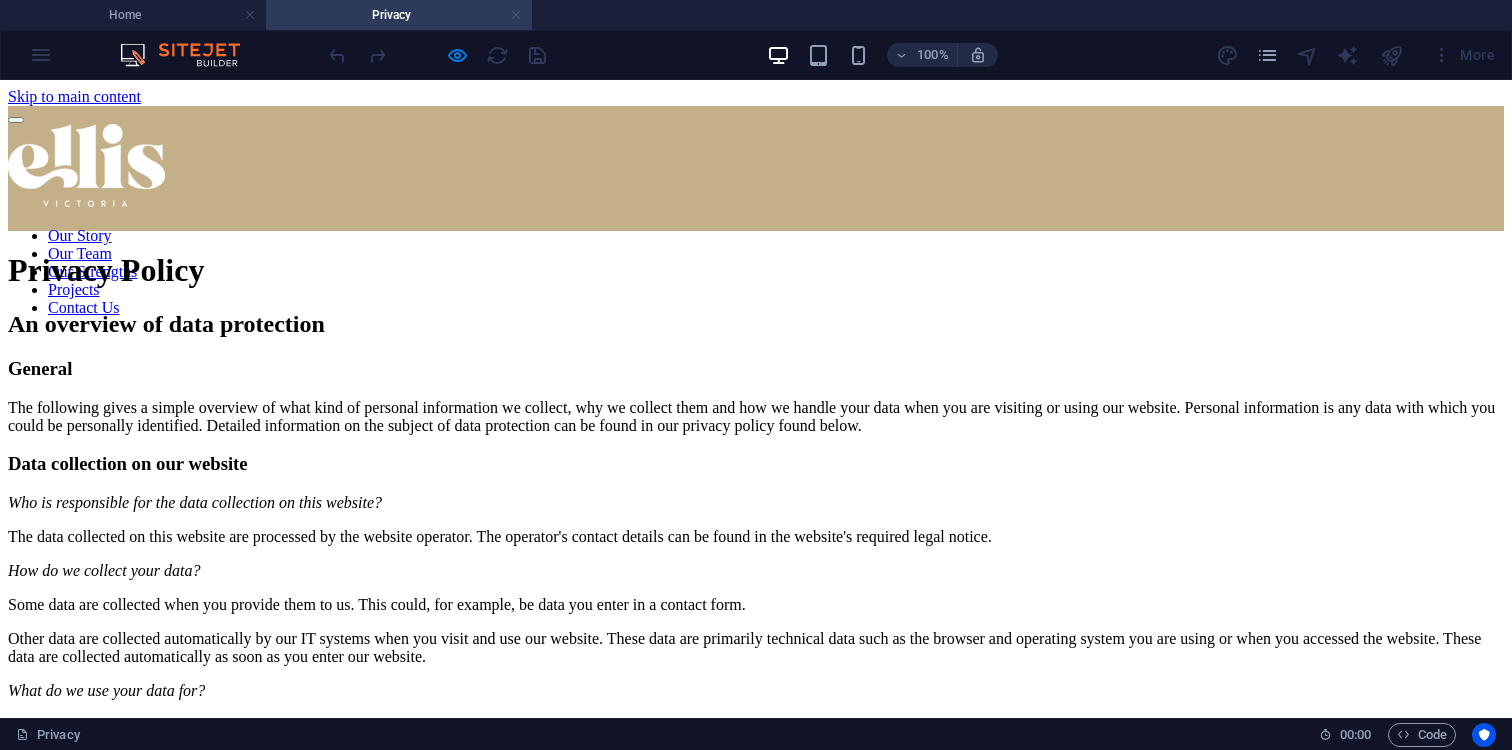 click at bounding box center (516, 15) 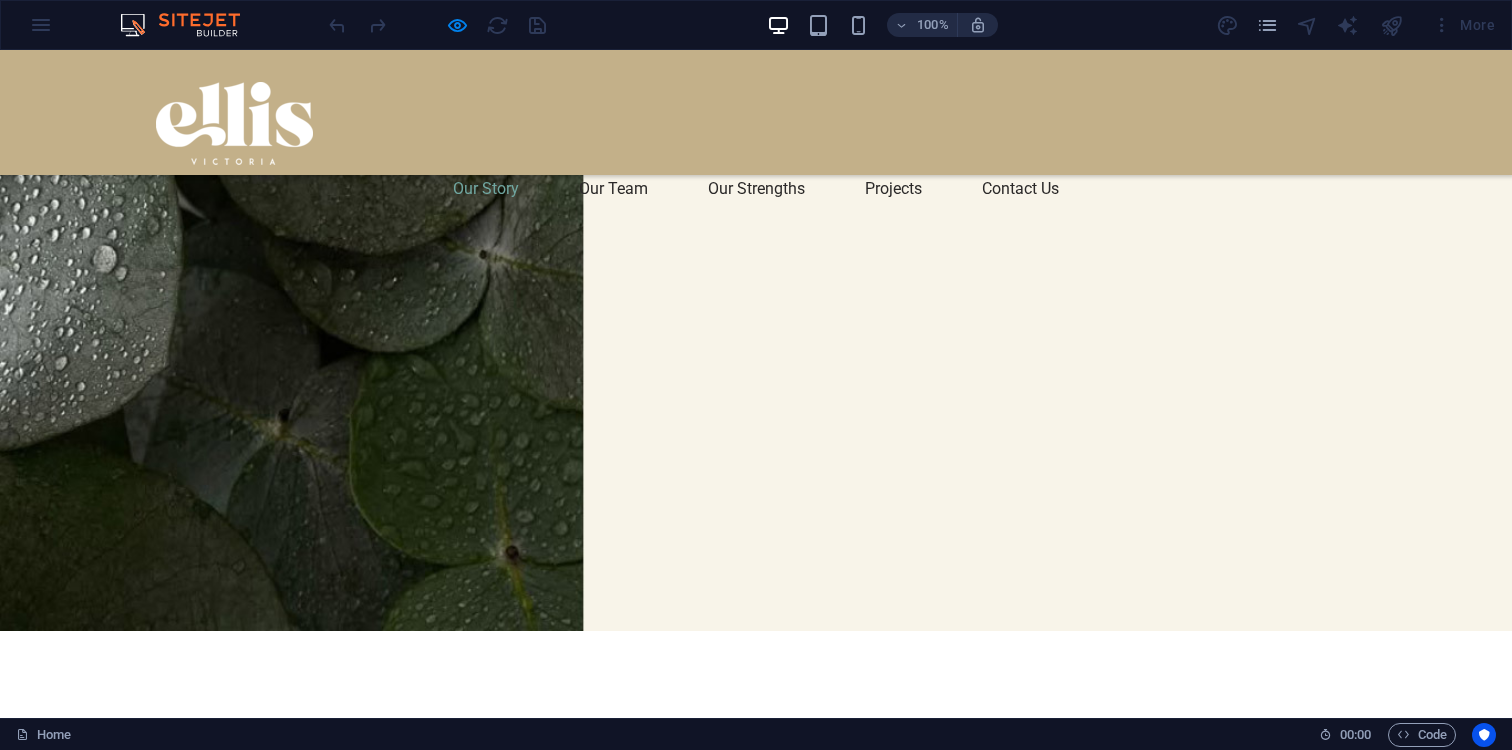 scroll, scrollTop: 808, scrollLeft: 0, axis: vertical 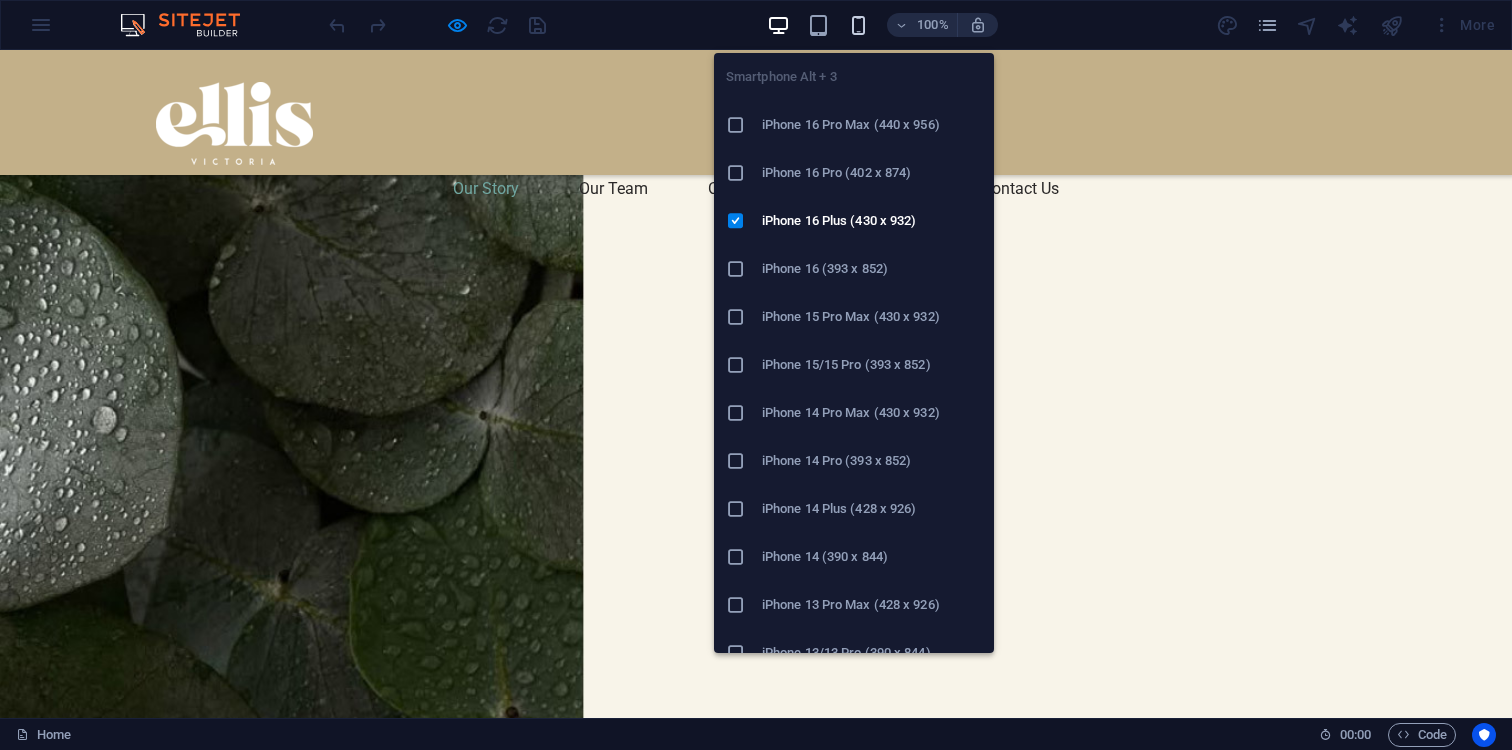 click at bounding box center (858, 25) 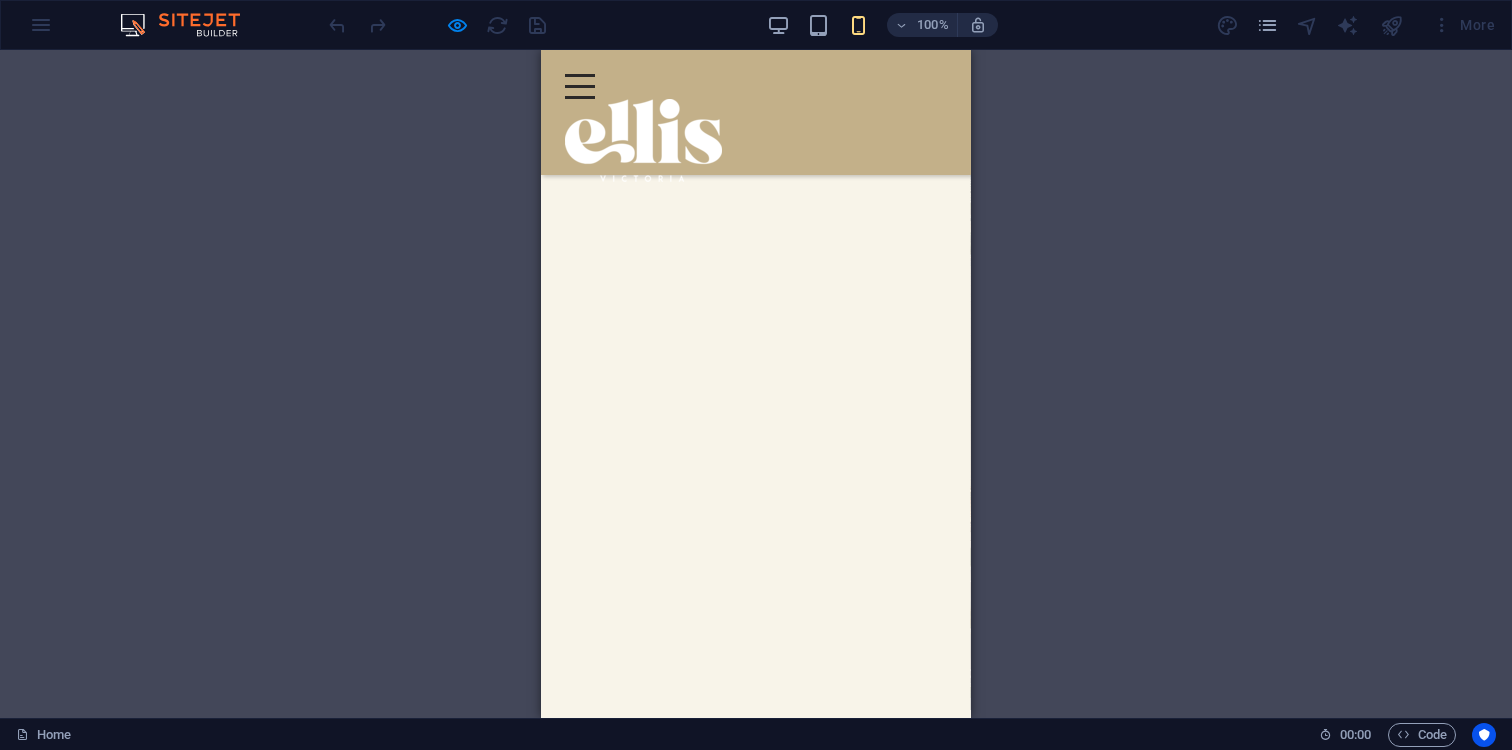 click on "Drag here to replace the existing content. Press “Ctrl” if you want to create a new element.
H2   Banner Grid   Banner Grid   Container   Container   Banner Grid   Container   Image   Text   Button   Menu Bar   Banner   Spacer   Container   Logo   Menu   Placeholder   Spacer   Container   Footer Tyr   Container   Footer Tyr   2 columns   Image   Container   Footer Skadi   Logo   Spacer   Textarea   Container   Container   Form   Checkbox   Form button   Container   Footer Tyr   Map   Container   Text   Icon   Text   Image Slider   H3   Captcha   Radio buttons   H2   Image slider   Placeholder   Preset   Container   Text   Cards   Container   H3   Container   Image   Text   Container   H3   Container   Container   Preset   H2   Preset   Container   Text   Container   Image   Container   Image   Container   Image   Container   Container   Cards   Container   Cards   Container   Container   Cards   Container   Container   H2   2 columns   Container   H2   2 columns   Container   Text" at bounding box center [756, 384] 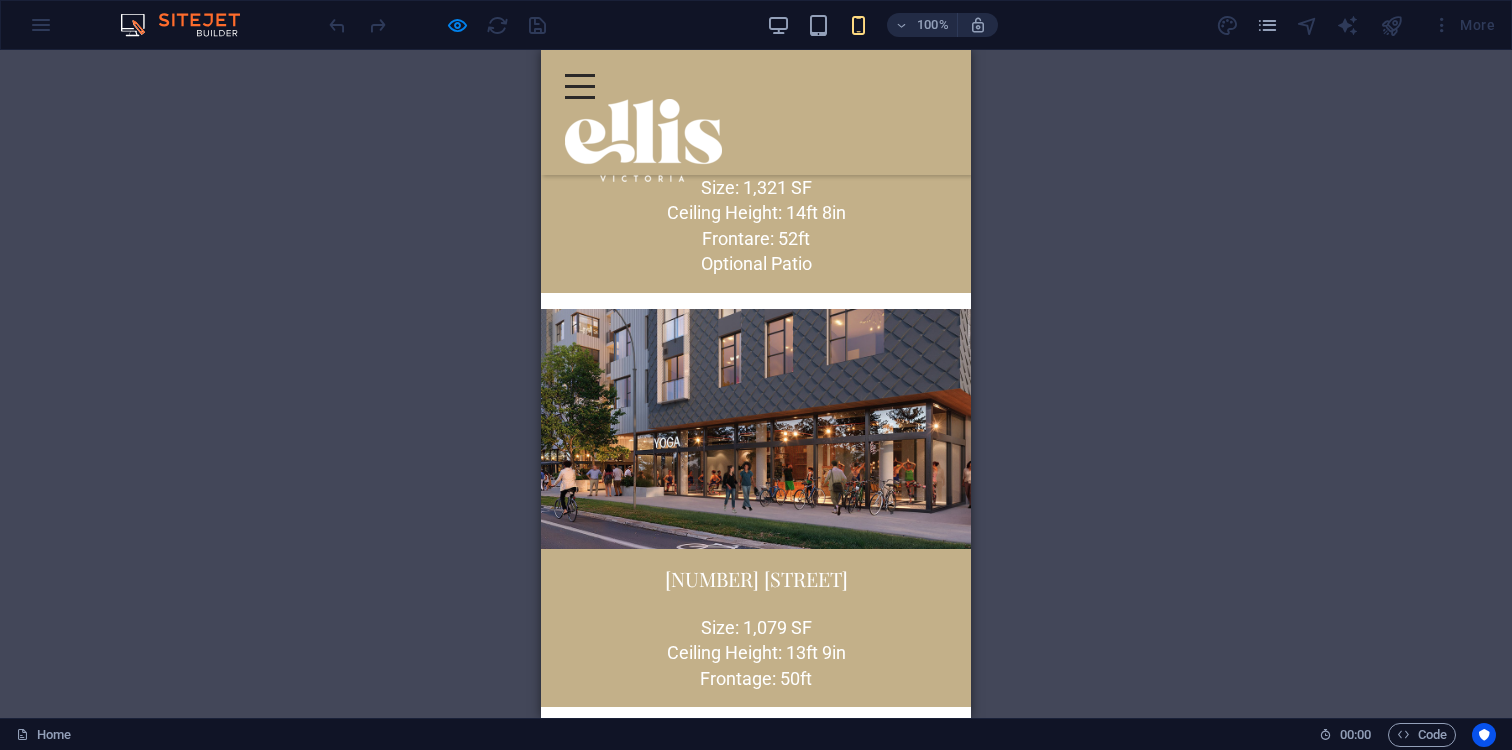 scroll, scrollTop: 4566, scrollLeft: 0, axis: vertical 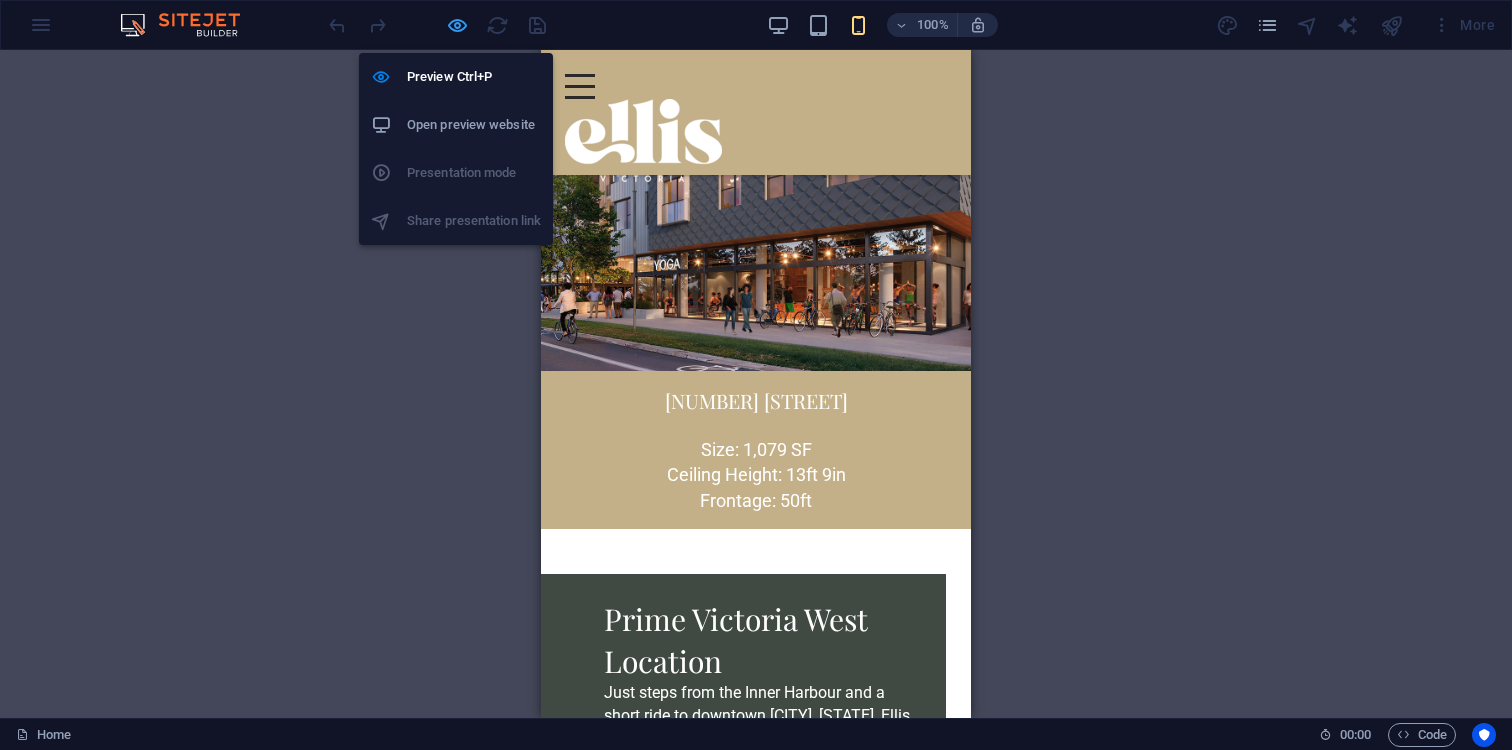 click at bounding box center (457, 25) 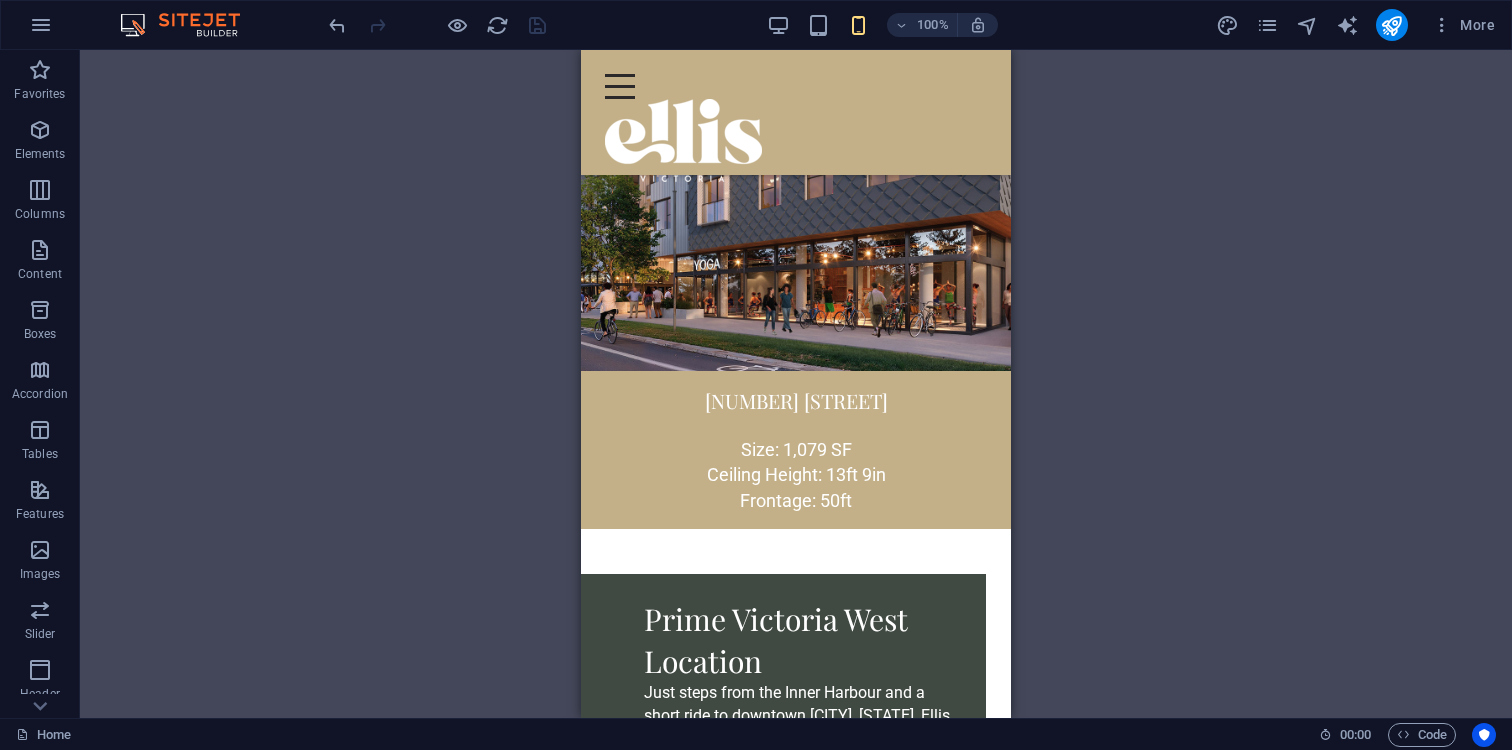 click on "100% More" at bounding box center [914, 25] 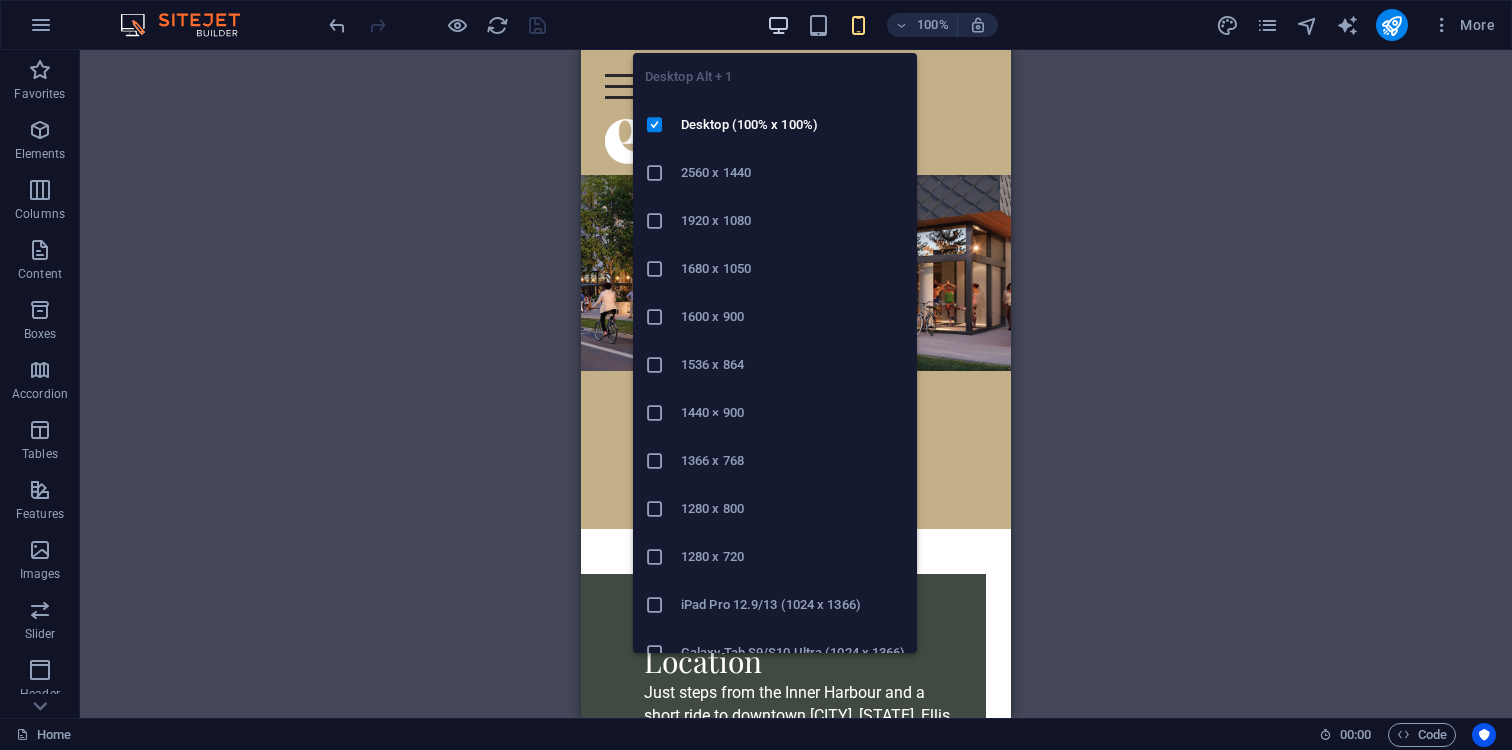 click at bounding box center [778, 25] 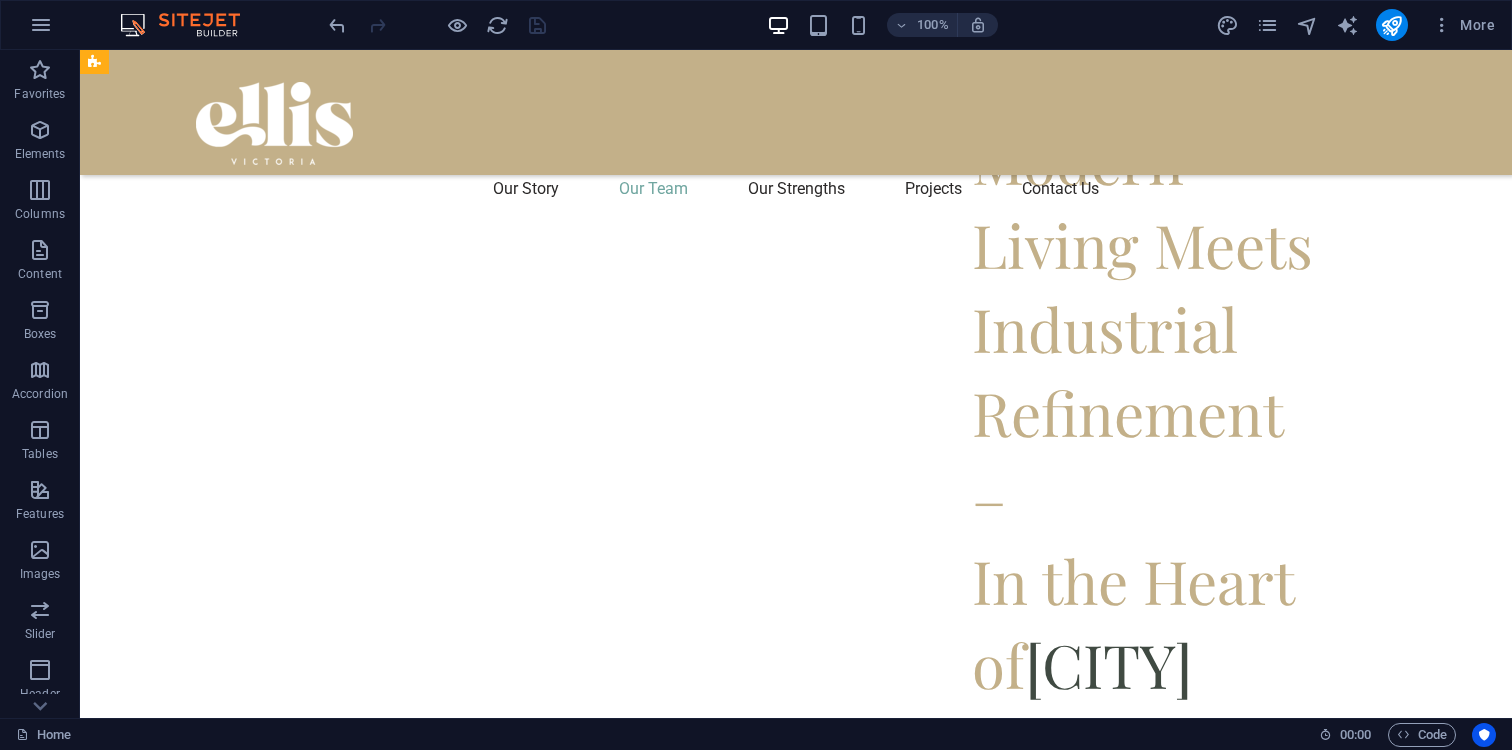 scroll, scrollTop: 1381, scrollLeft: 0, axis: vertical 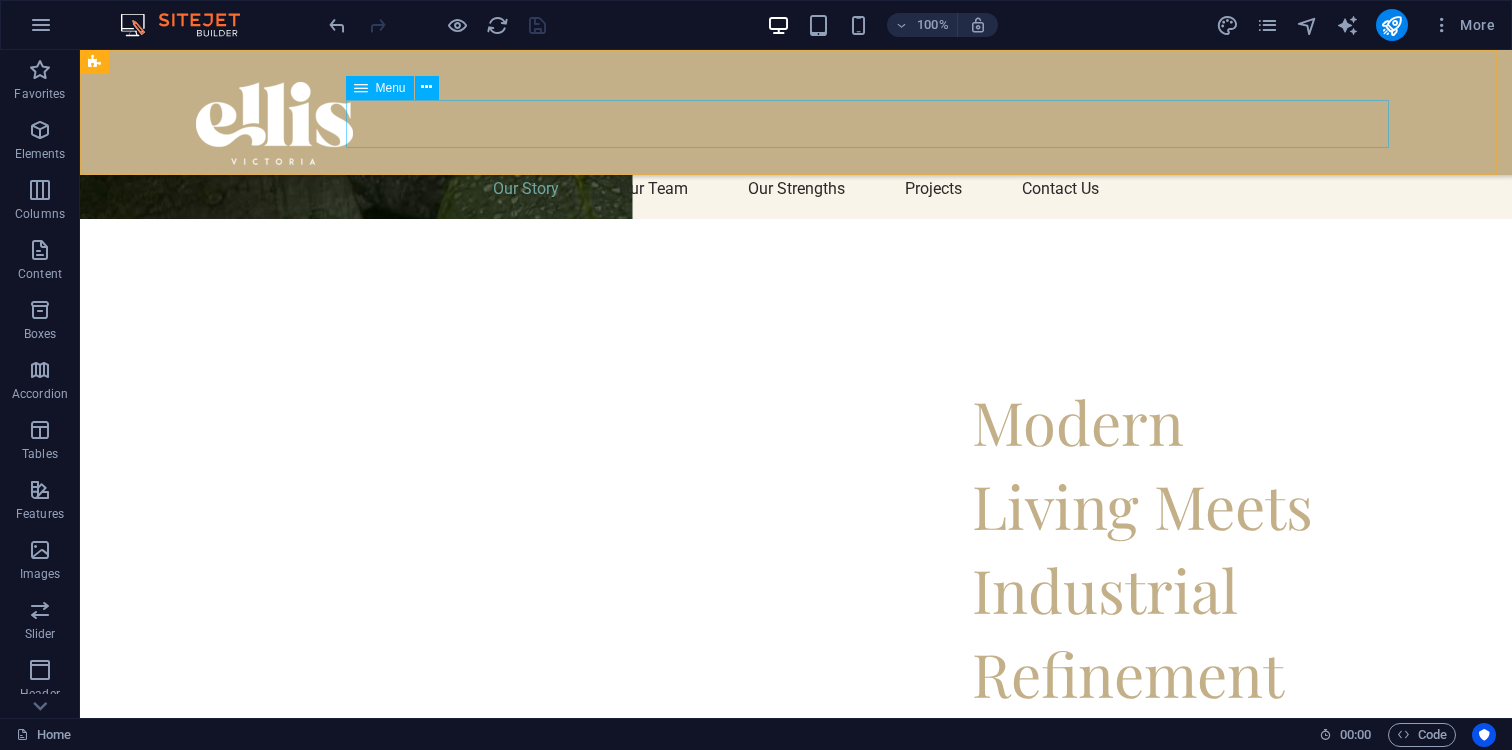 click on "Our Story Our Team Our Strengths Projects Contact Us" at bounding box center [796, 189] 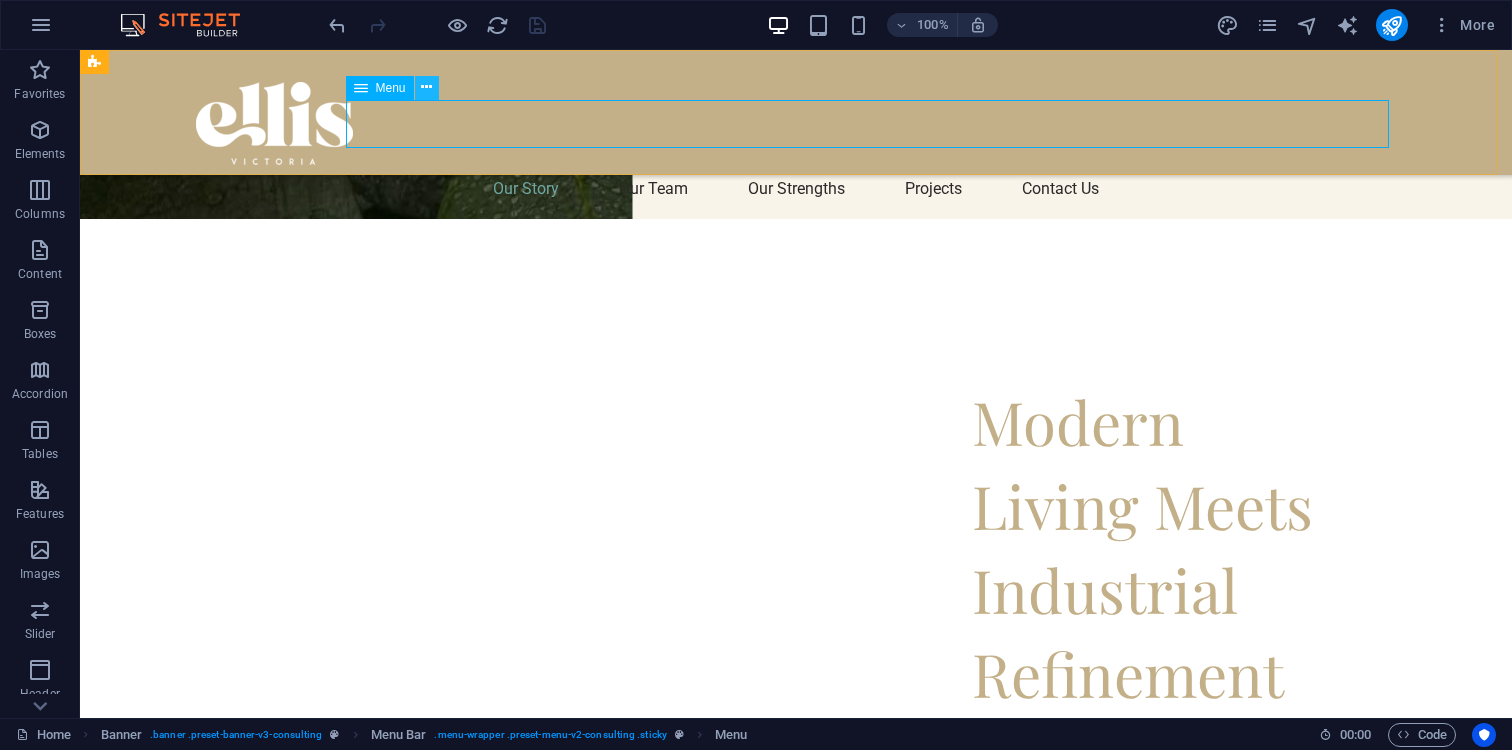 click at bounding box center (426, 87) 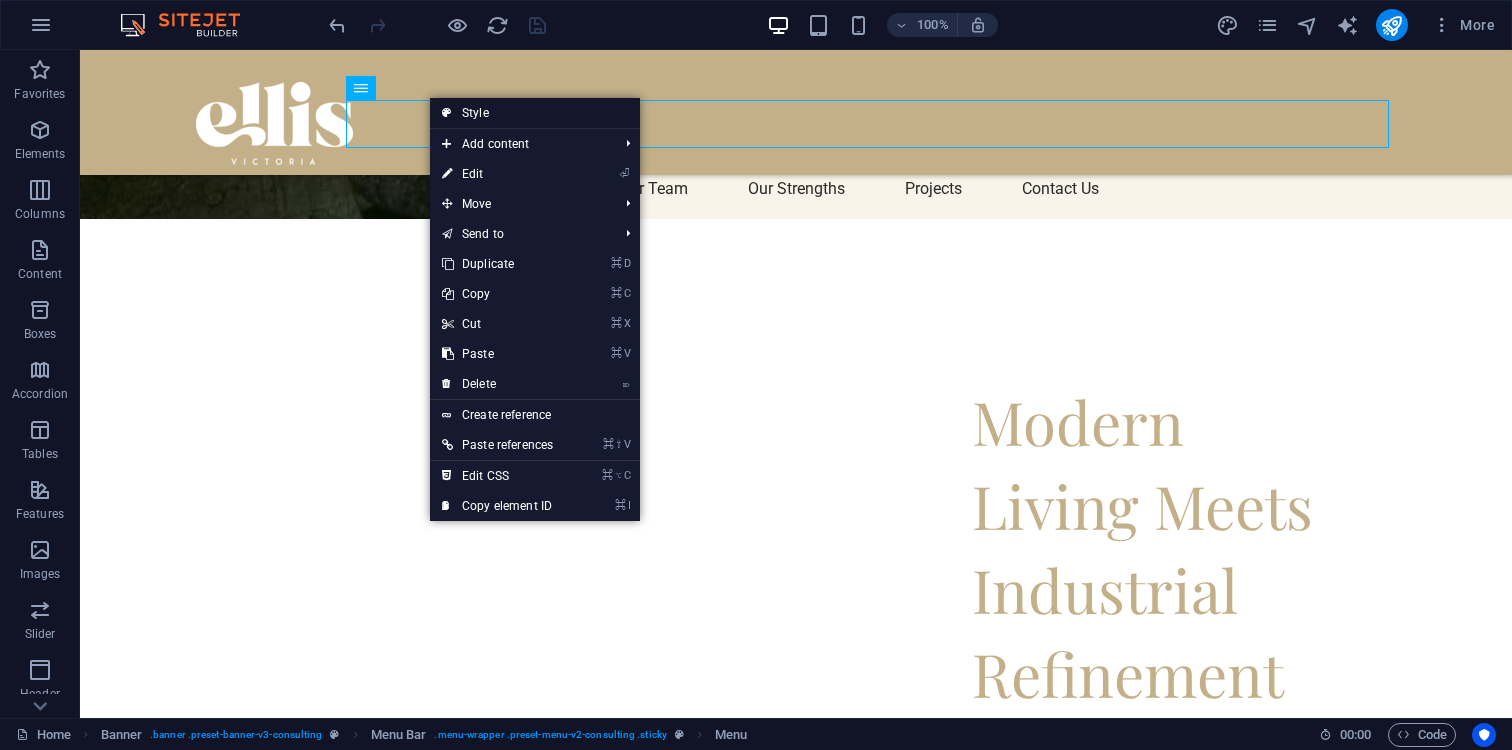 click on "Style" at bounding box center (535, 113) 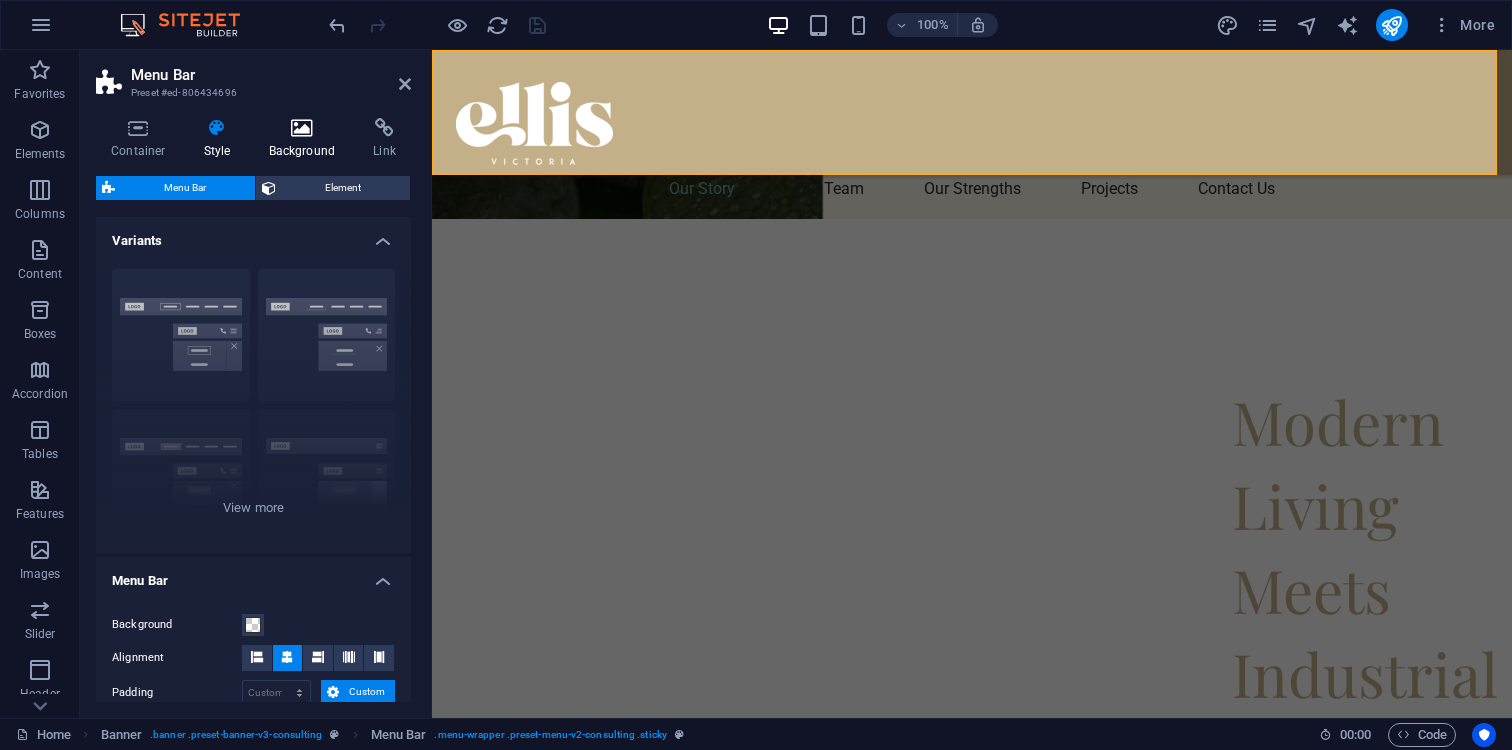 click at bounding box center [302, 128] 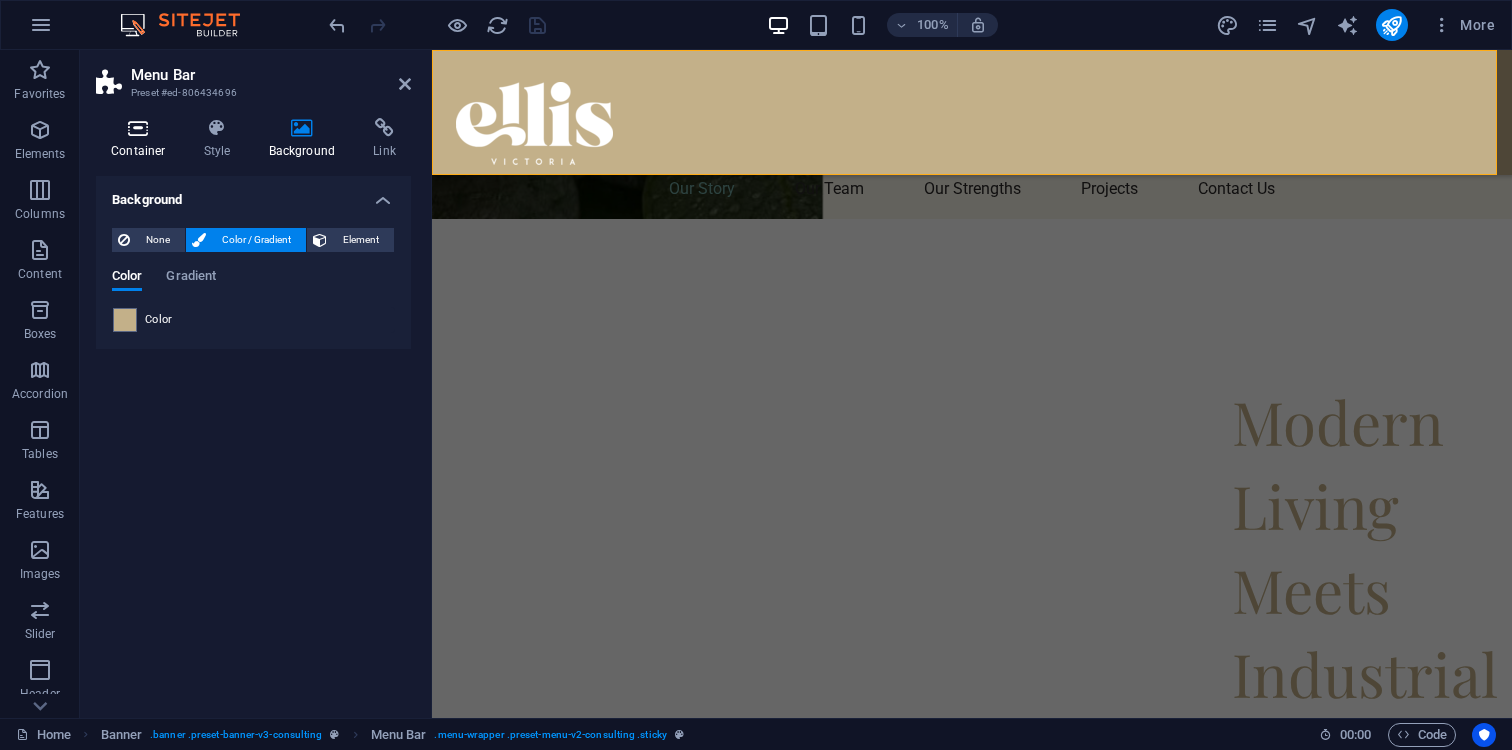 click at bounding box center (138, 128) 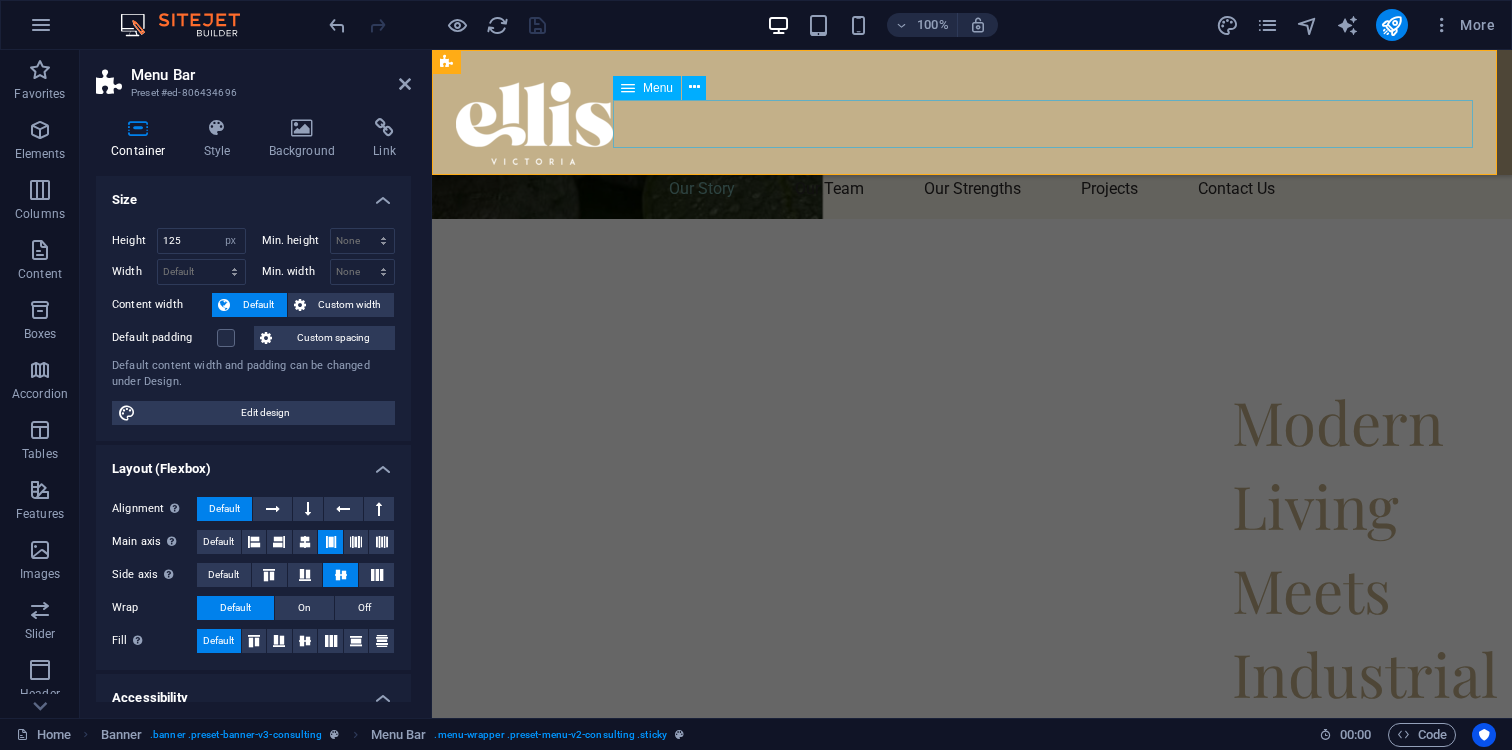 click on "Our Story Our Team Our Strengths Projects Contact Us" at bounding box center [972, 189] 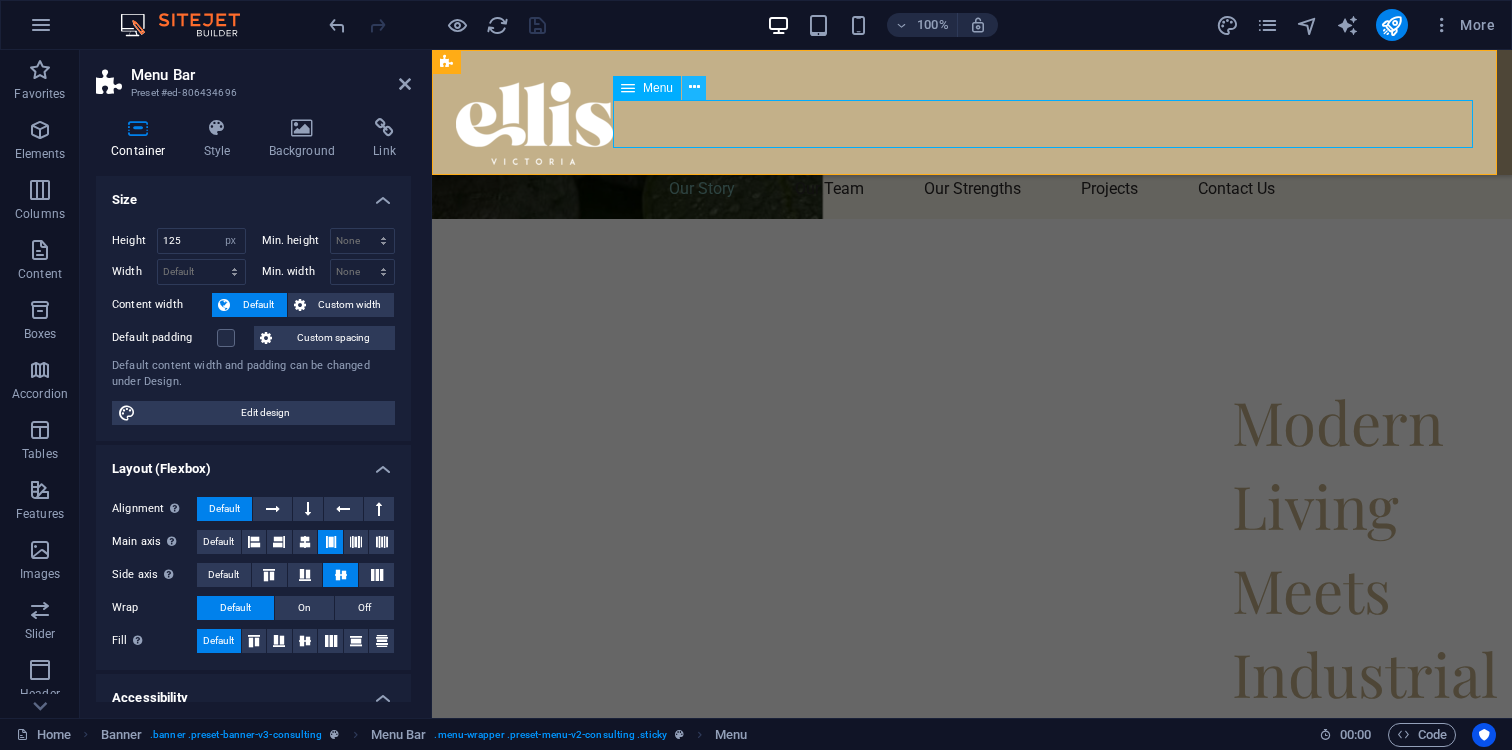 click at bounding box center (694, 87) 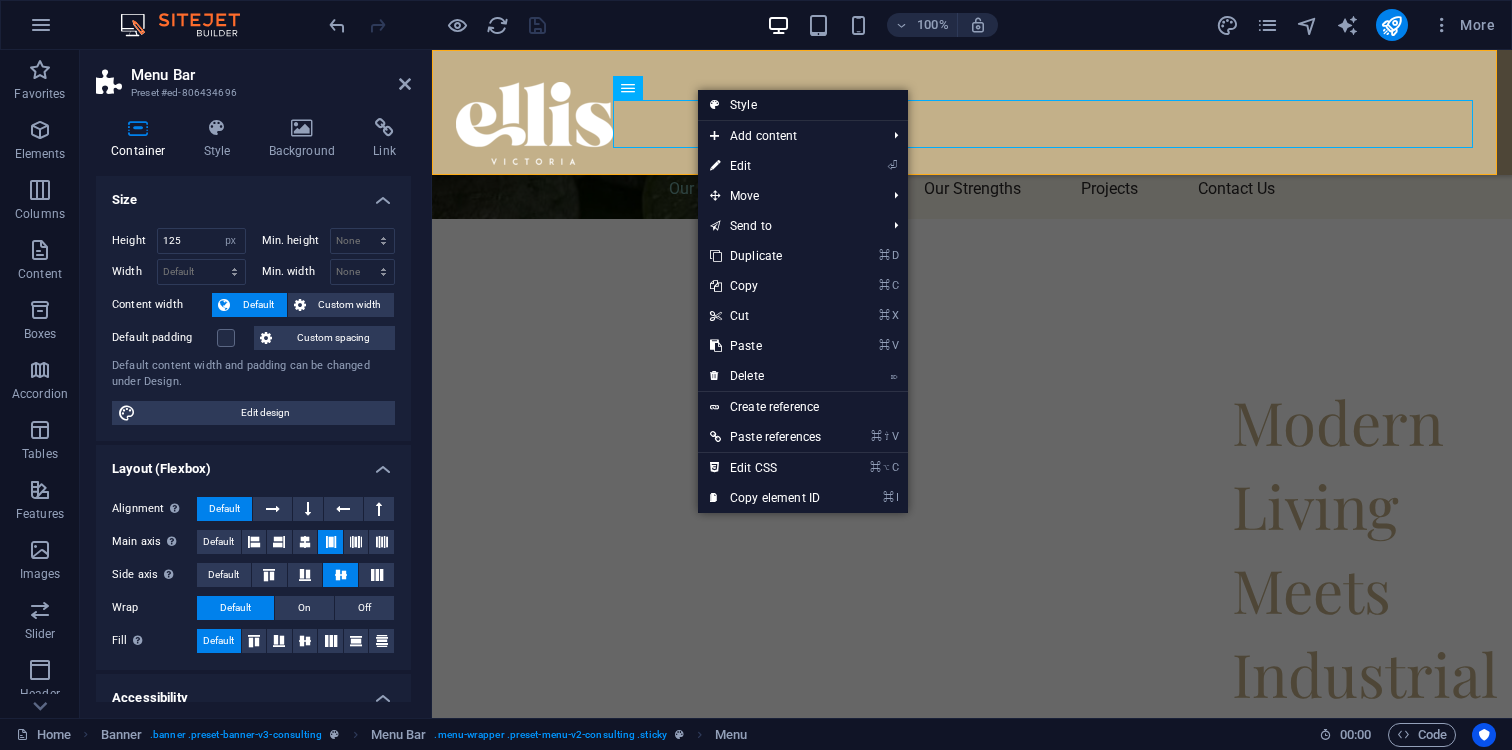 click on "Style" at bounding box center [803, 105] 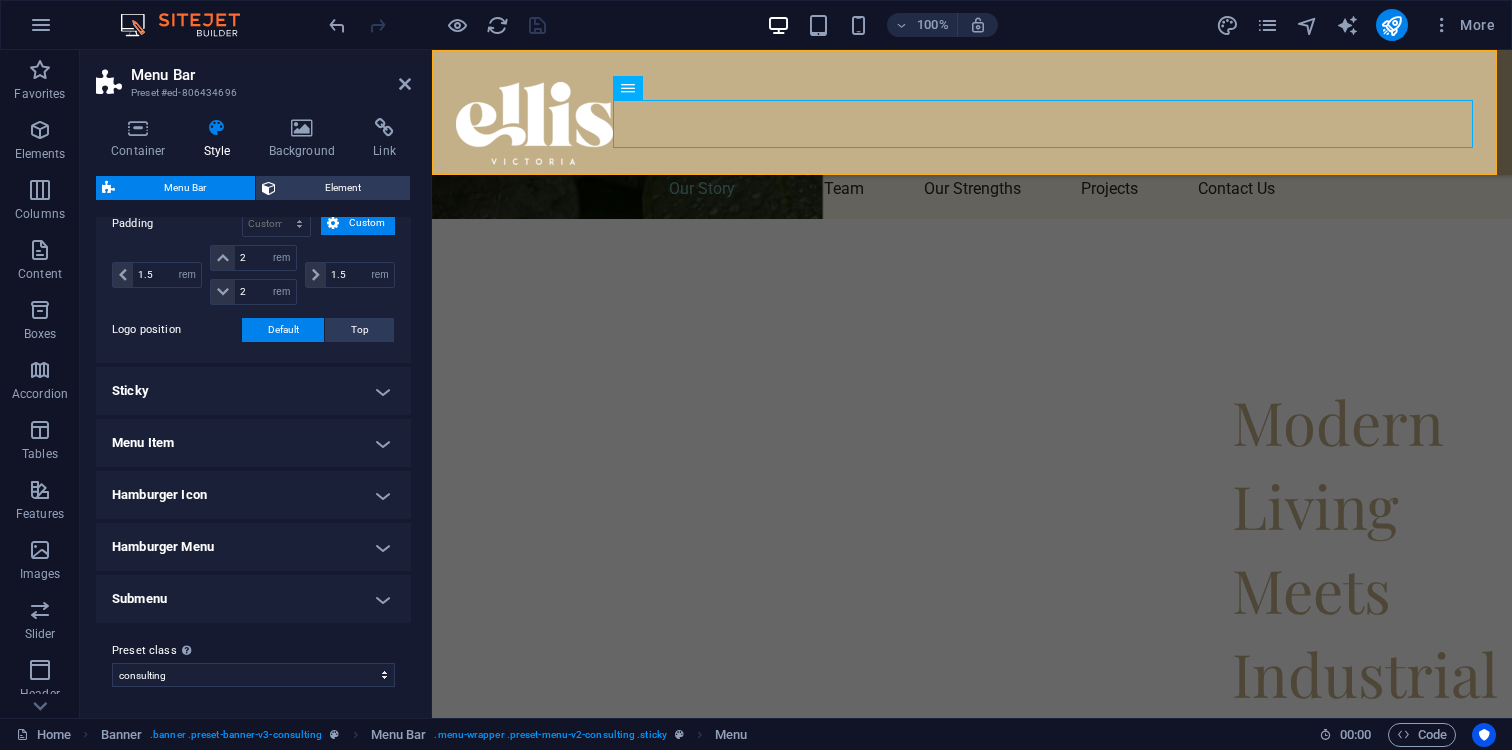 scroll, scrollTop: 0, scrollLeft: 0, axis: both 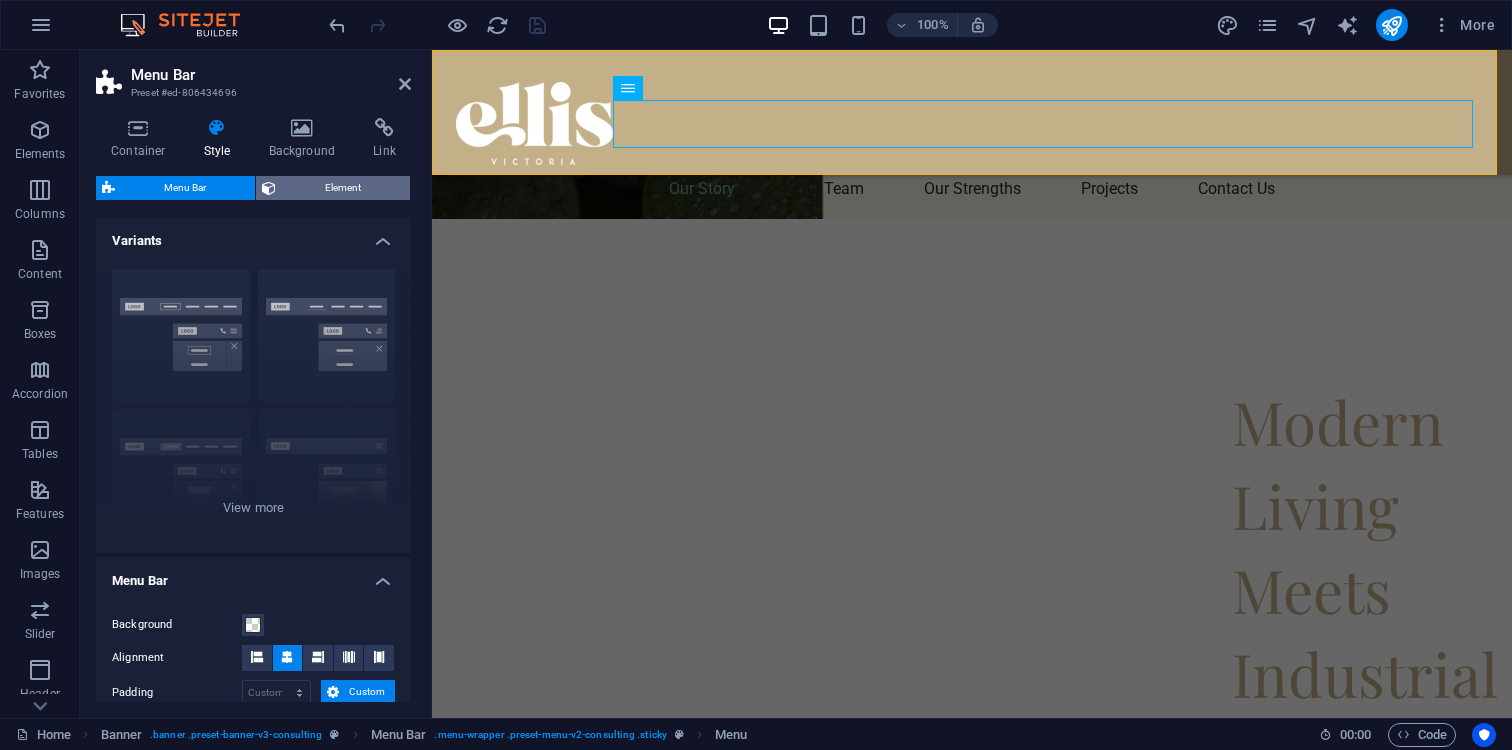 click on "Element" at bounding box center (343, 188) 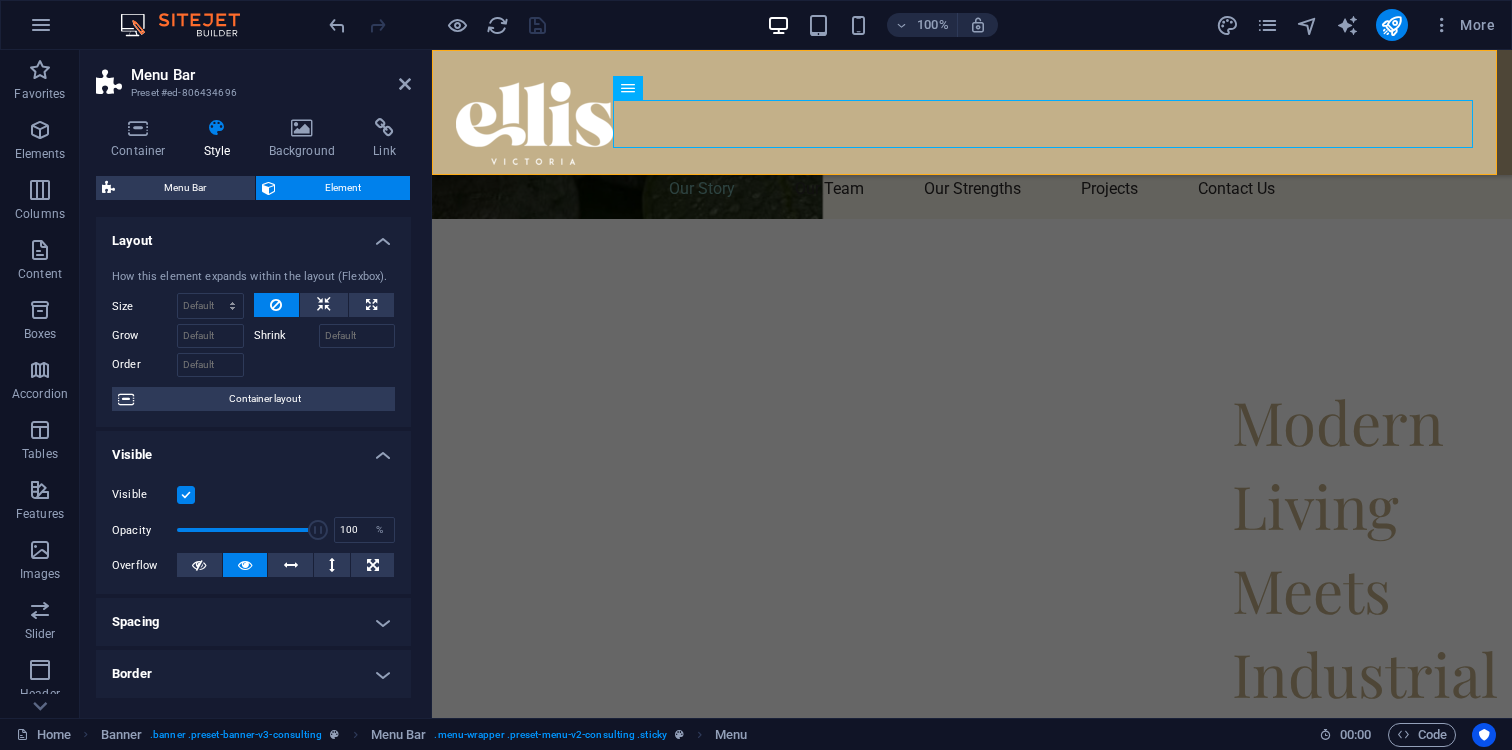 click at bounding box center [186, 495] 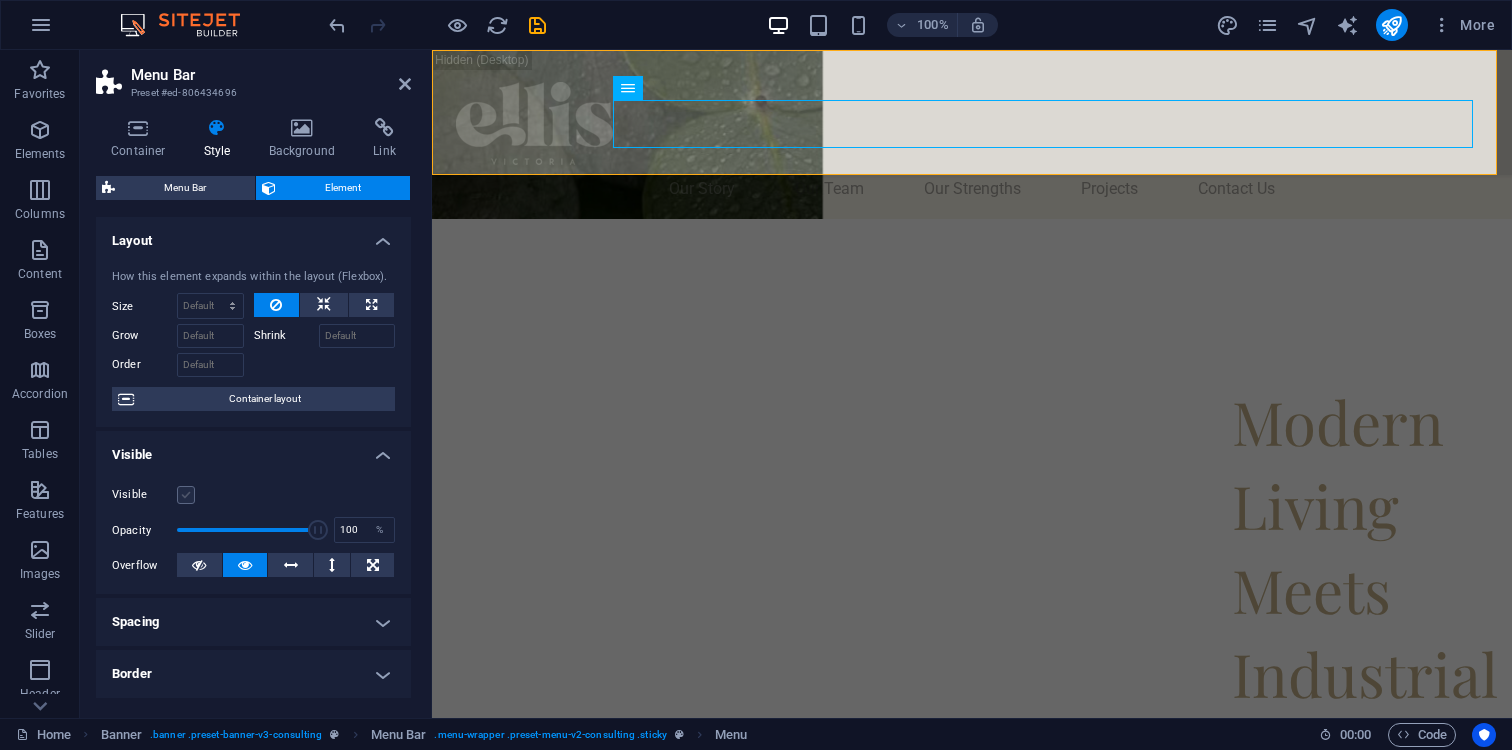 click at bounding box center (186, 495) 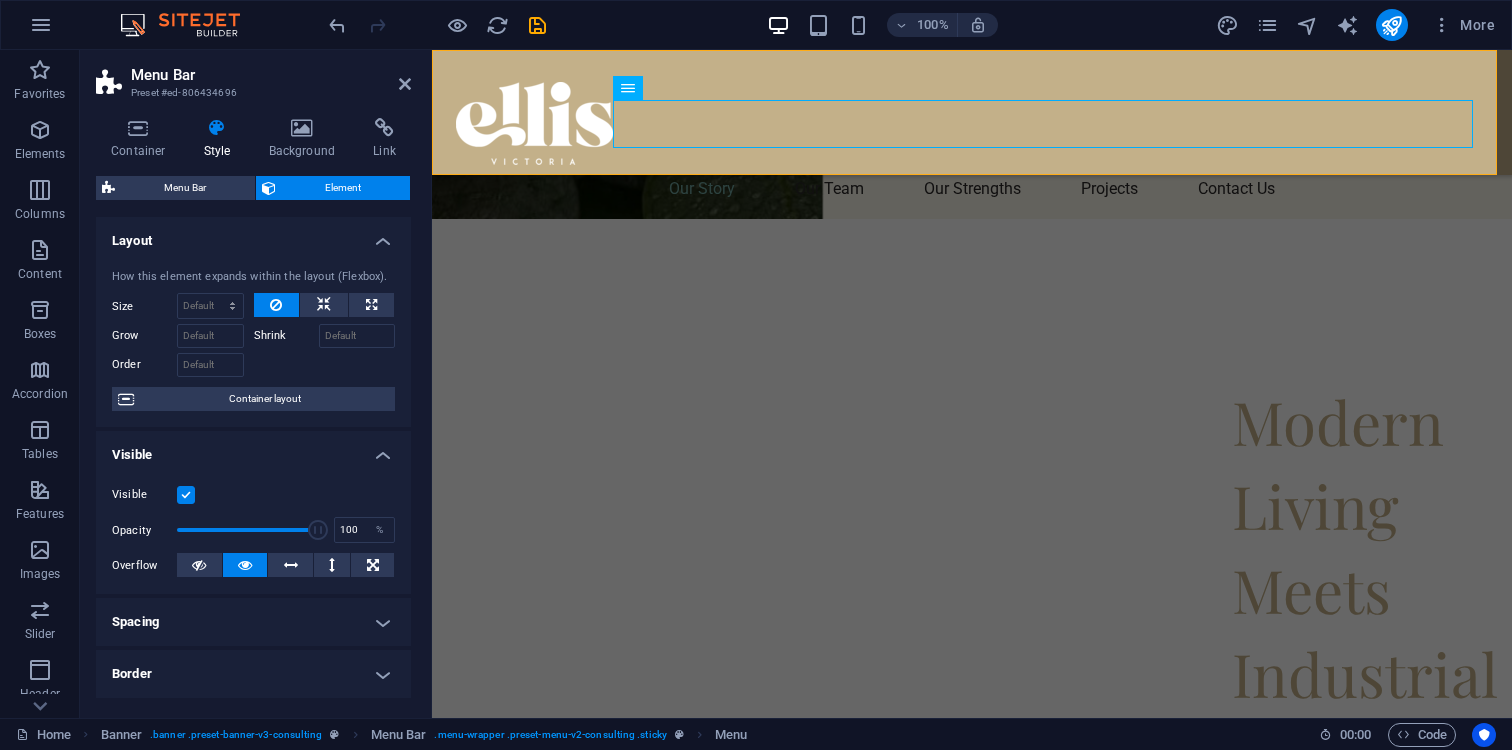 click on "Container Style Background Link Size Height 125 Default px rem % vh vw Min. height None px rem % vh vw Width Default px rem % em vh vw Min. width None px rem % vh vw Content width Default Custom width Width Default px rem % em vh vw Min. width None px rem % vh vw Default padding Custom spacing Default content width and padding can be changed under Design. Edit design Layout (Flexbox) Alignment Determines the flex direction. Default Main axis Determine how elements should behave along the main axis inside this container (justify content). Default Side axis Control the vertical direction of the element inside of the container (align items). Default Wrap Default On Off Fill Controls the distances and direction of elements on the y-axis across several lines (align content). Default Accessibility ARIA helps assistive technologies (like screen readers) to understand the role, state, and behavior of web elements Role The ARIA role defines the purpose of an element.  None Alert Article Banner Comment" at bounding box center (253, 410) 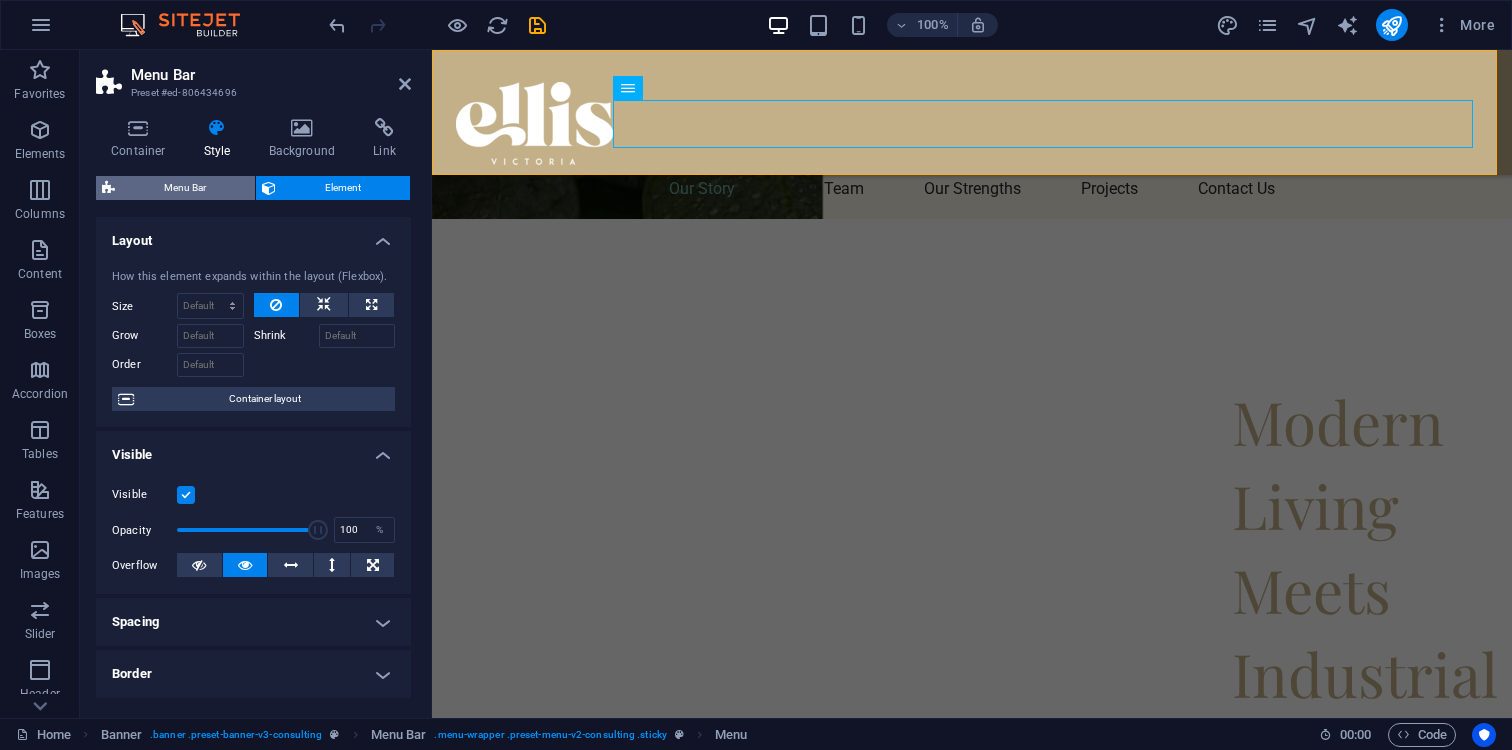 click on "Menu Bar" at bounding box center (185, 188) 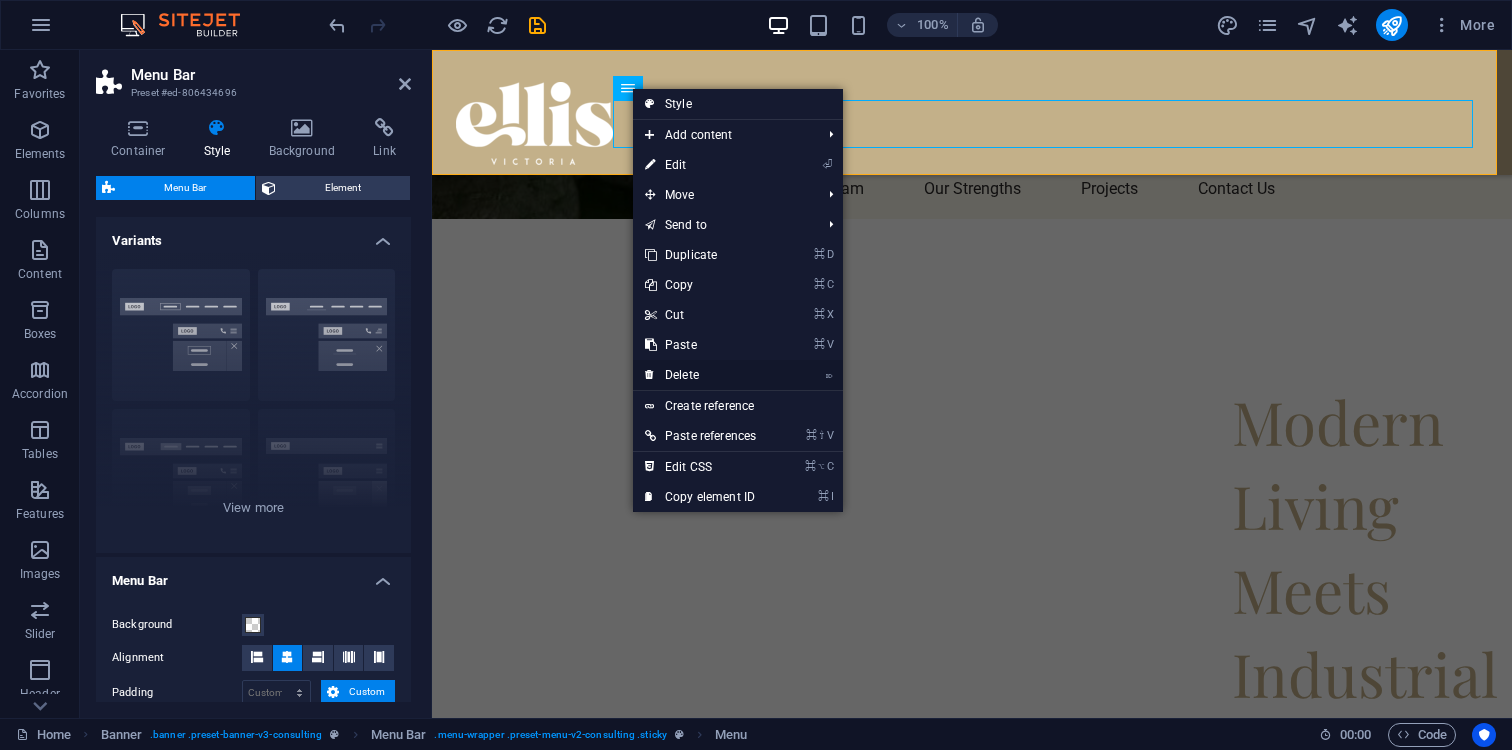 click on "⌦  Delete" at bounding box center (700, 375) 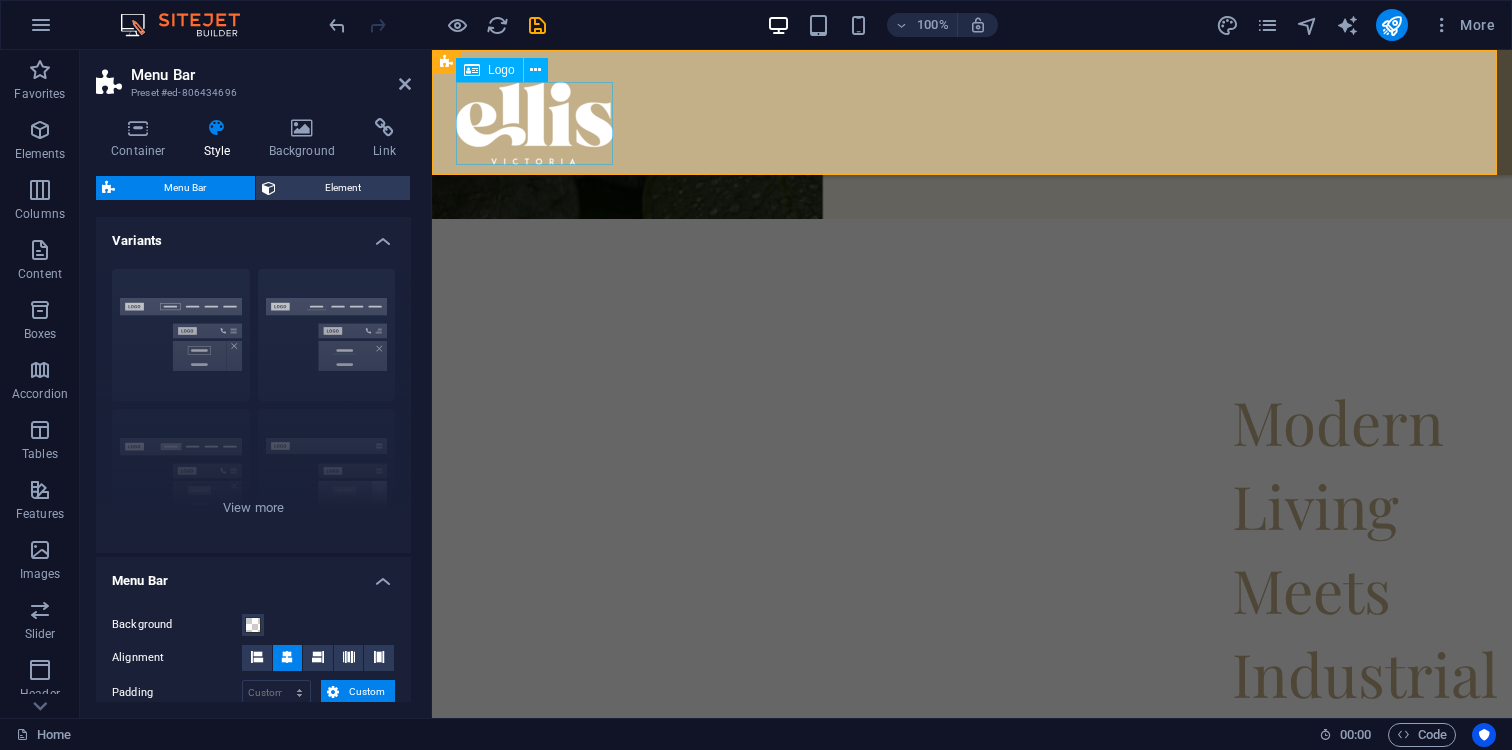 click at bounding box center [972, 123] 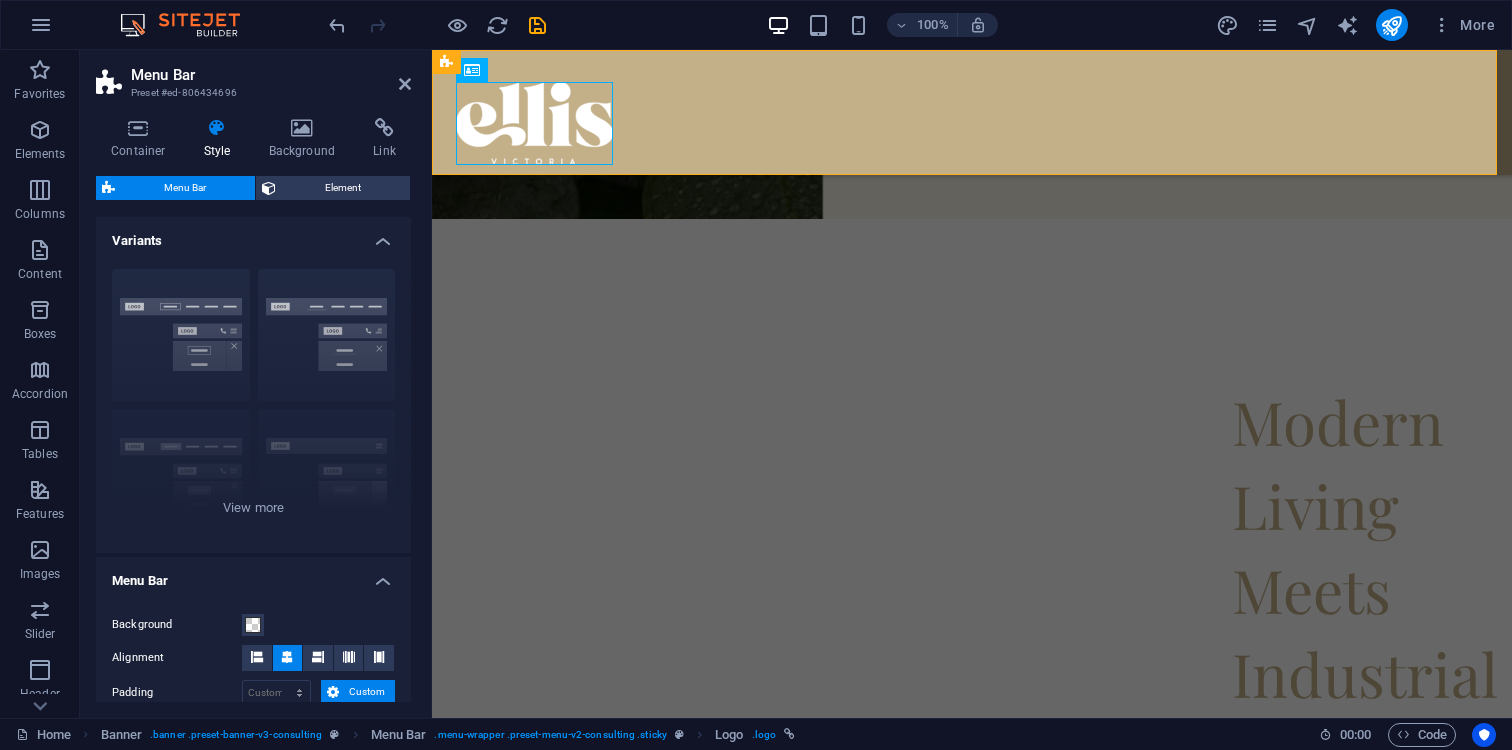 click at bounding box center [972, 112] 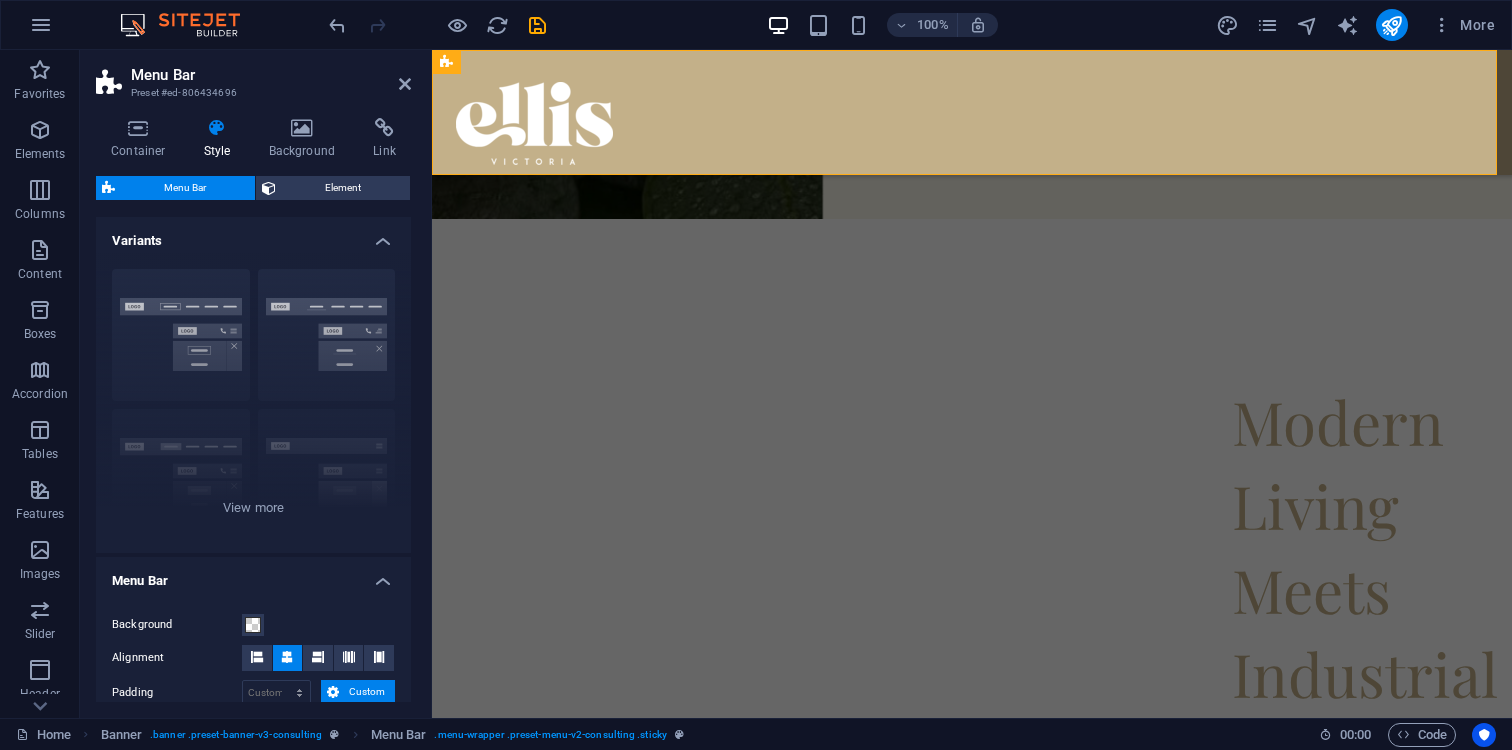 click at bounding box center [972, 112] 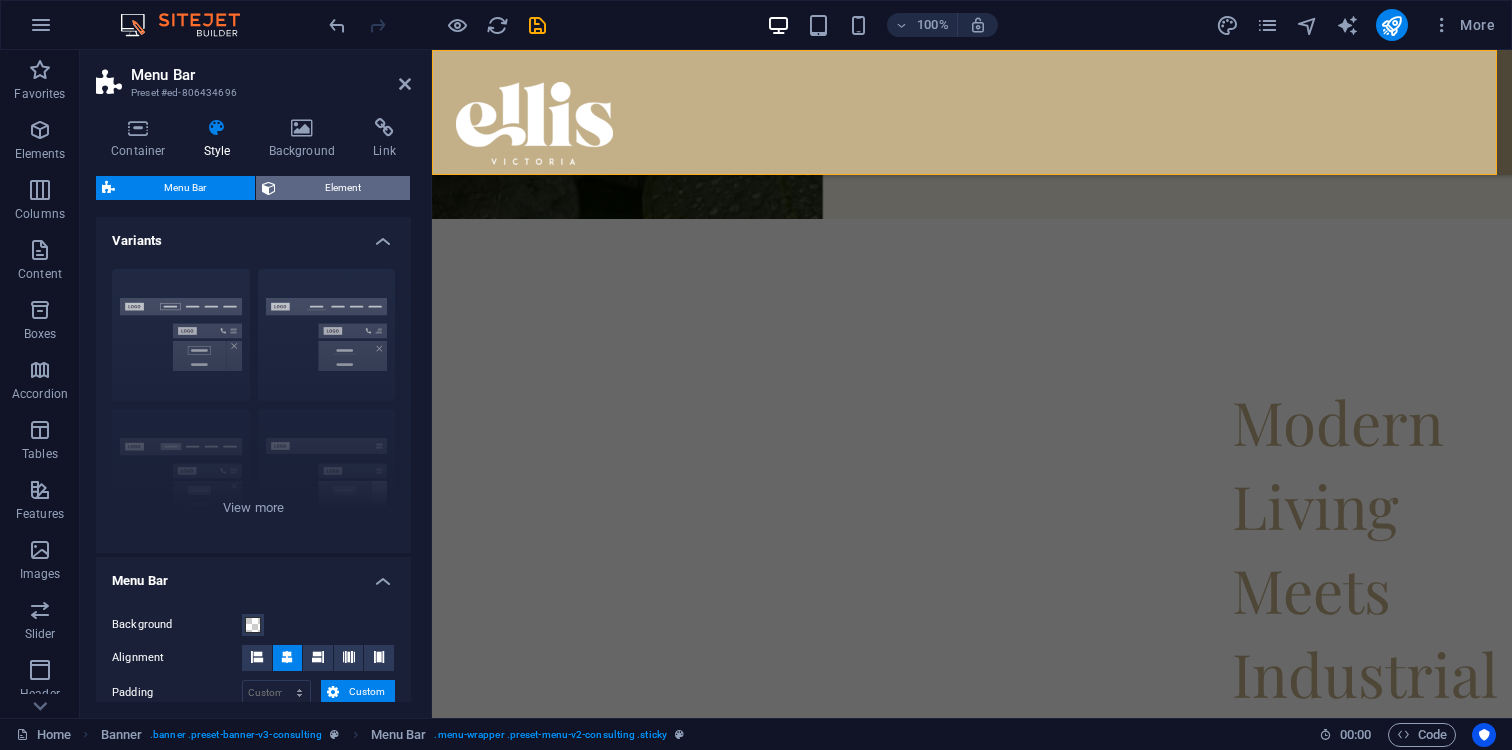click on "Element" at bounding box center [343, 188] 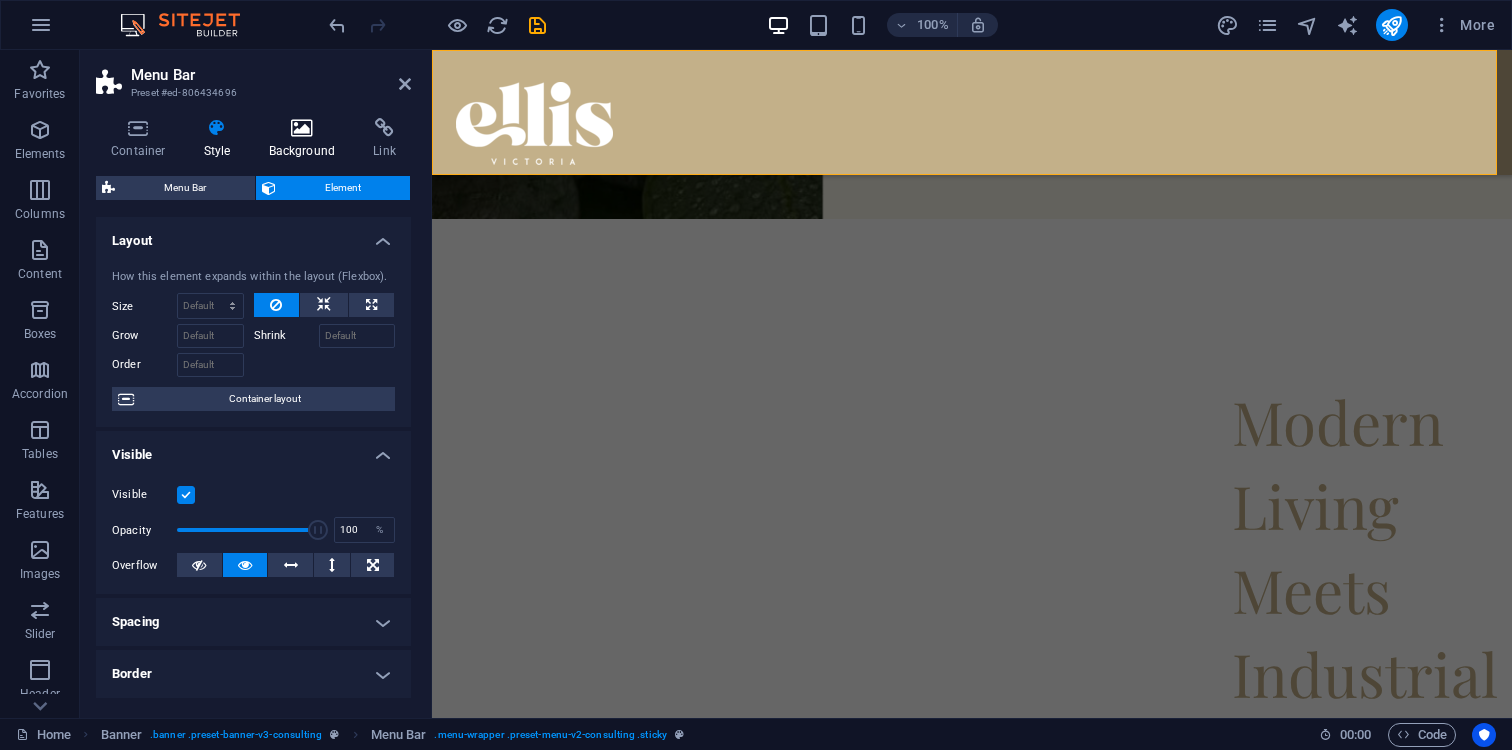 click at bounding box center (302, 128) 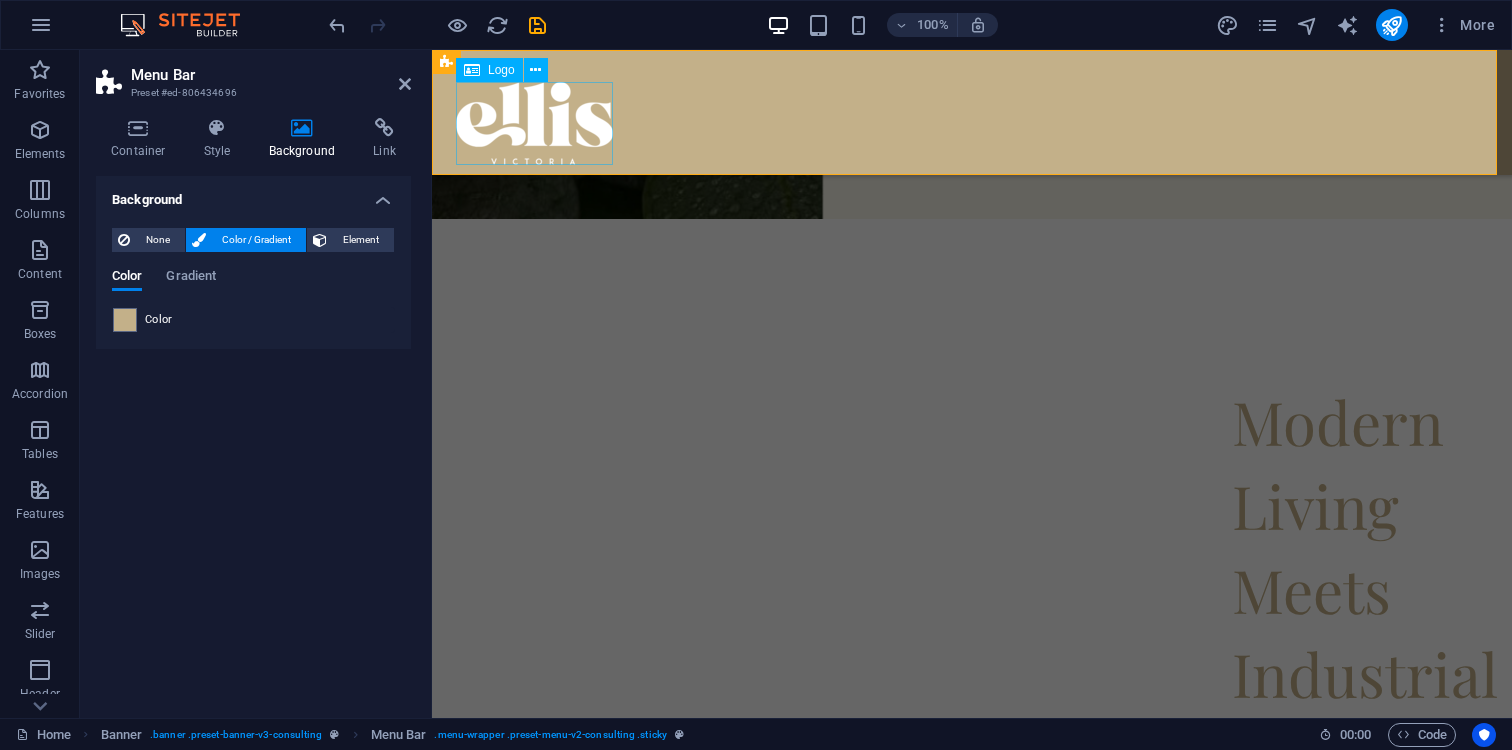 click at bounding box center [972, 123] 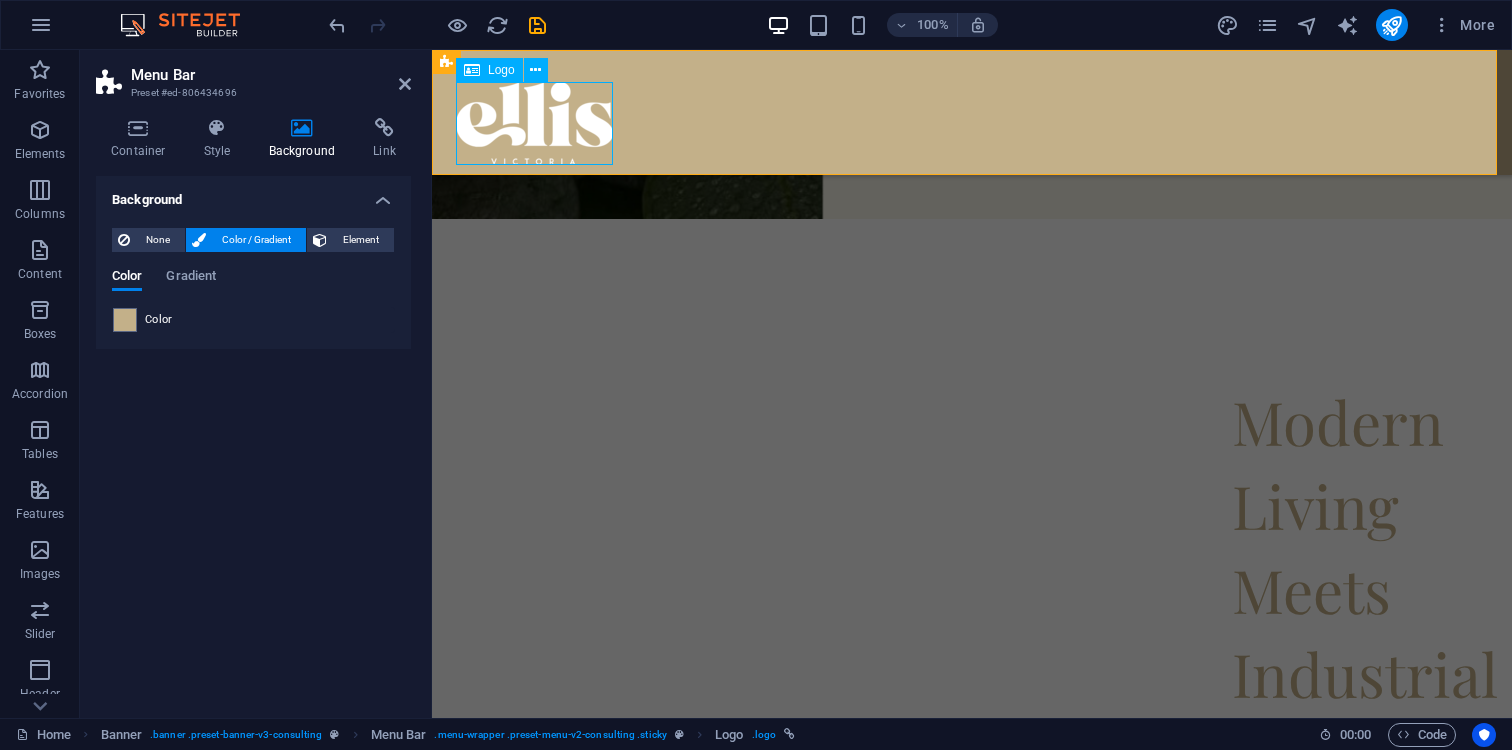 click at bounding box center (972, 123) 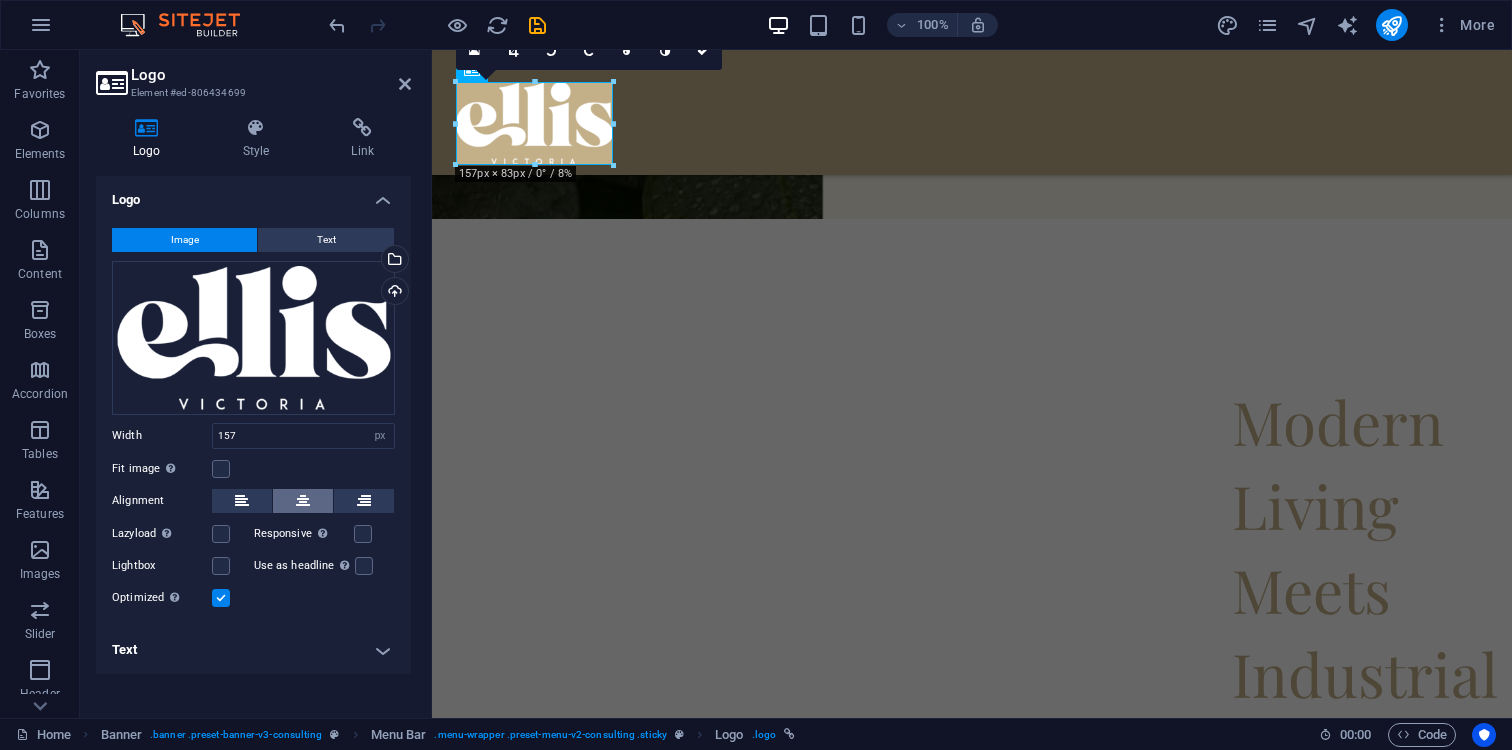 click at bounding box center (303, 501) 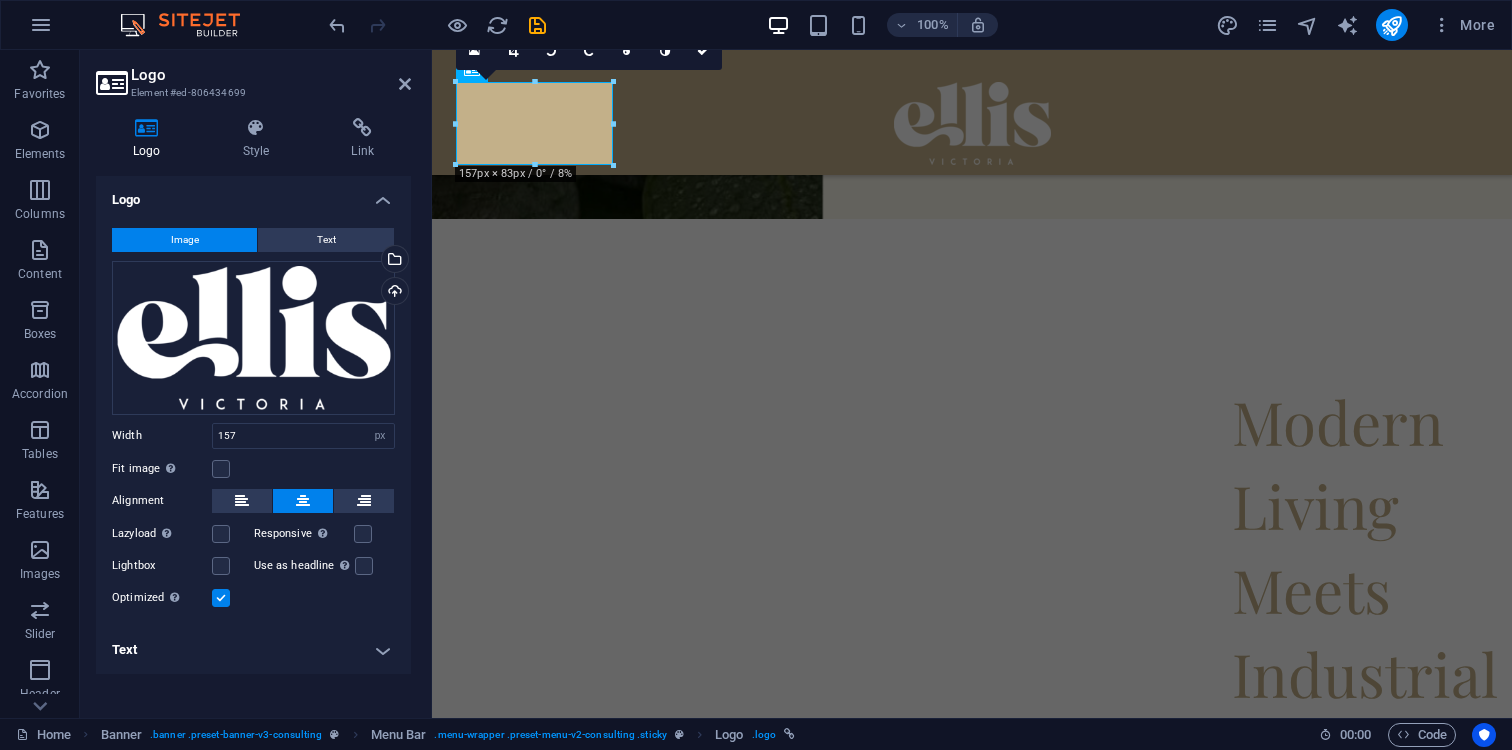 click at bounding box center [303, 501] 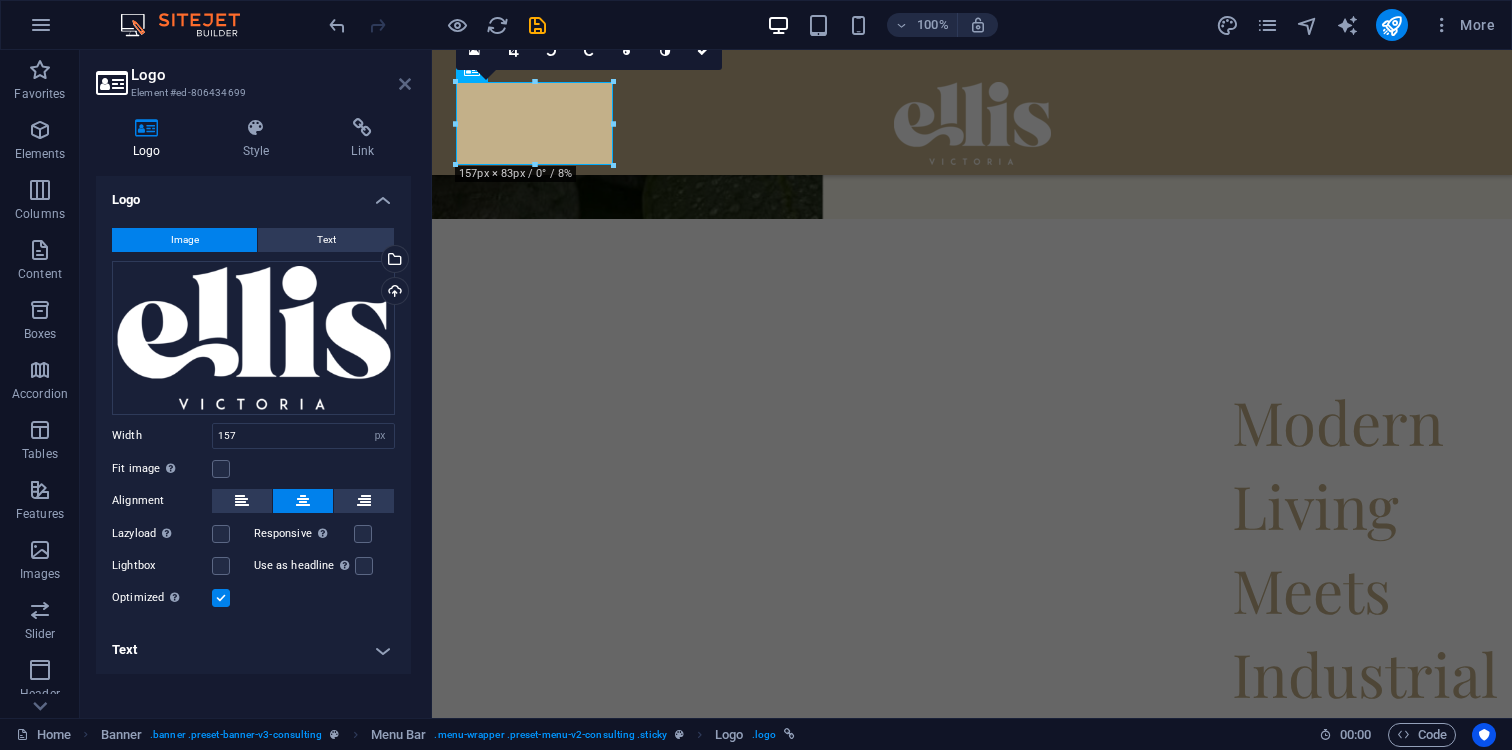 click at bounding box center (405, 84) 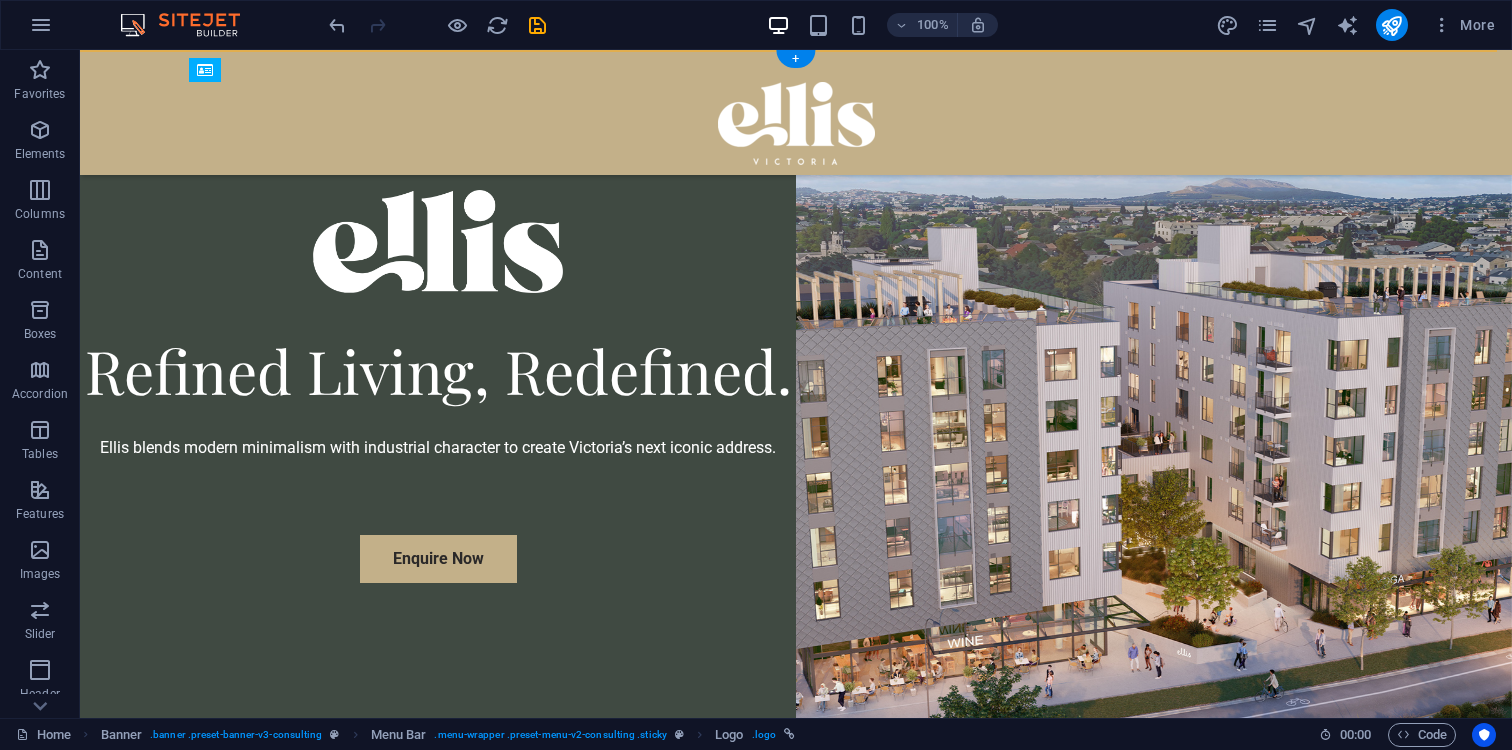 scroll, scrollTop: 0, scrollLeft: 0, axis: both 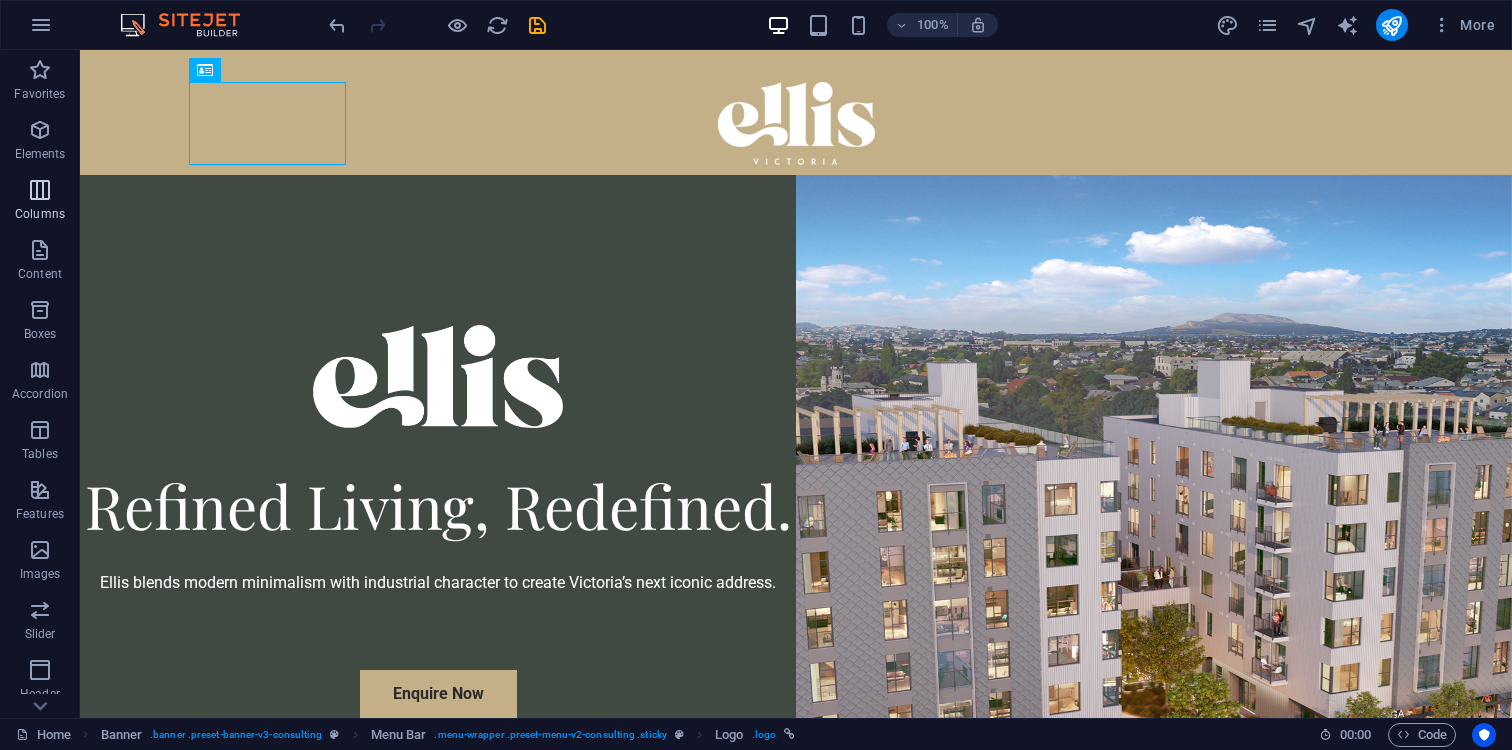 click on "Columns" at bounding box center [40, 214] 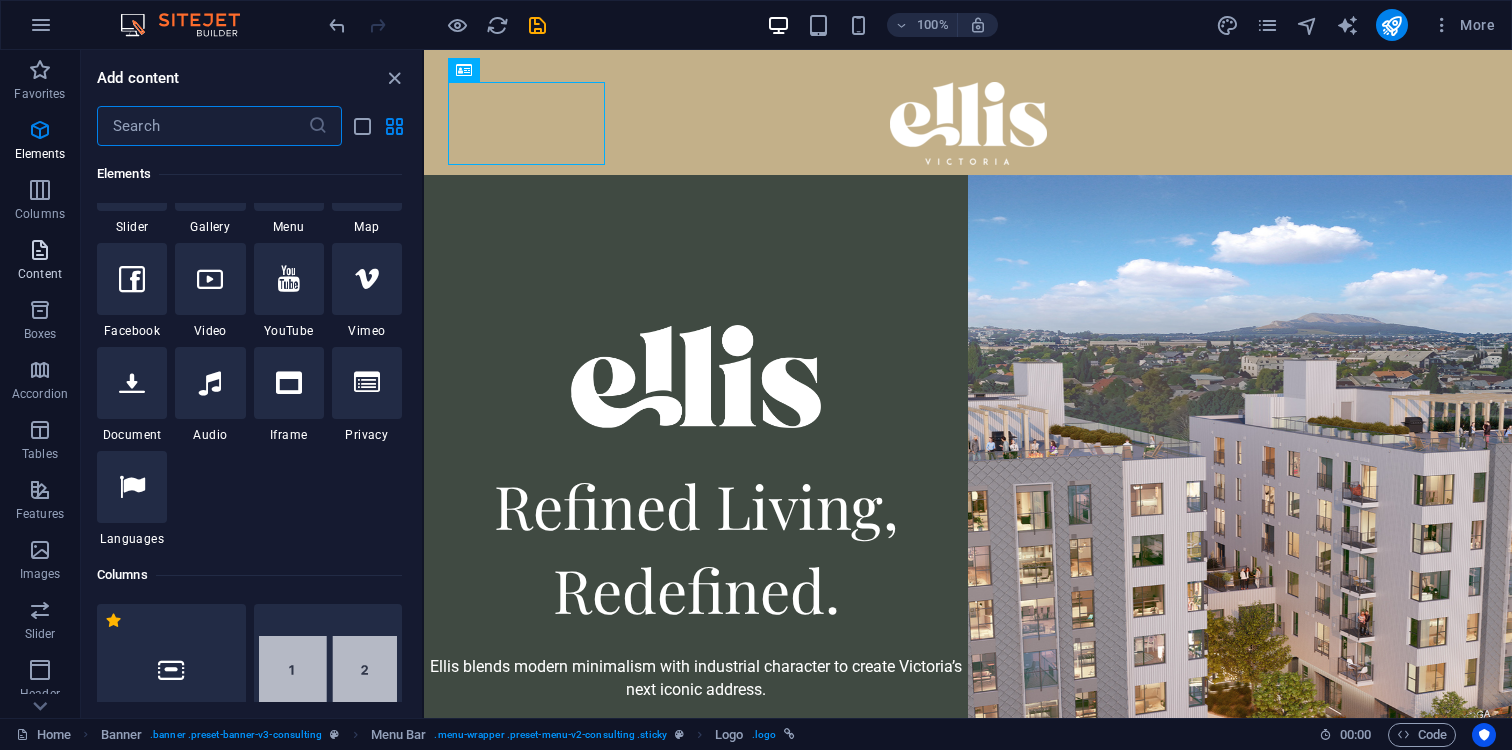 click on "Content" at bounding box center [40, 274] 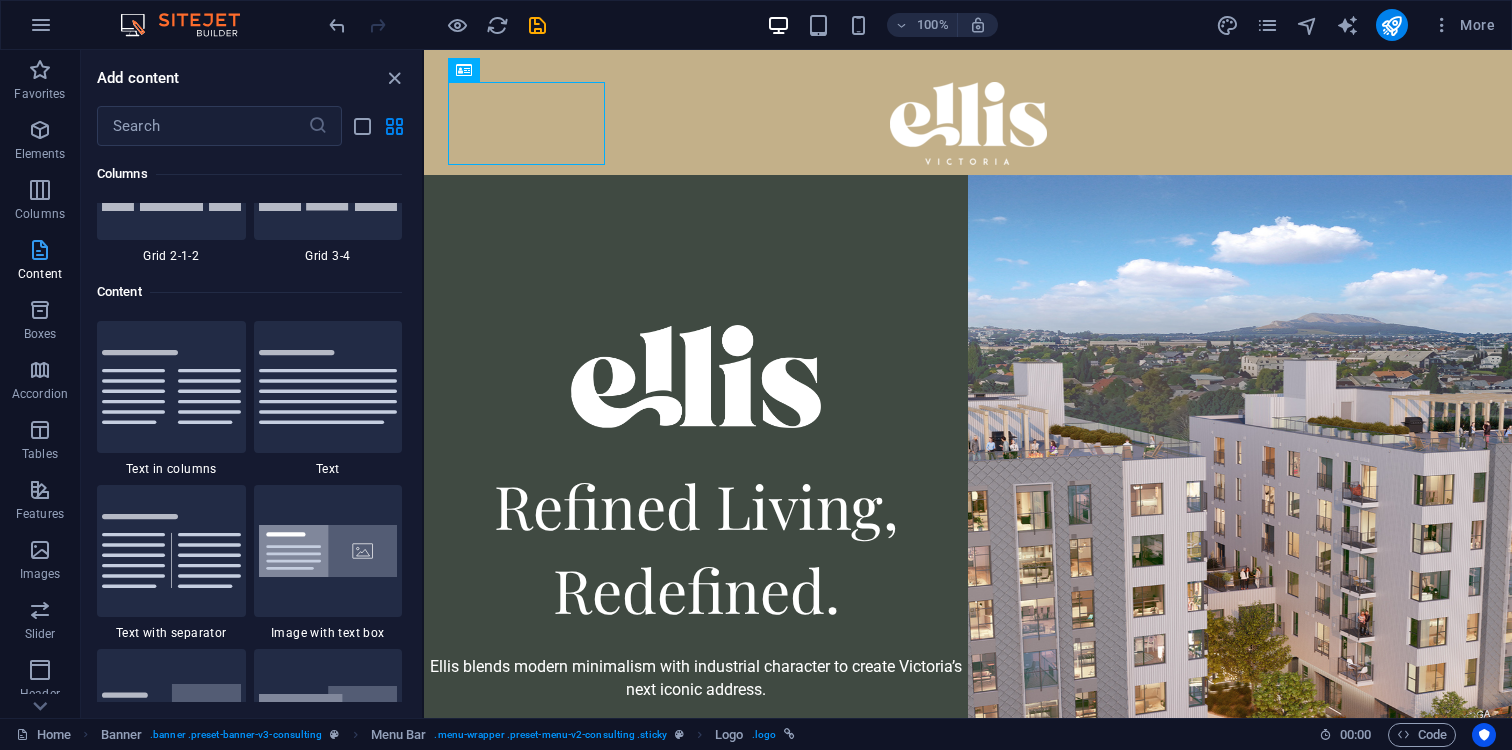 scroll, scrollTop: 3499, scrollLeft: 0, axis: vertical 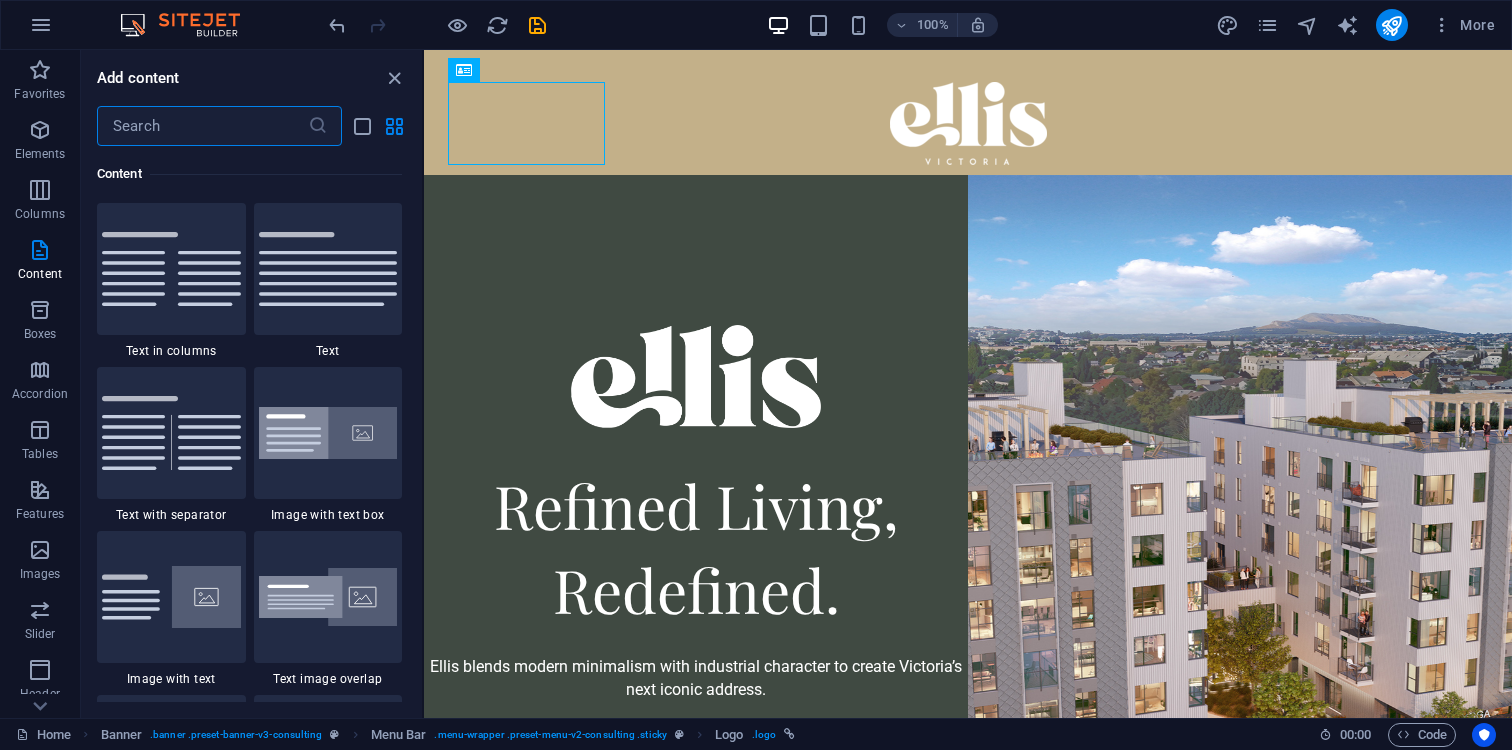 click at bounding box center [202, 126] 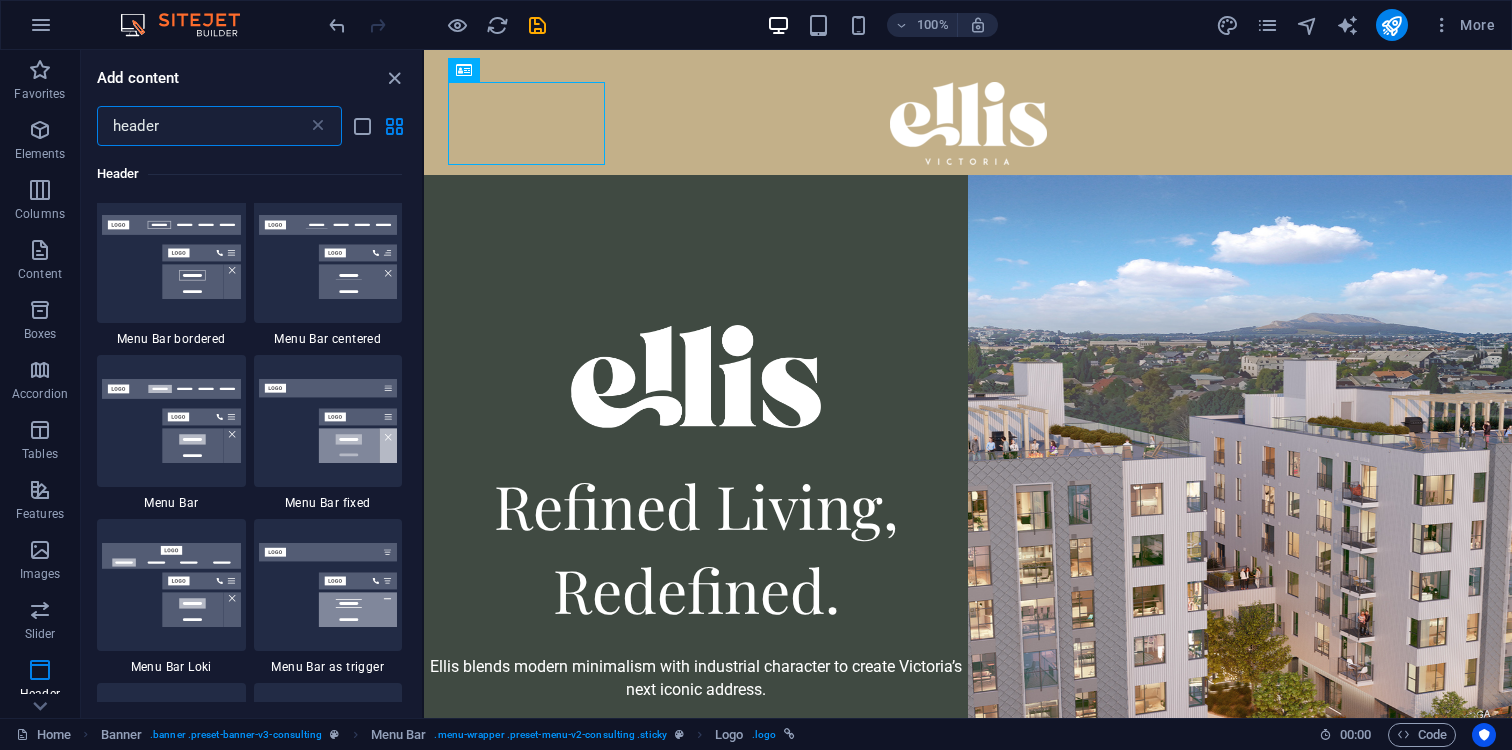 scroll, scrollTop: 267, scrollLeft: 0, axis: vertical 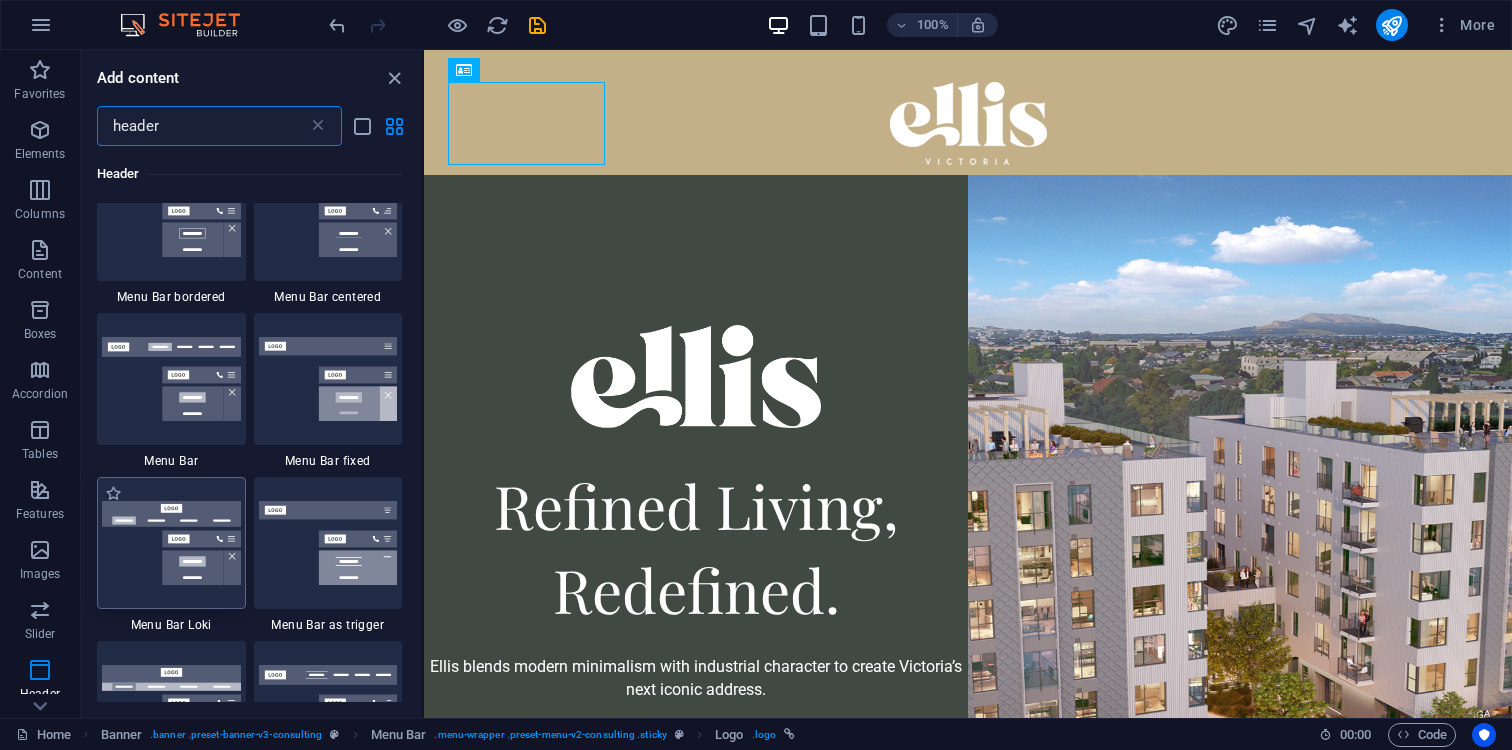 type on "header" 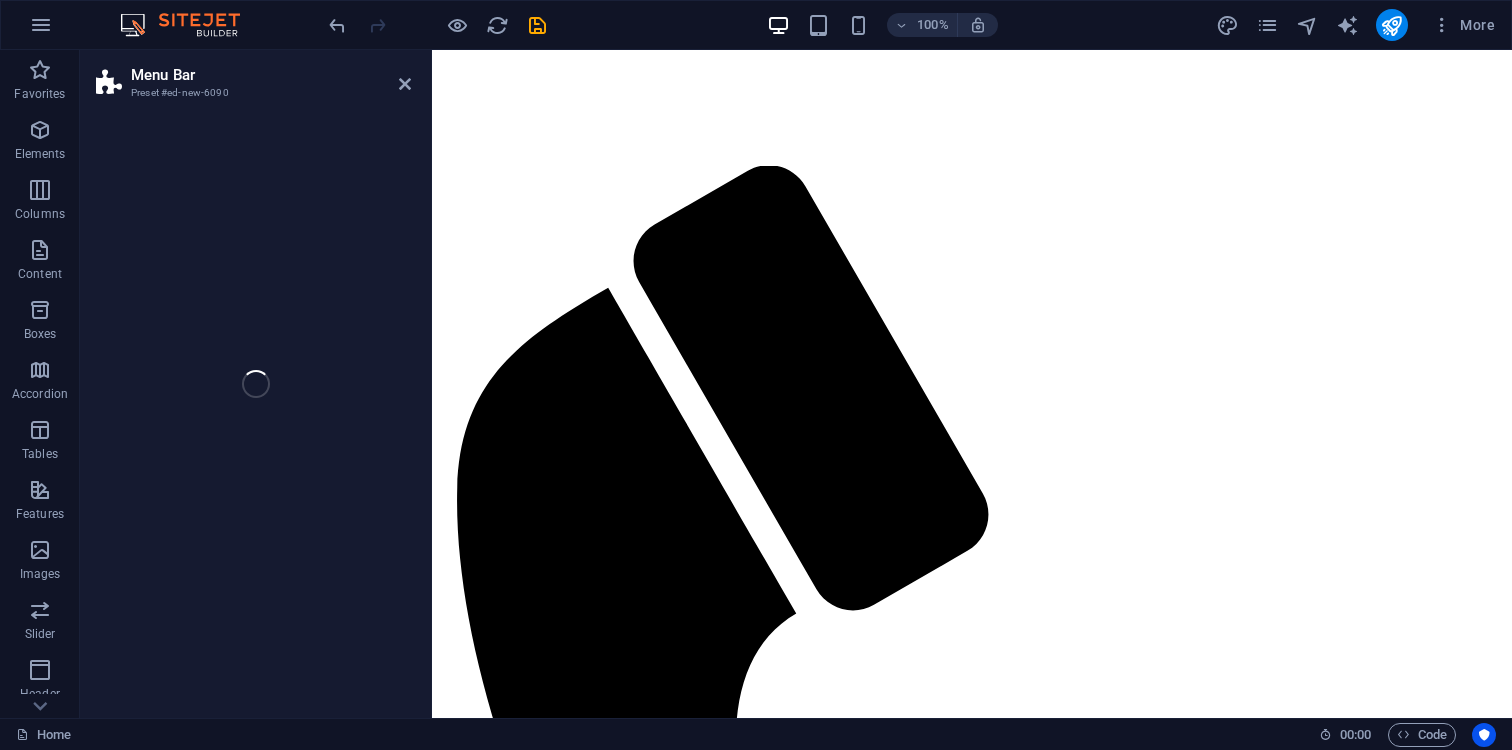 select on "rem" 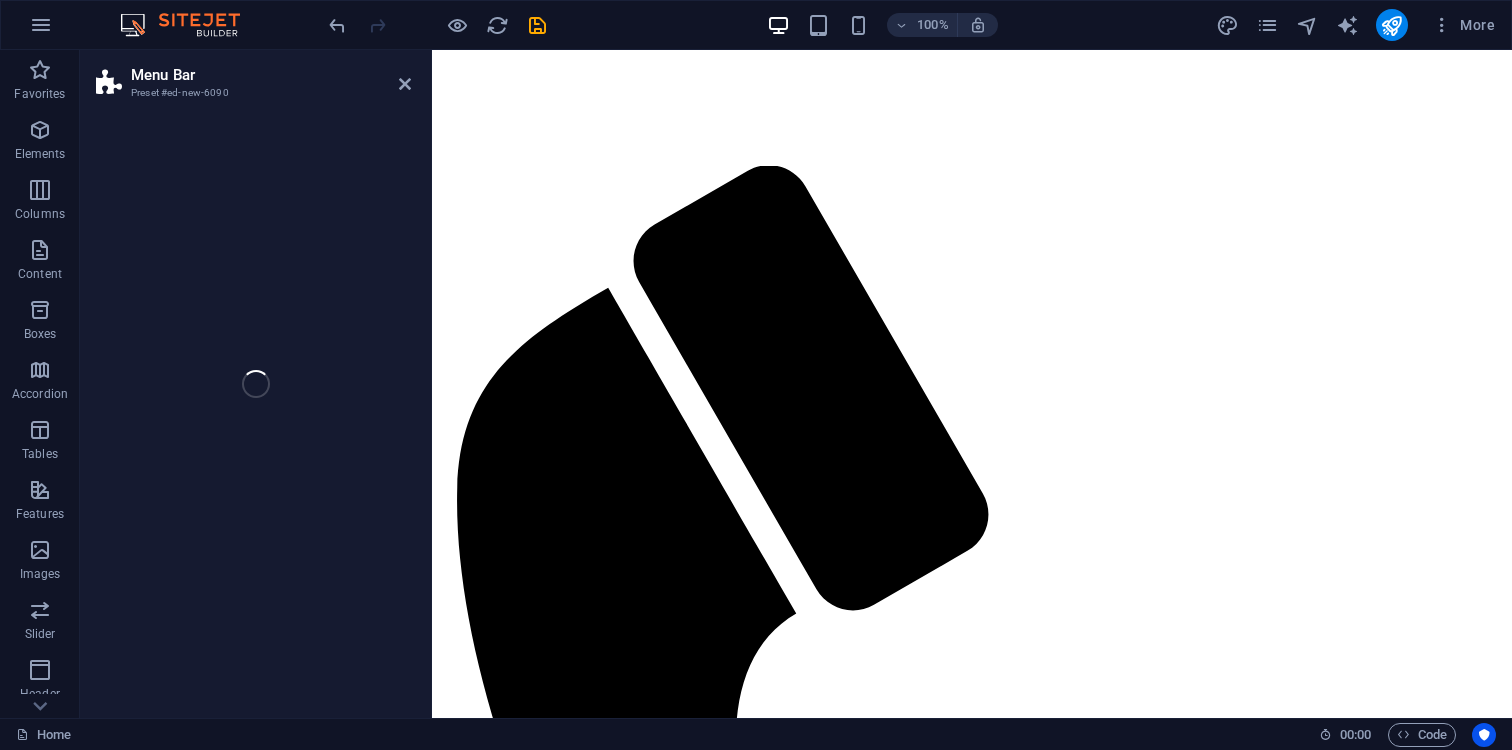 select on "rem" 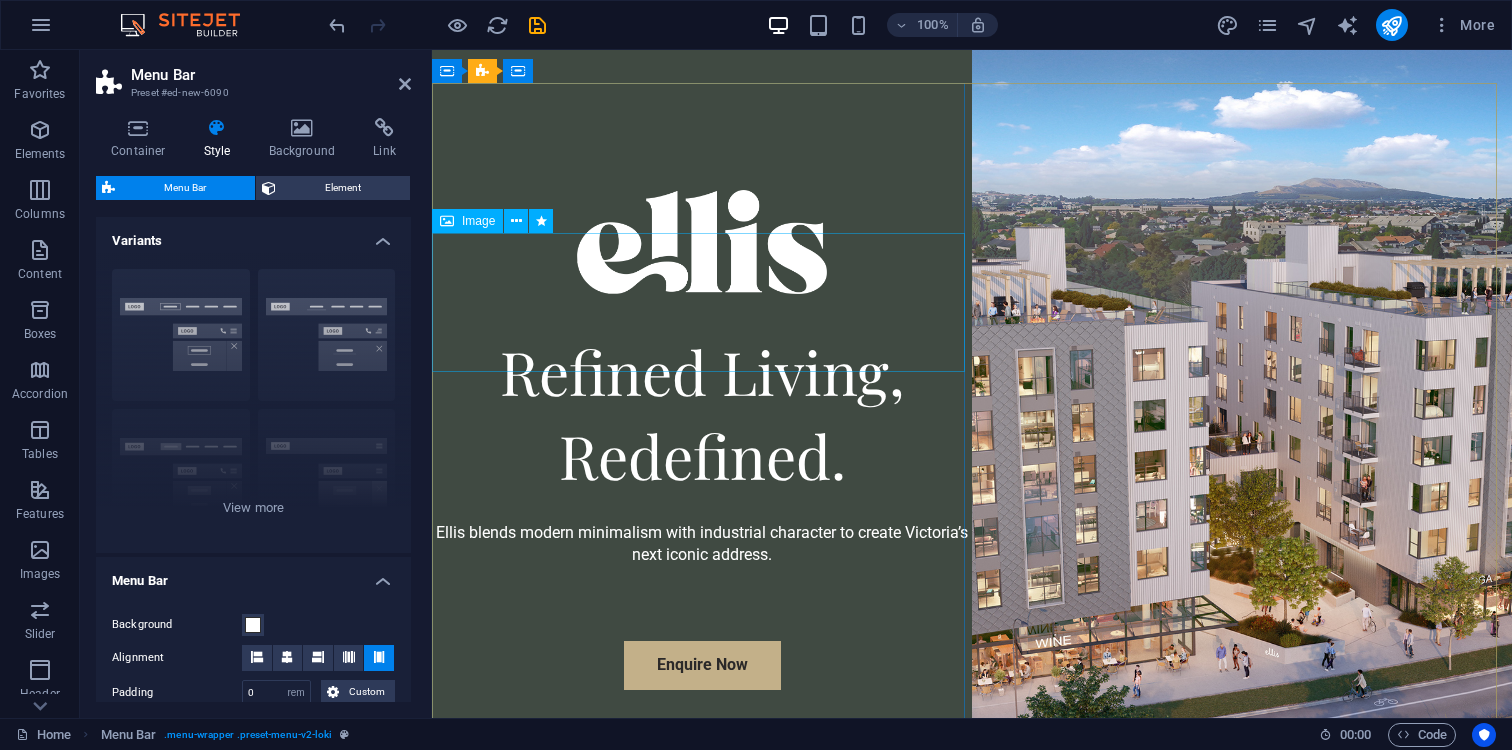 scroll, scrollTop: 0, scrollLeft: 0, axis: both 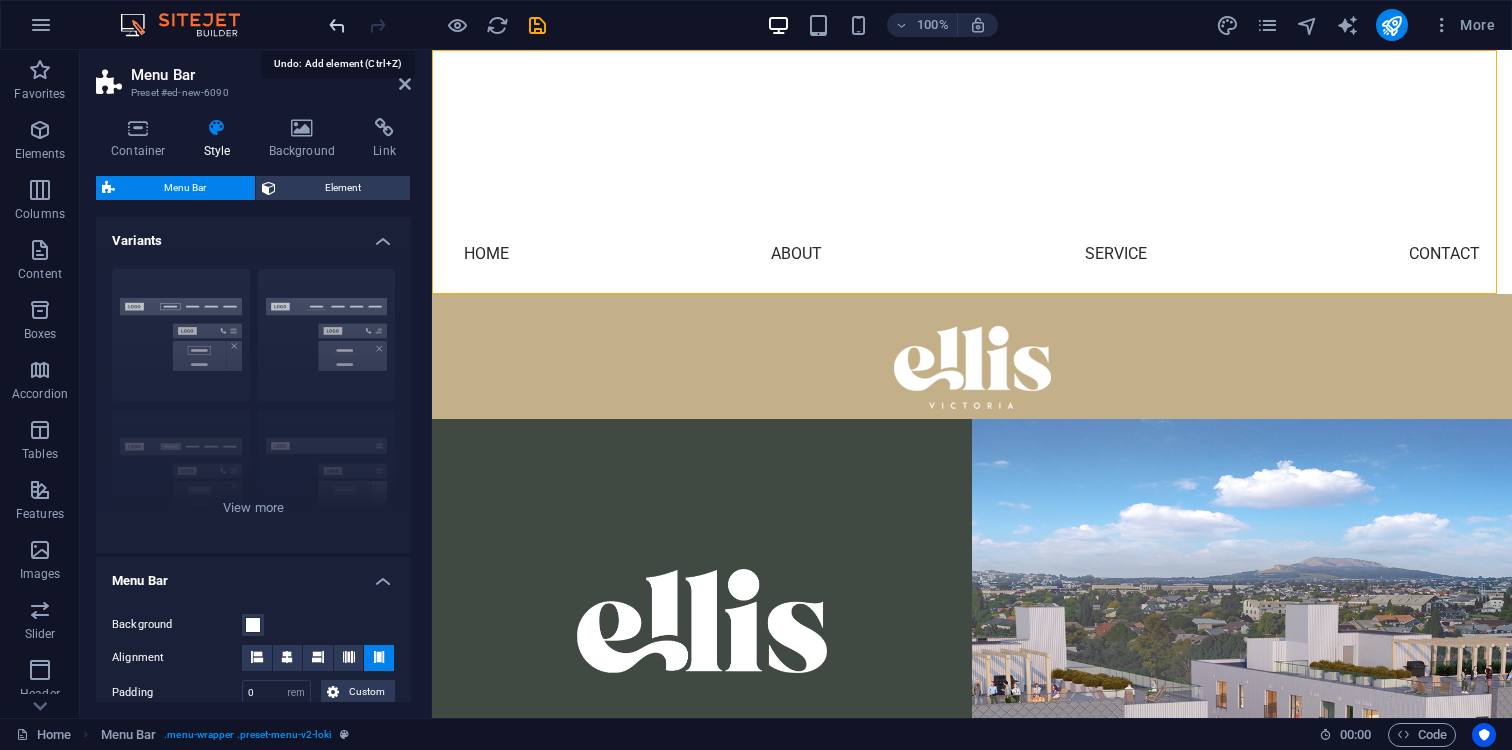 click at bounding box center [337, 25] 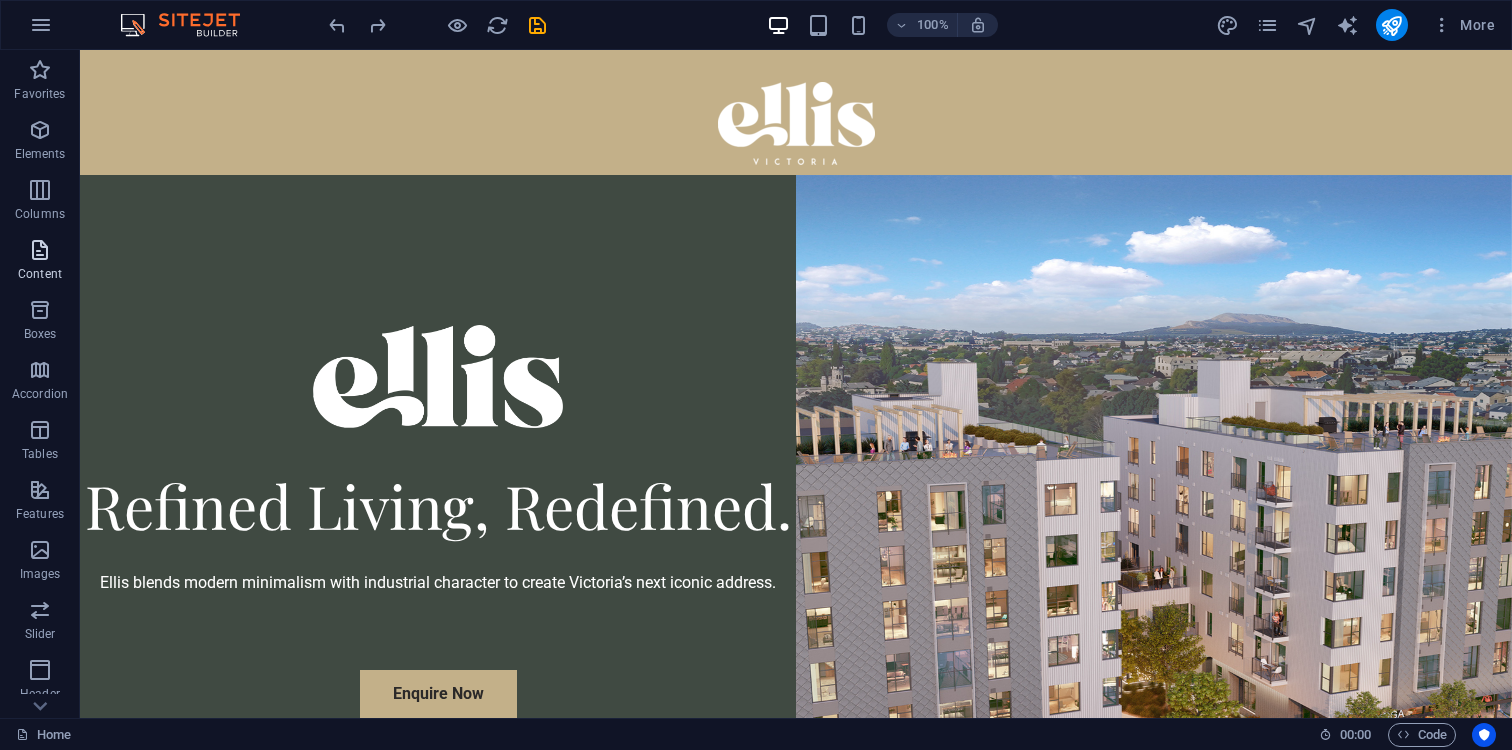 click on "Content" at bounding box center (40, 262) 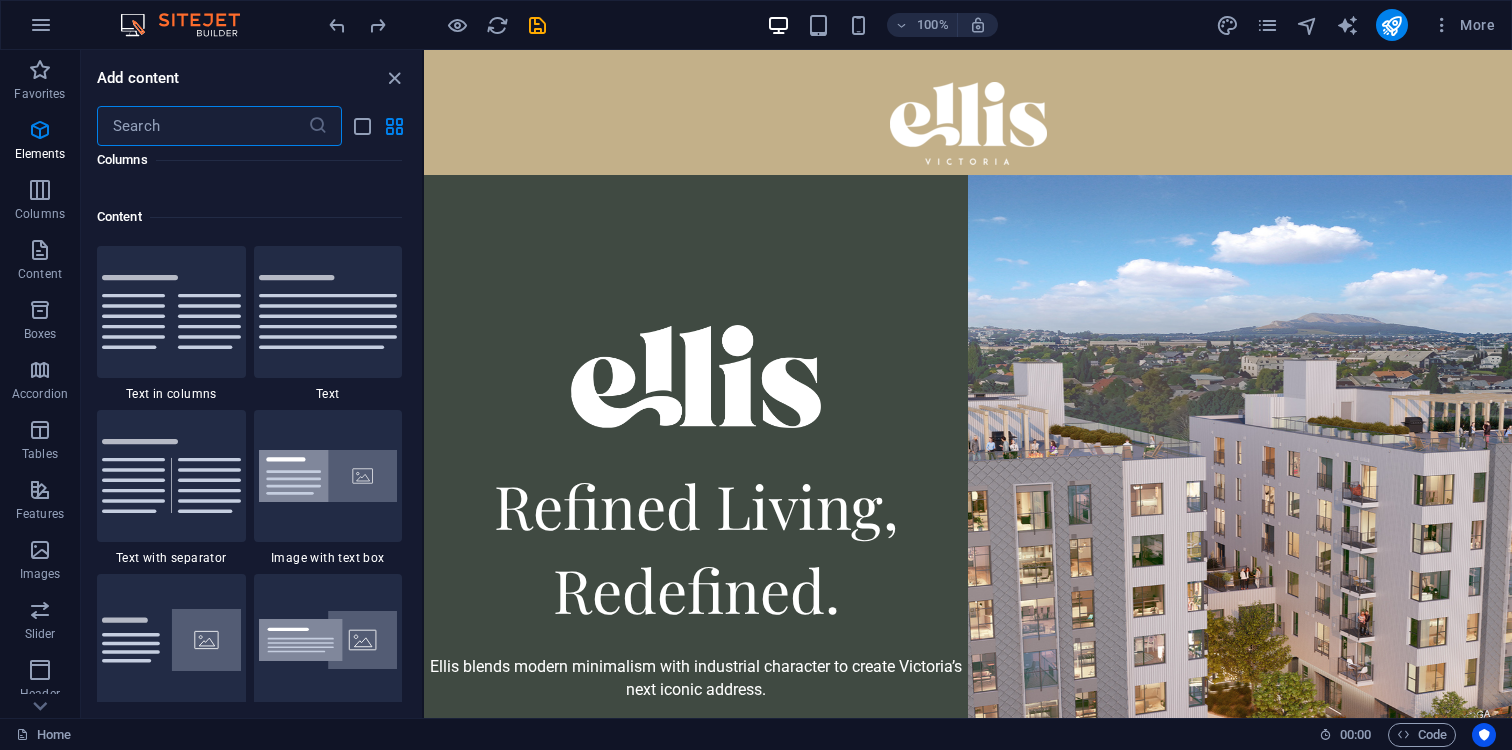 scroll, scrollTop: 3499, scrollLeft: 0, axis: vertical 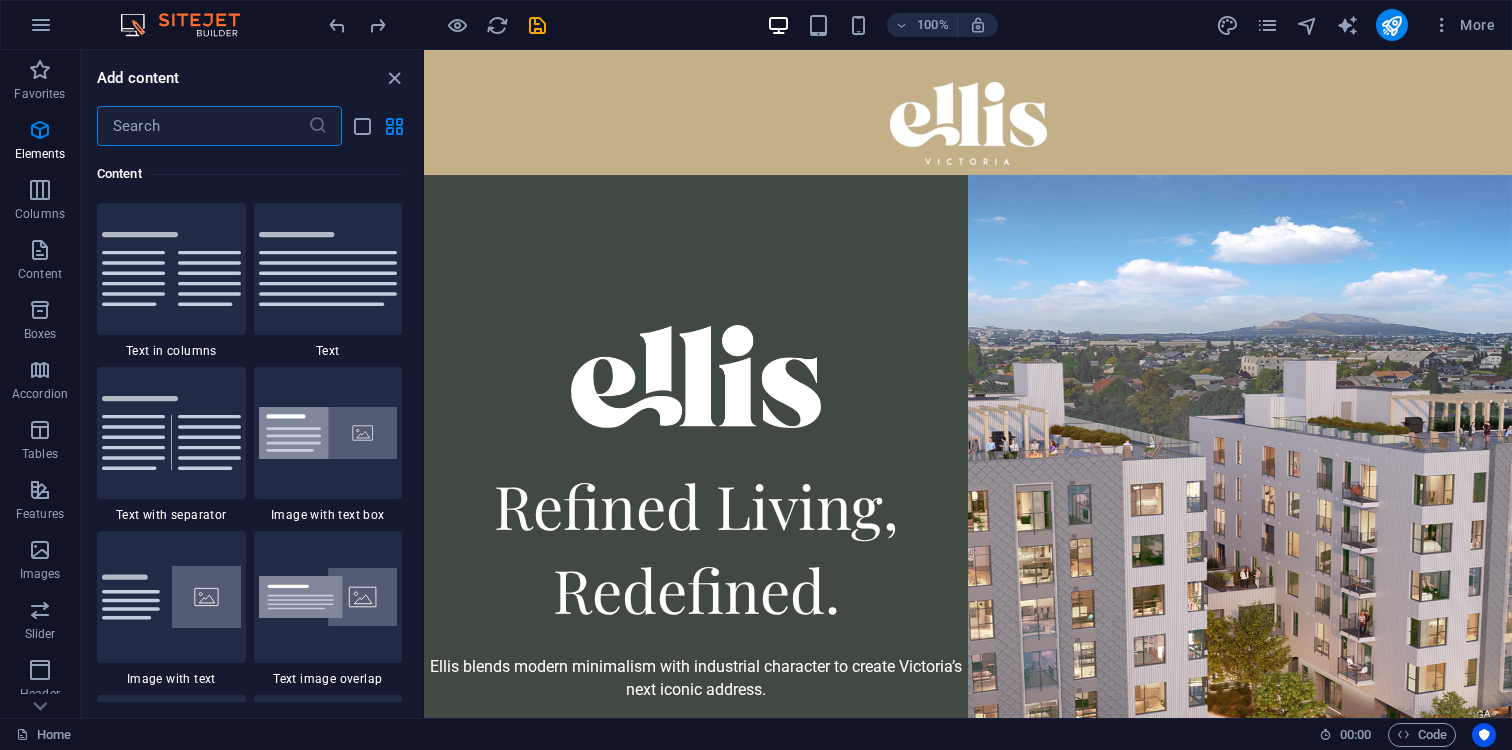click at bounding box center (202, 126) 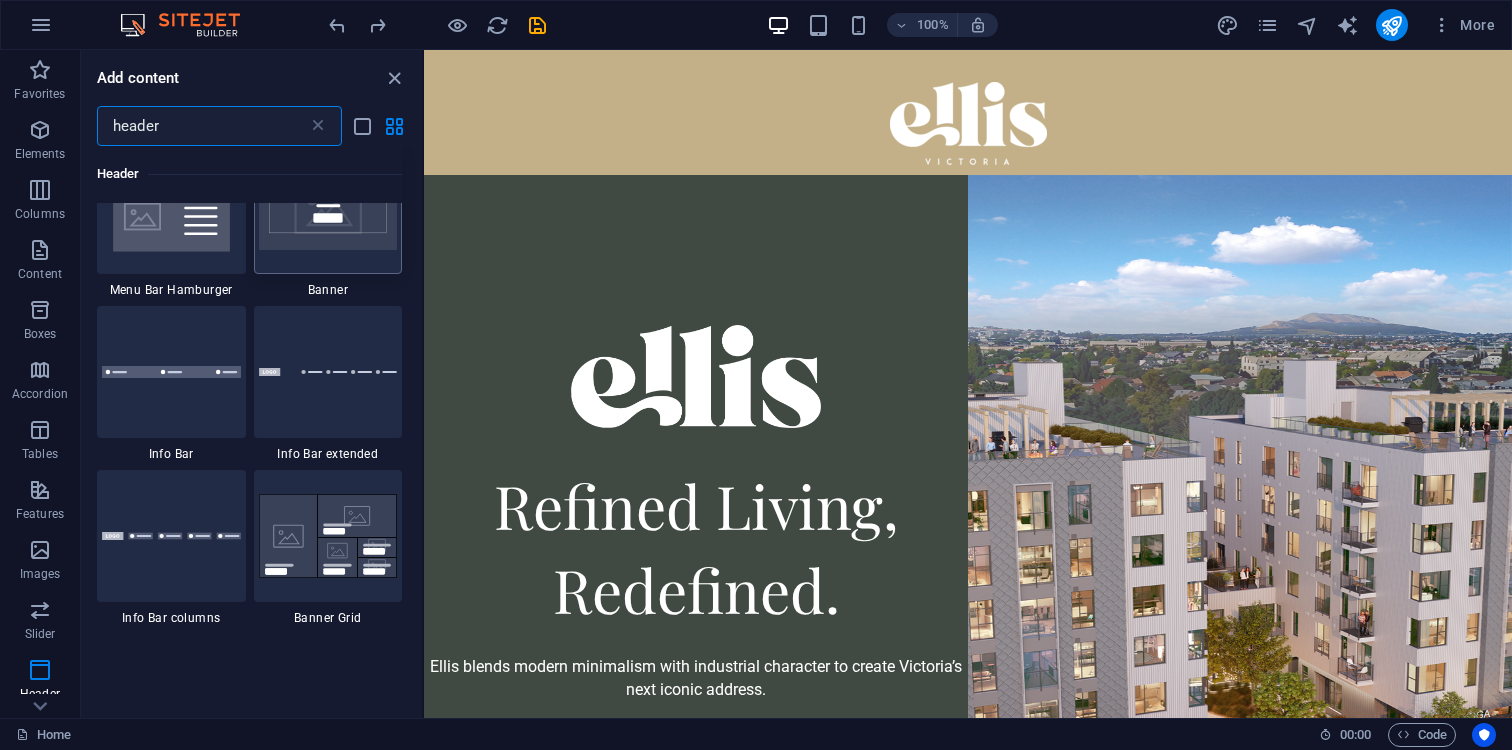 scroll, scrollTop: 791, scrollLeft: 0, axis: vertical 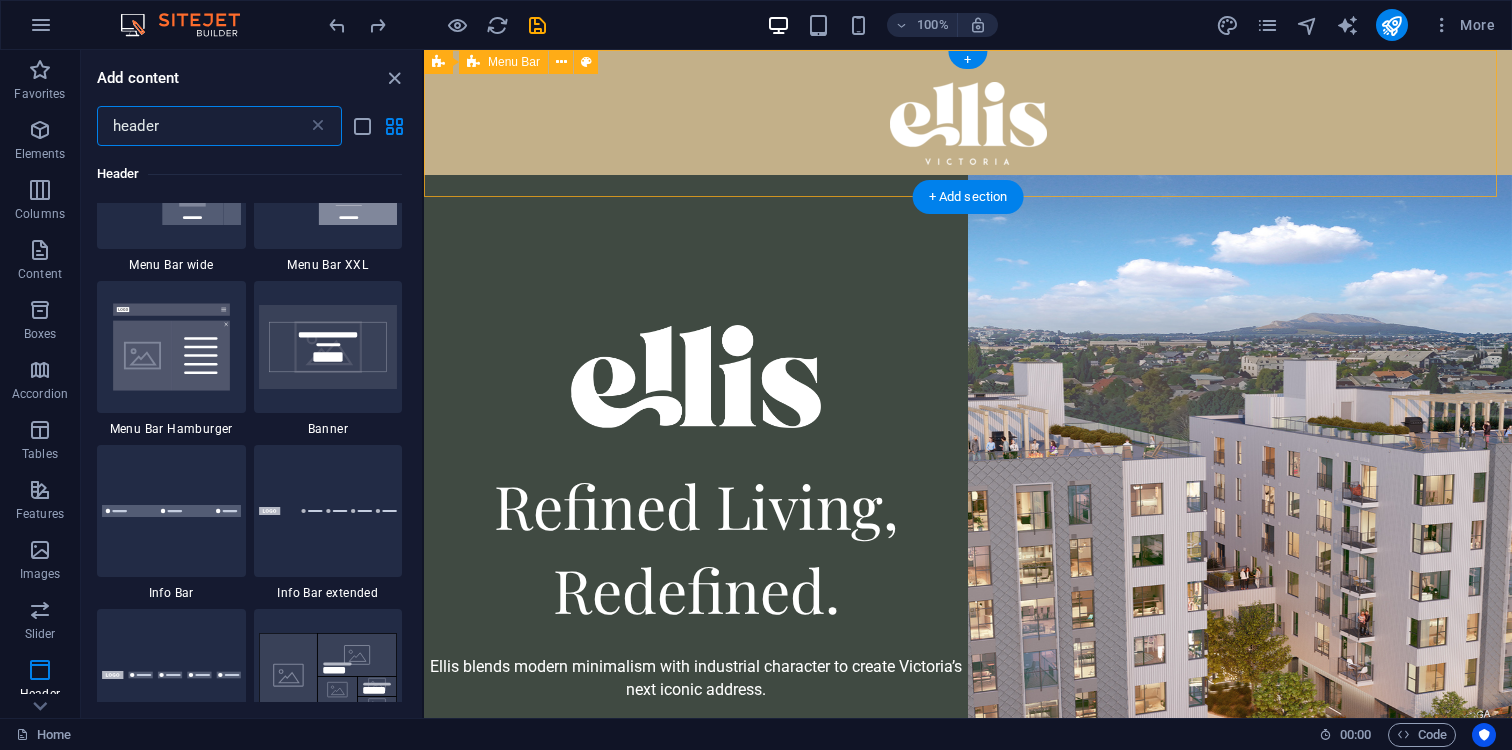 type on "header" 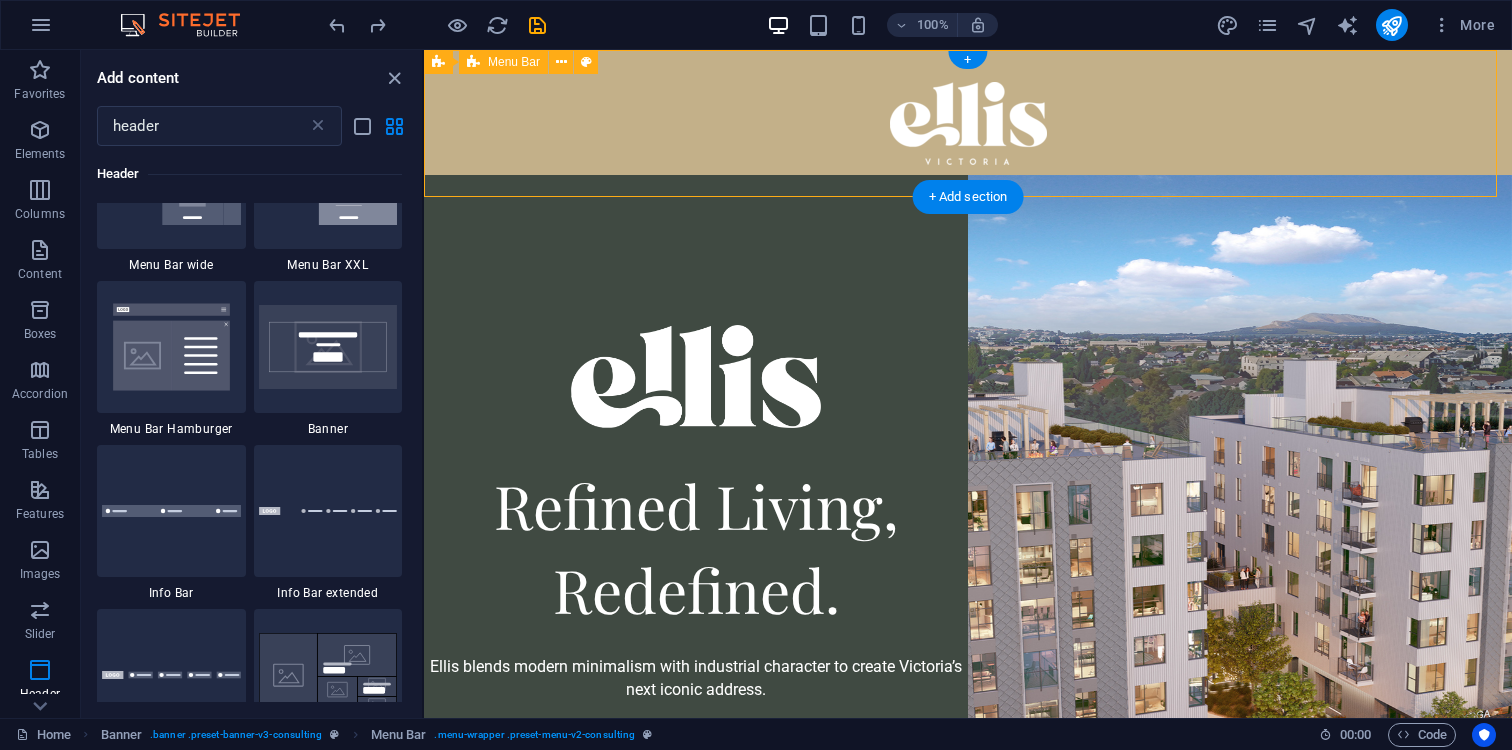 click at bounding box center (968, 112) 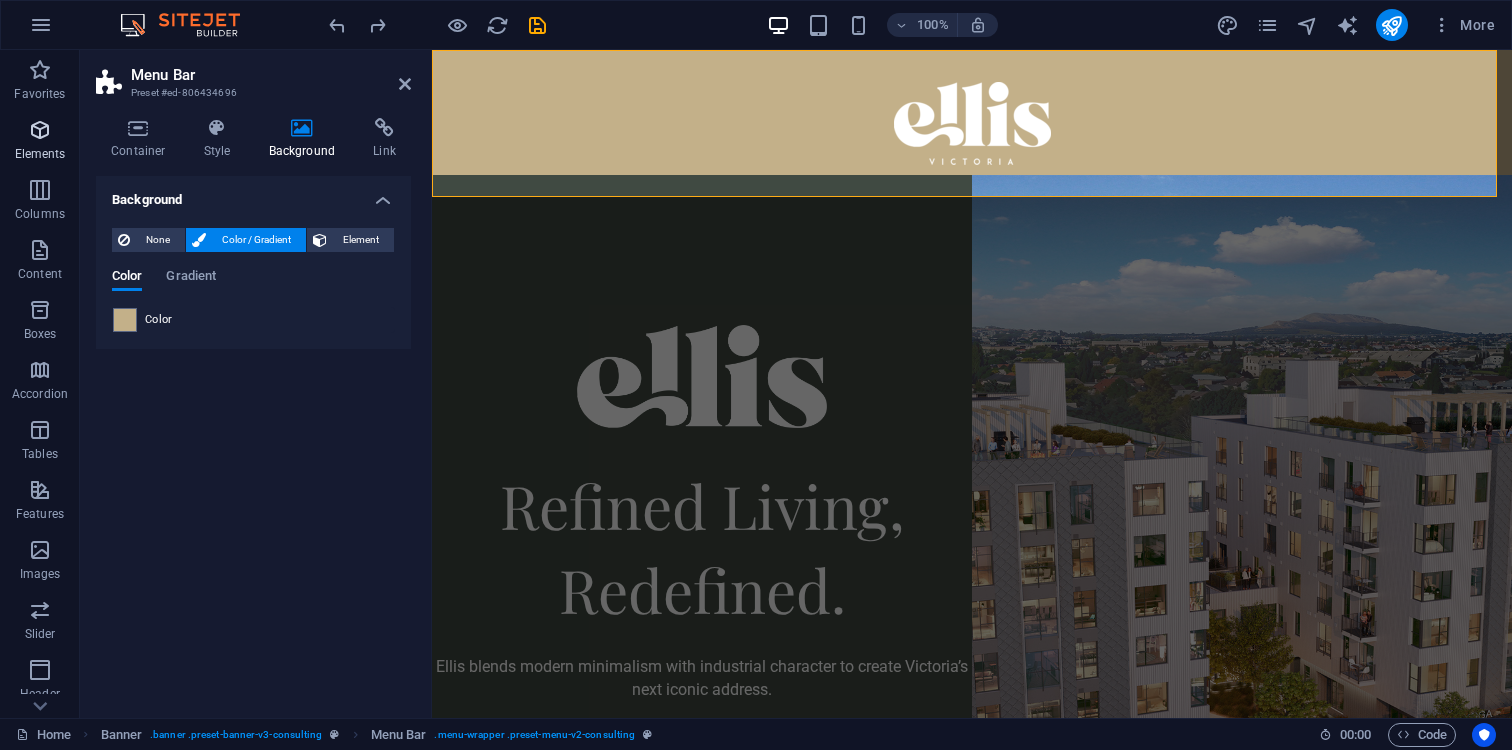 click on "Elements" at bounding box center [40, 154] 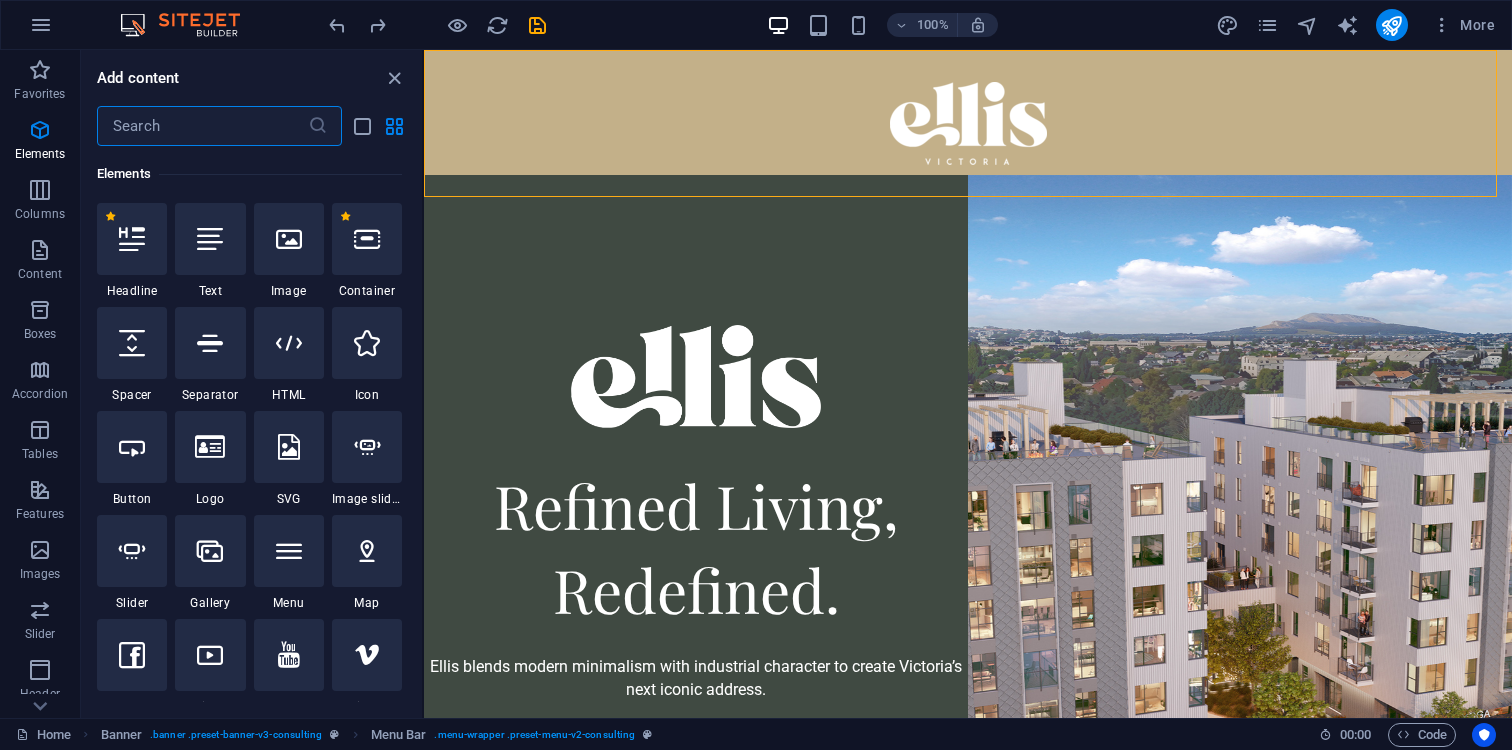 scroll, scrollTop: 213, scrollLeft: 0, axis: vertical 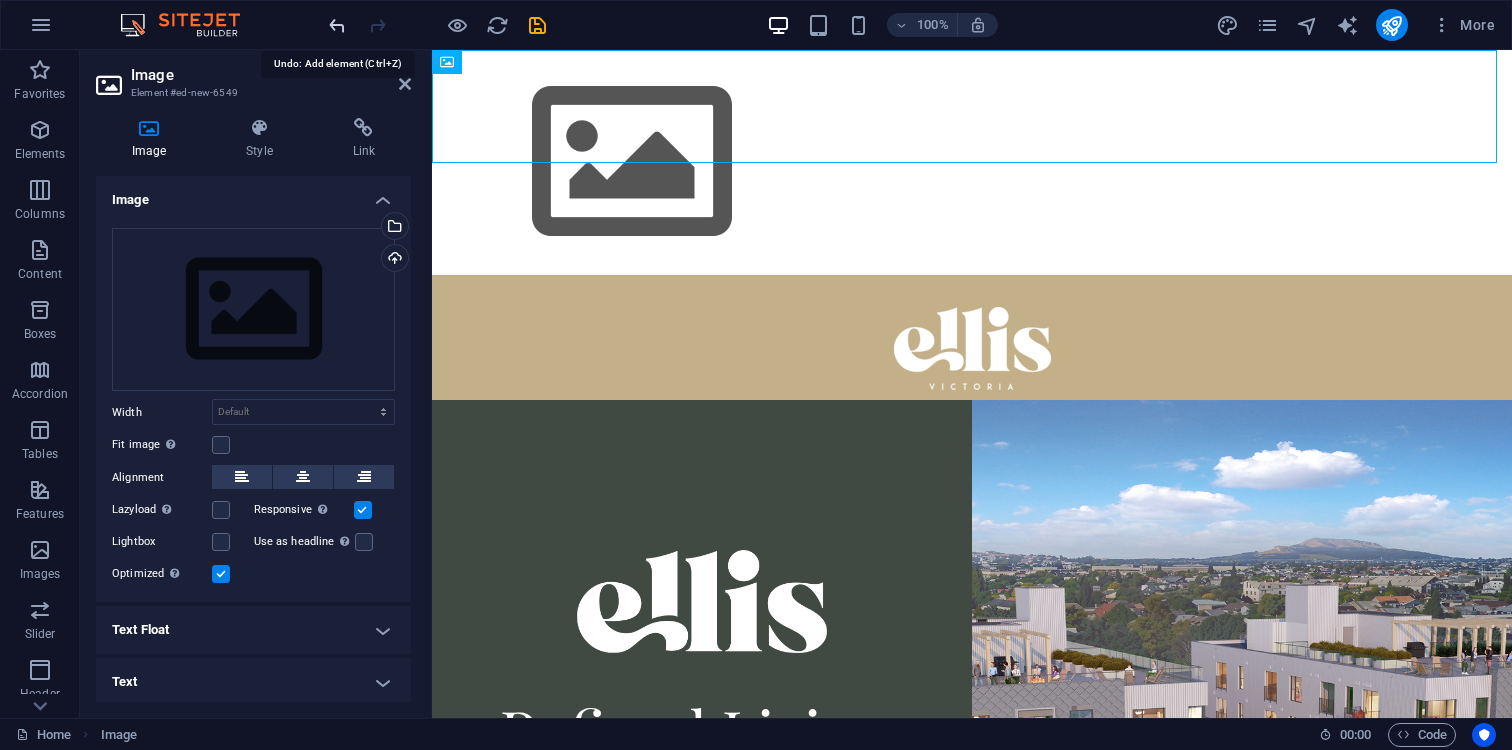 click at bounding box center [337, 25] 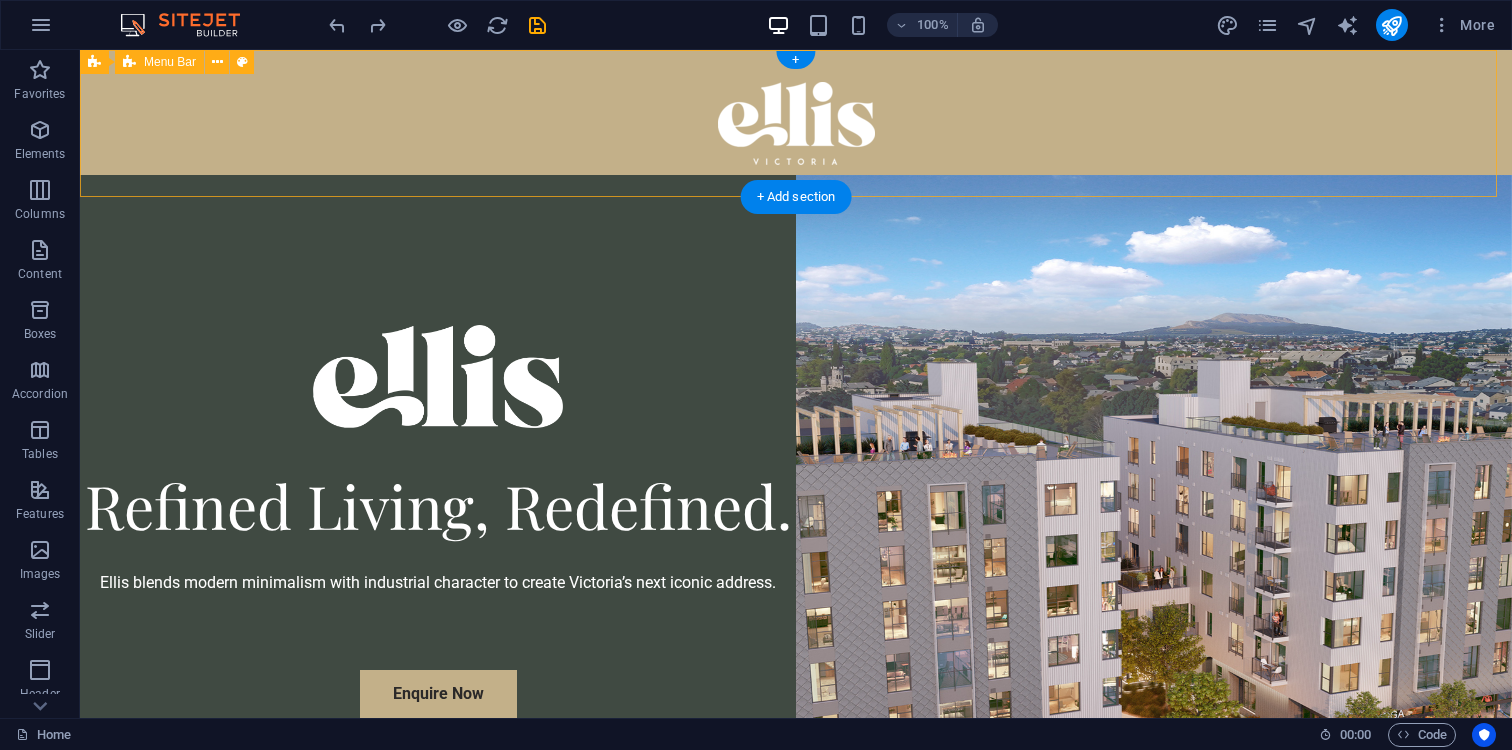 click at bounding box center [796, 112] 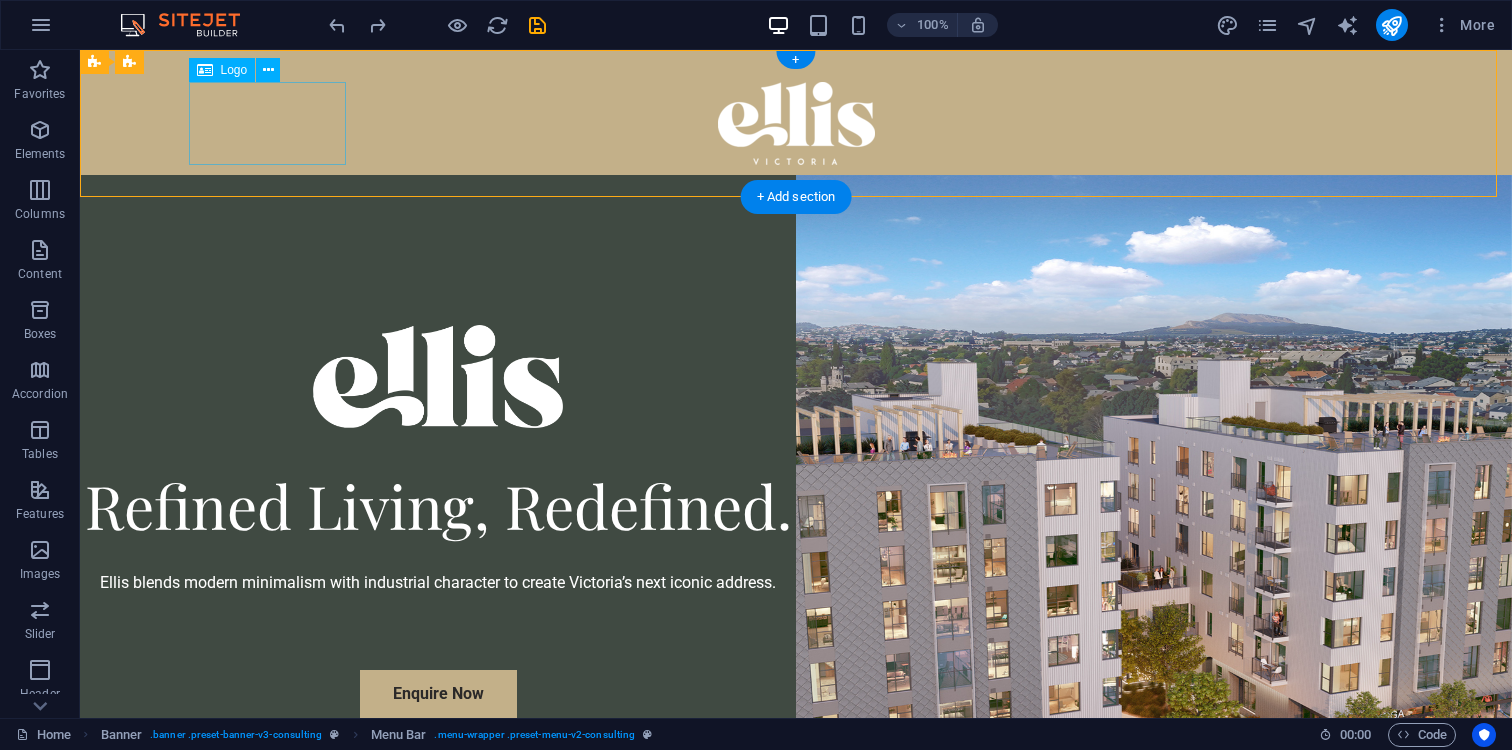 click at bounding box center (796, 123) 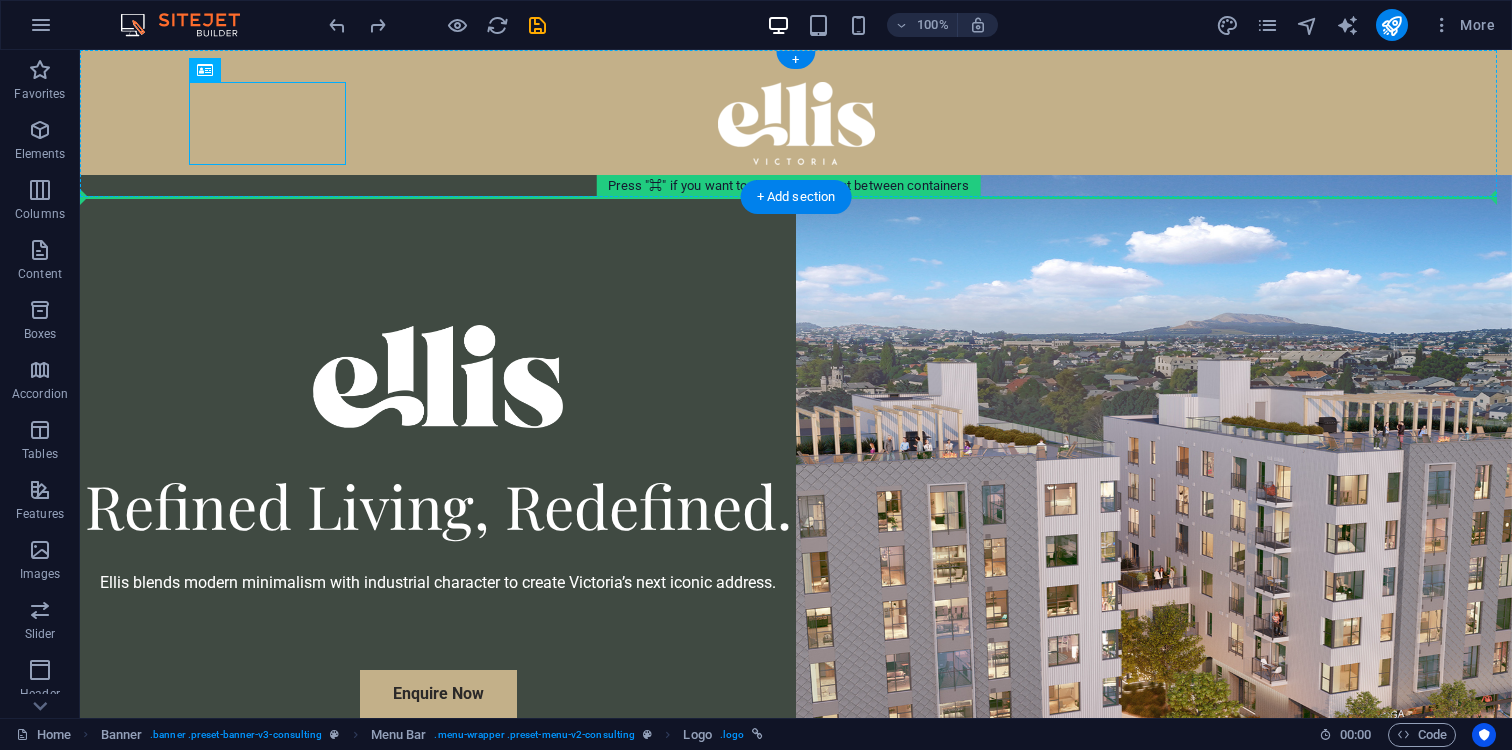 drag, startPoint x: 307, startPoint y: 122, endPoint x: 698, endPoint y: 136, distance: 391.25055 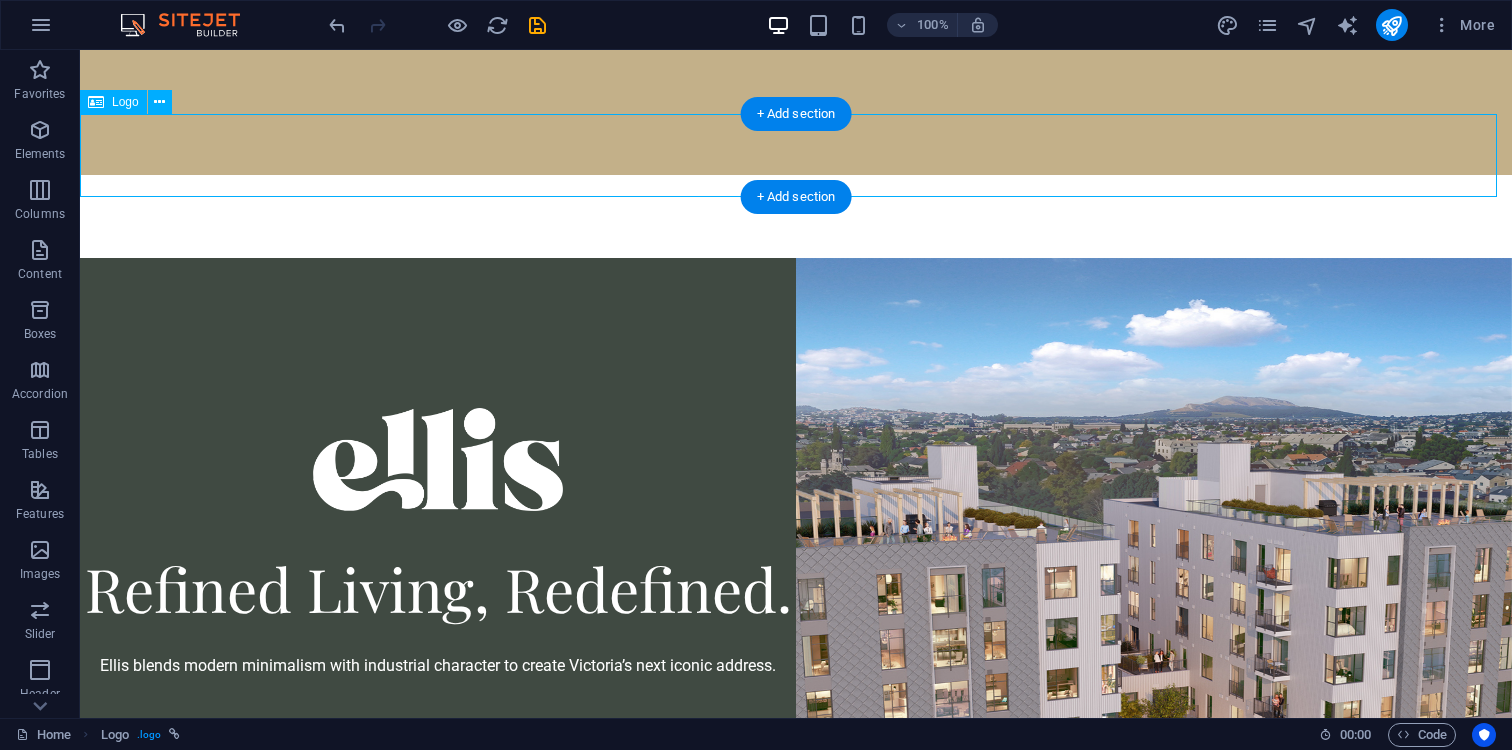 click at bounding box center [796, 216] 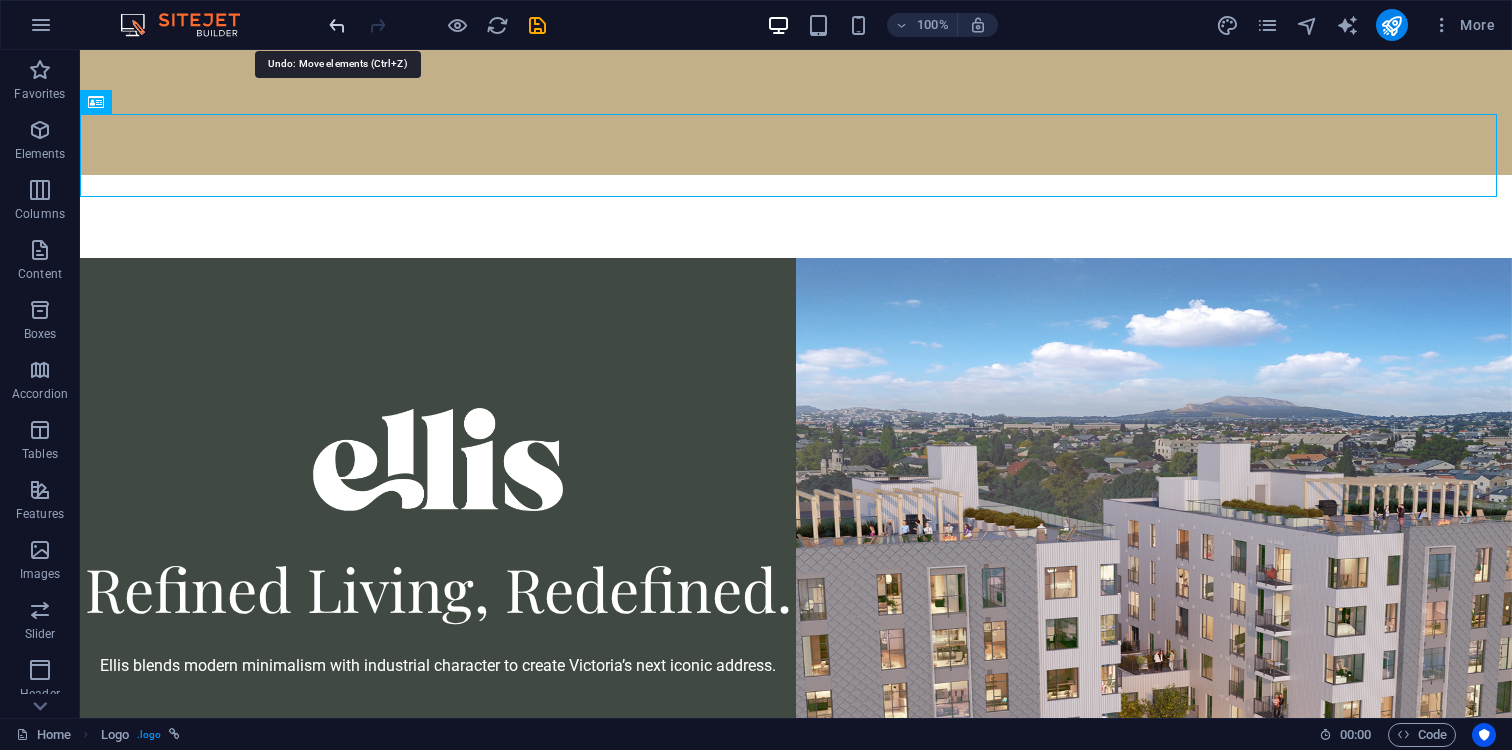 click at bounding box center [337, 25] 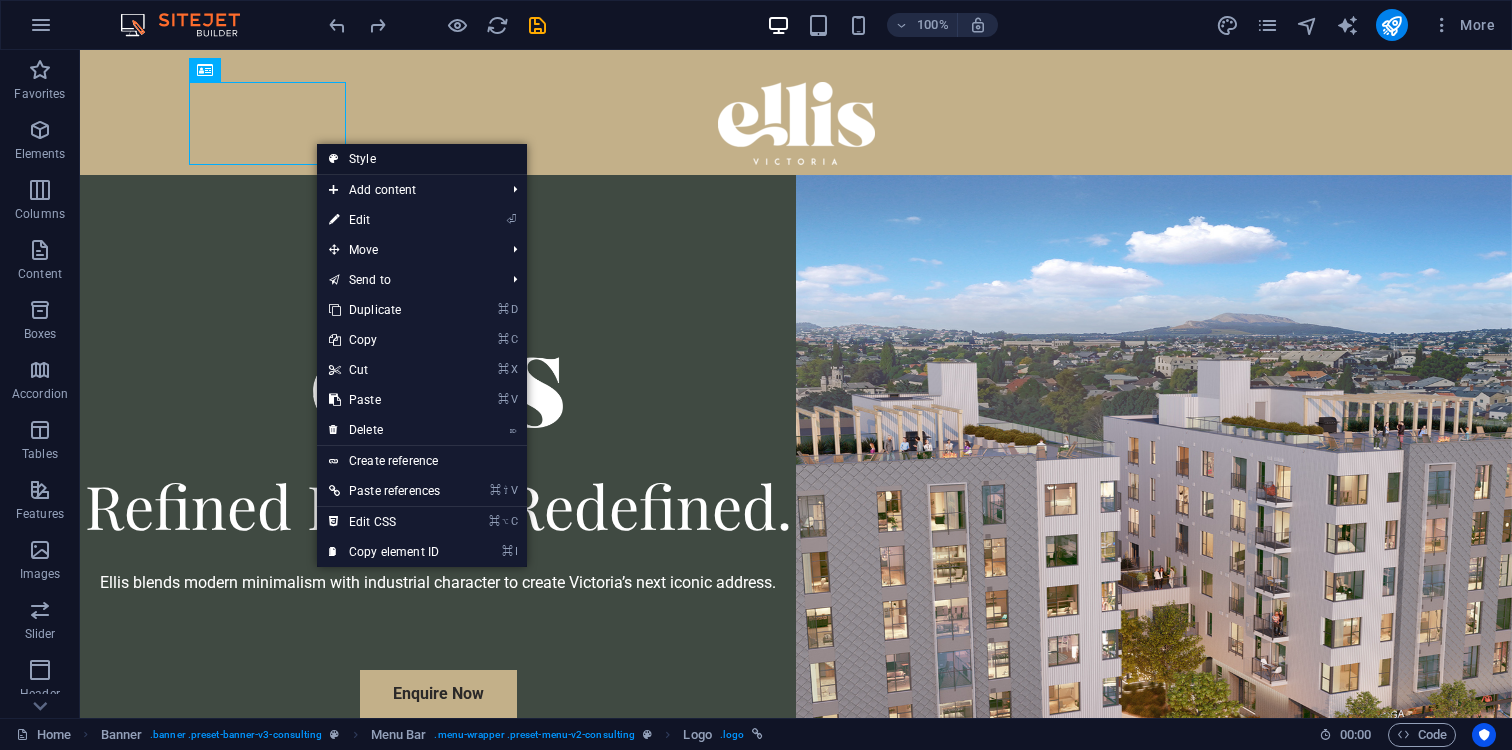 click at bounding box center [334, 159] 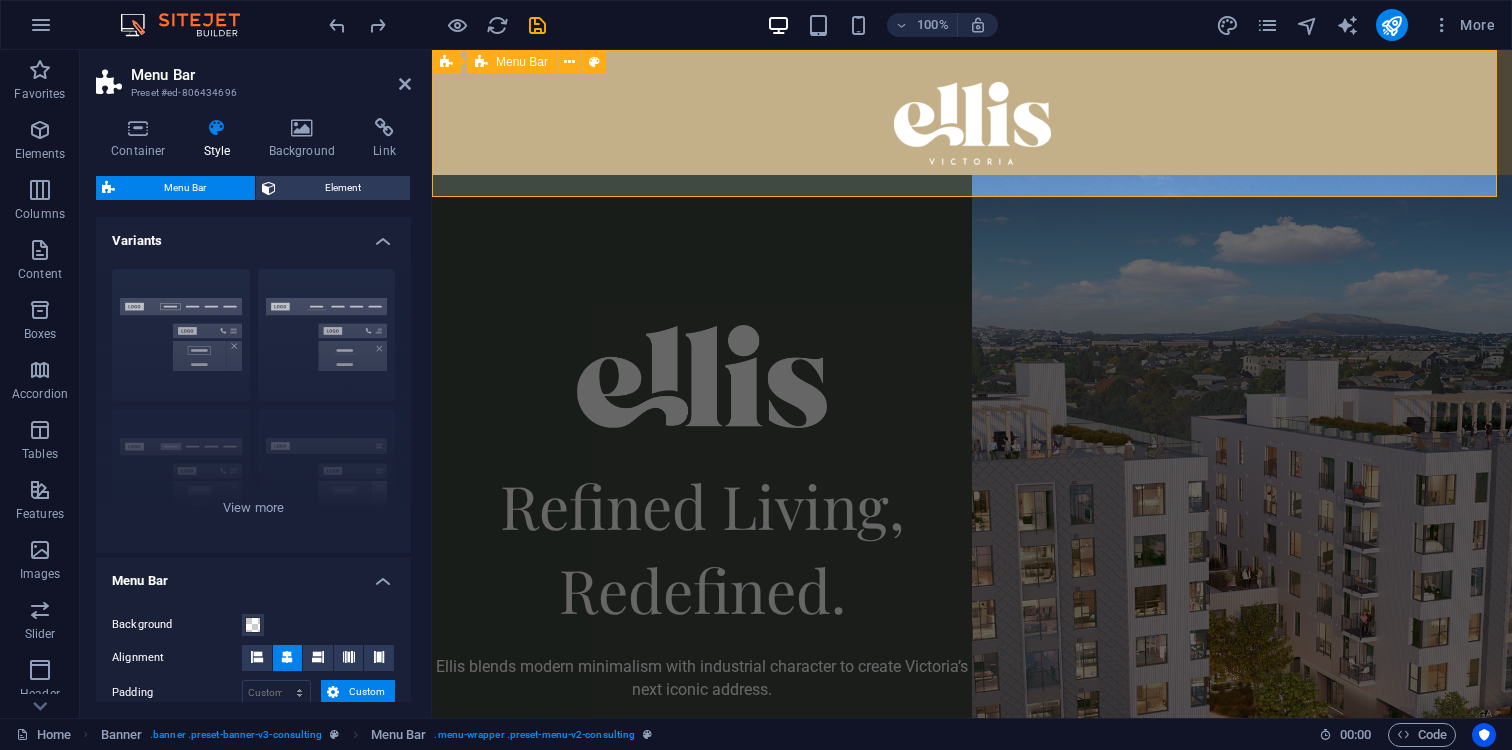 click at bounding box center (972, 112) 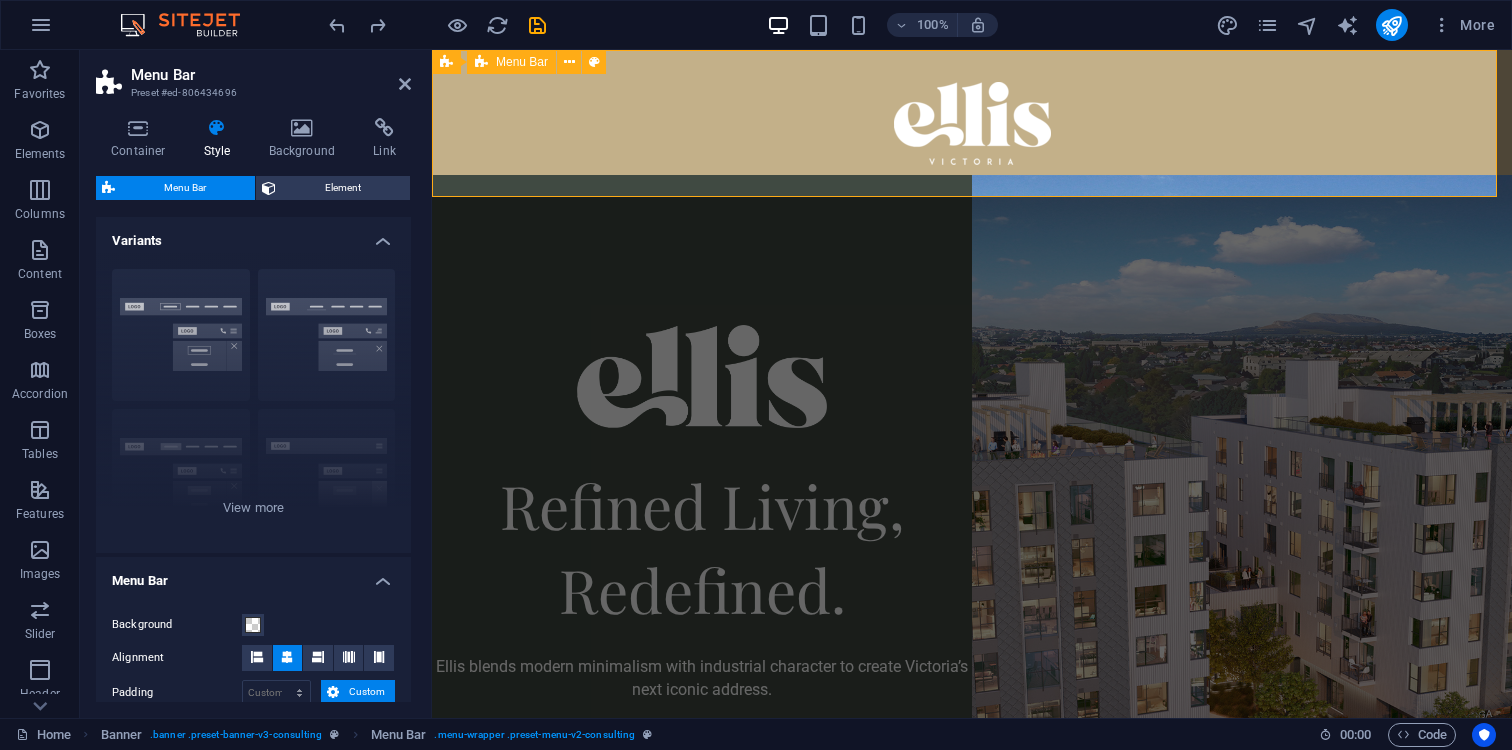 click at bounding box center (972, 112) 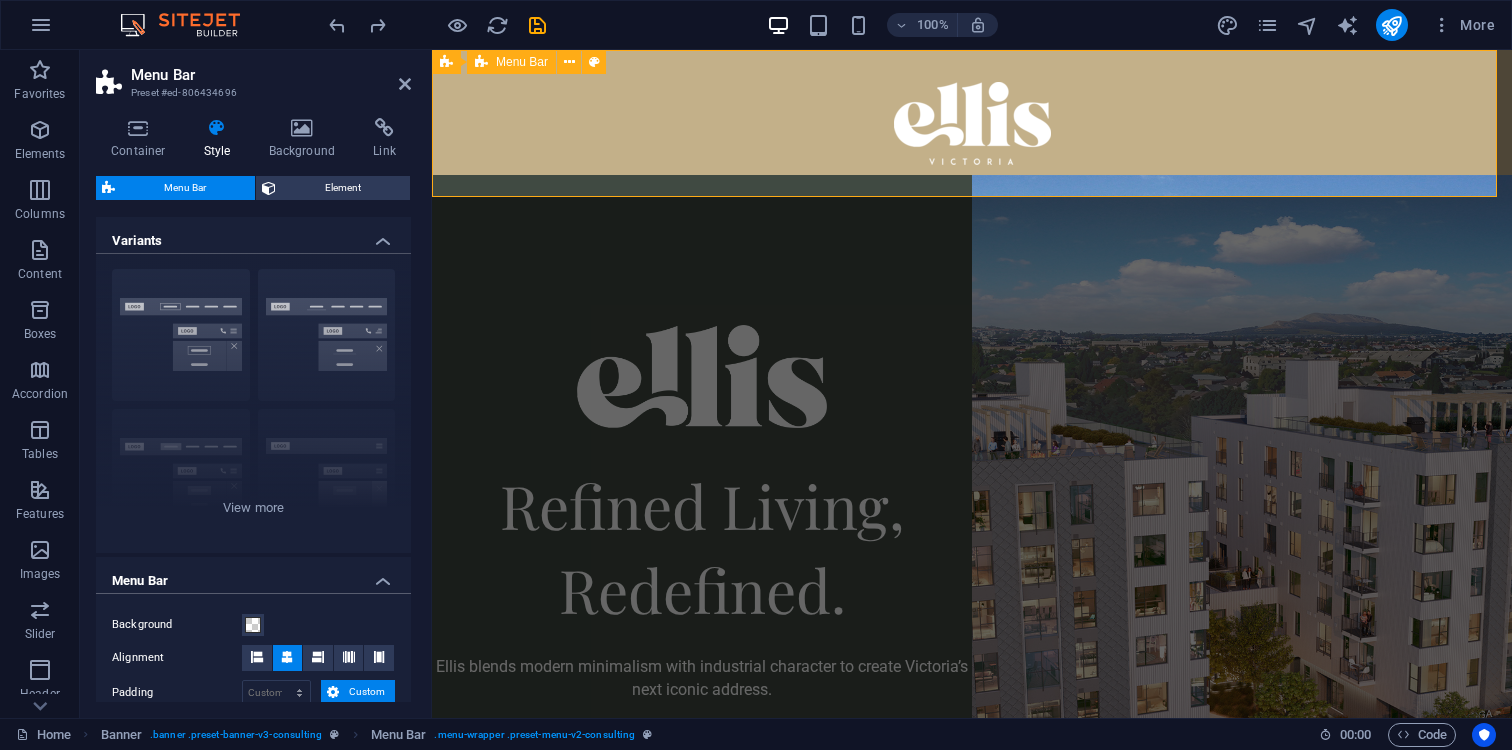 click at bounding box center (972, 112) 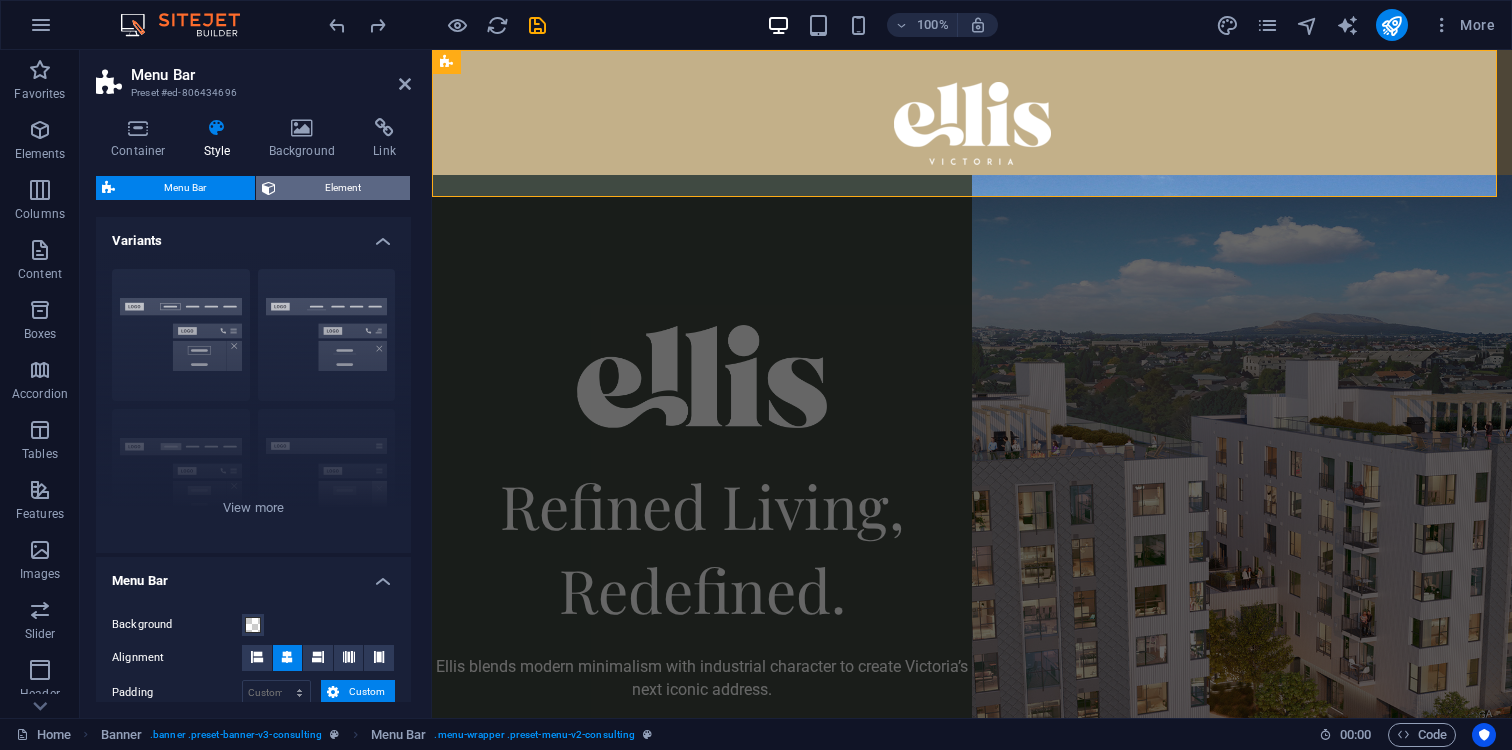 click on "Element" at bounding box center (343, 188) 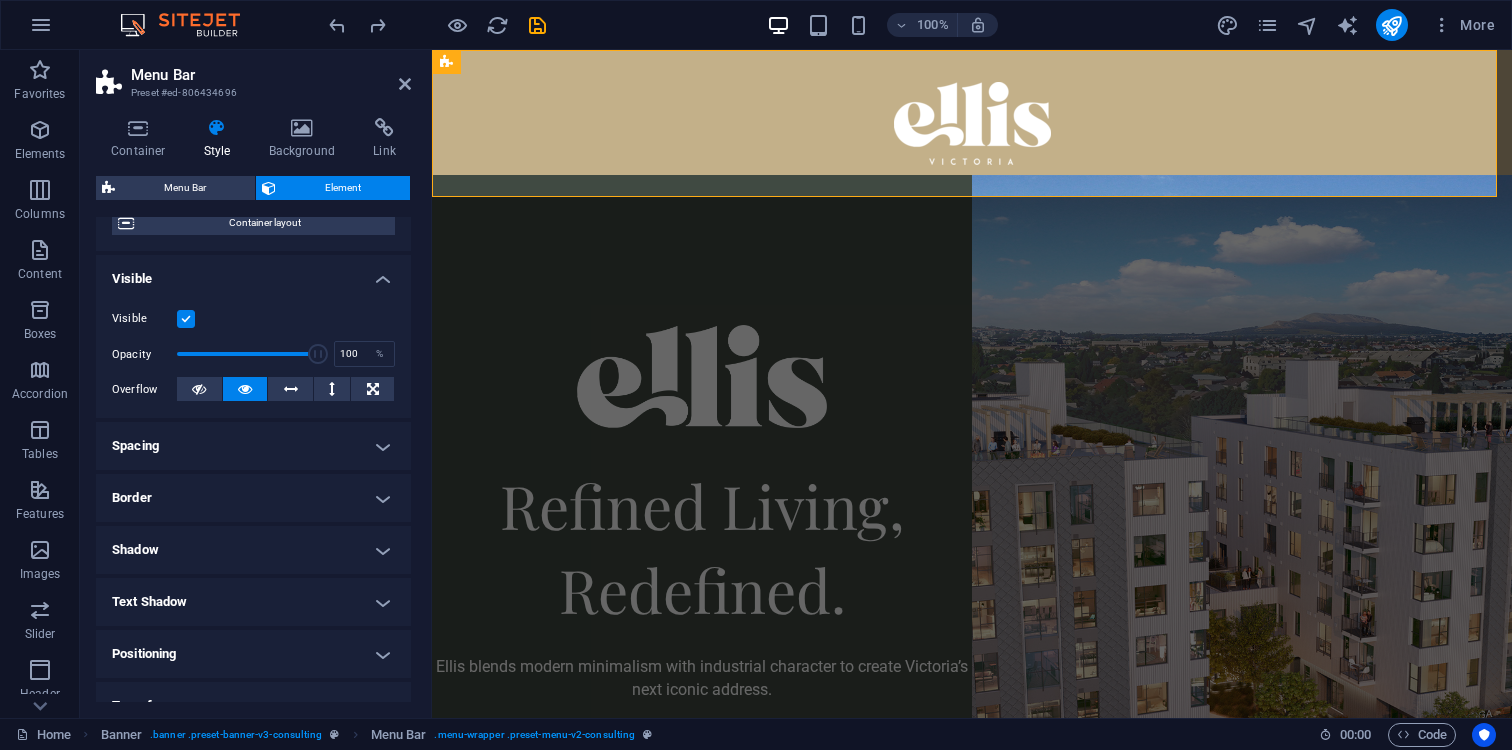 scroll, scrollTop: 0, scrollLeft: 0, axis: both 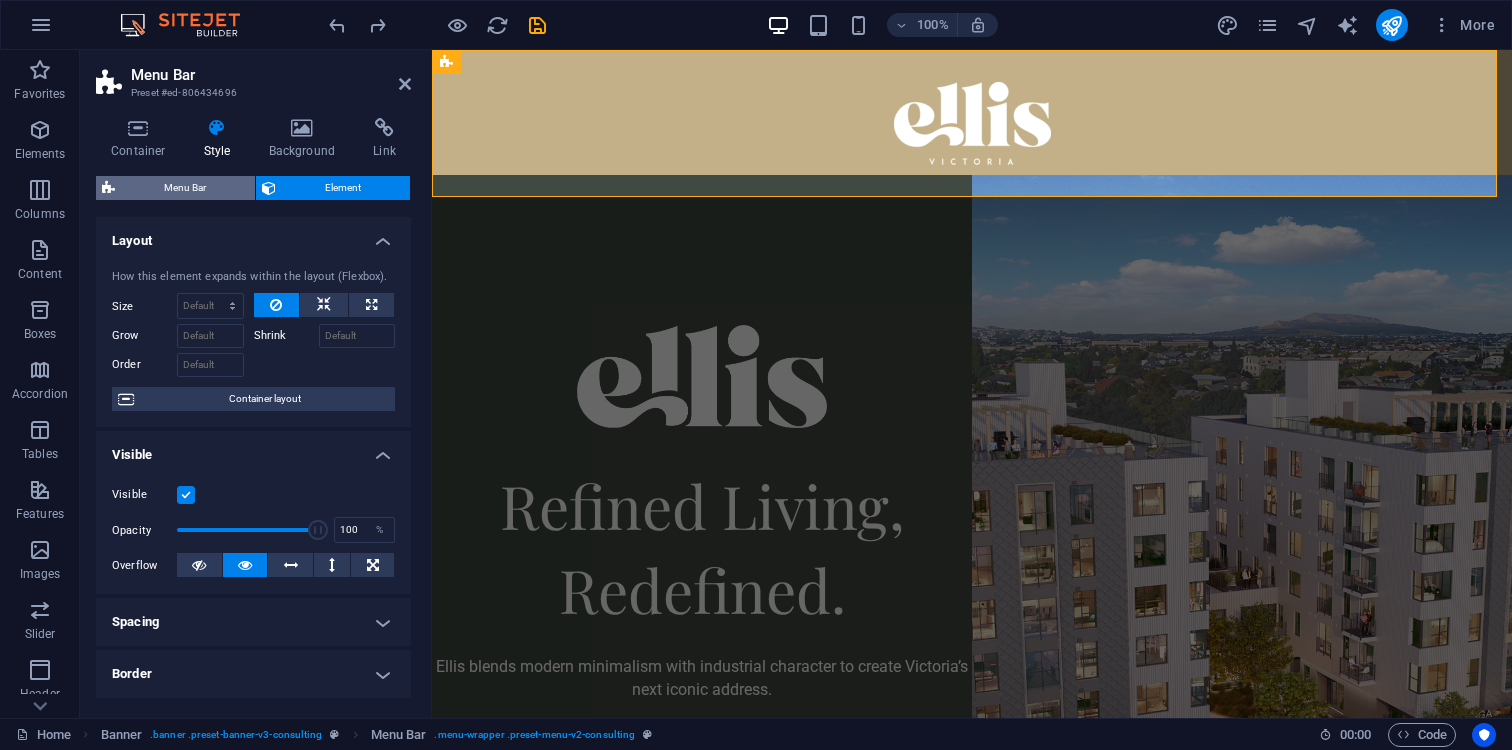 click on "Menu Bar" at bounding box center (185, 188) 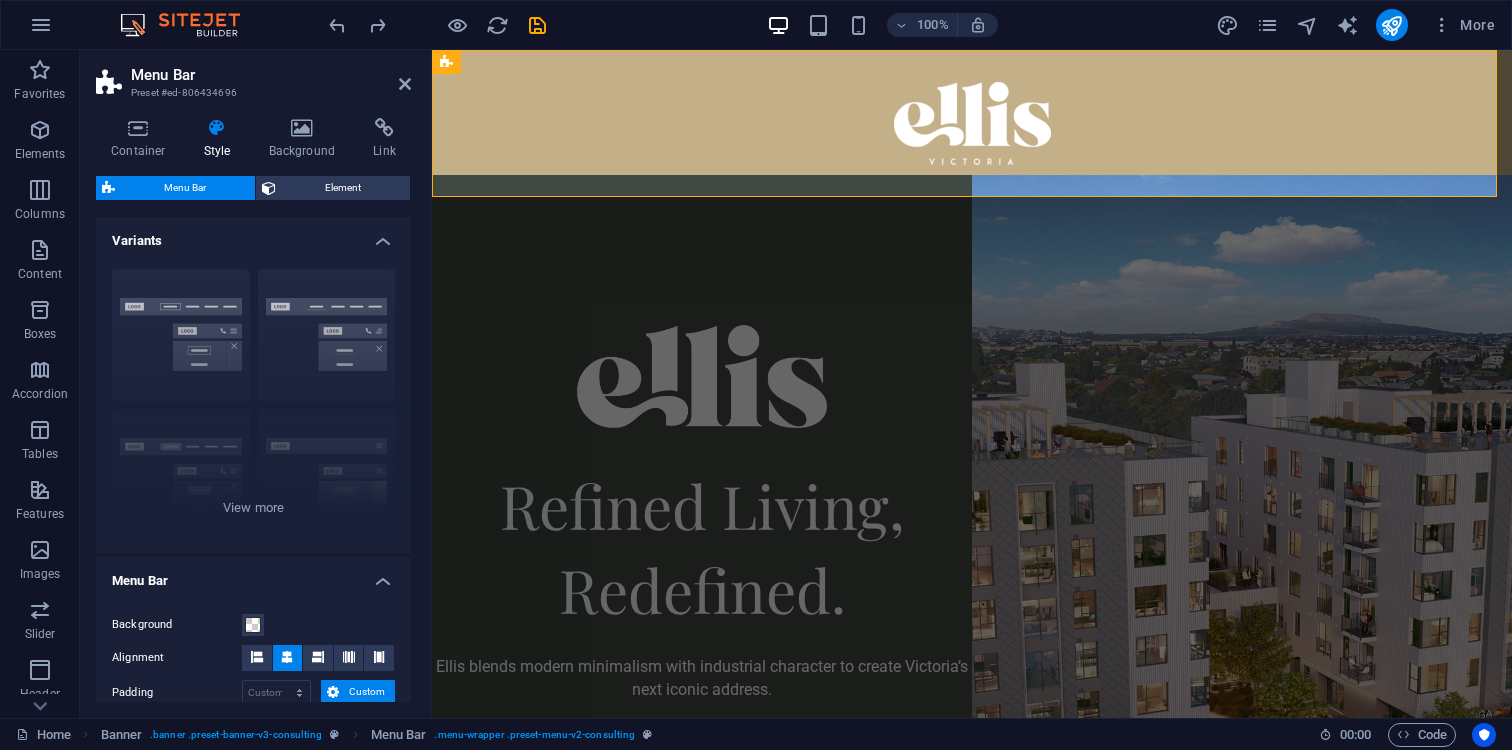 click on "Variants" at bounding box center [253, 235] 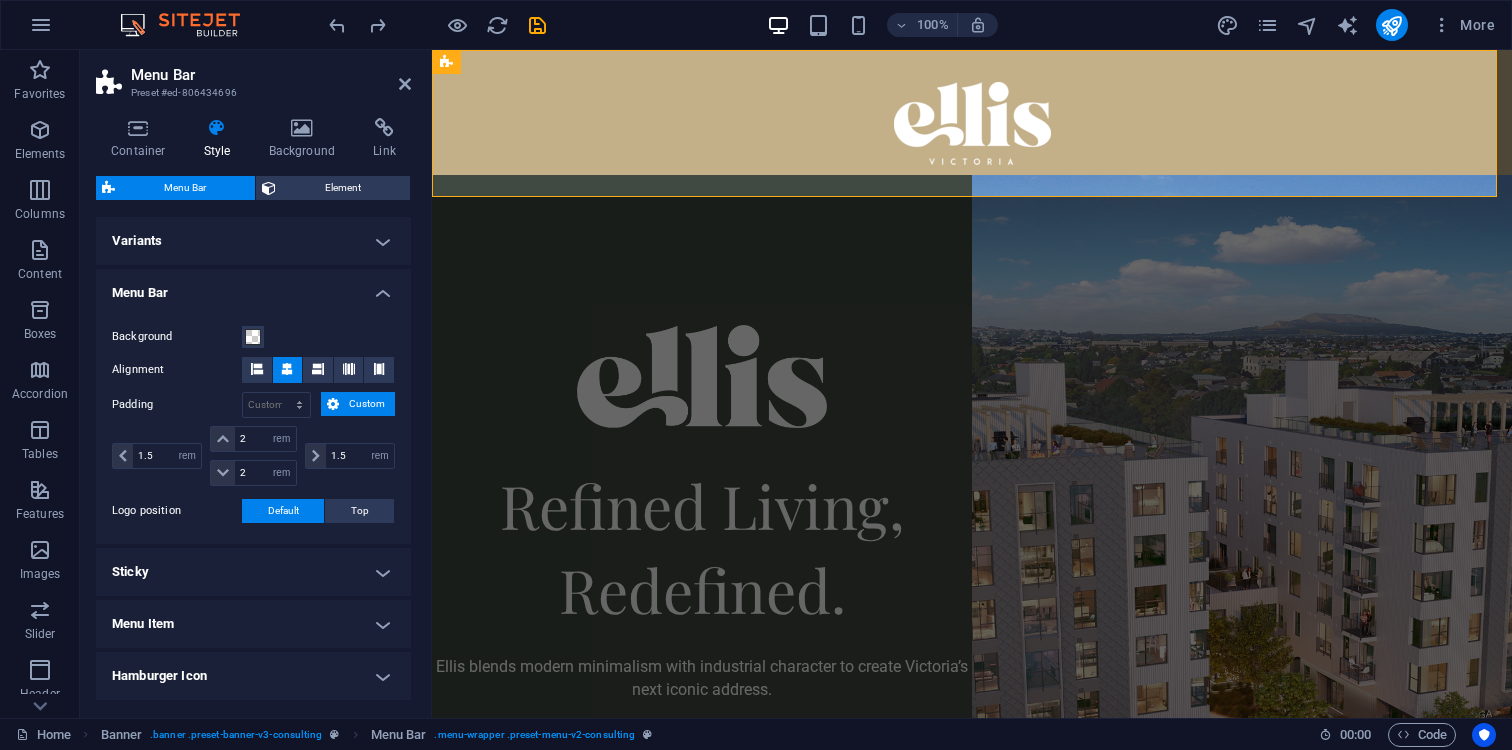 click at bounding box center (287, 369) 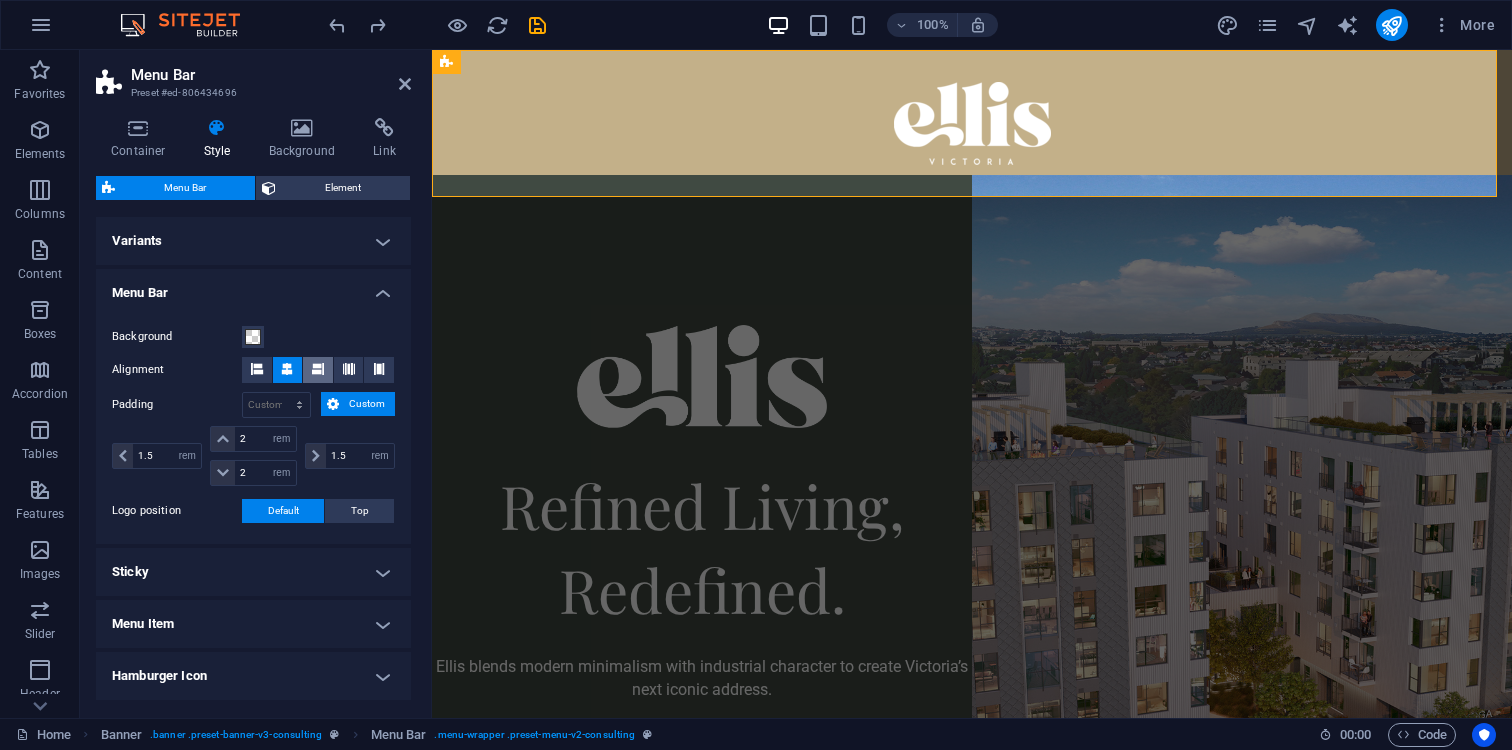 click at bounding box center [318, 370] 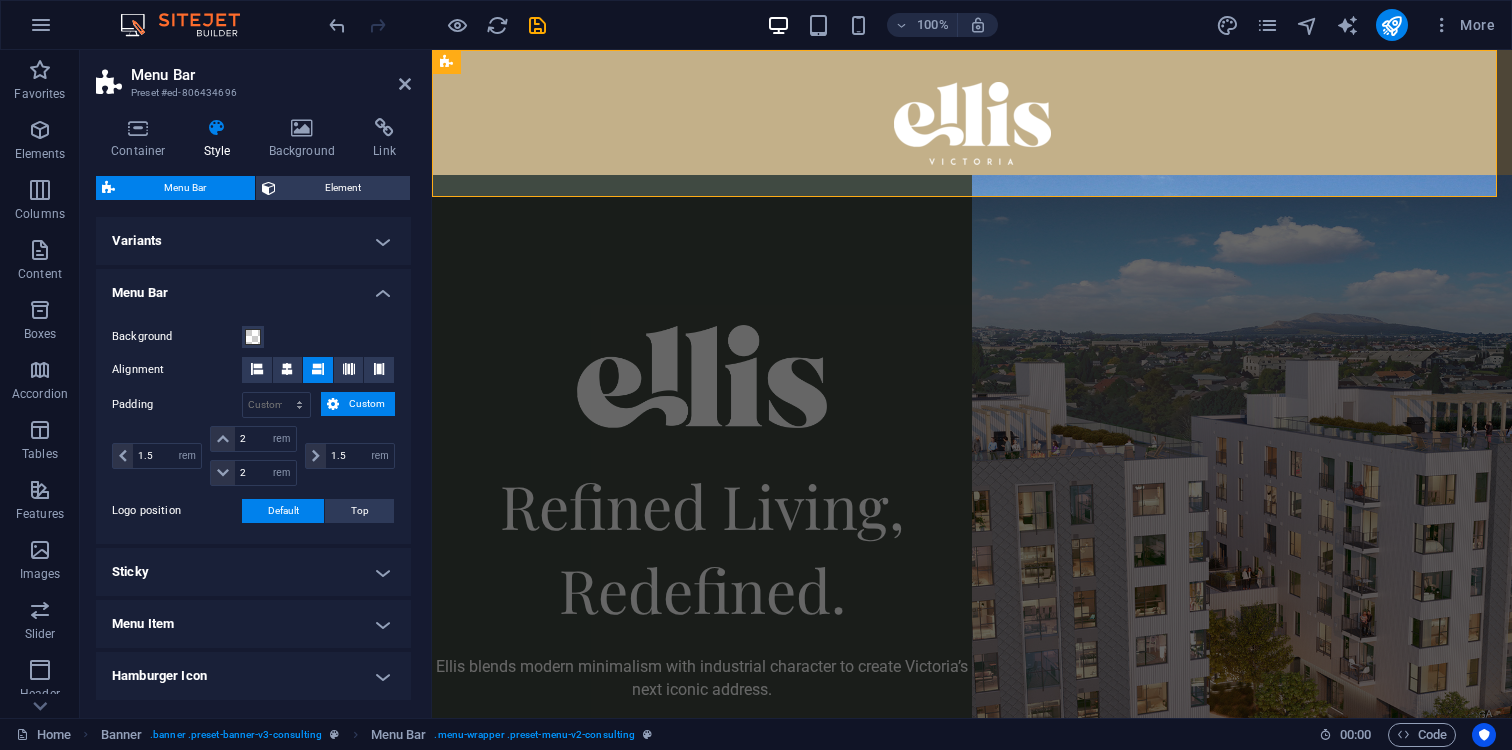click at bounding box center [318, 370] 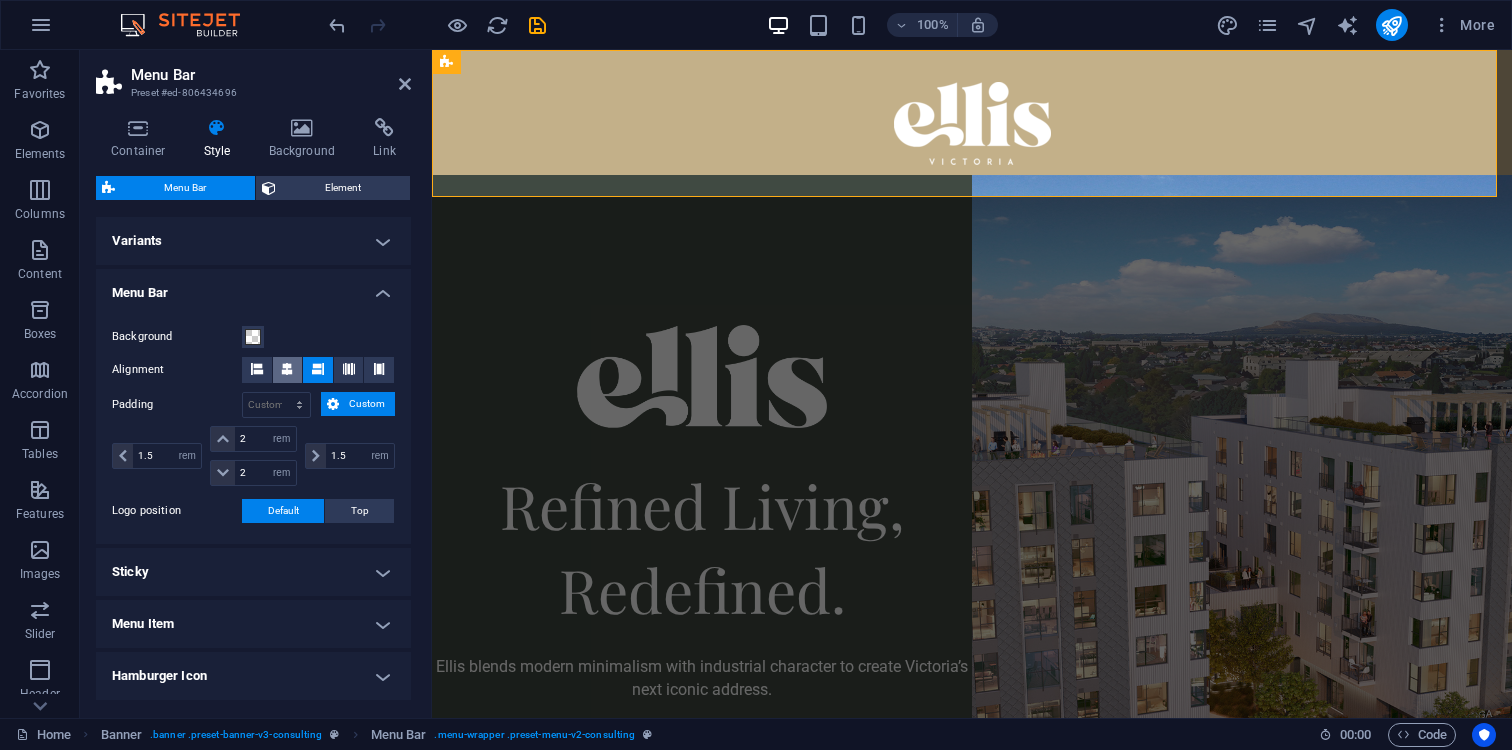 click at bounding box center (288, 370) 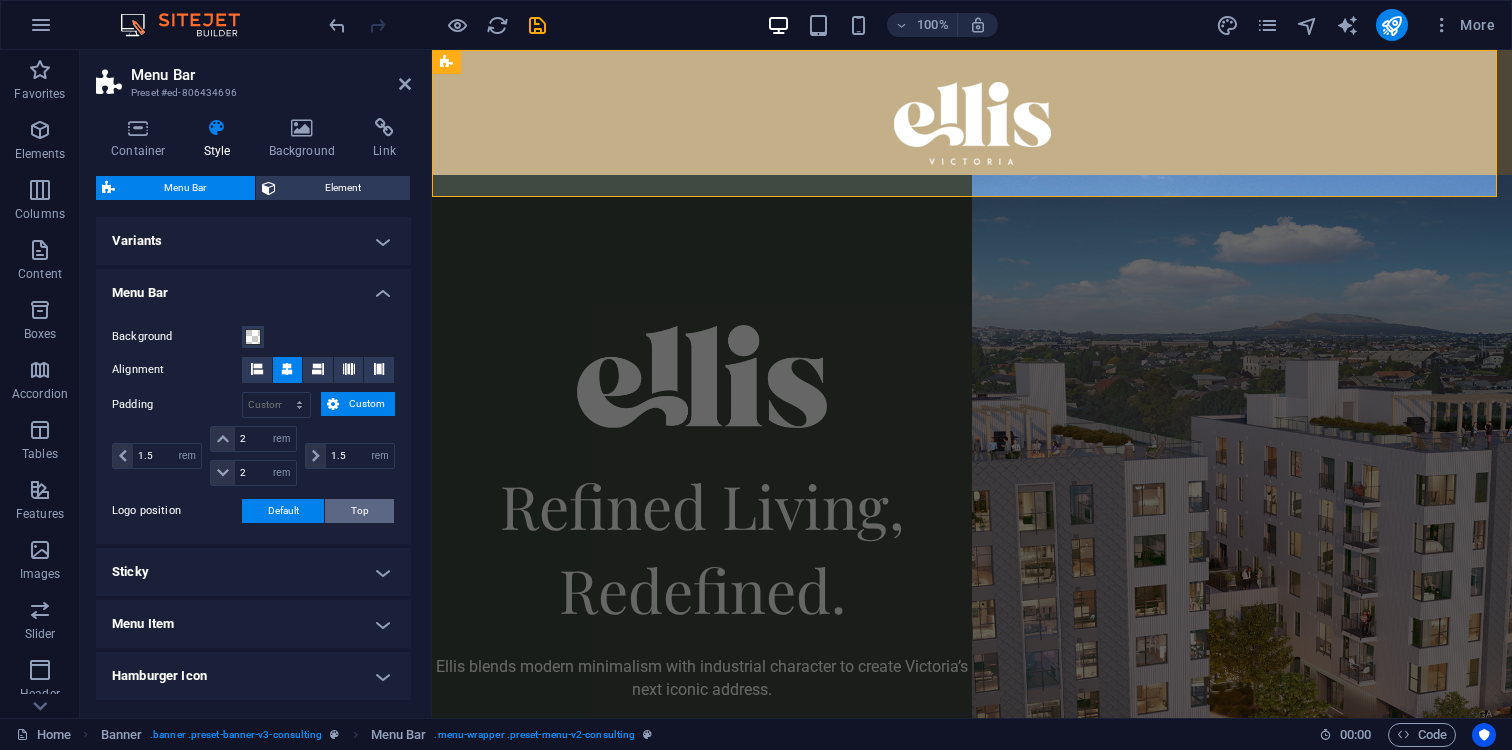 click on "Top" at bounding box center (359, 511) 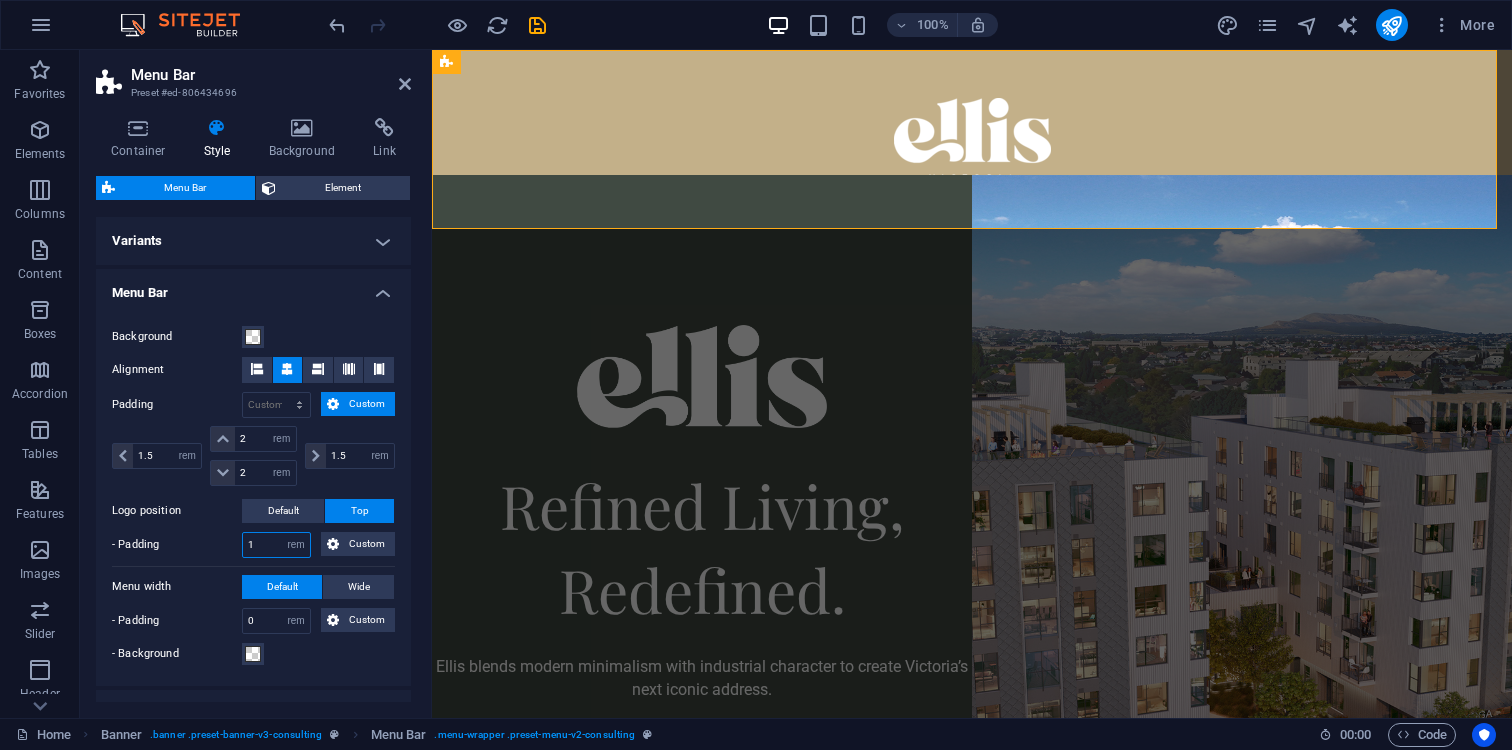 drag, startPoint x: 262, startPoint y: 548, endPoint x: 235, endPoint y: 548, distance: 27 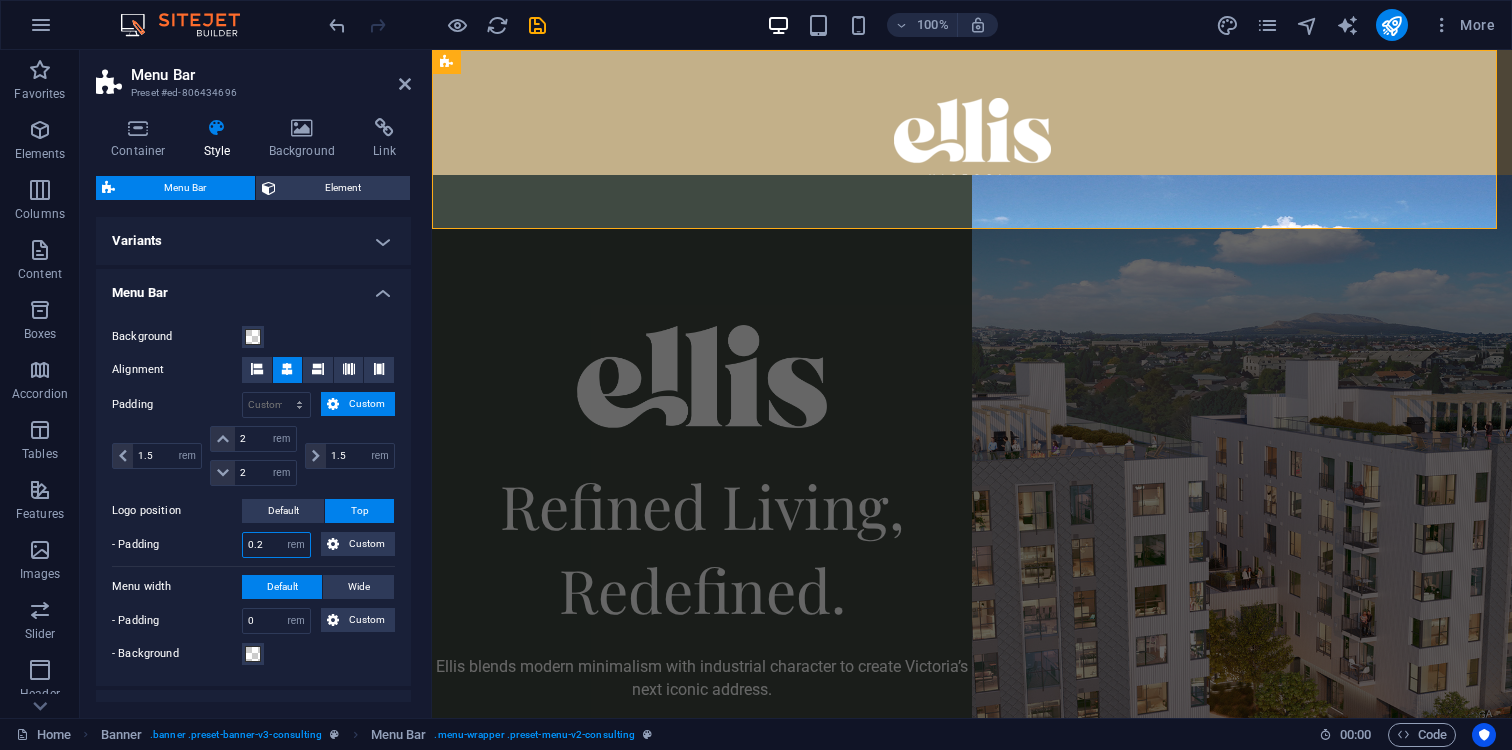 type on "0.2" 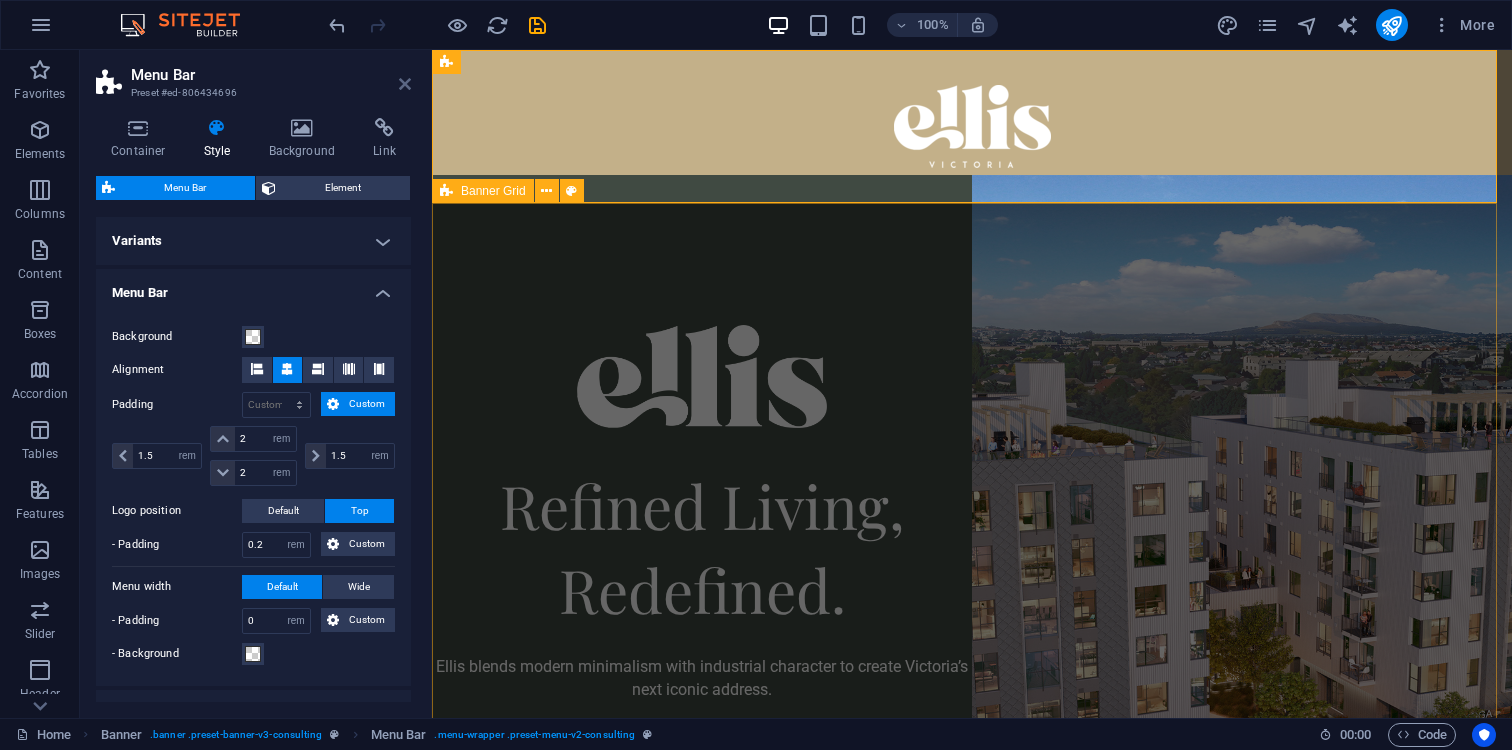click at bounding box center [405, 84] 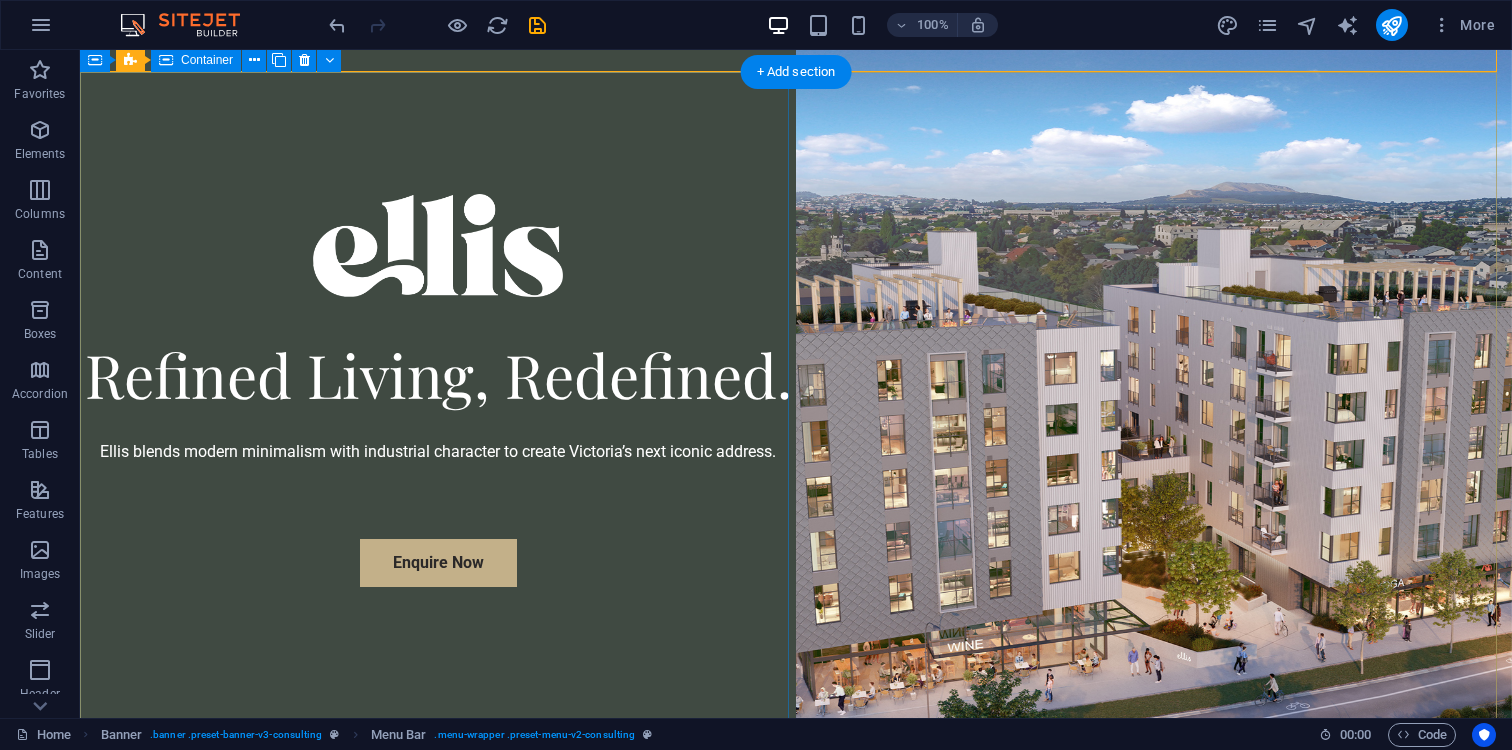 scroll, scrollTop: 0, scrollLeft: 0, axis: both 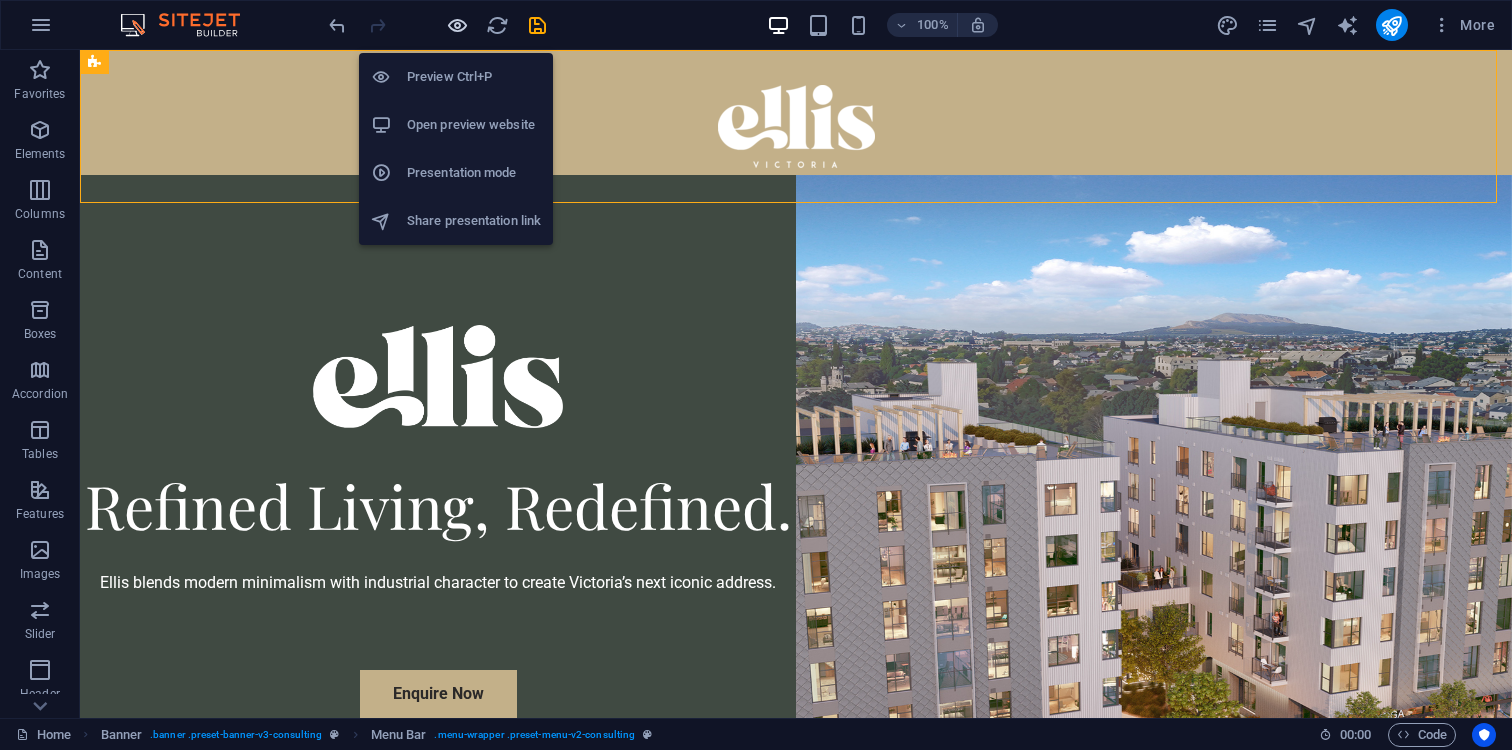 click at bounding box center [457, 25] 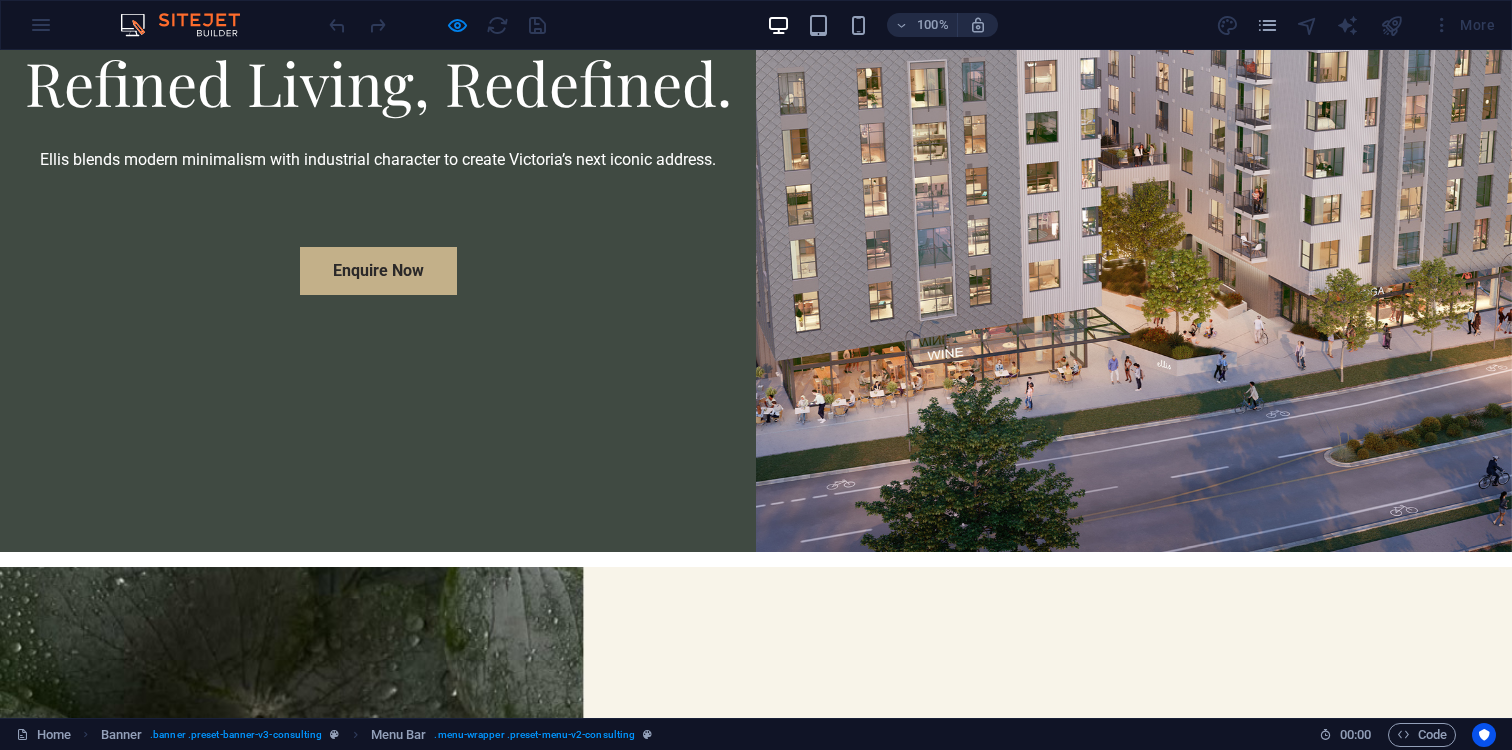 scroll, scrollTop: 0, scrollLeft: 0, axis: both 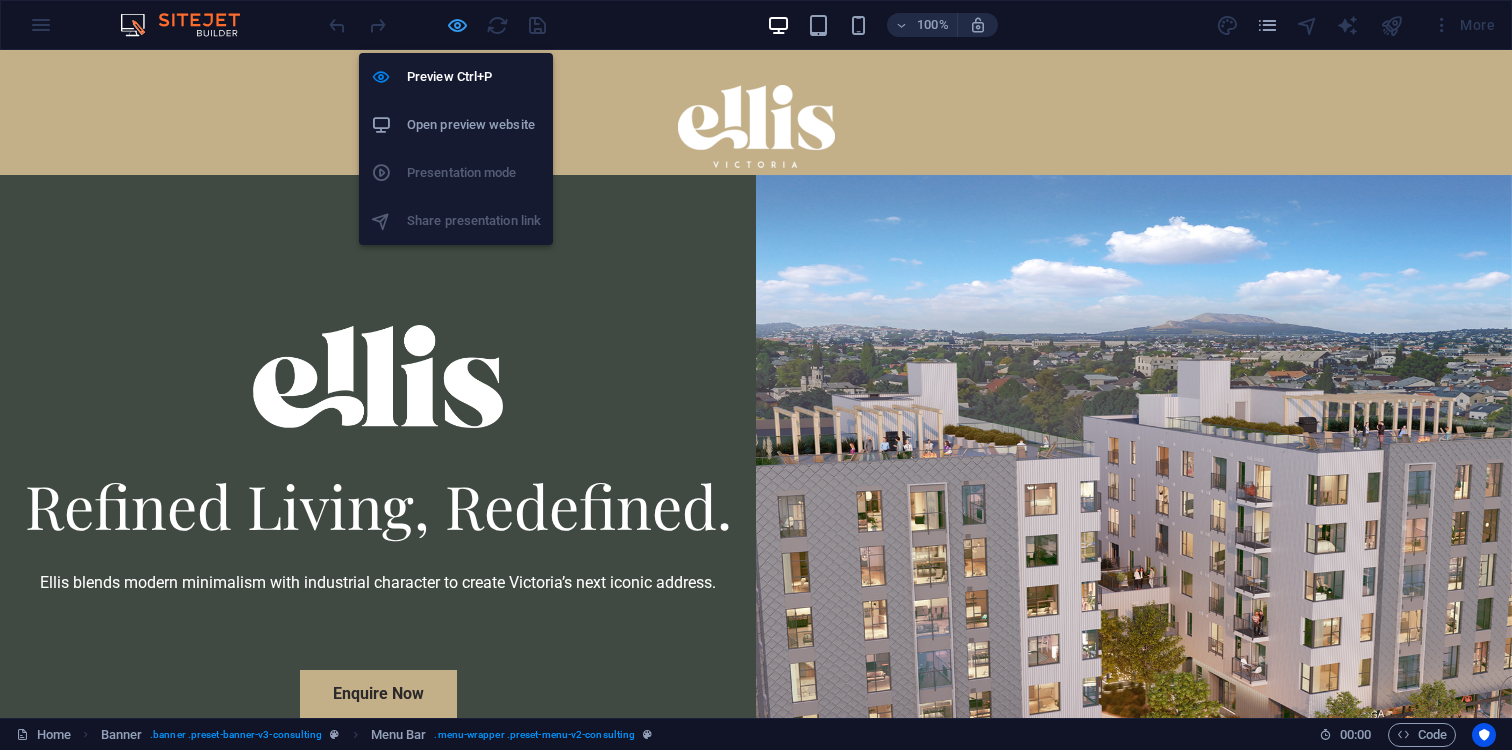click at bounding box center [457, 25] 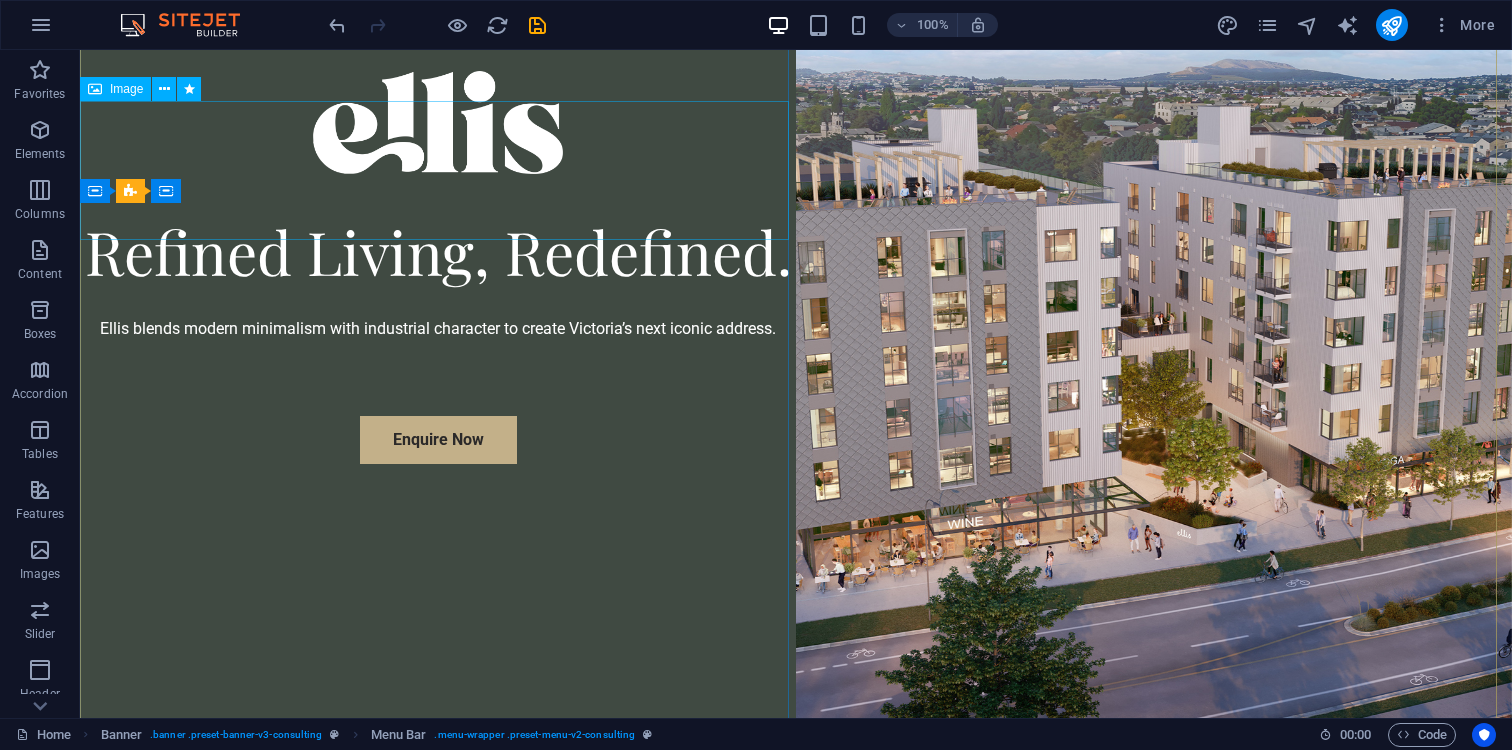 scroll, scrollTop: 255, scrollLeft: 0, axis: vertical 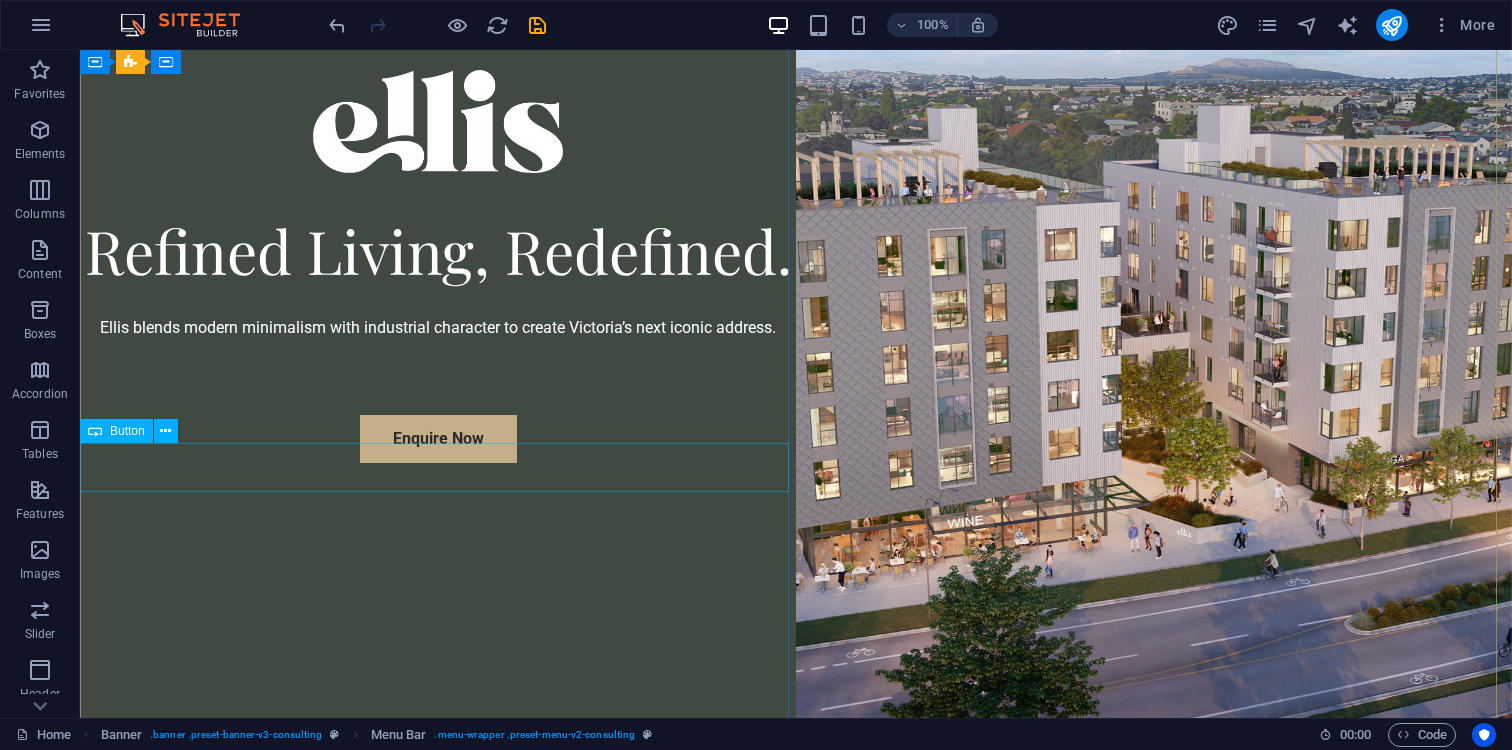 click on "Enquire Now" at bounding box center (438, 439) 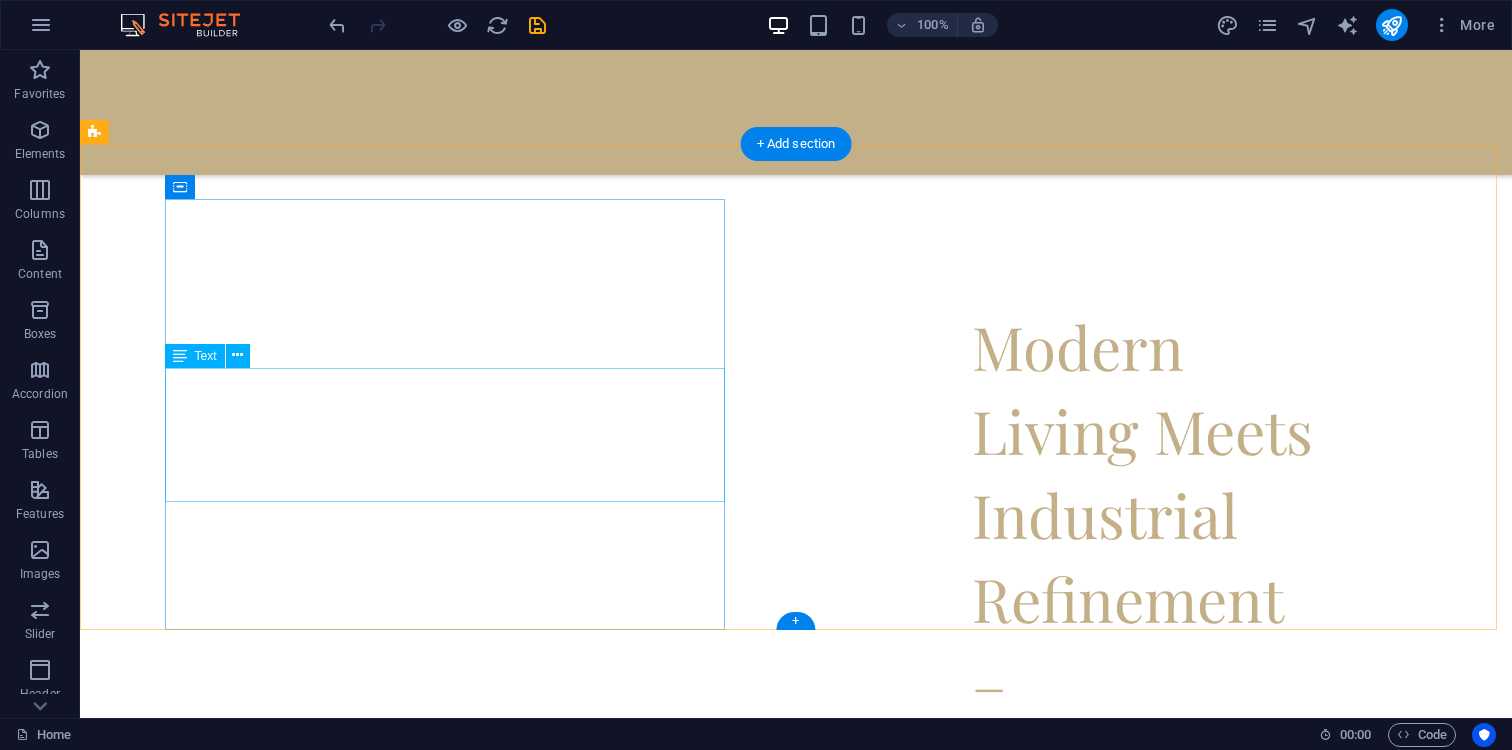 scroll, scrollTop: 1419, scrollLeft: 0, axis: vertical 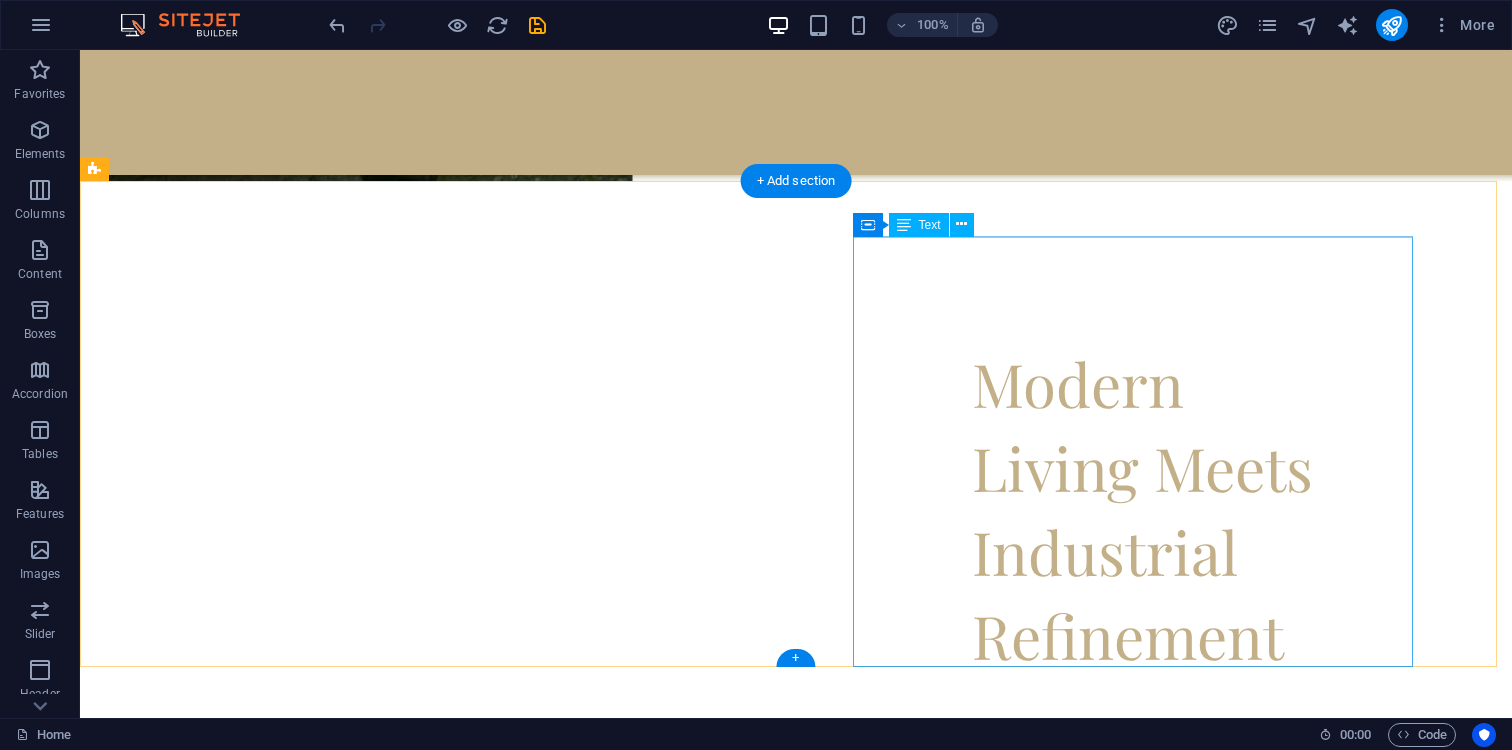 click on "●  Modern Finishes ●  Secure Bike Storage ●  Underground Parking ●  Pet Friendly ●  Elevator Access ●  Two Stunning Rooftop Patios ●  Two Retail CRU’s Available for Lease" at bounding box center (360, 1930) 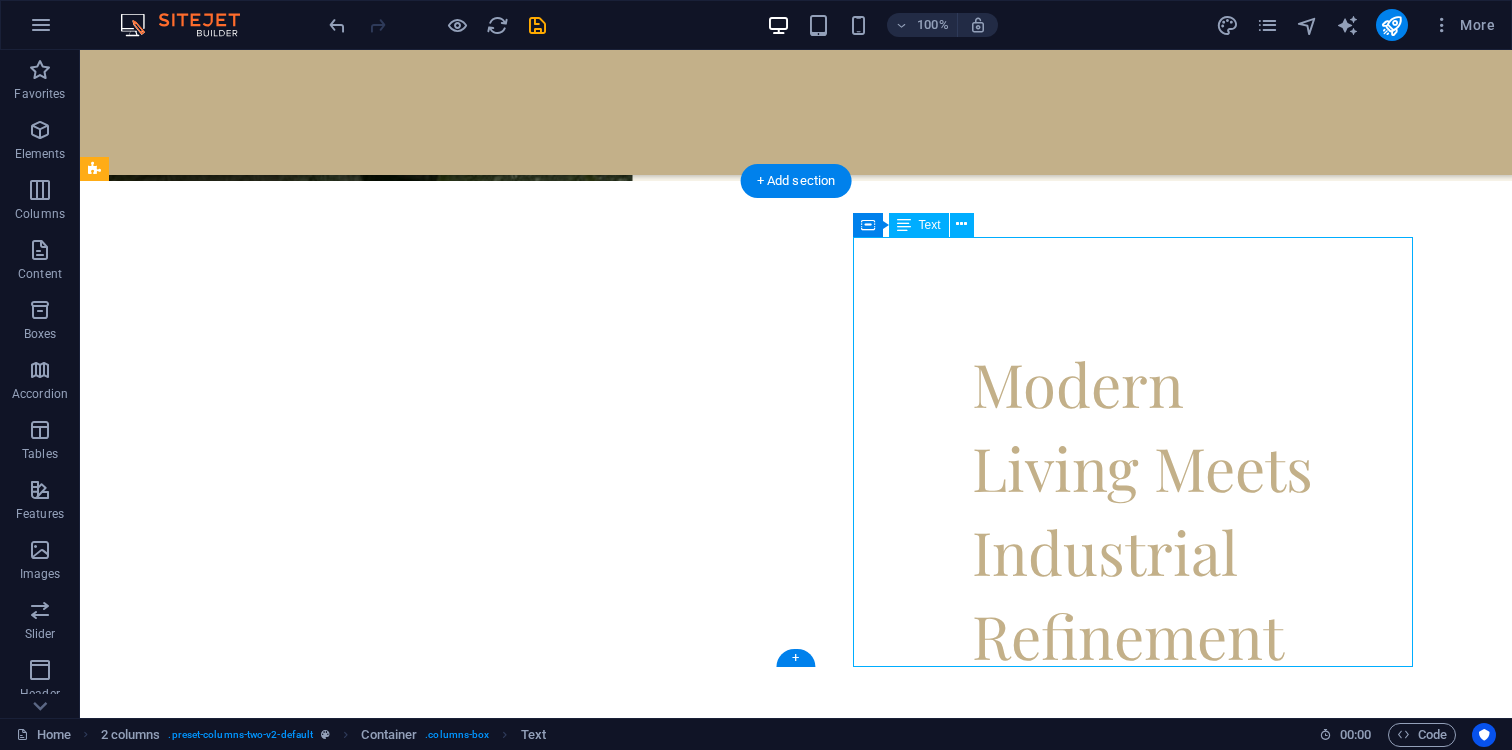 click on "●  Modern Finishes ●  Secure Bike Storage ●  Underground Parking ●  Pet Friendly ●  Elevator Access ●  Two Stunning Rooftop Patios ●  Two Retail CRU’s Available for Lease" at bounding box center (360, 1930) 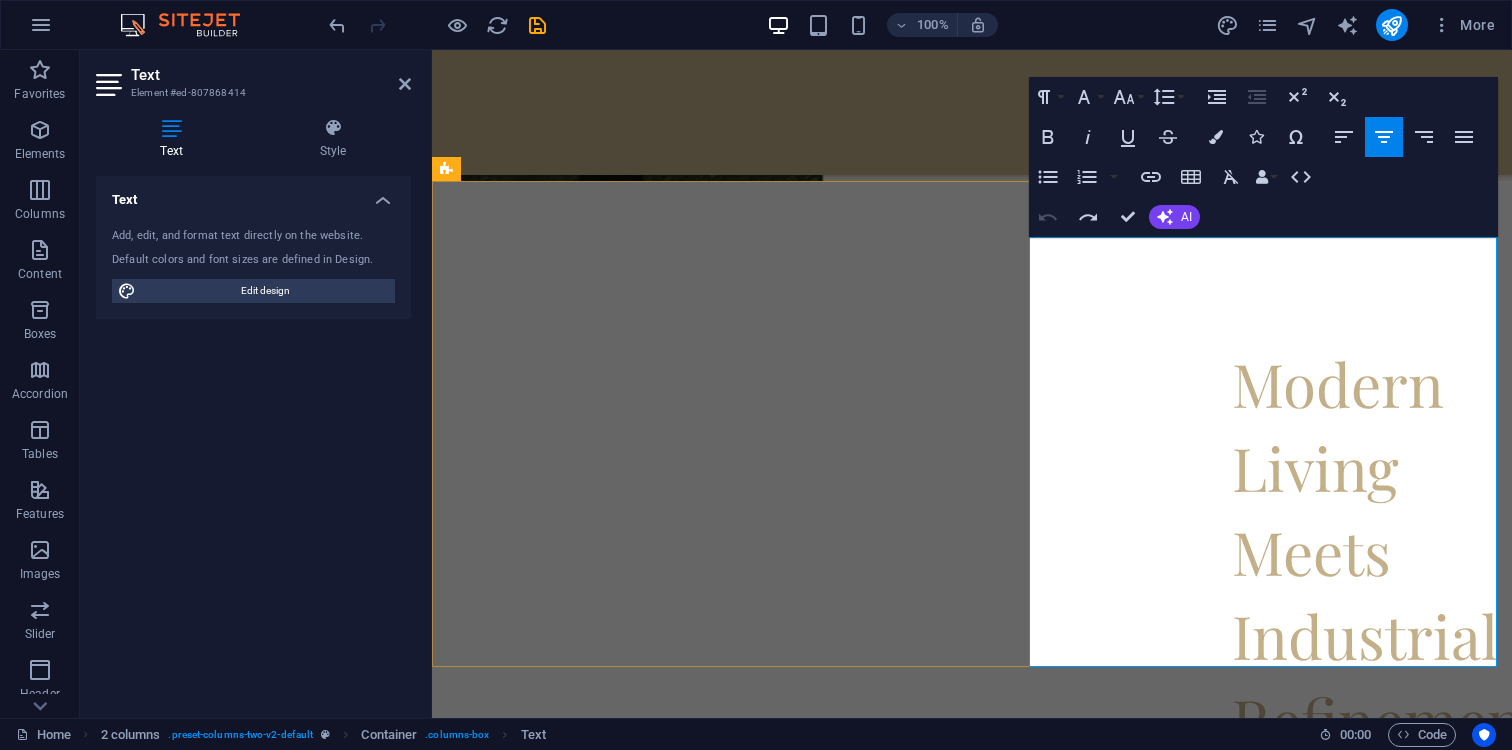click at bounding box center [670, 2277] 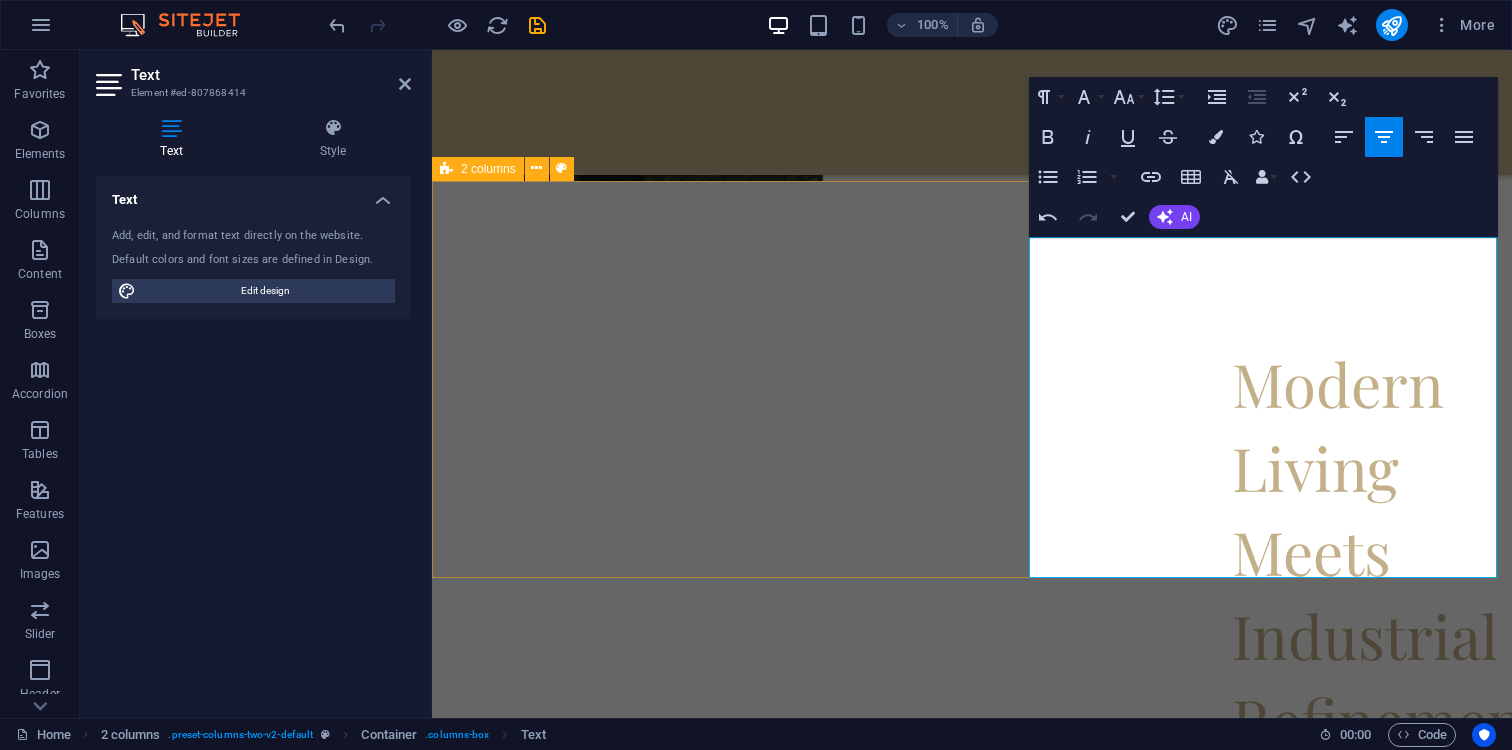 click on "Residential Living at Ellis Ellis features a mix of studio, one-, two-, and three-bedroom rentals, as well as live-work residences designed for urban professionals and creative entrepreneurs. Interiors are sleek and refined, offering residents space to personalize their environment while enjoying close proximity to the Inner Harbour, Songhees Walkway + downtown, and a network of cafes, boutiques, and green spaces. ●  Modern Finishes ●  Secure Bike Storage ●  Underground Parking ●  Pet Friendly ●  Elevator Access ●  Two Stunning Rooftop Patios ●  Two Retail CRU’s Available for Lease" at bounding box center (972, 1909) 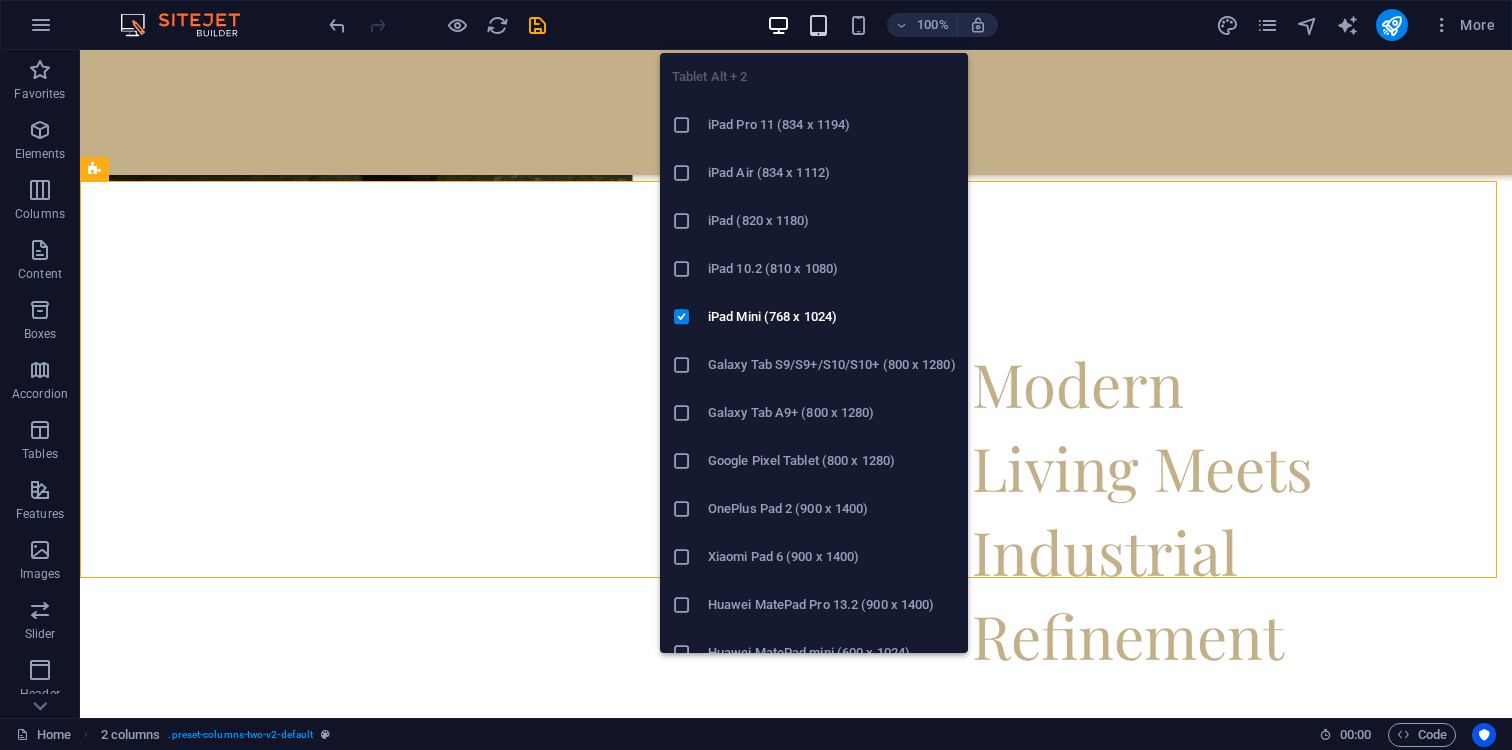 click at bounding box center [818, 25] 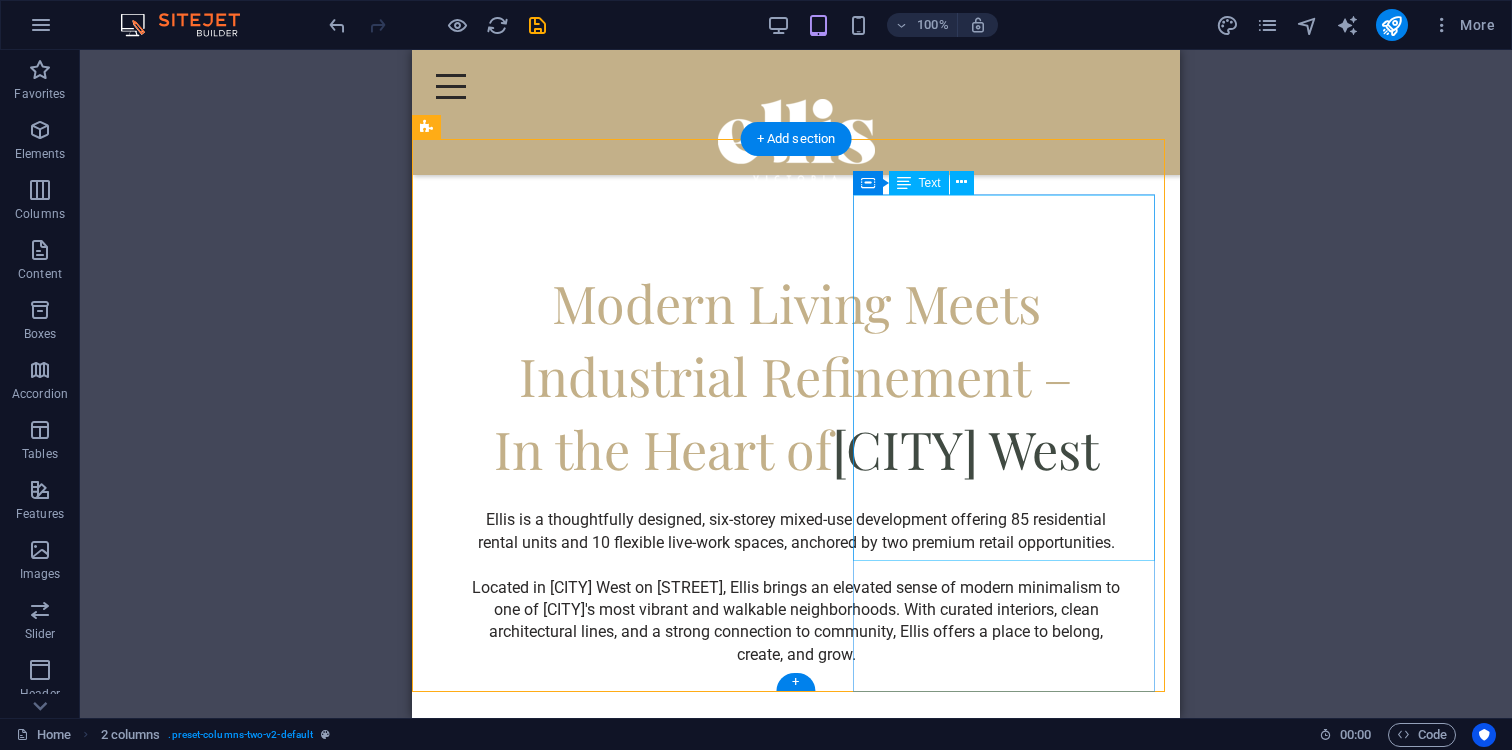 scroll, scrollTop: 1474, scrollLeft: 0, axis: vertical 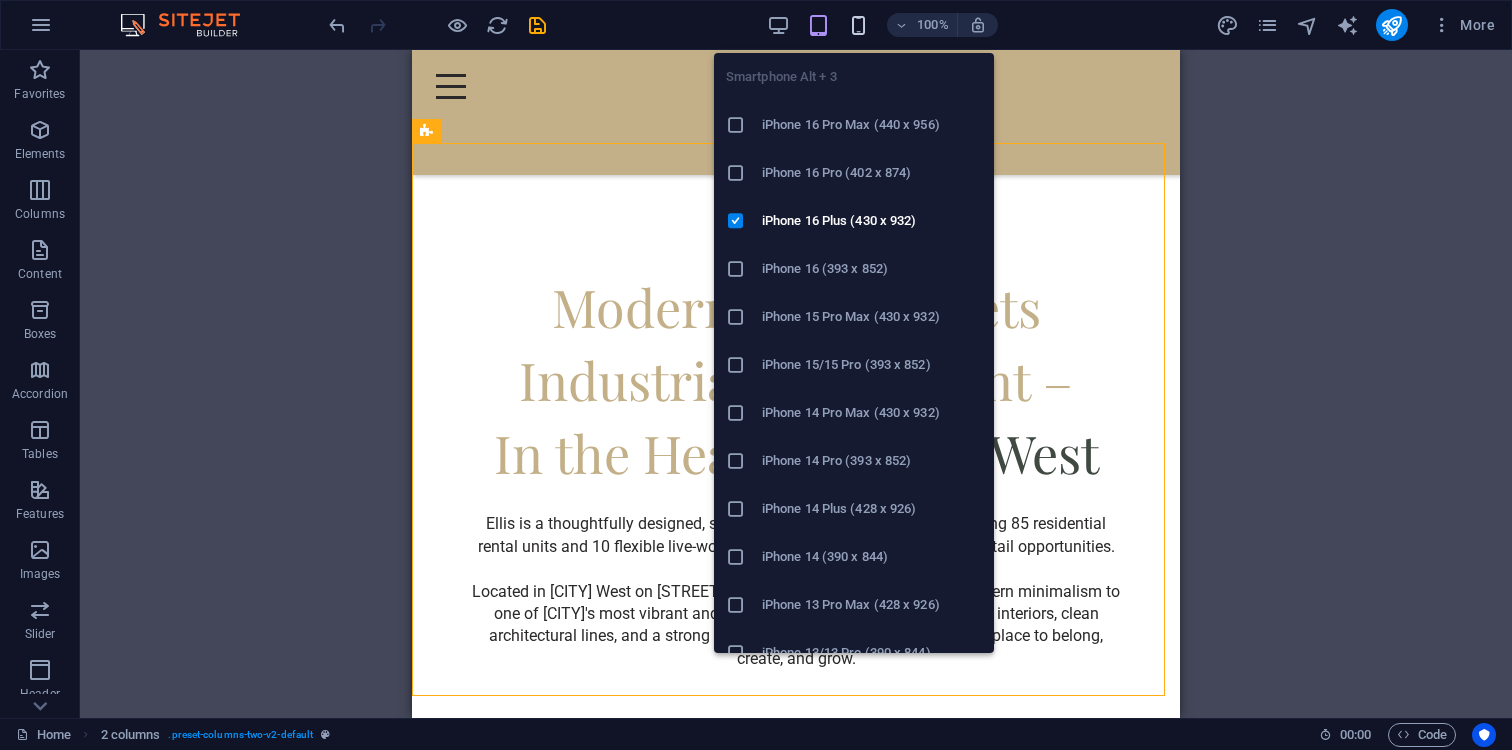 click at bounding box center [858, 25] 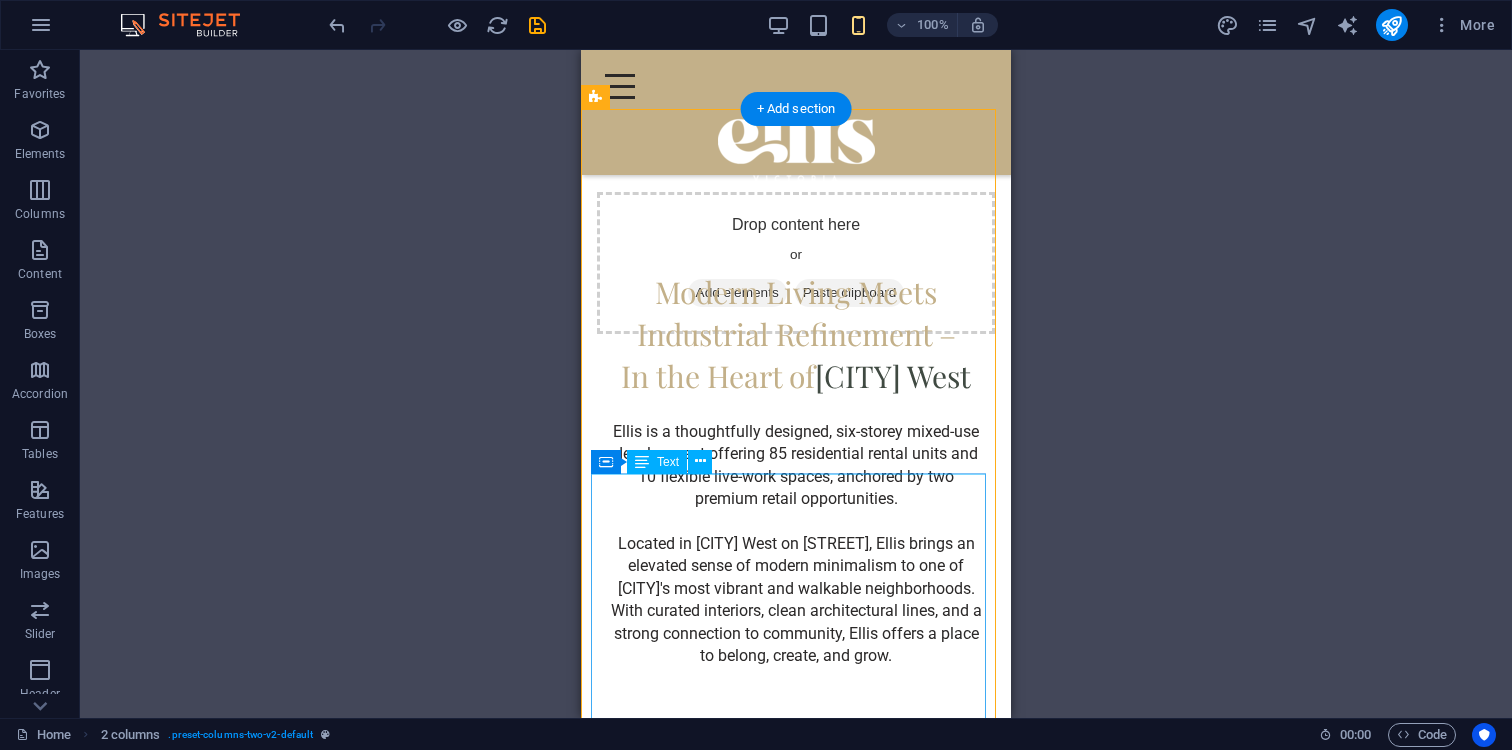 scroll, scrollTop: 1725, scrollLeft: 0, axis: vertical 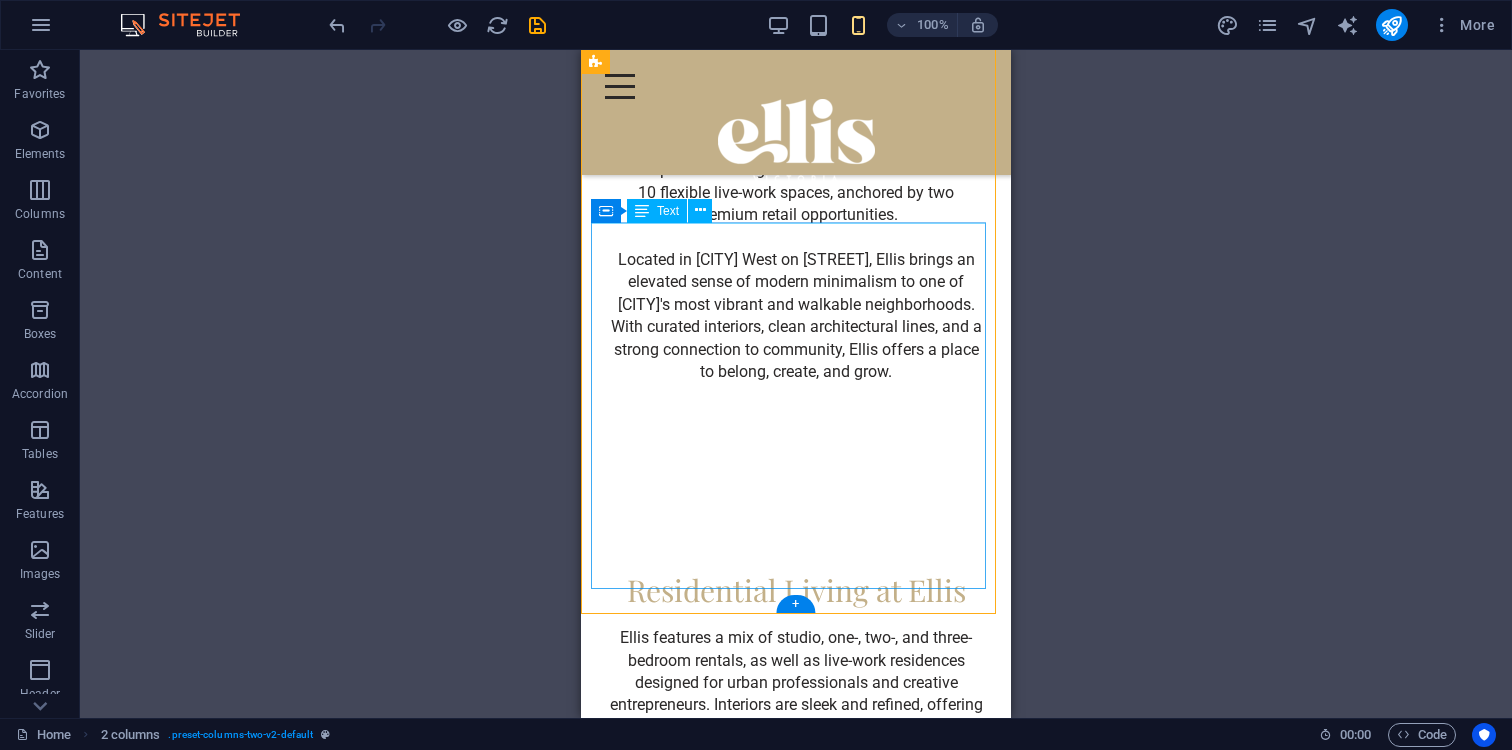 click on "●  Modern Finishes ●  Secure Bike Storage ●  Underground Parking ●  Pet Friendly ●  Elevator Access ●  Two Stunning Rooftop Patios ●  Two Retail CRU’s Available for Lease" at bounding box center (796, 1022) 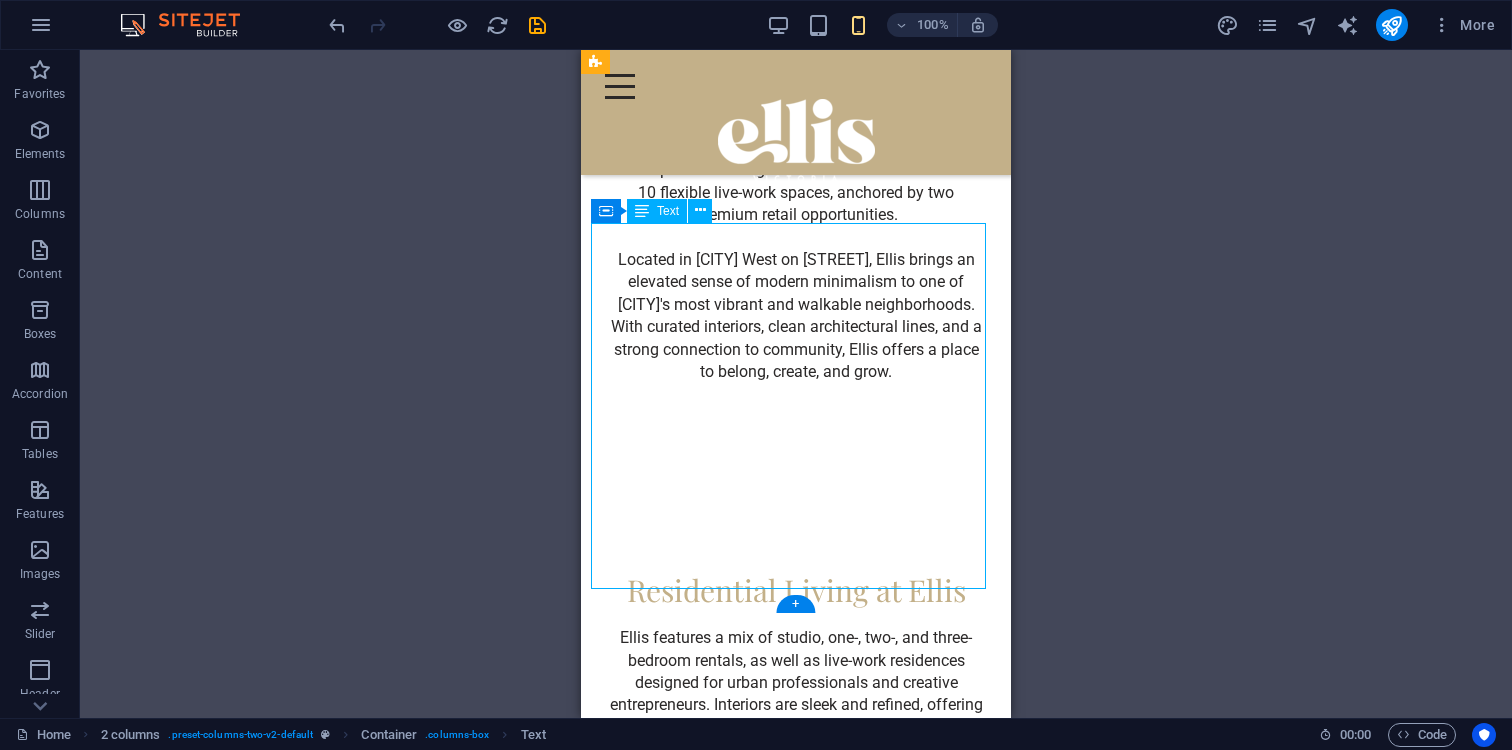 click on "●  Modern Finishes ●  Secure Bike Storage ●  Underground Parking ●  Pet Friendly ●  Elevator Access ●  Two Stunning Rooftop Patios ●  Two Retail CRU’s Available for Lease" at bounding box center (796, 1022) 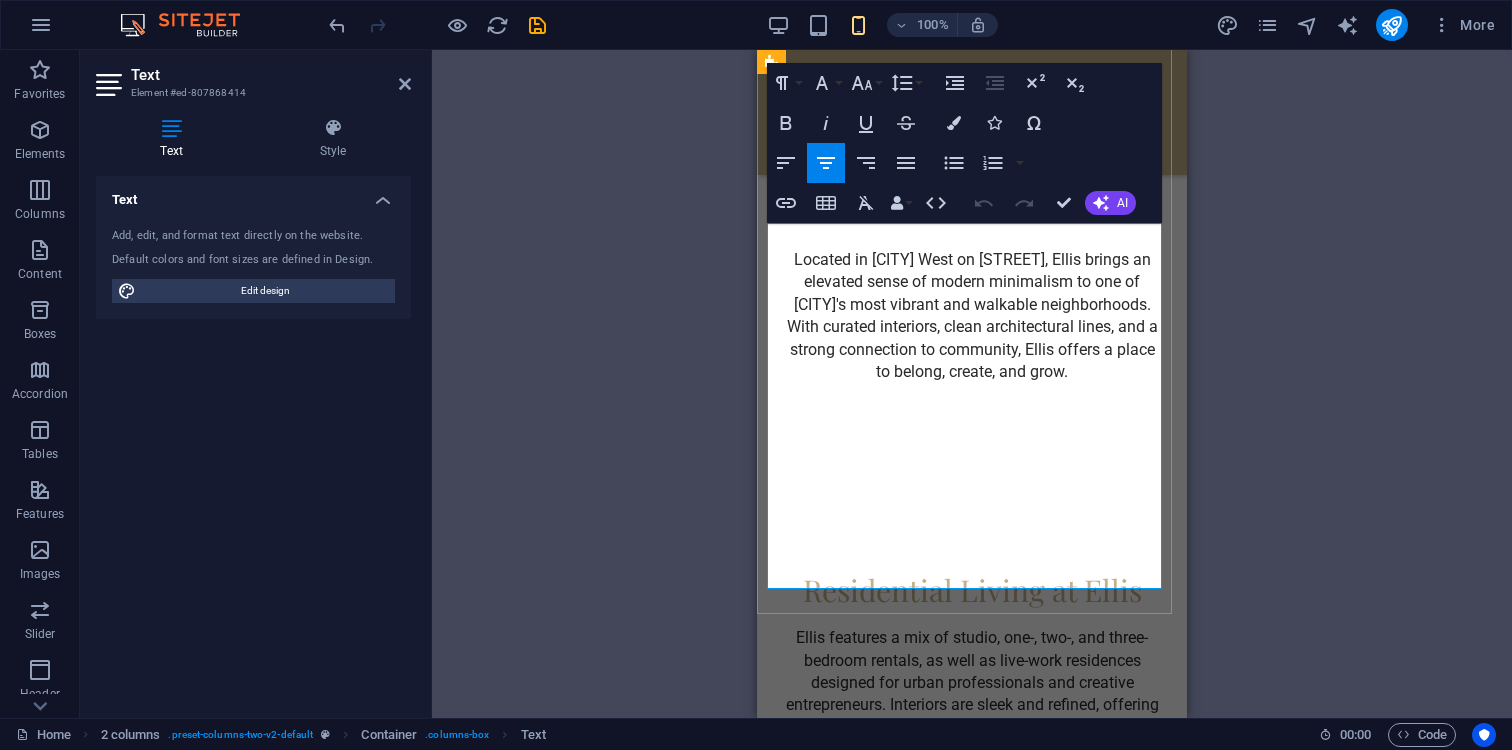 click on "●  Two Retail CRU’s Available for Lease" at bounding box center (972, 1194) 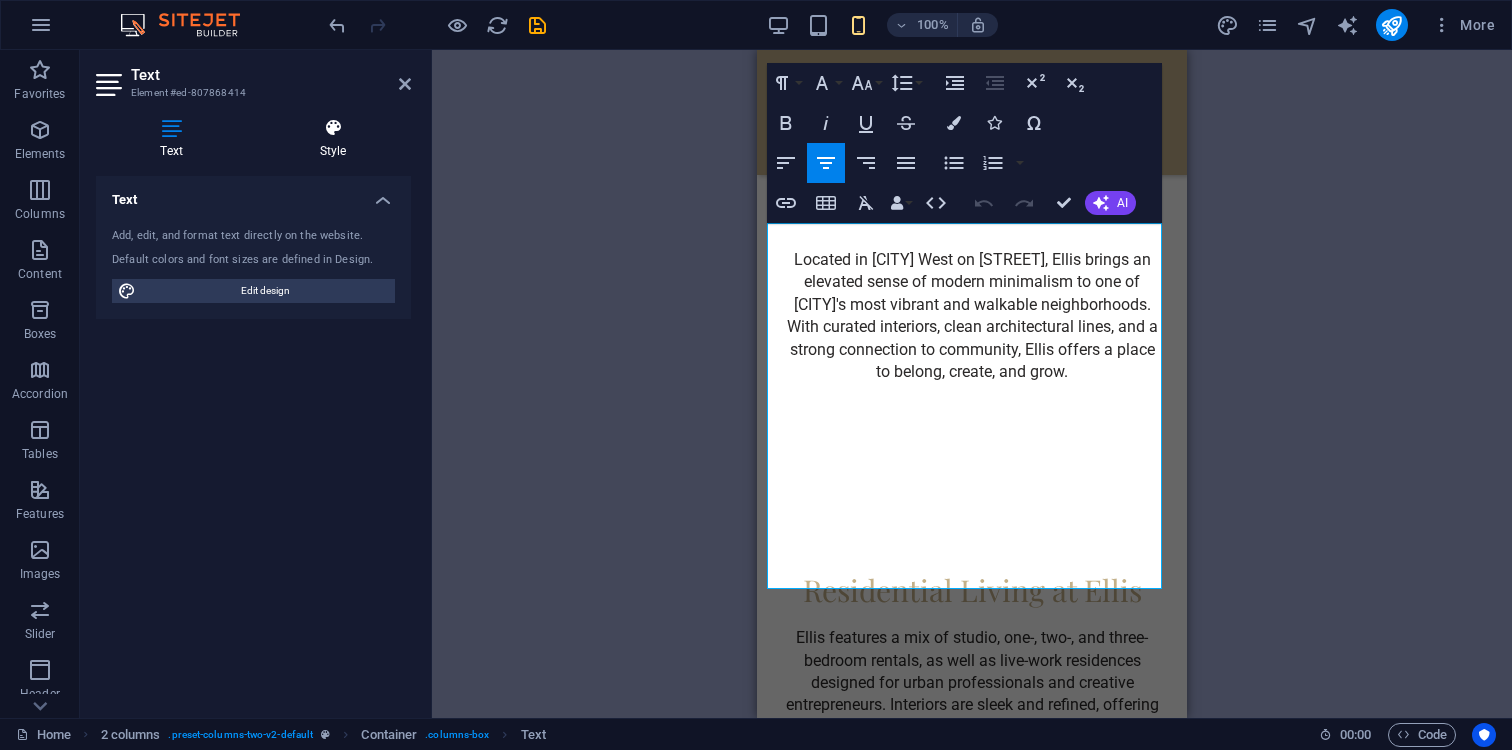 click at bounding box center [333, 128] 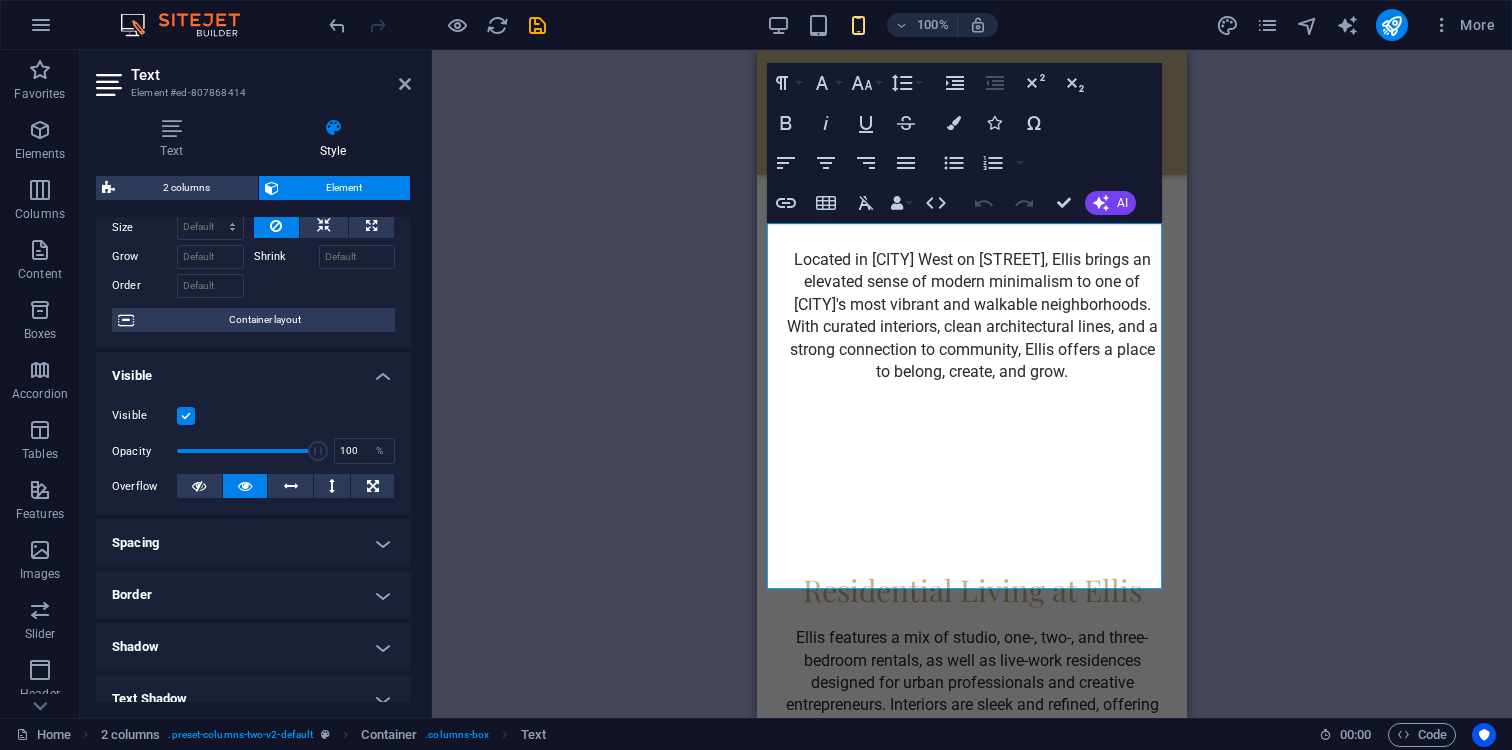 scroll, scrollTop: 118, scrollLeft: 0, axis: vertical 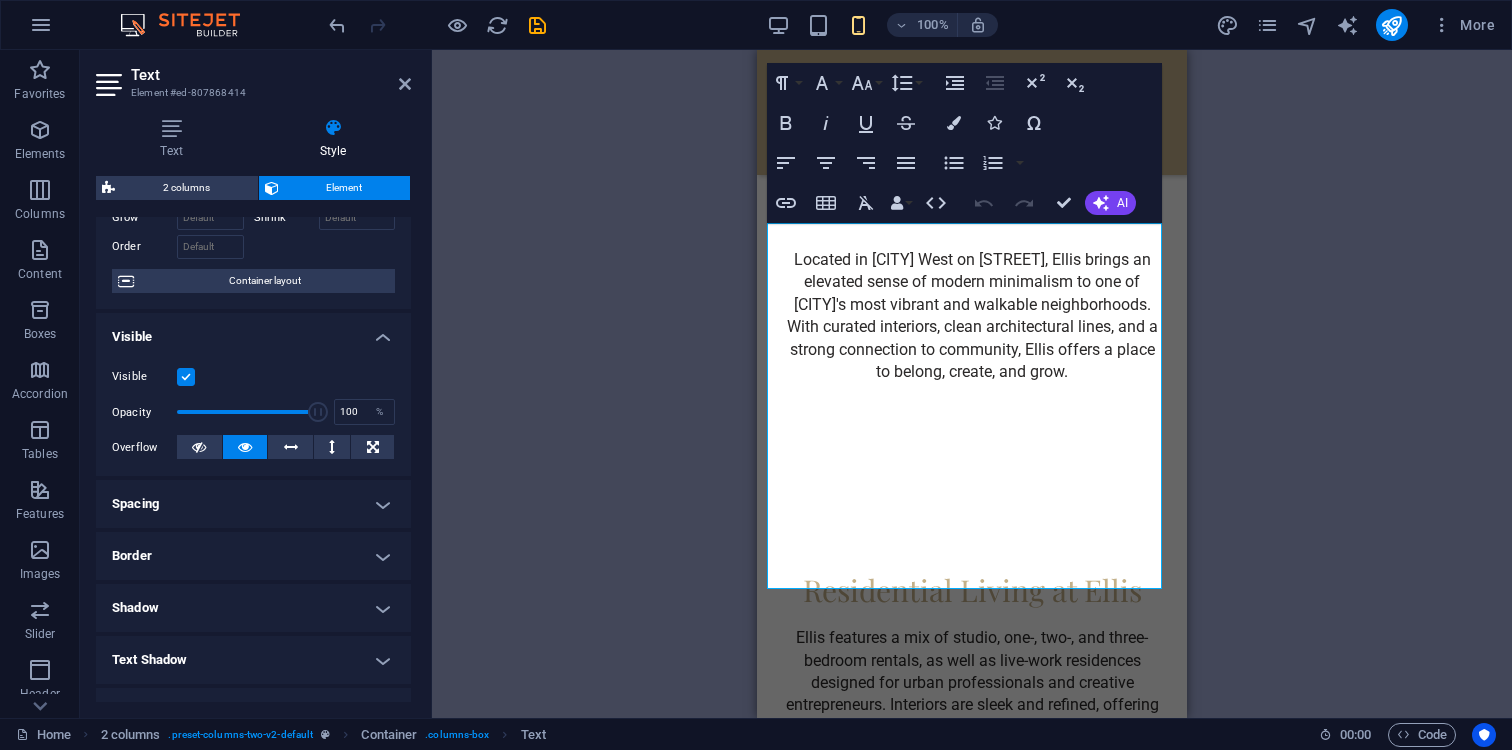 click on "Spacing" at bounding box center (253, 504) 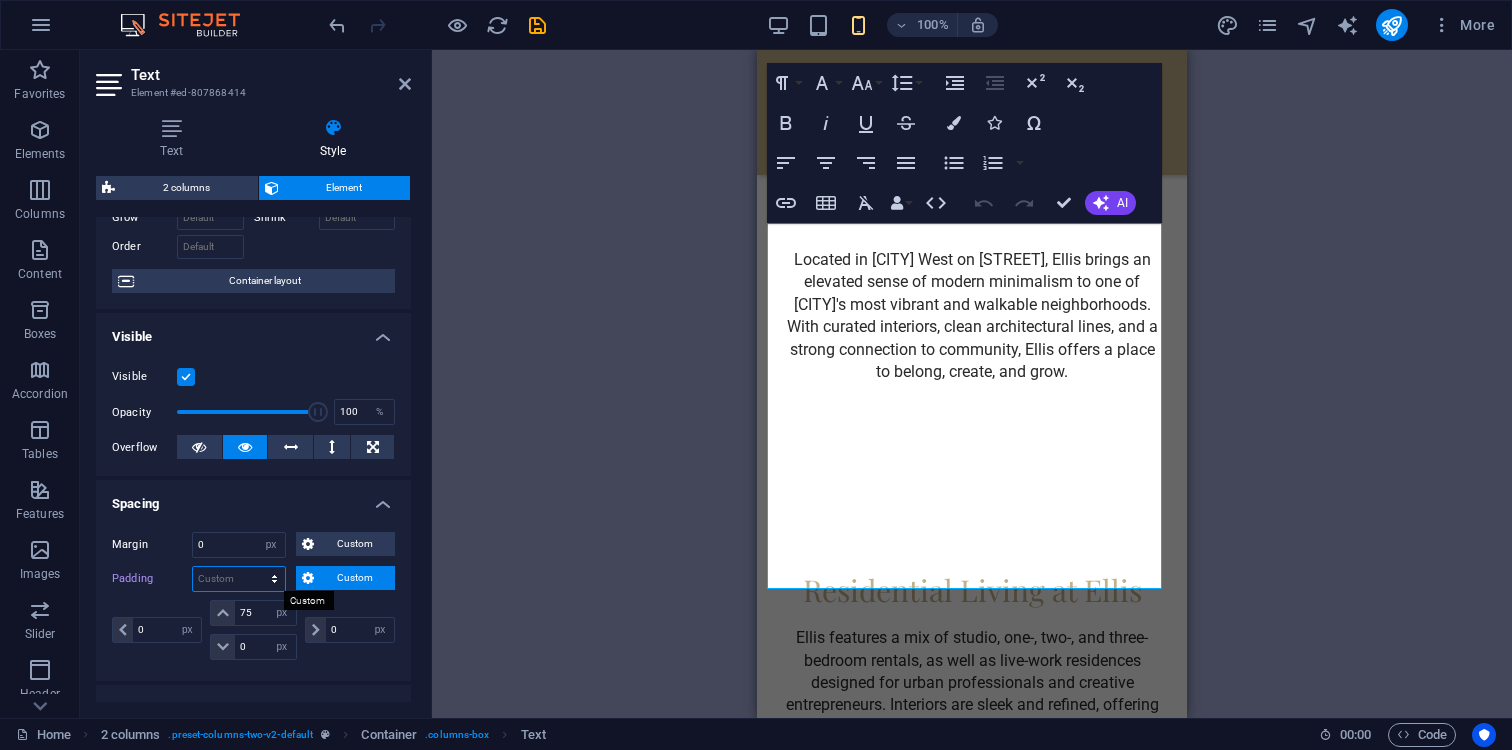 click on "Default px rem % vh vw Custom" at bounding box center [239, 579] 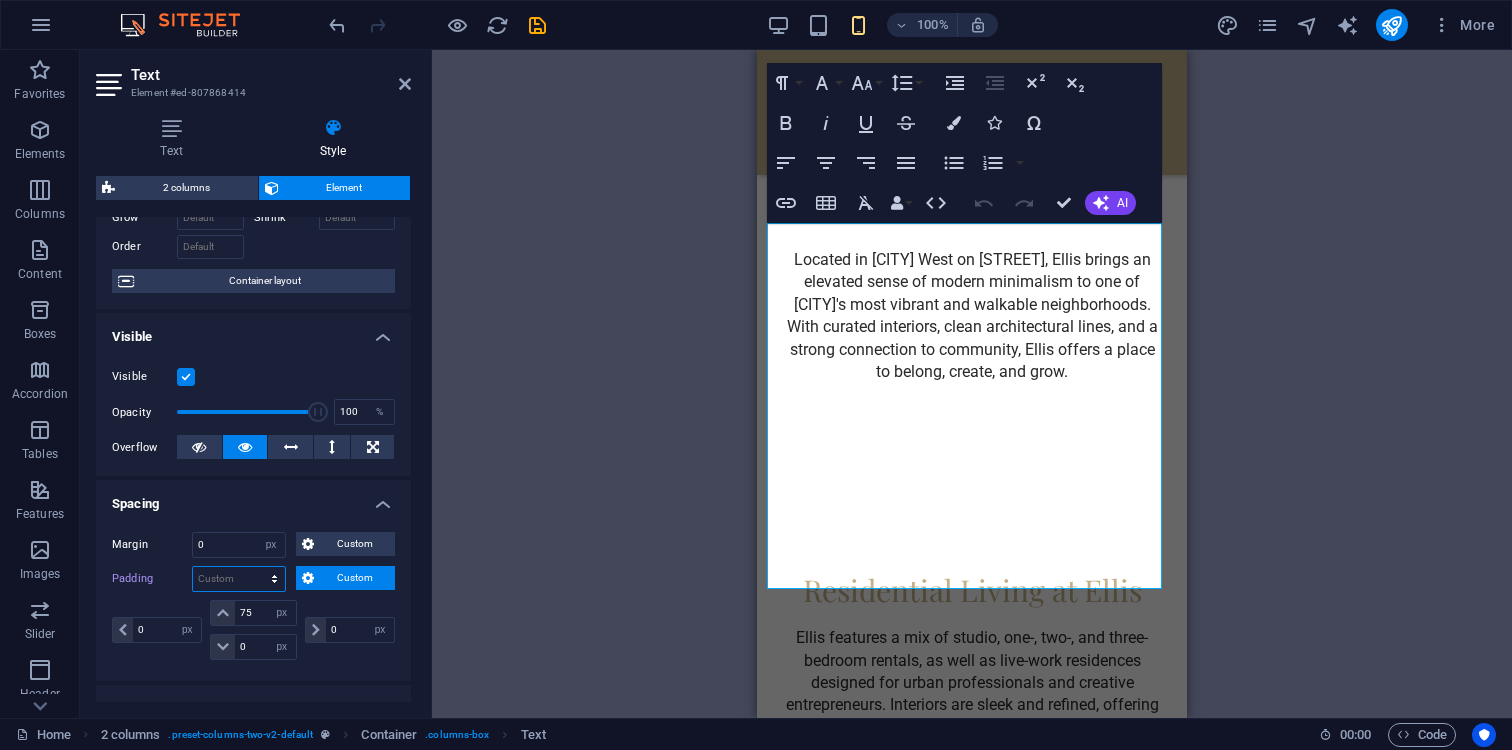 select on "rem" 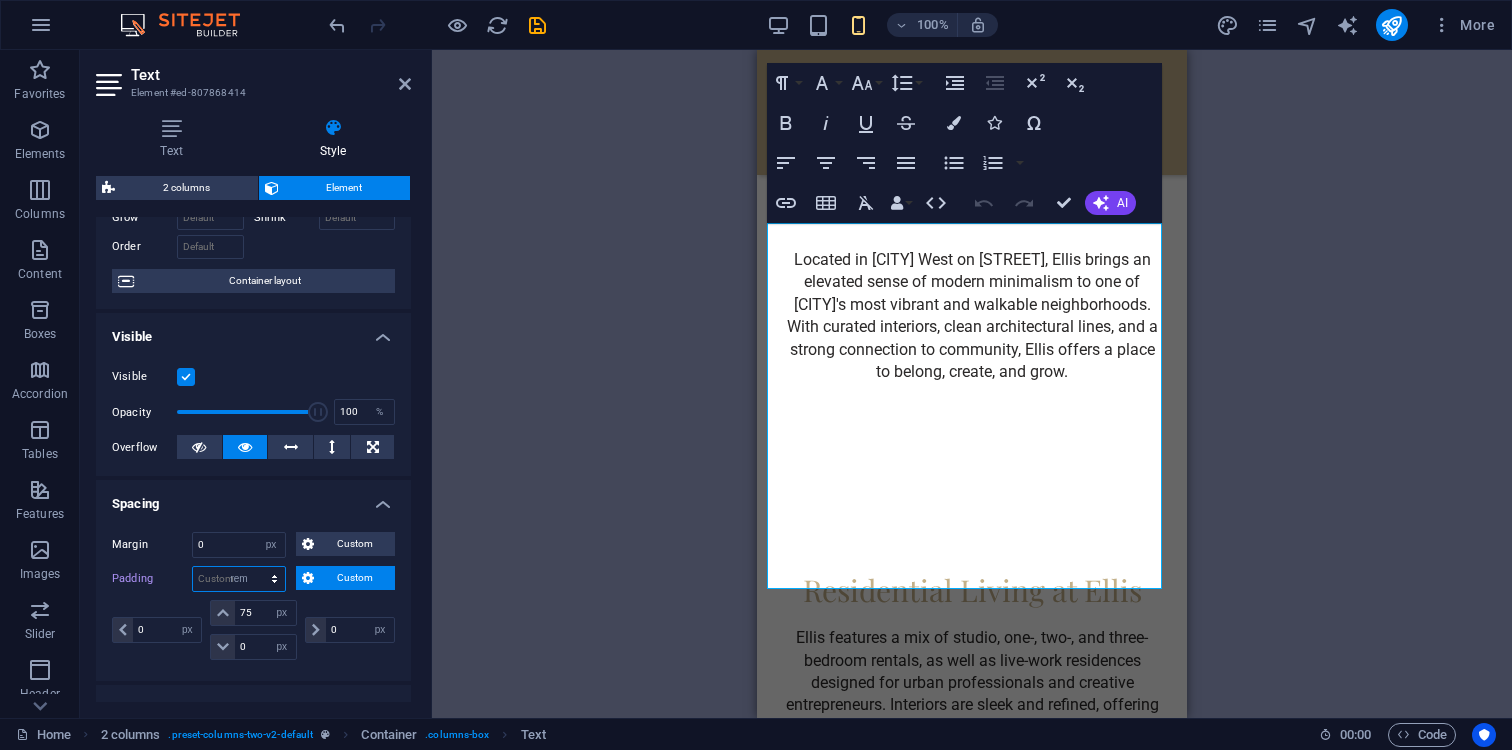 select on "rem" 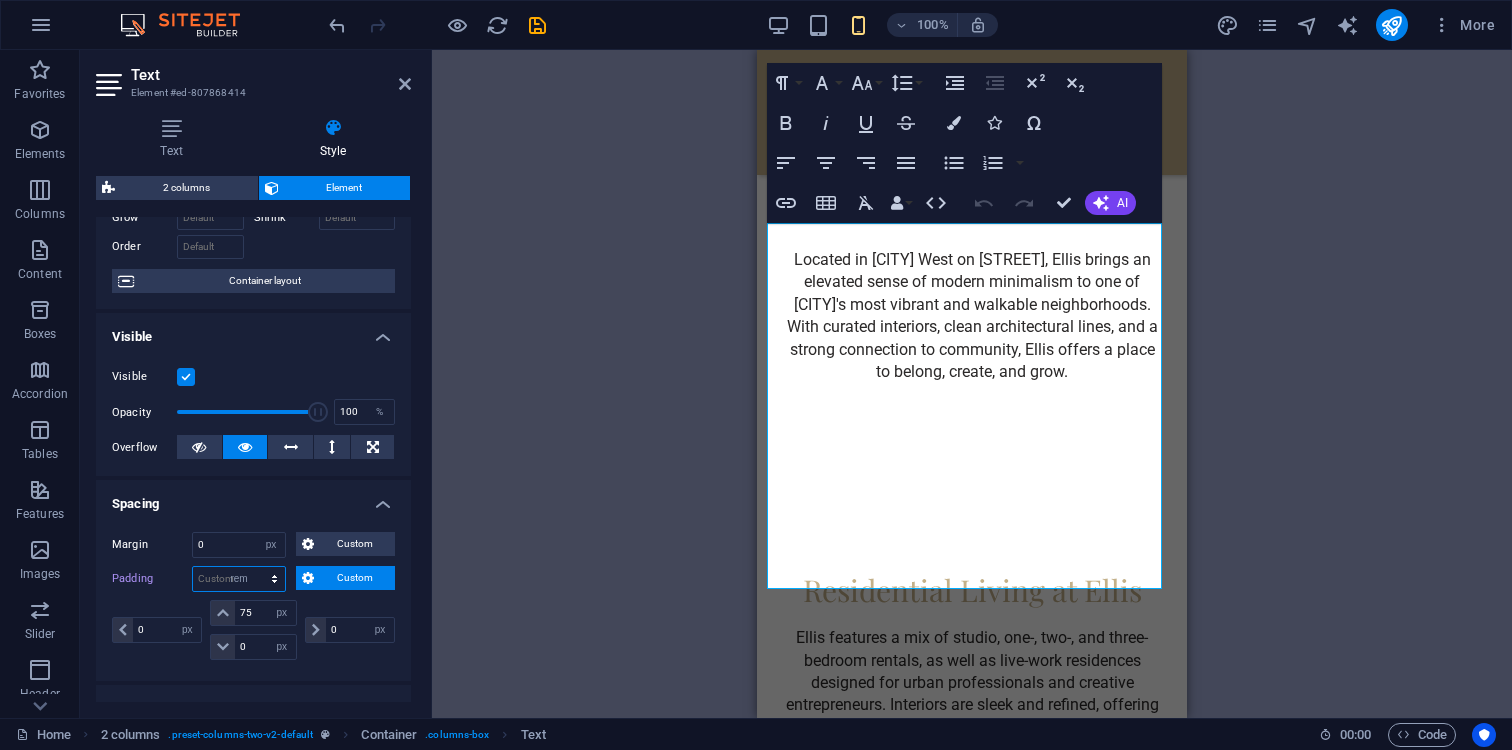select on "rem" 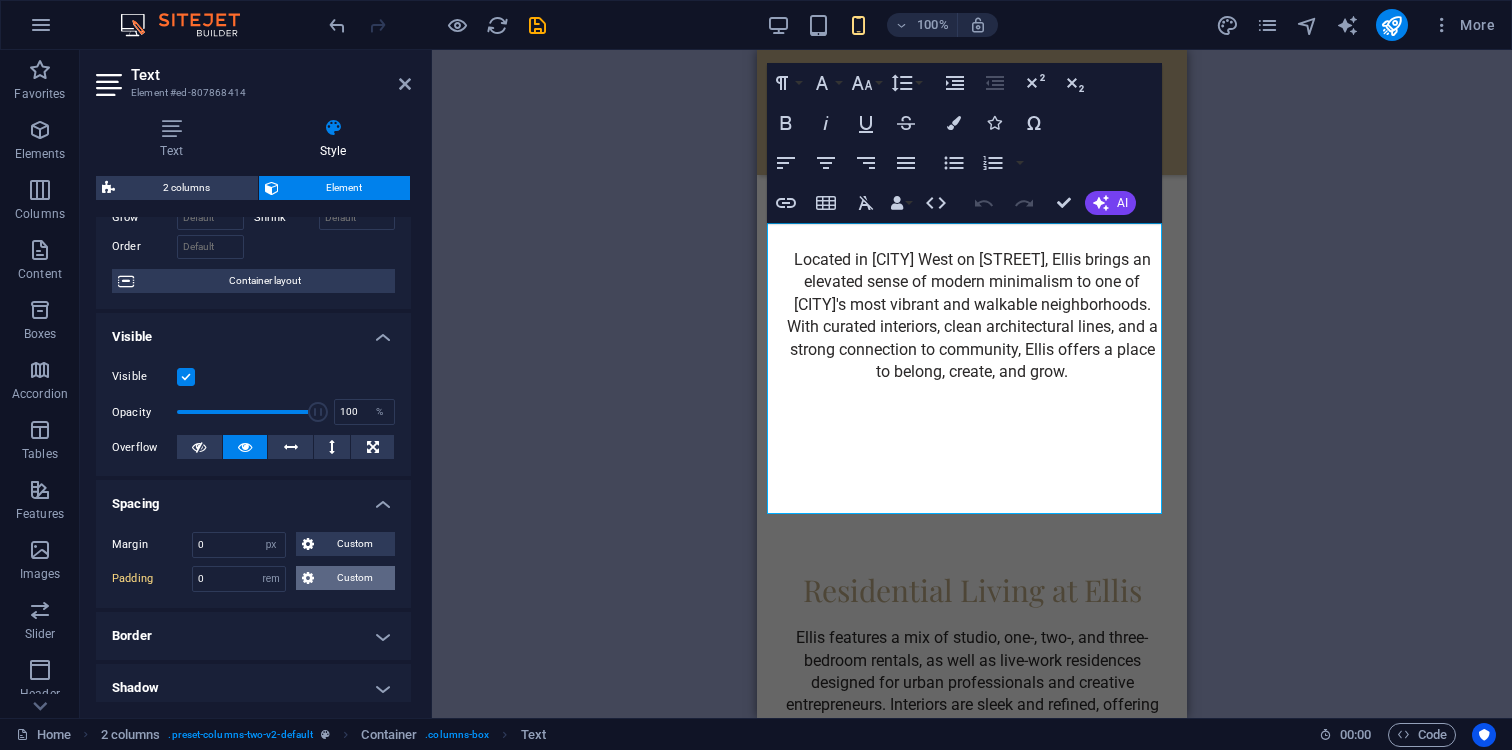 click on "Custom" at bounding box center [354, 578] 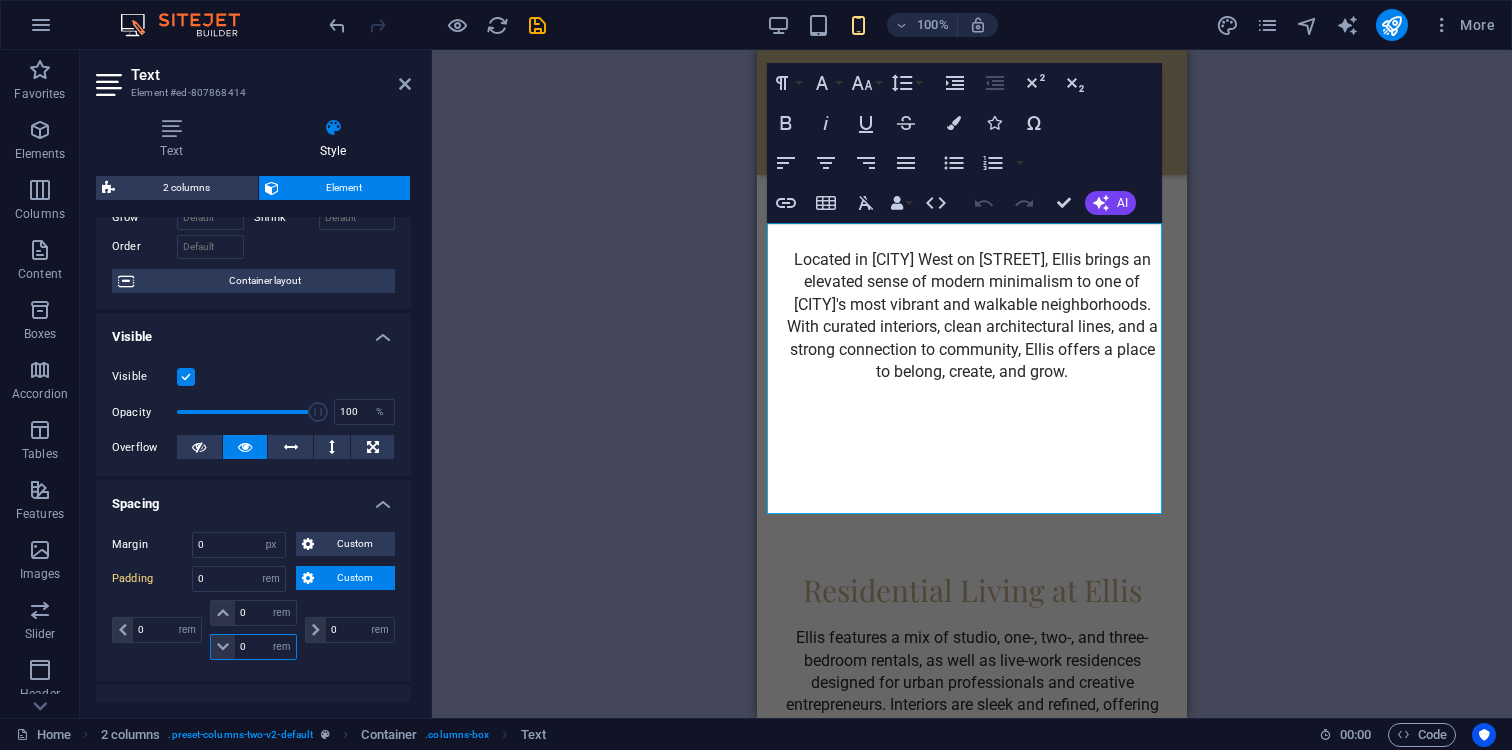 drag, startPoint x: 255, startPoint y: 647, endPoint x: 241, endPoint y: 647, distance: 14 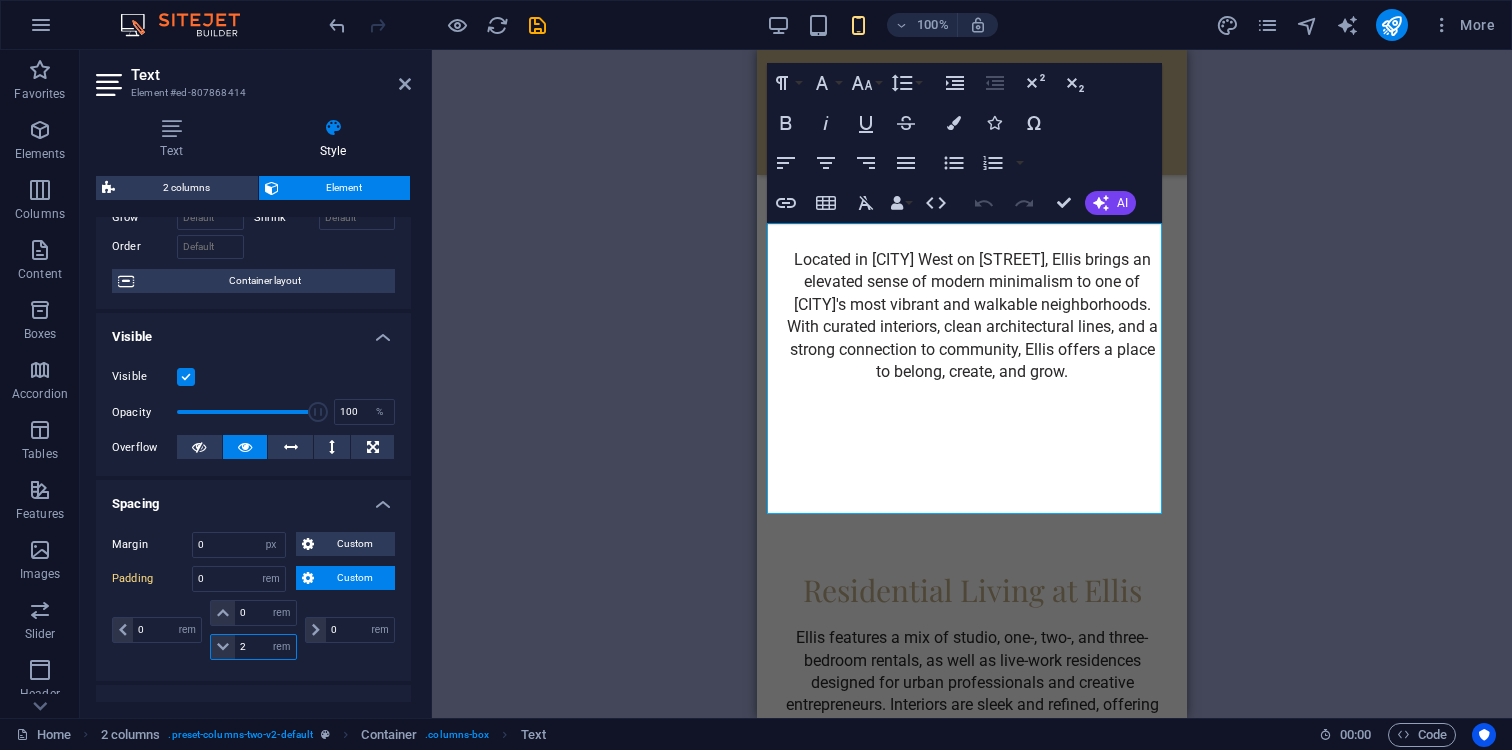 select on "DISABLED_OPTION_VALUE" 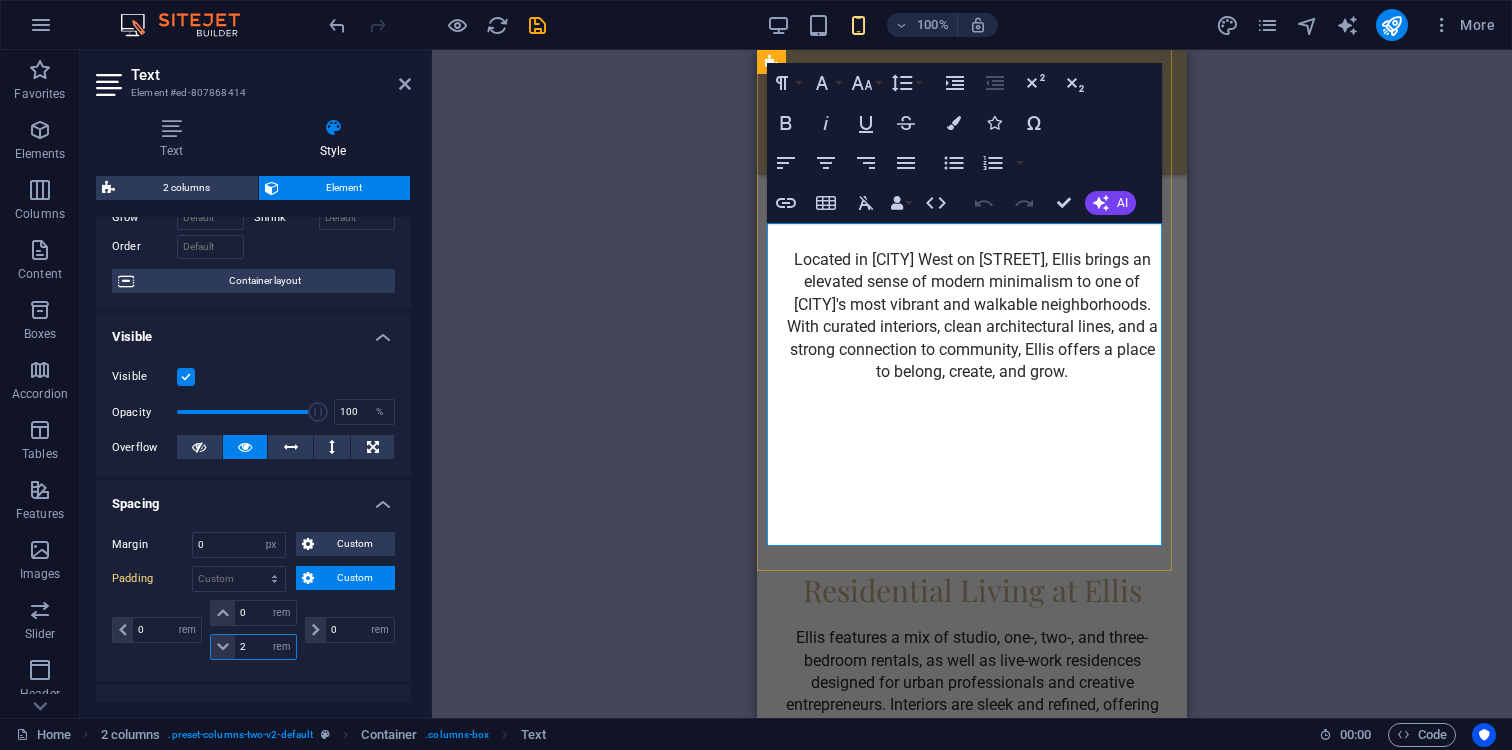 type on "2" 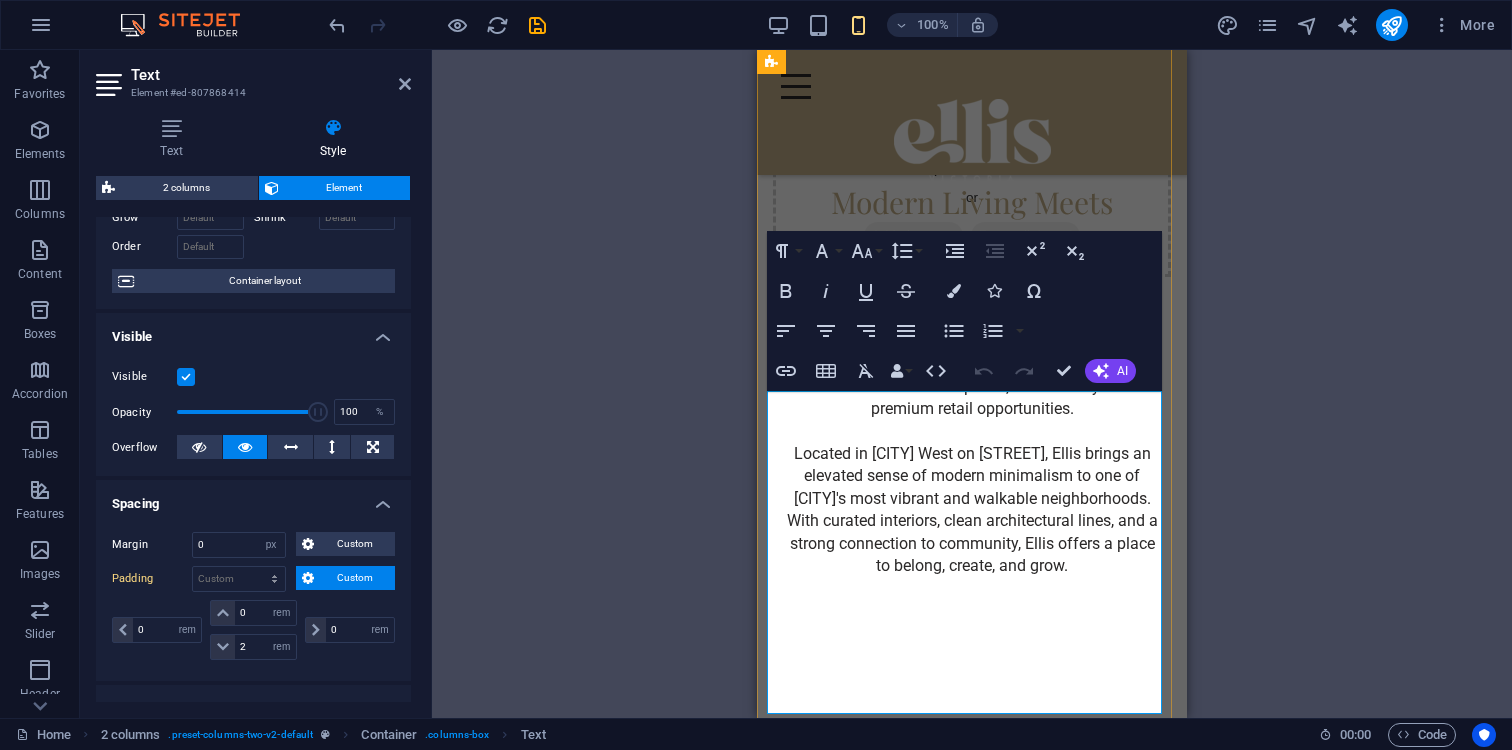scroll, scrollTop: 1517, scrollLeft: 0, axis: vertical 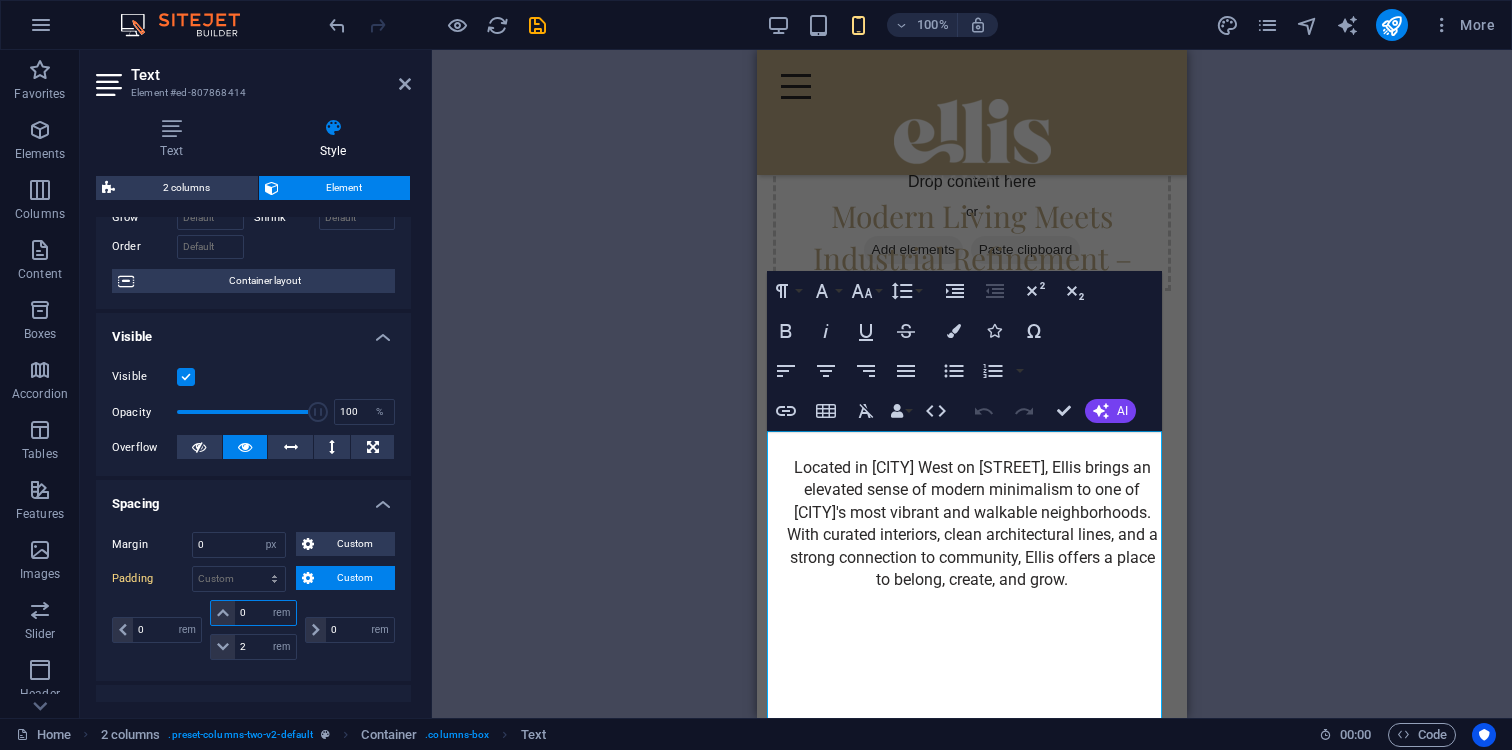 drag, startPoint x: 257, startPoint y: 611, endPoint x: 226, endPoint y: 611, distance: 31 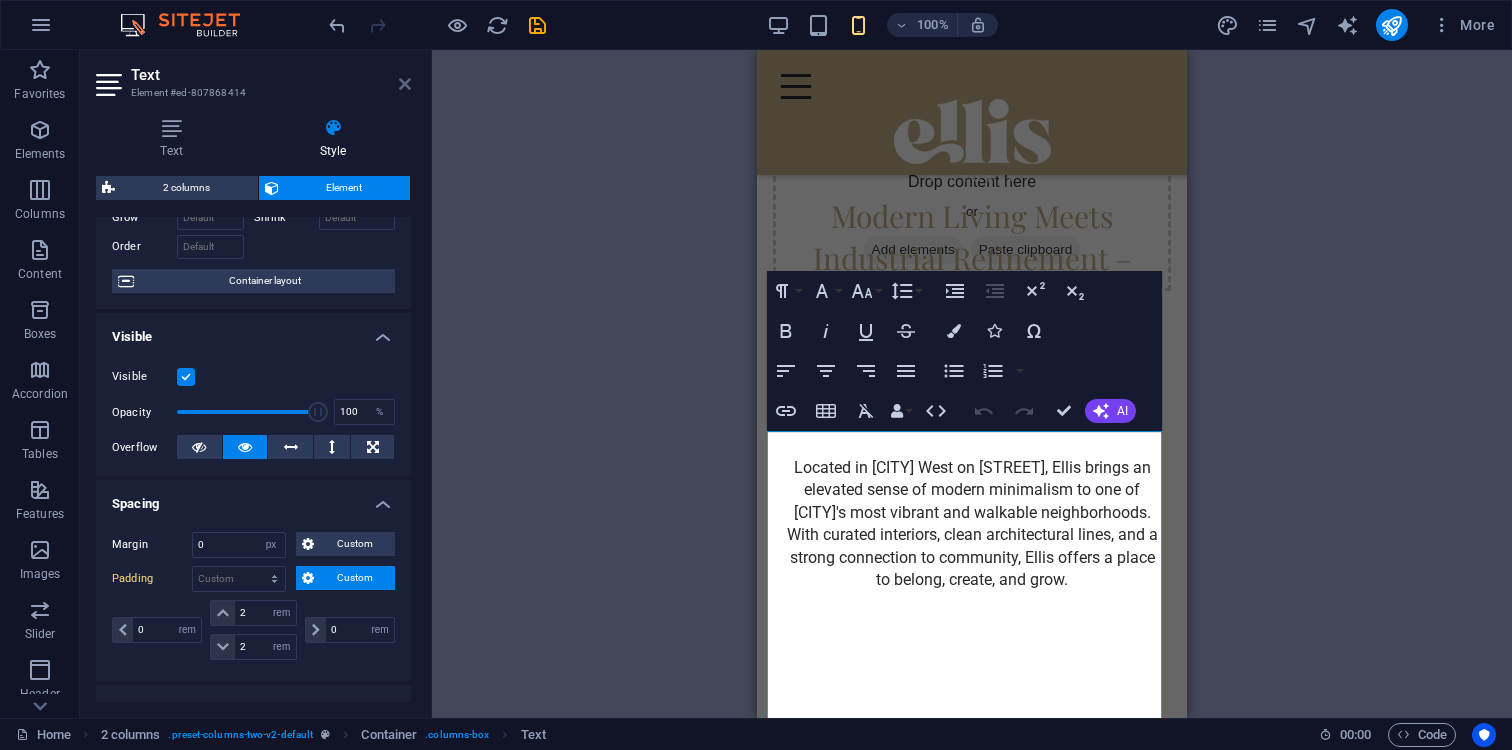 click at bounding box center [405, 84] 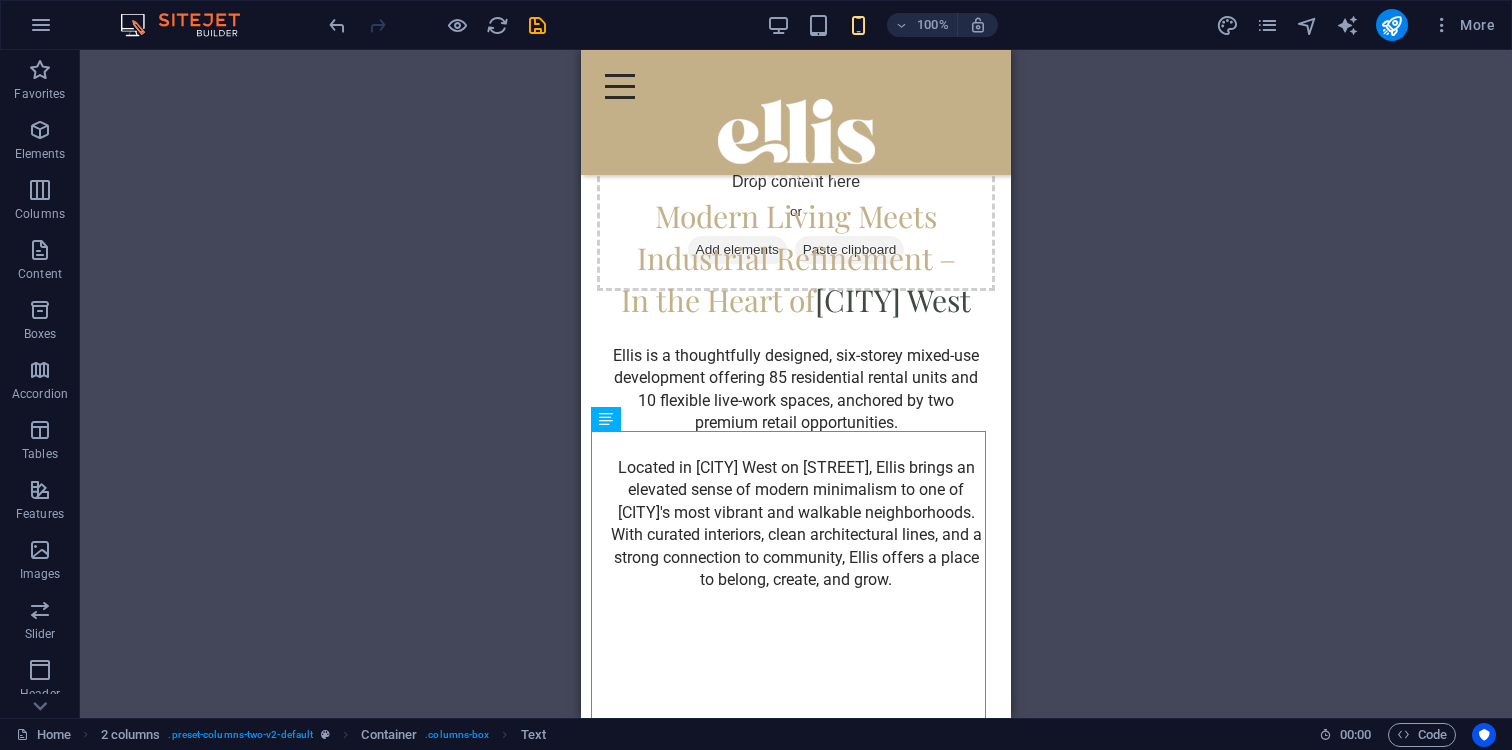 click on "100%" at bounding box center [882, 25] 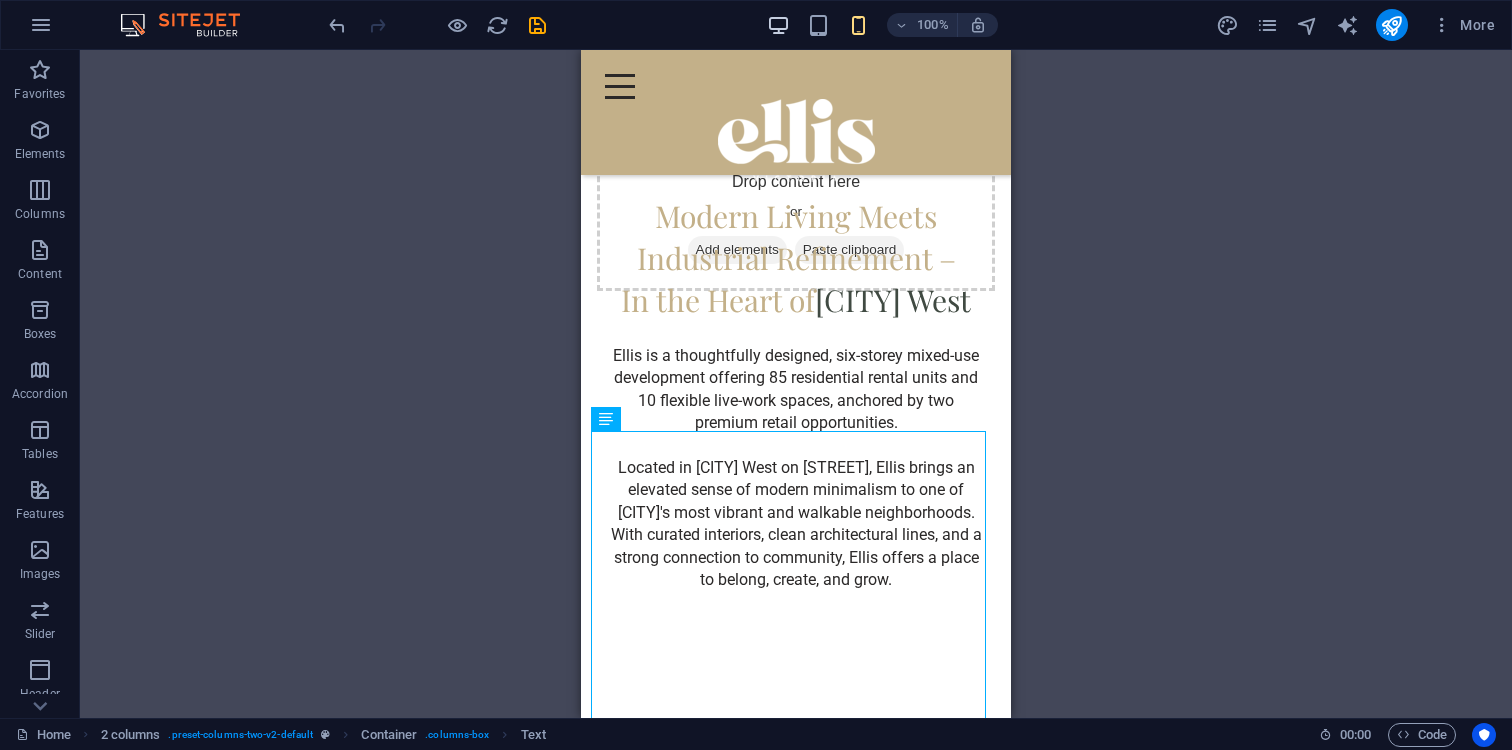 click at bounding box center (778, 25) 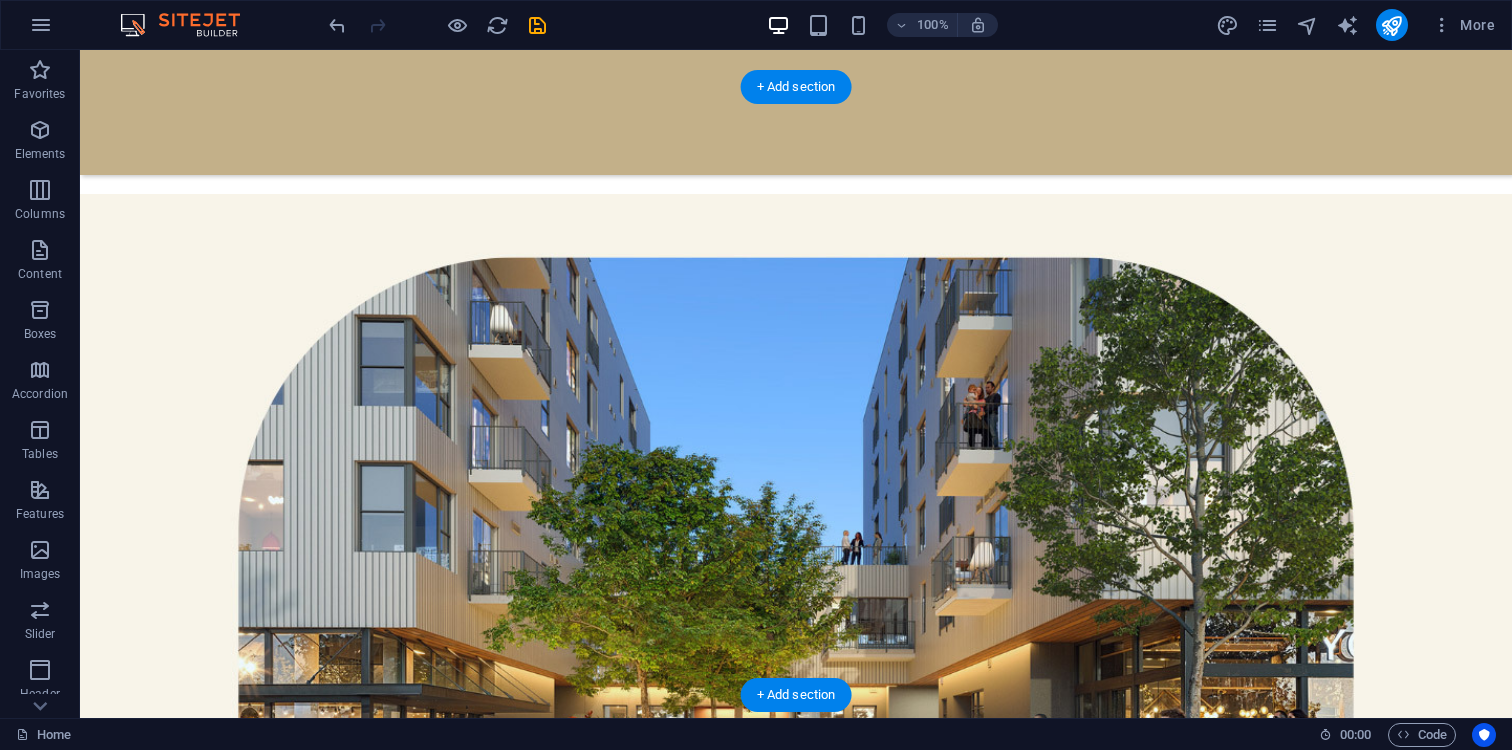 scroll, scrollTop: 4132, scrollLeft: 0, axis: vertical 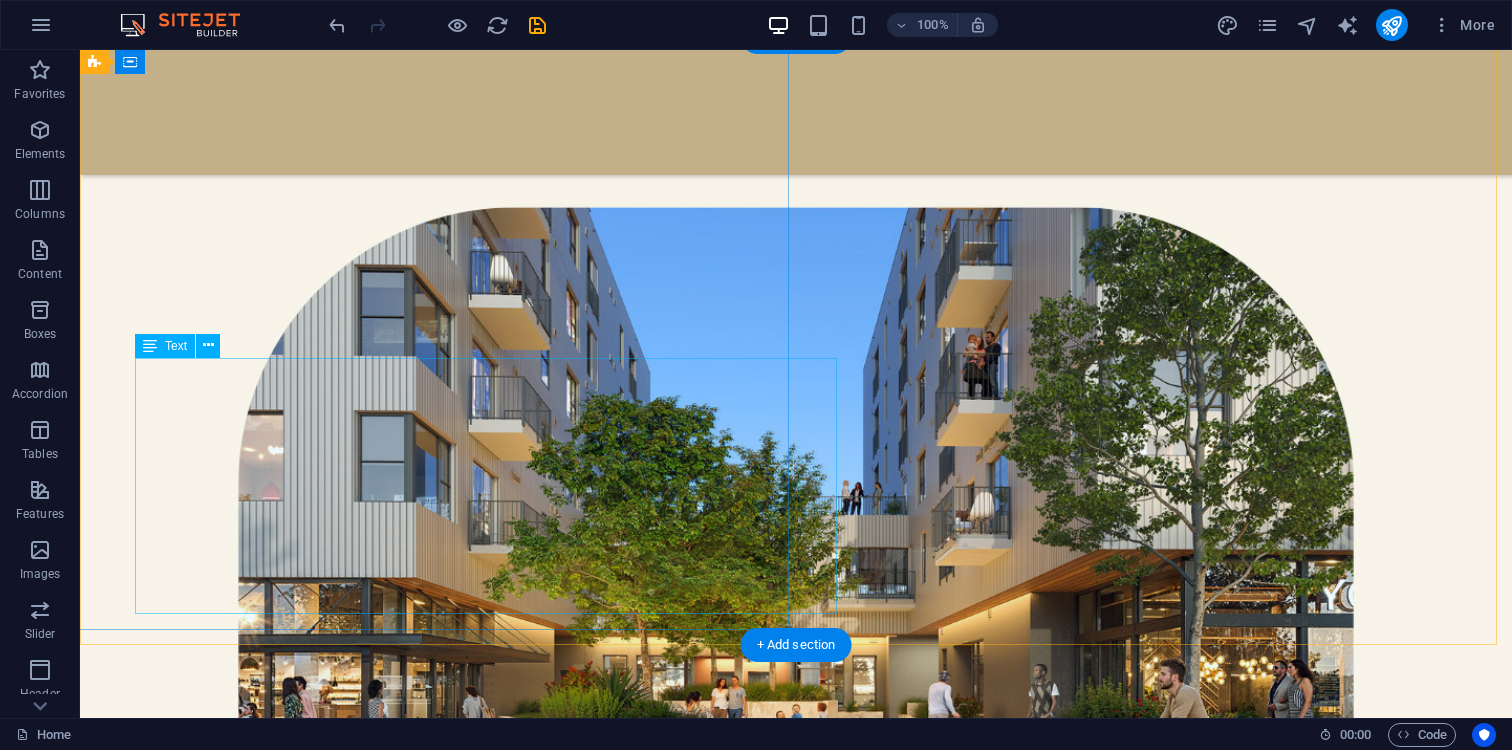 click on "● Spinnakers ● Boom + Batten ● Save-On-Foods ● Driftwood Brewing ● Numerous Parks ● And Much More!" at bounding box center [803, 3108] 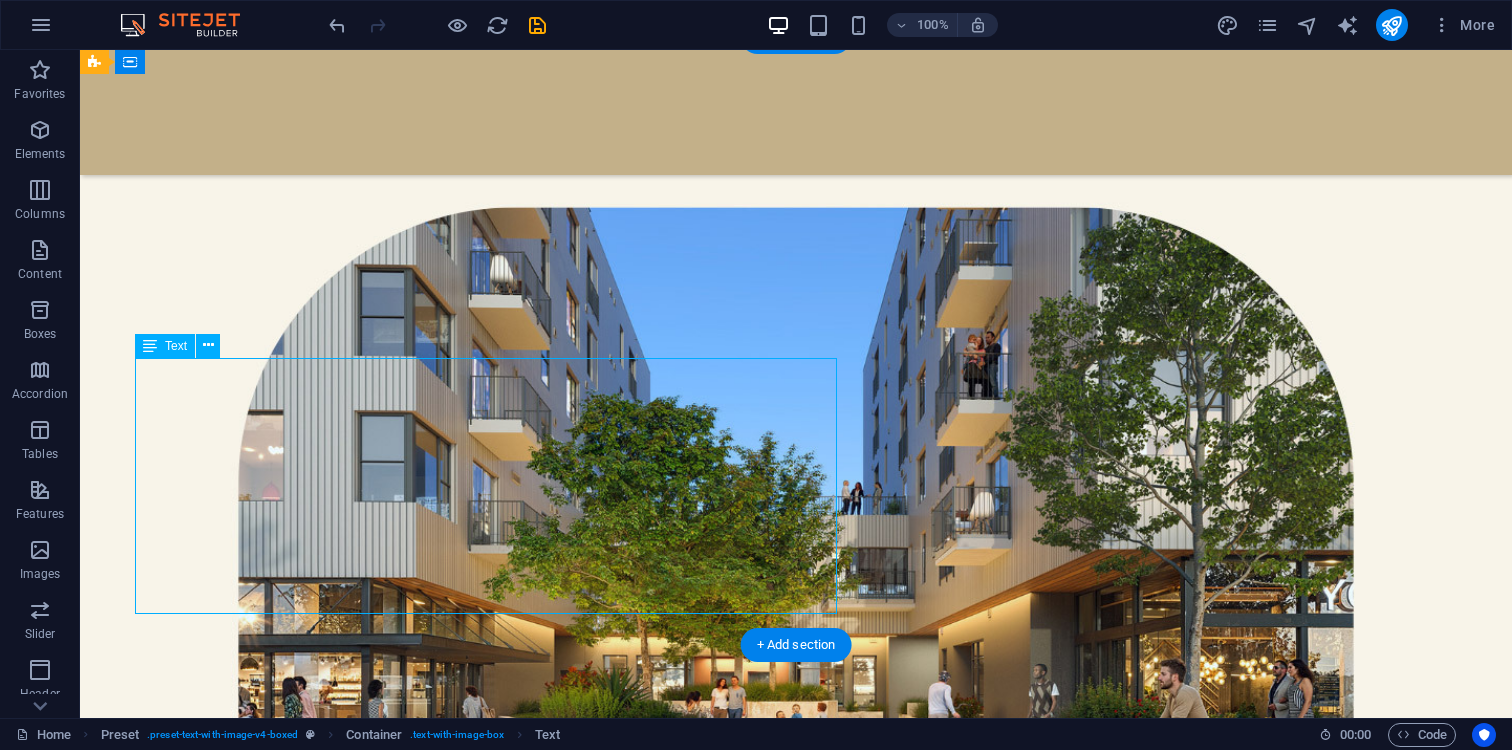 click on "● Spinnakers ● Boom + Batten ● Save-On-Foods ● Driftwood Brewing ● Numerous Parks ● And Much More!" at bounding box center (803, 3108) 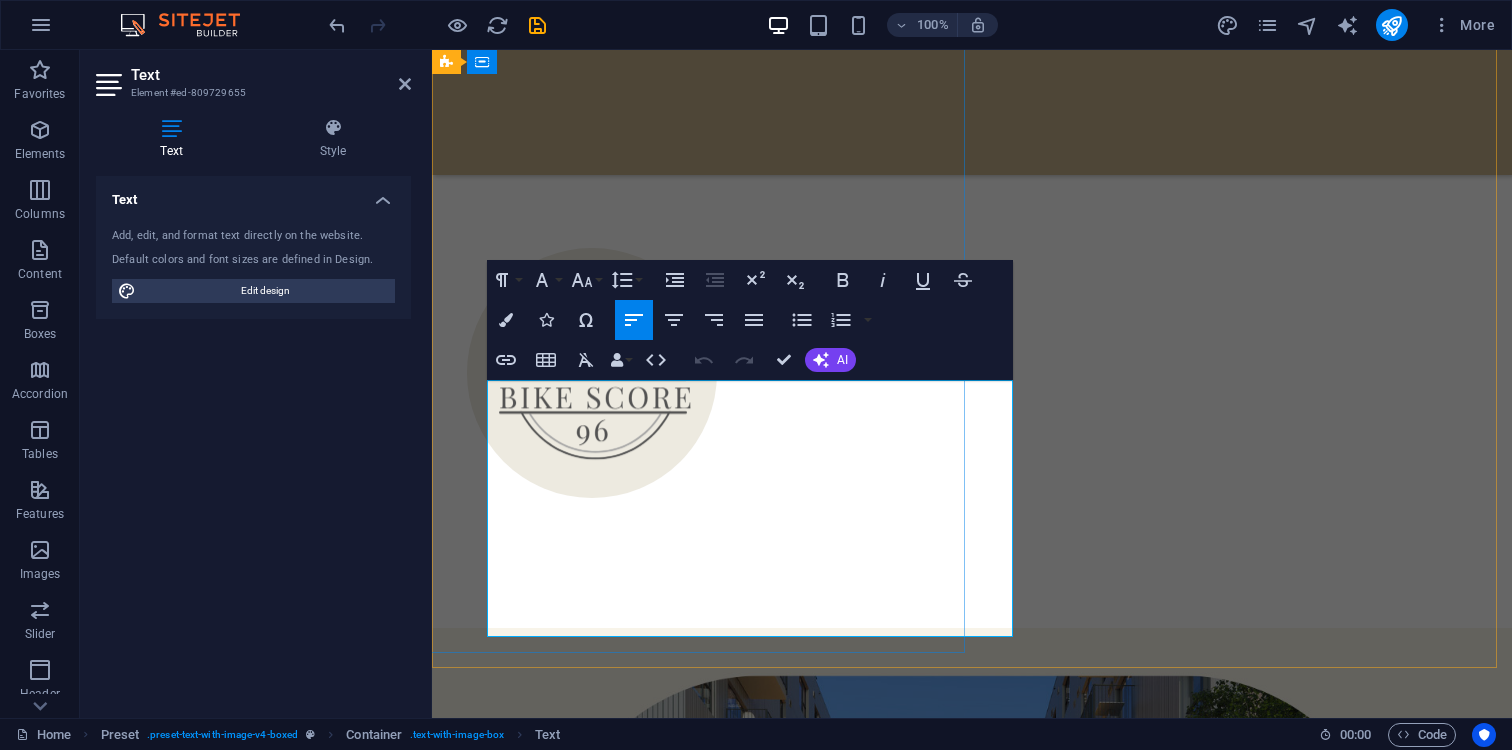 click on "● And Much More!" at bounding box center (979, 3413) 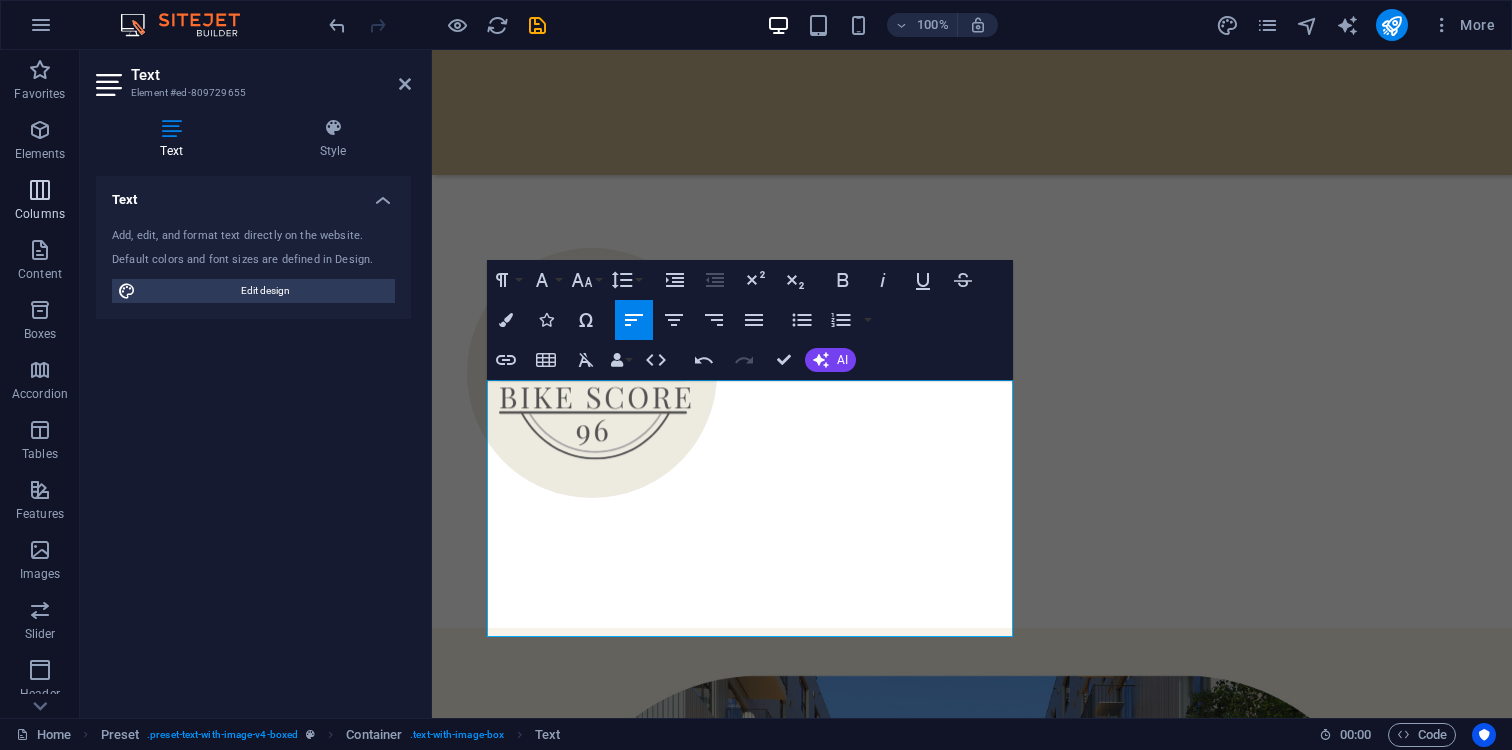 click at bounding box center [40, 190] 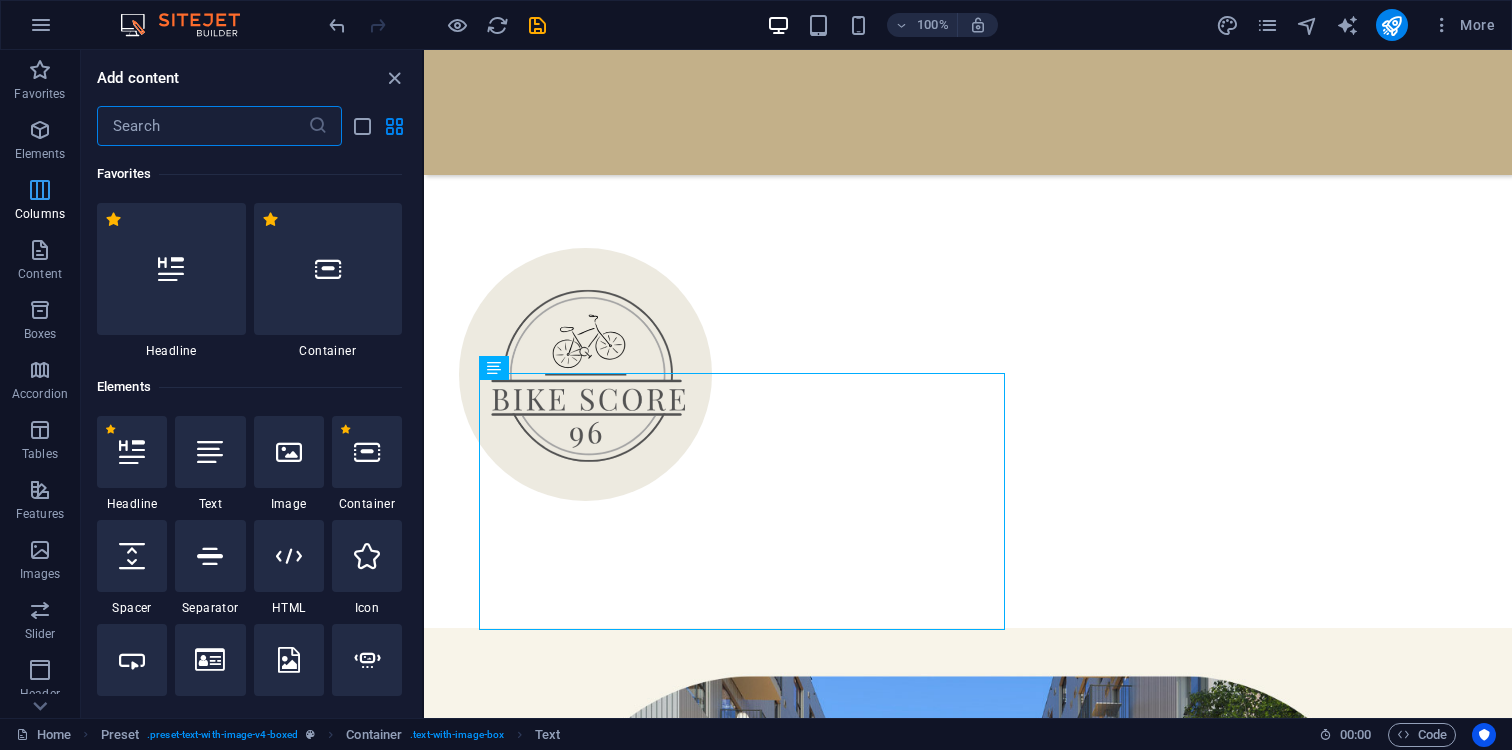 scroll, scrollTop: 3890, scrollLeft: 0, axis: vertical 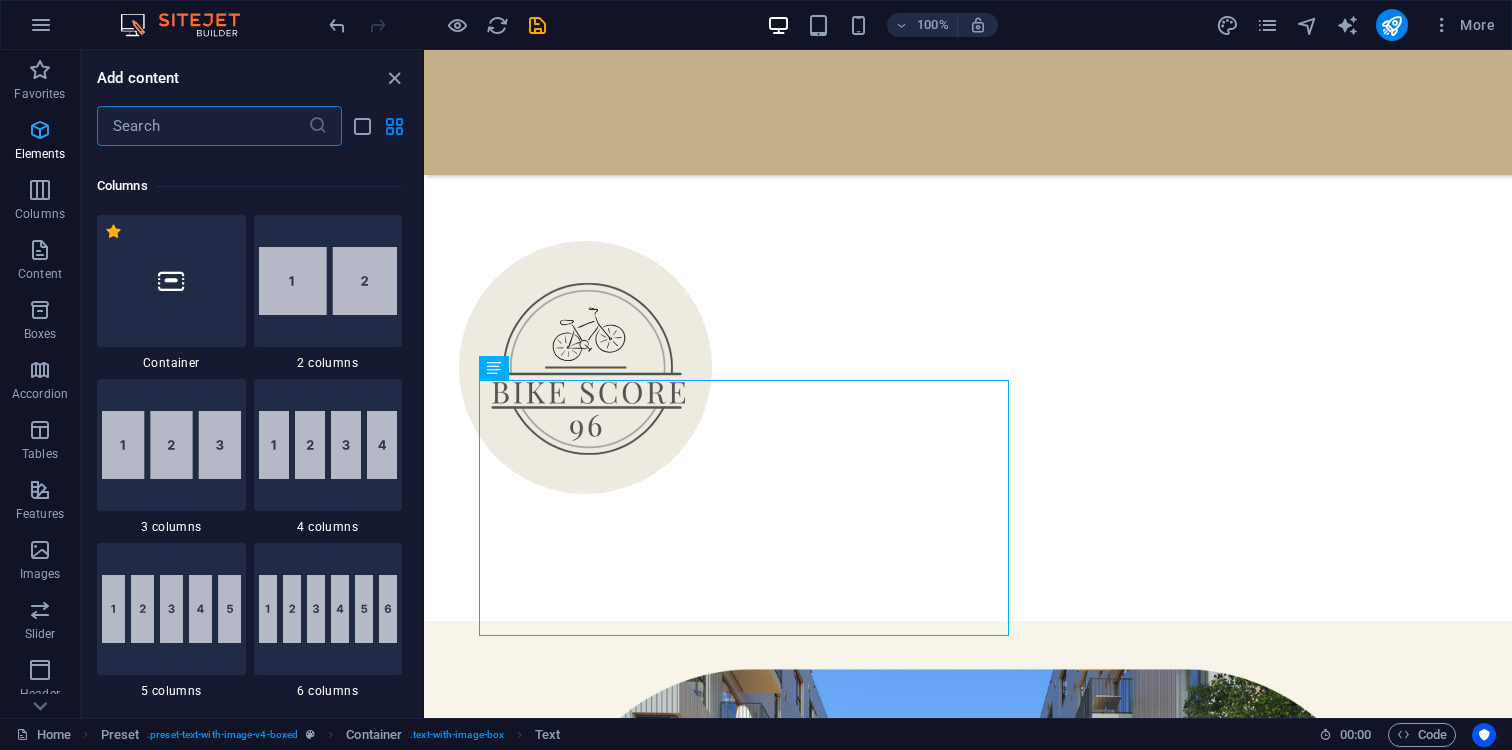 click at bounding box center (40, 130) 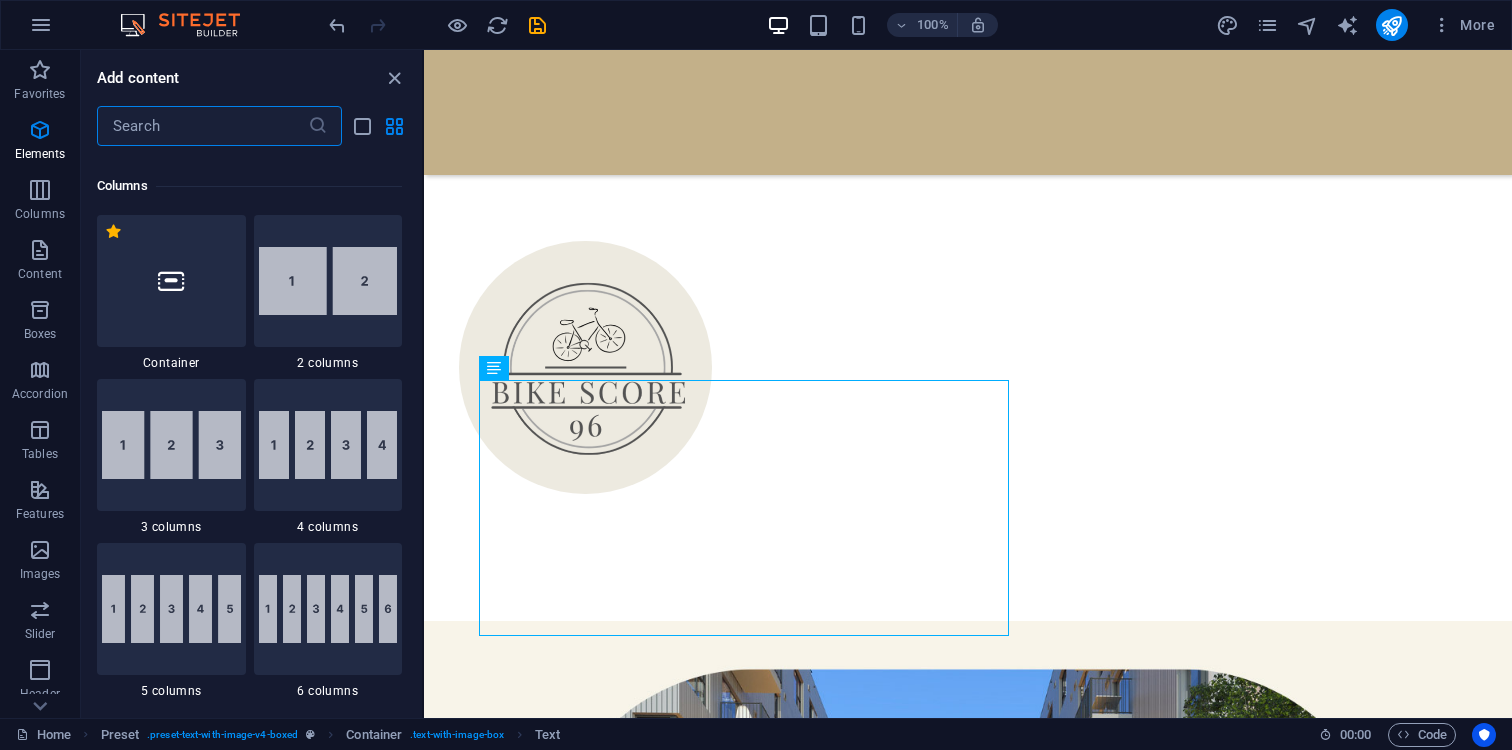 click at bounding box center [202, 126] 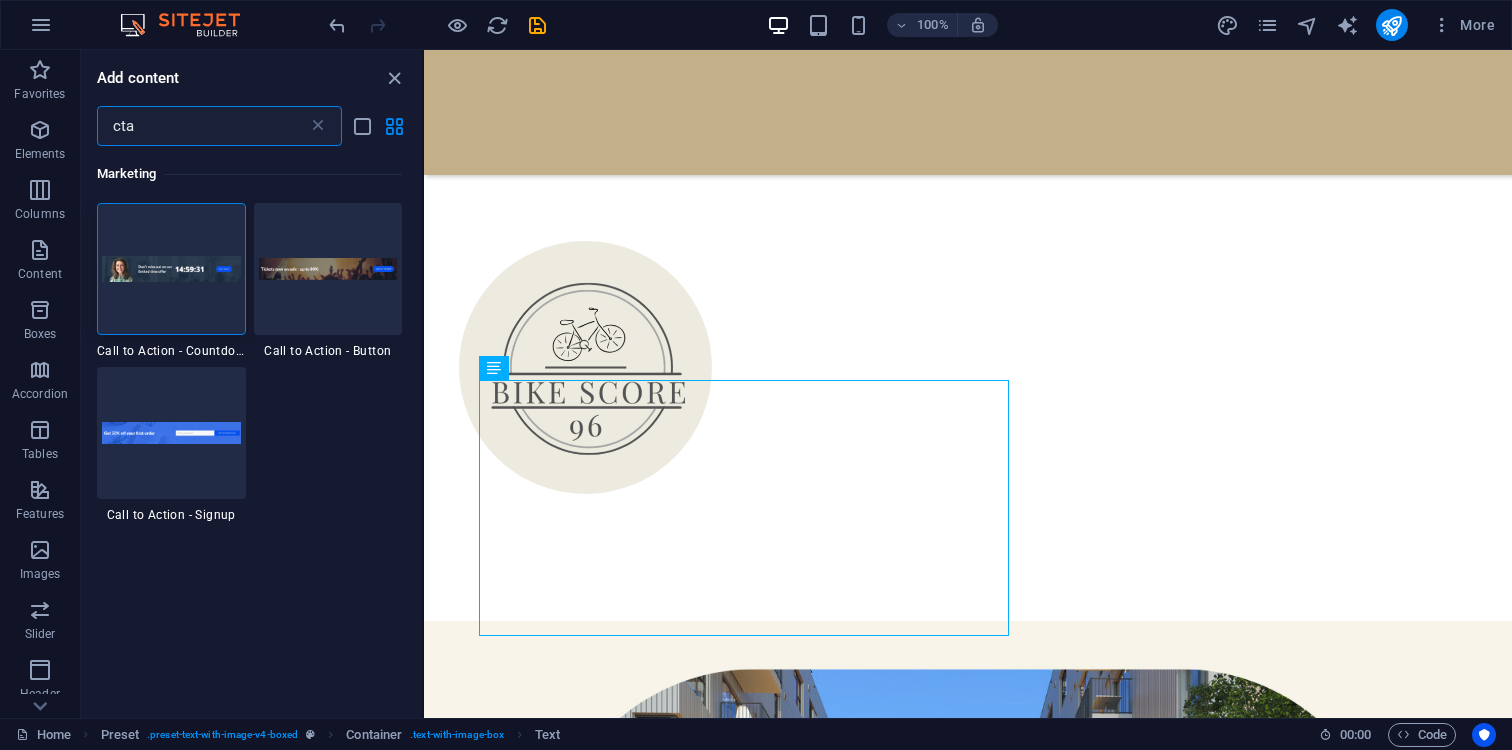 scroll, scrollTop: 0, scrollLeft: 0, axis: both 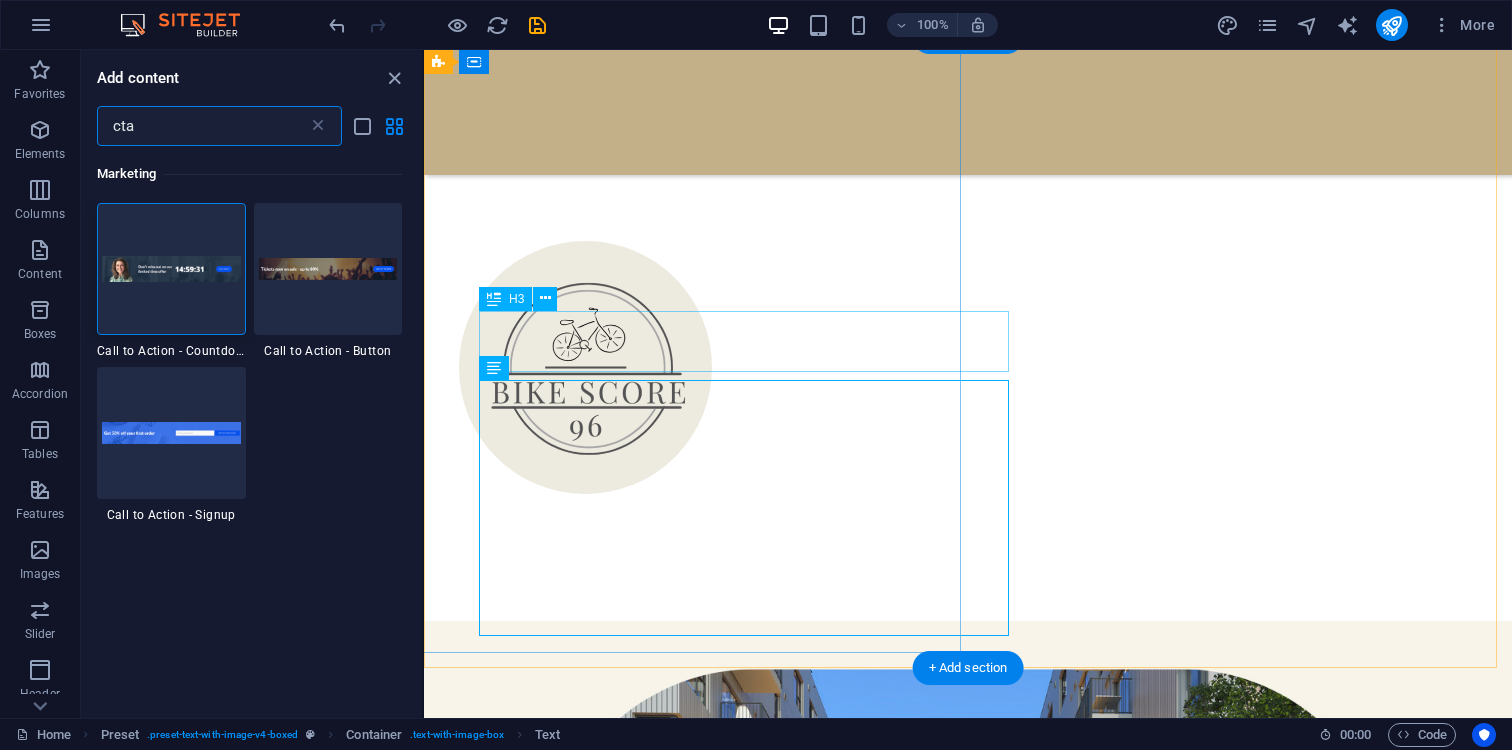 type on "cta" 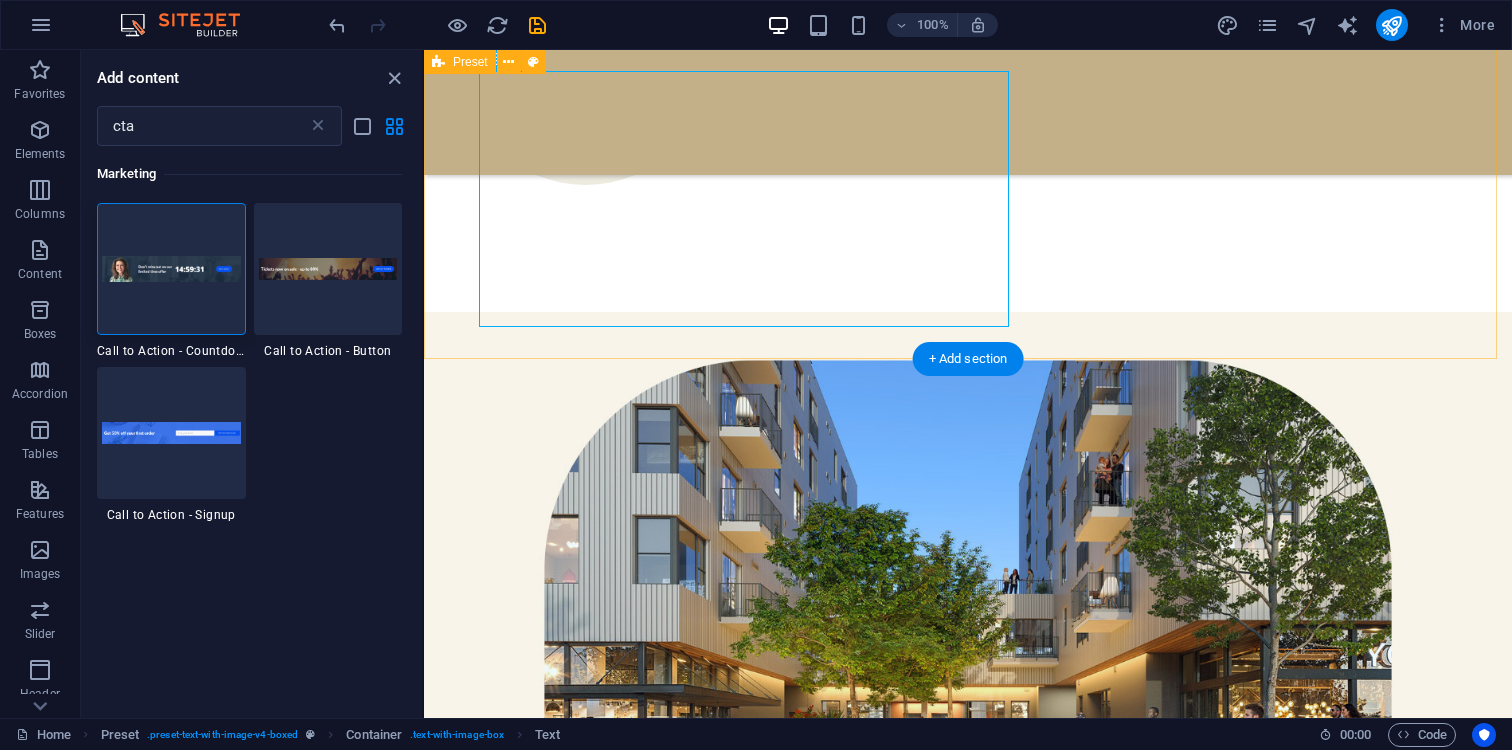 scroll, scrollTop: 4271, scrollLeft: 0, axis: vertical 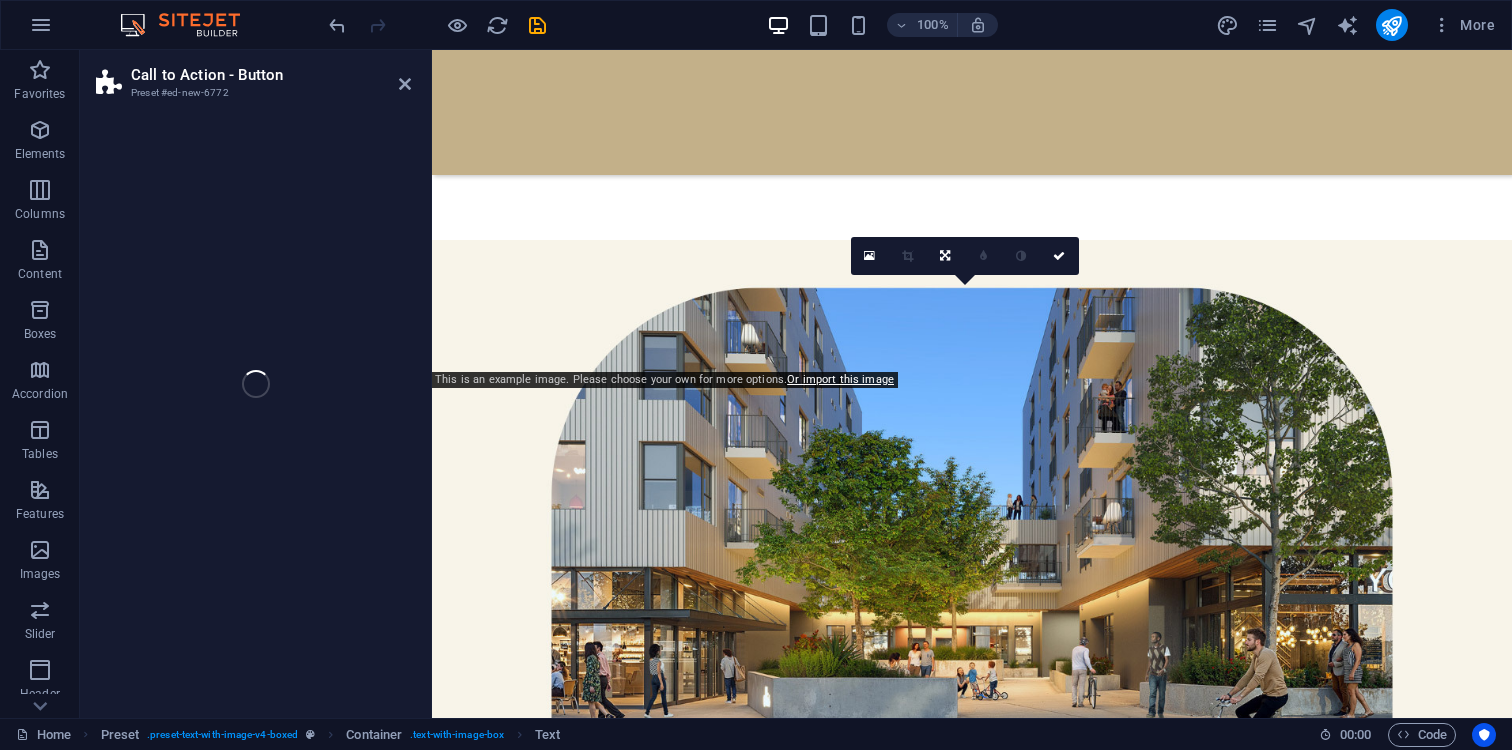 select on "rem" 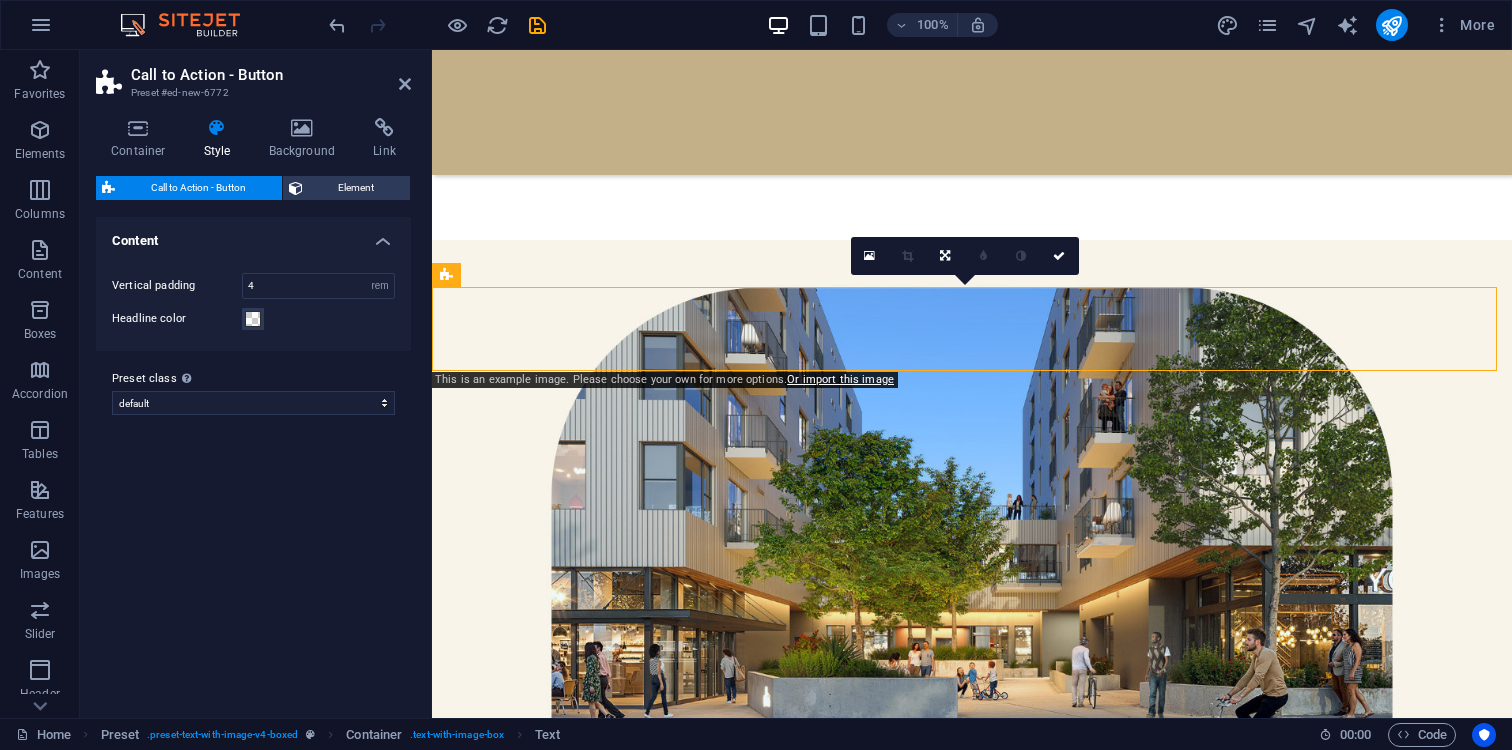 scroll, scrollTop: 4264, scrollLeft: 0, axis: vertical 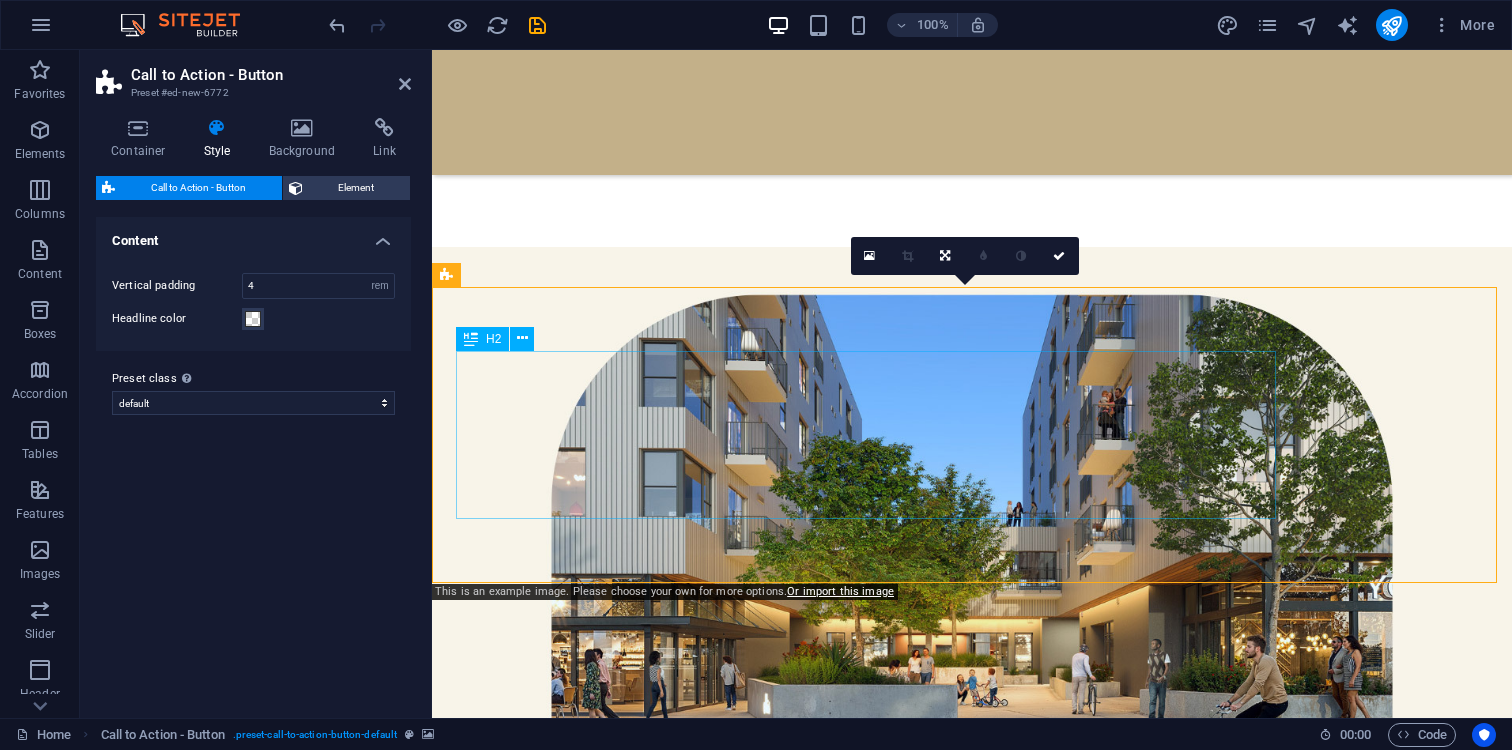 click on "Tickets now on sale - up to 80%" at bounding box center (972, 4239) 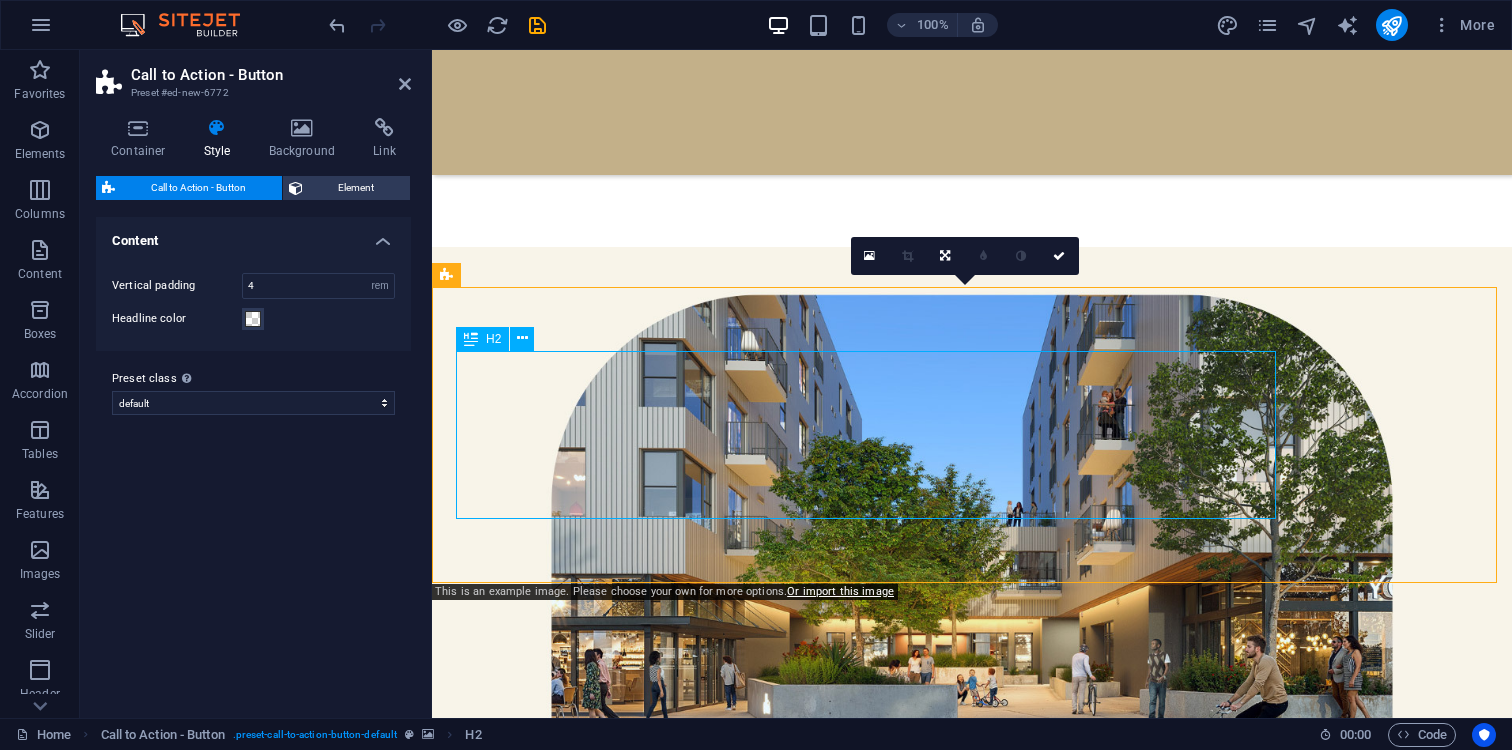 click on "Tickets now on sale - up to 80%" at bounding box center (972, 4239) 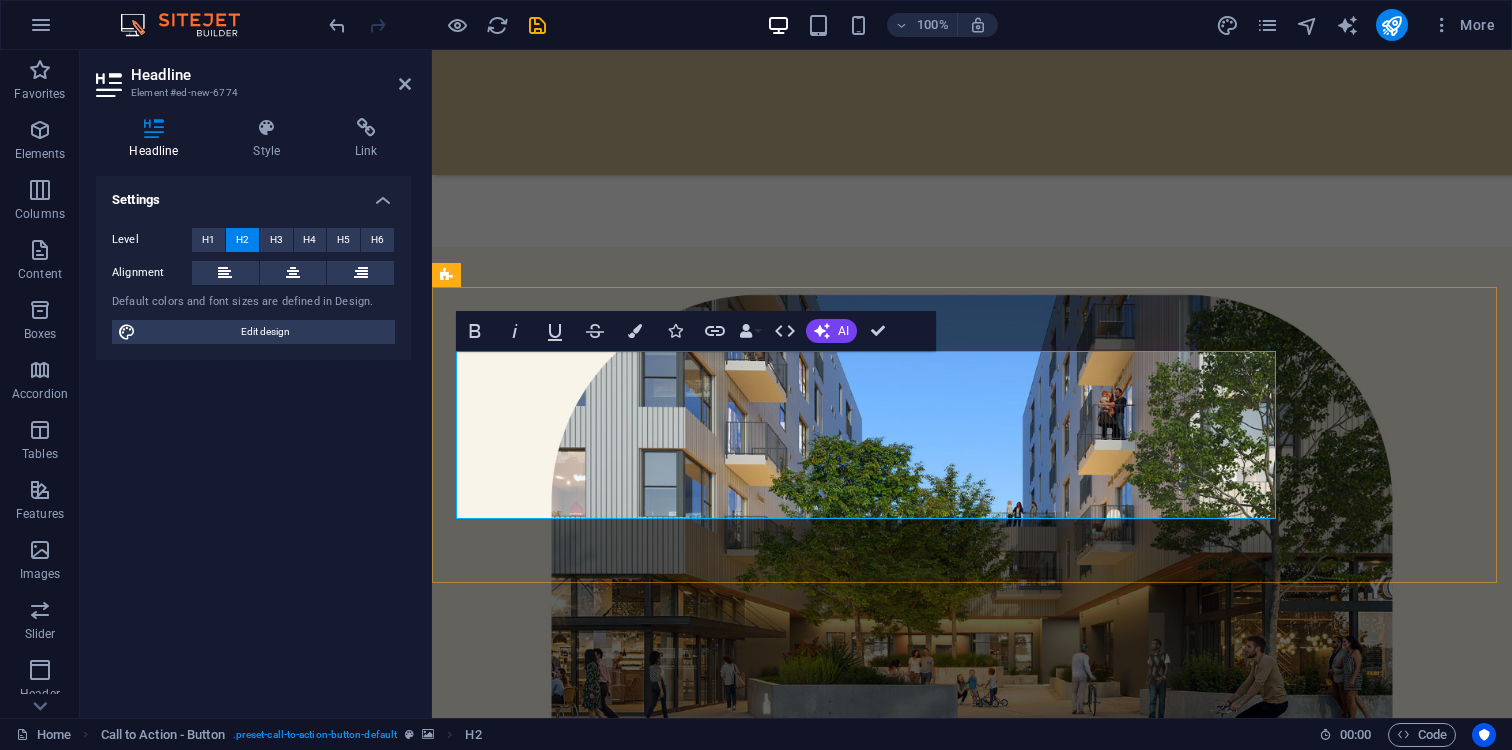 type 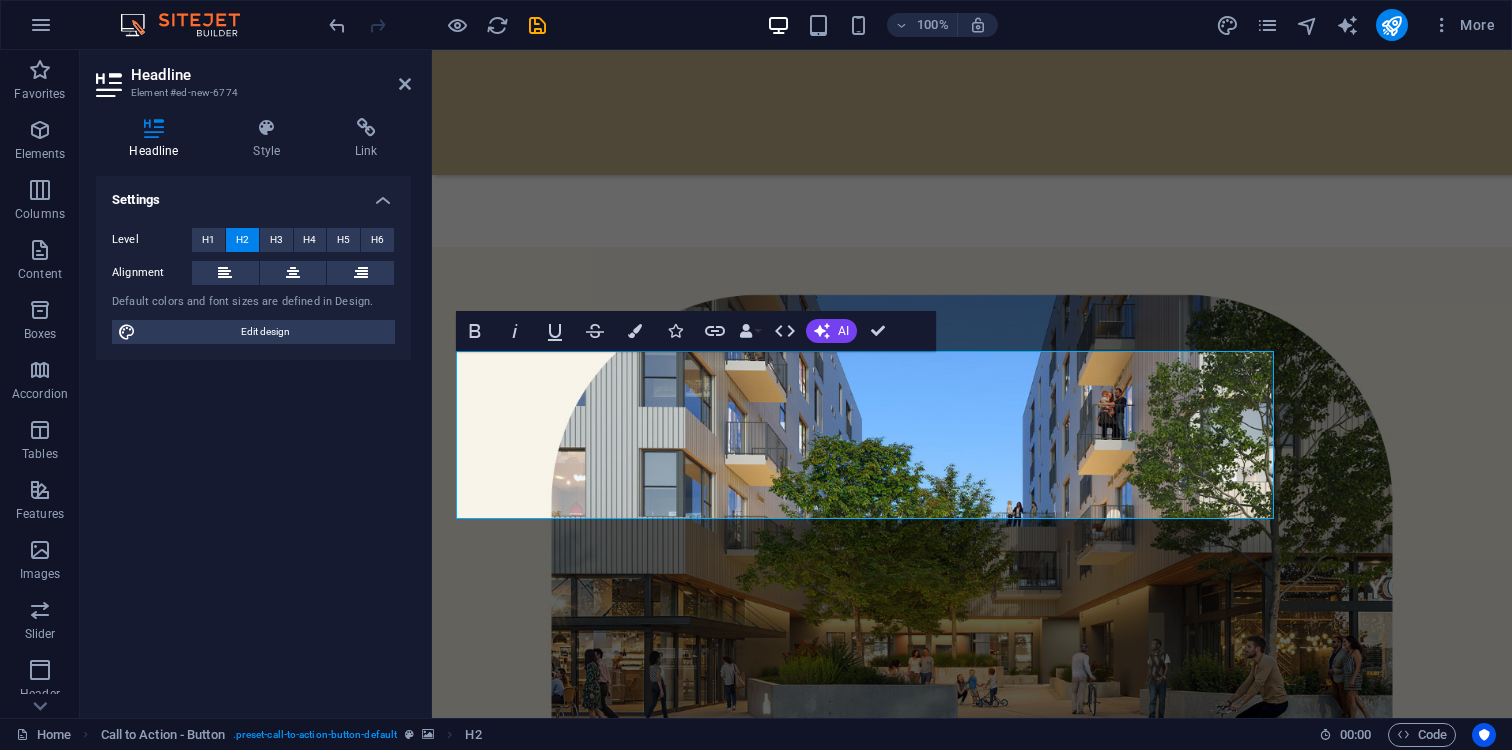 click at bounding box center [972, 3985] 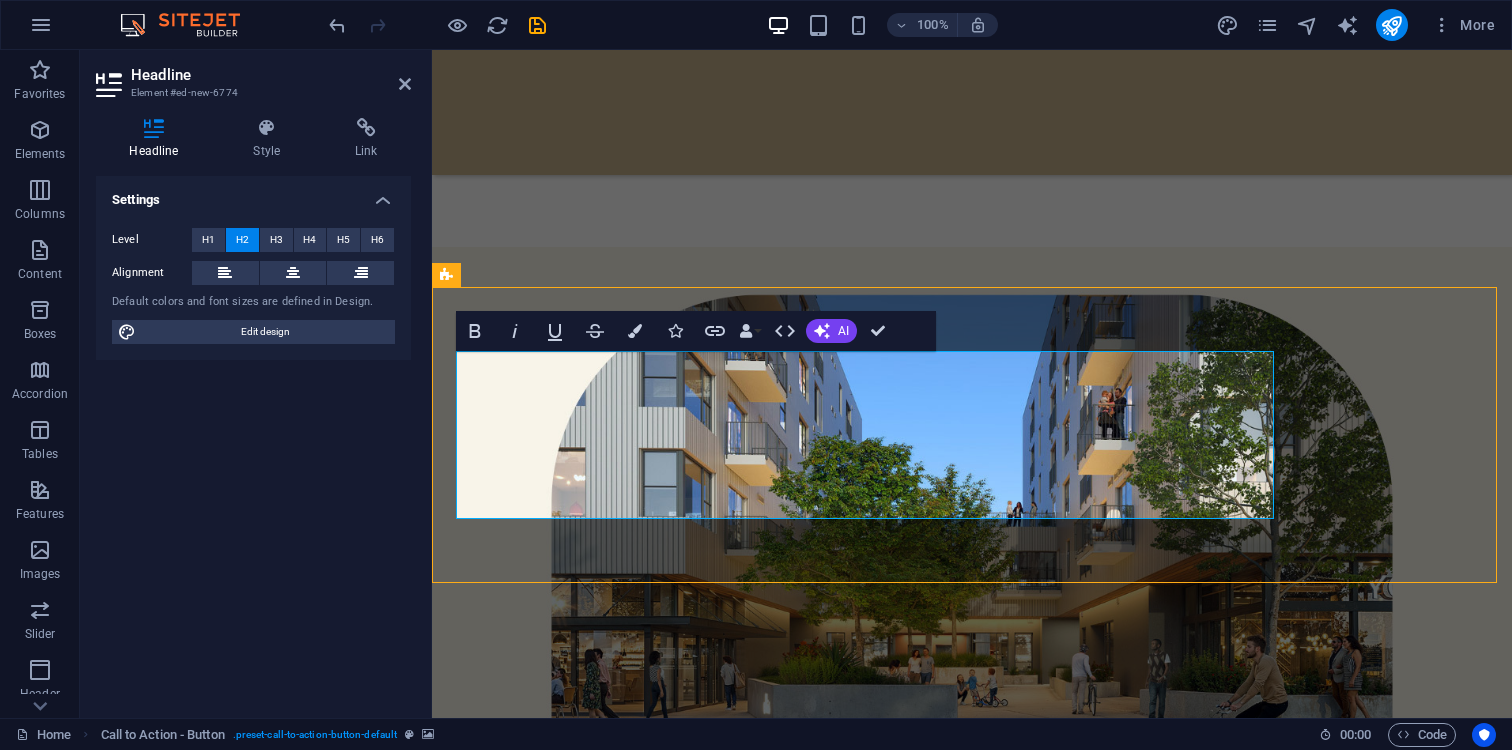 scroll, scrollTop: 4491, scrollLeft: 0, axis: vertical 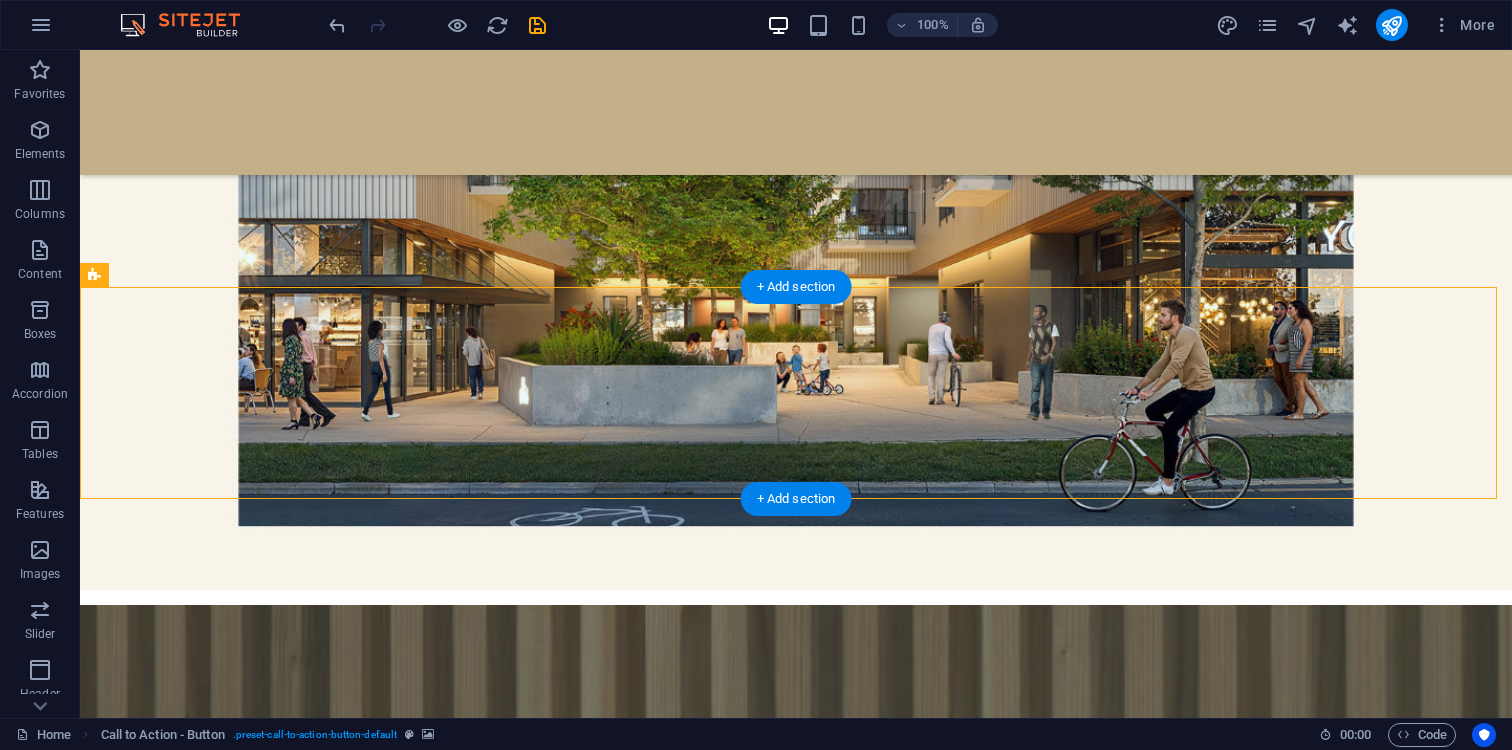 click at bounding box center (796, 3750) 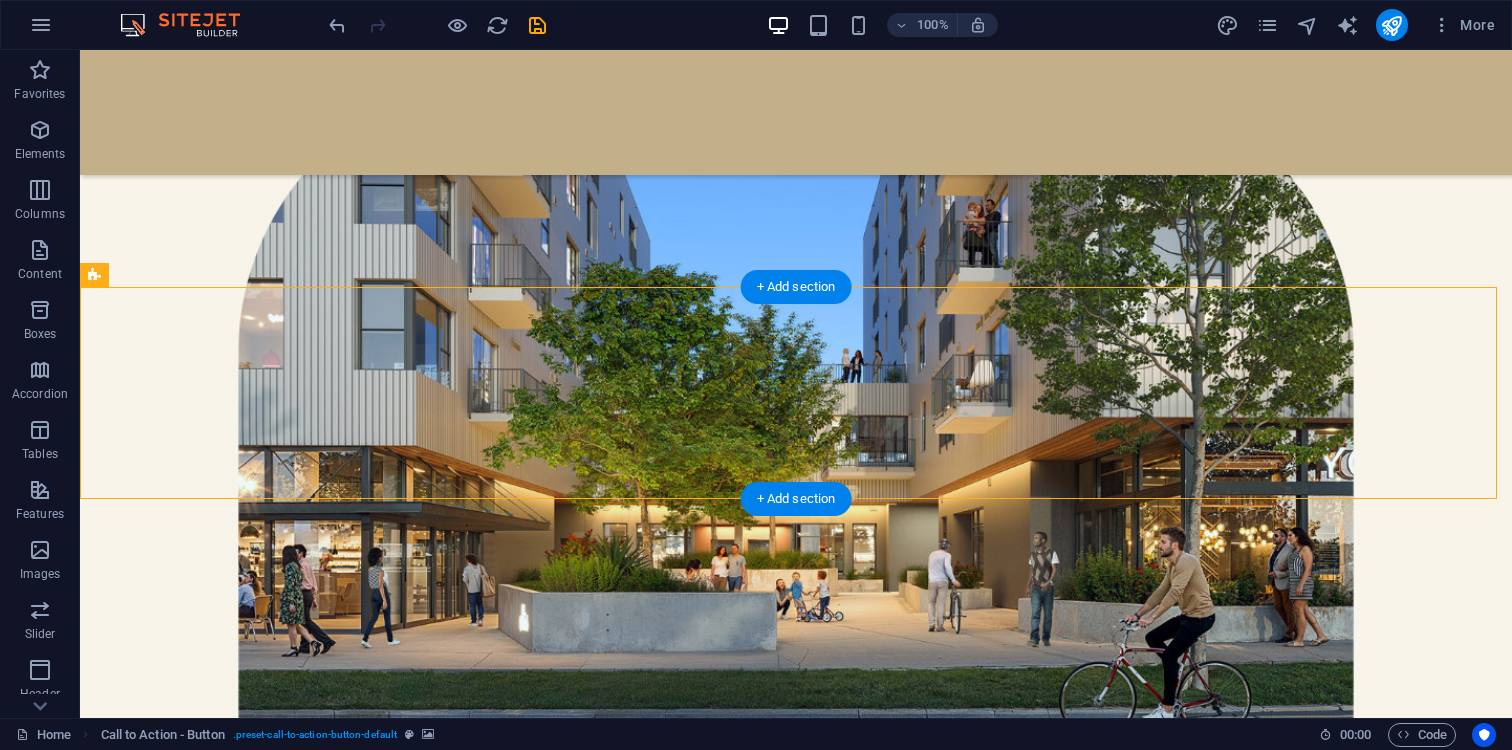 select on "rem" 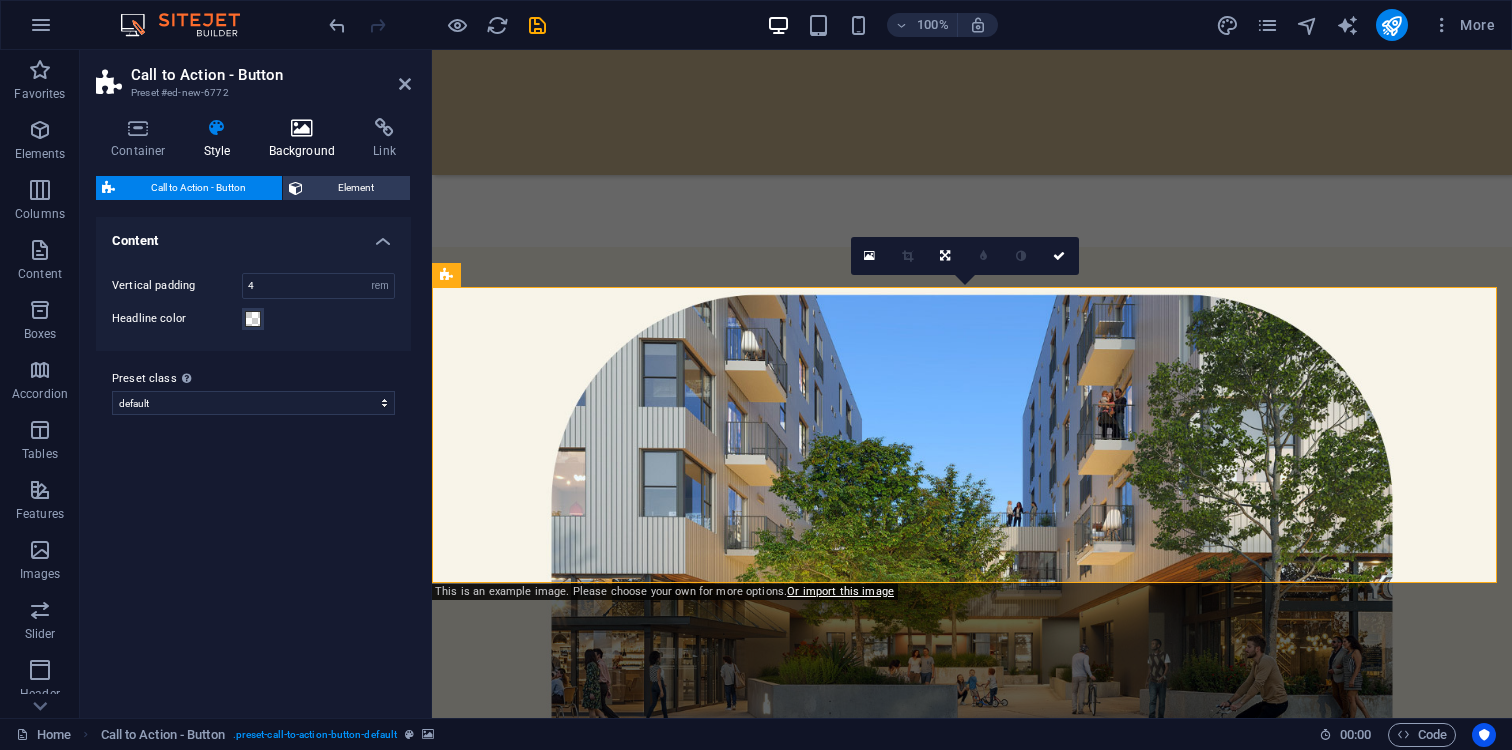 click on "Background" at bounding box center (306, 139) 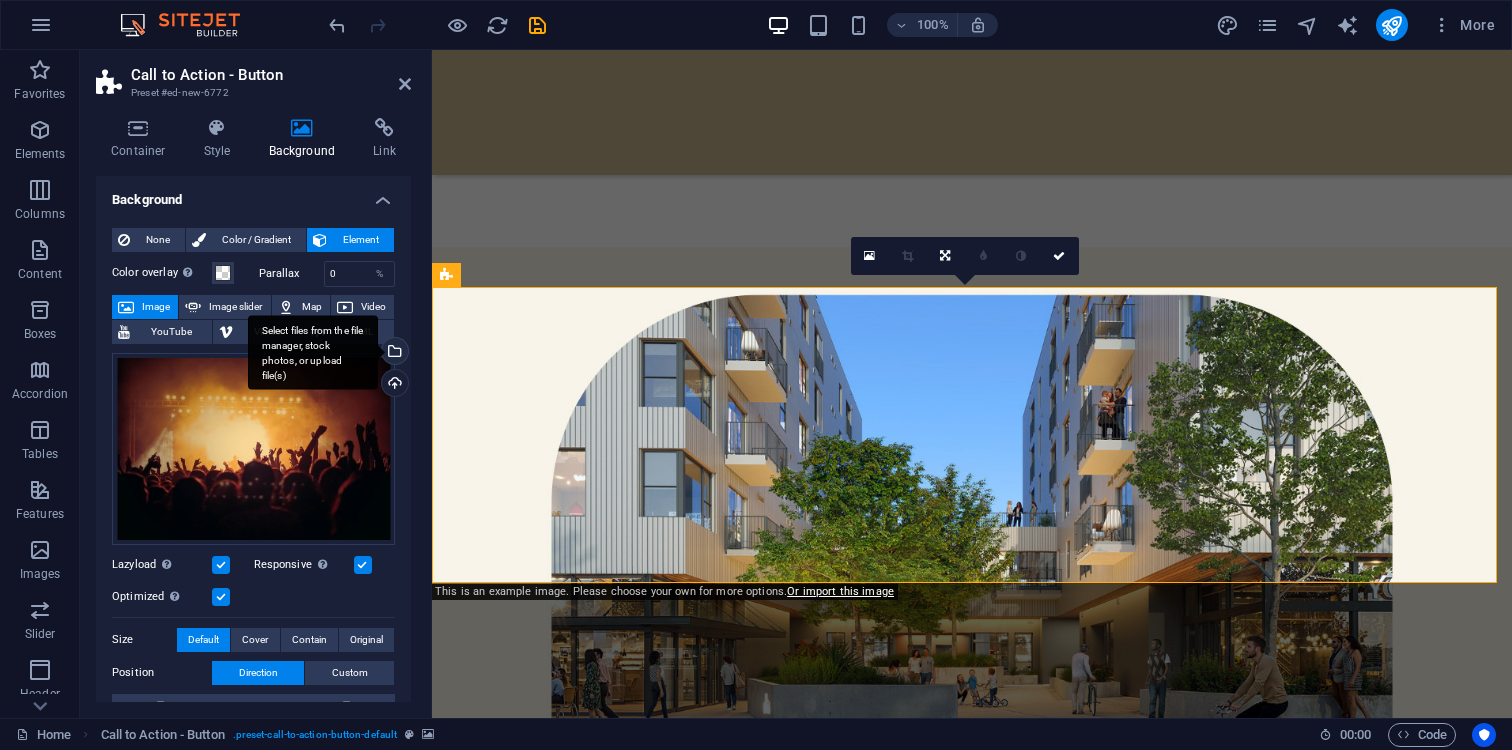 click on "Select files from the file manager, stock photos, or upload file(s)" at bounding box center [313, 352] 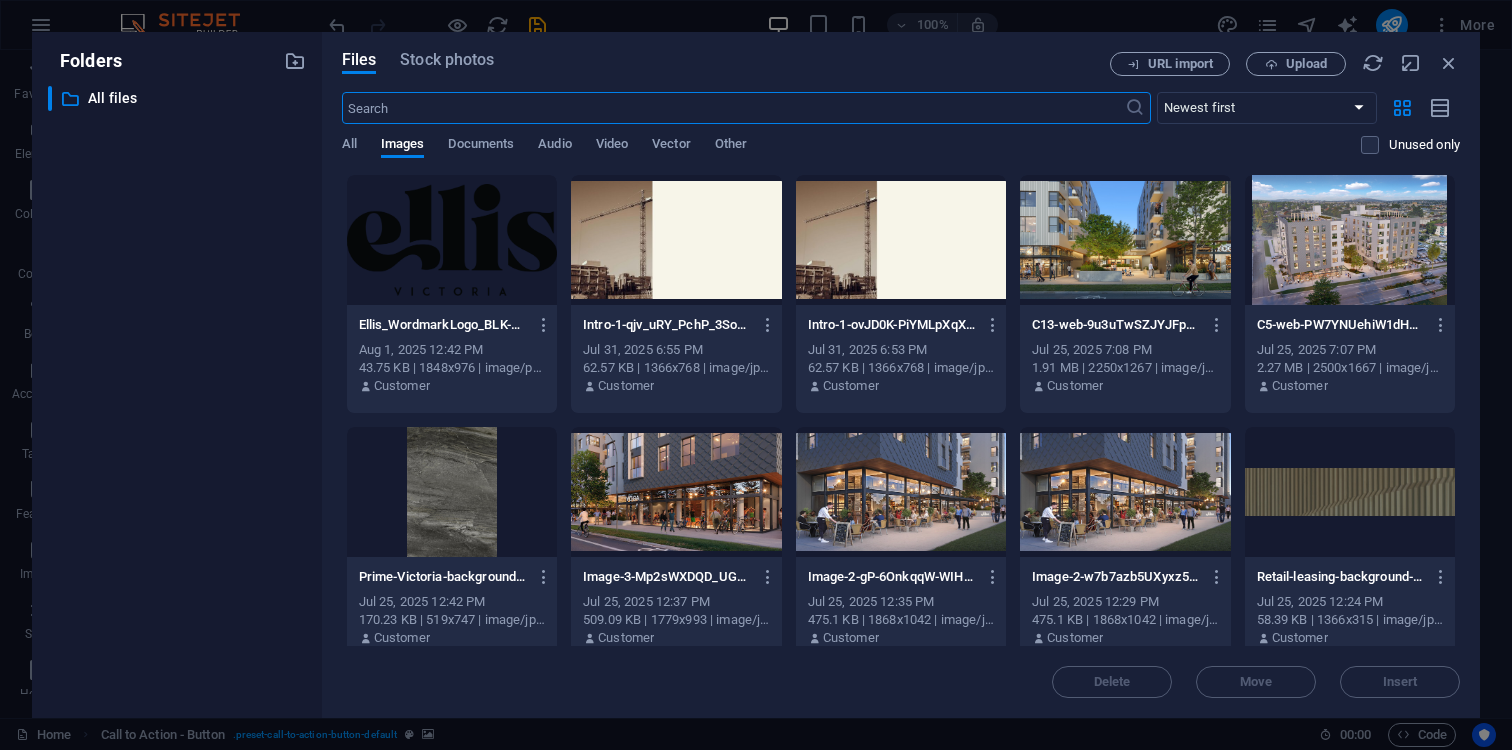 scroll, scrollTop: 4267, scrollLeft: 0, axis: vertical 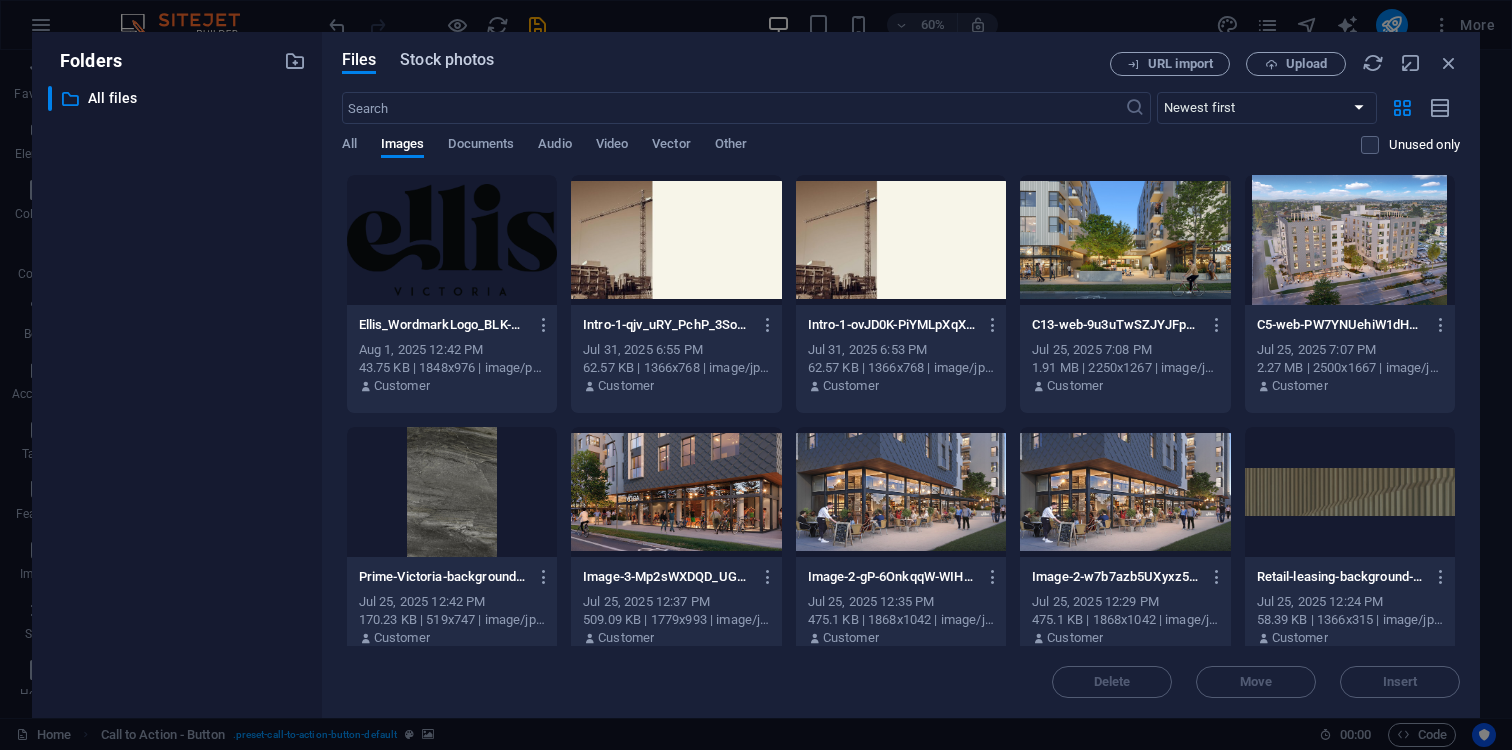 click on "Stock photos" at bounding box center (447, 60) 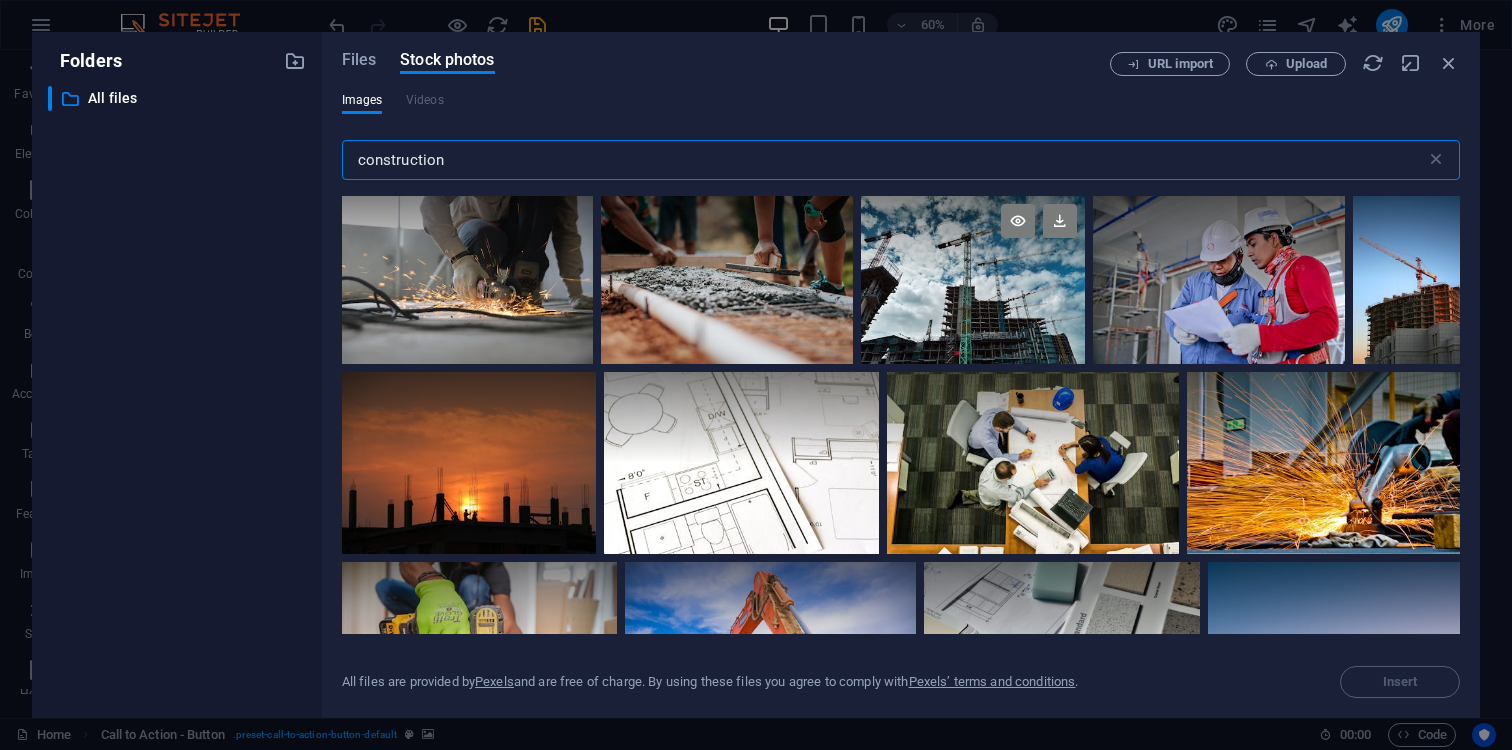 type on "construction" 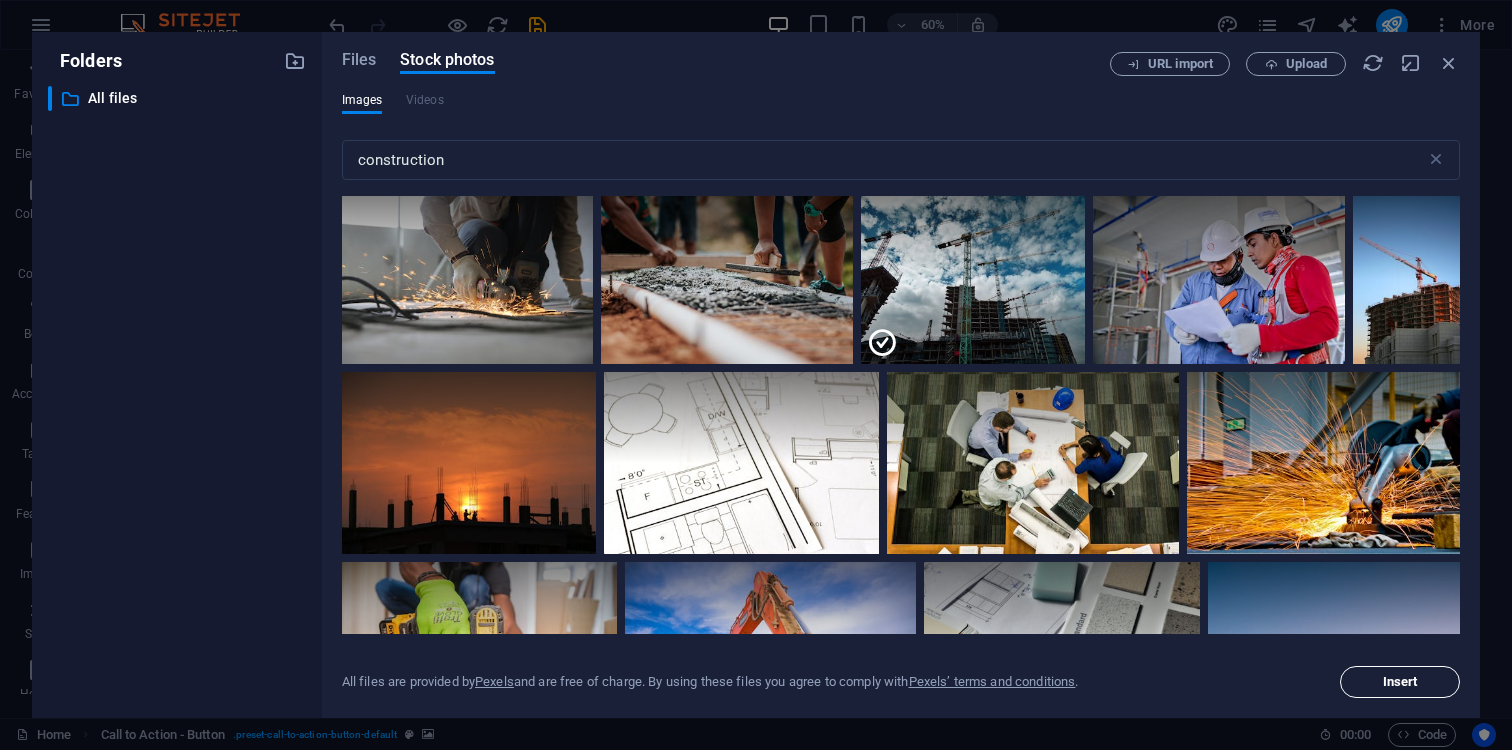 click on "Insert" at bounding box center (1400, 682) 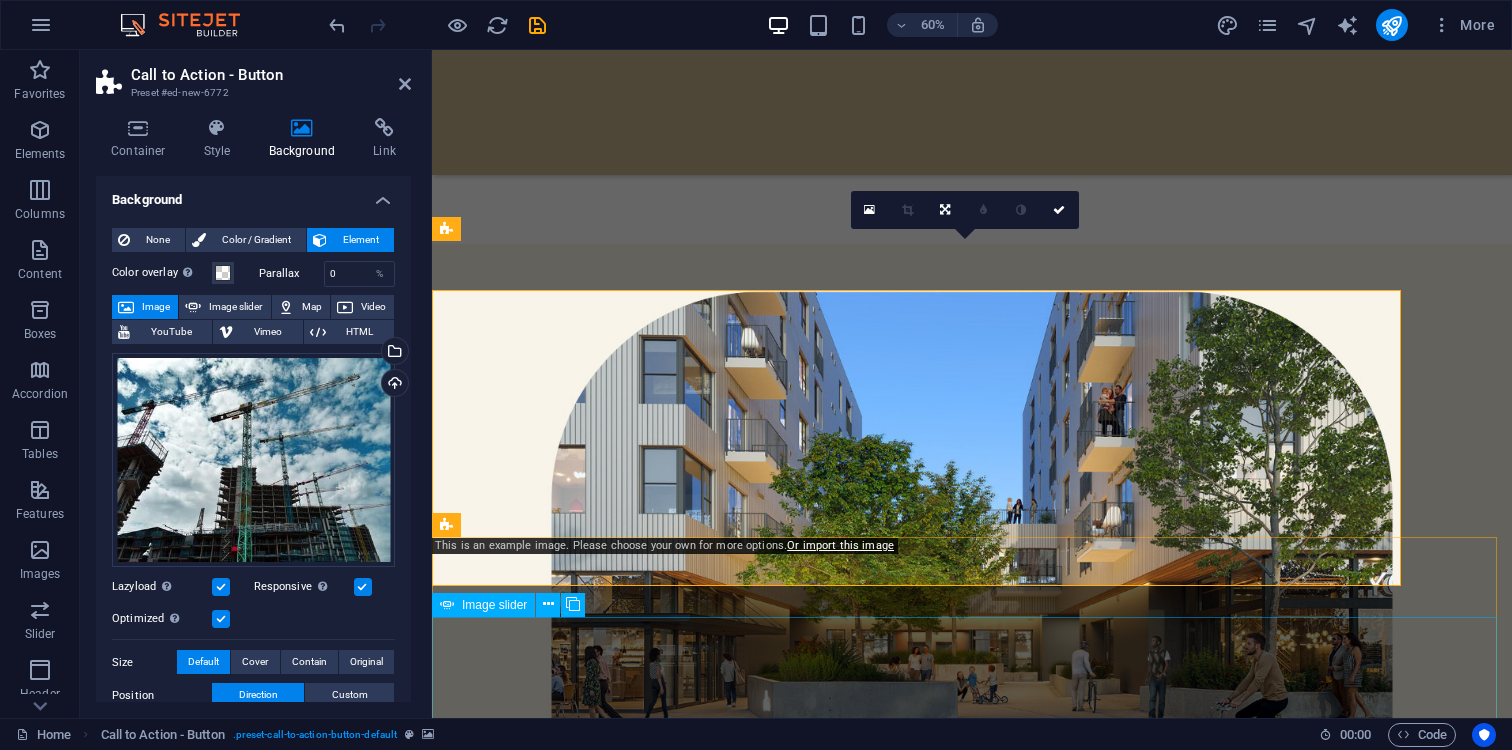 scroll, scrollTop: 4264, scrollLeft: 0, axis: vertical 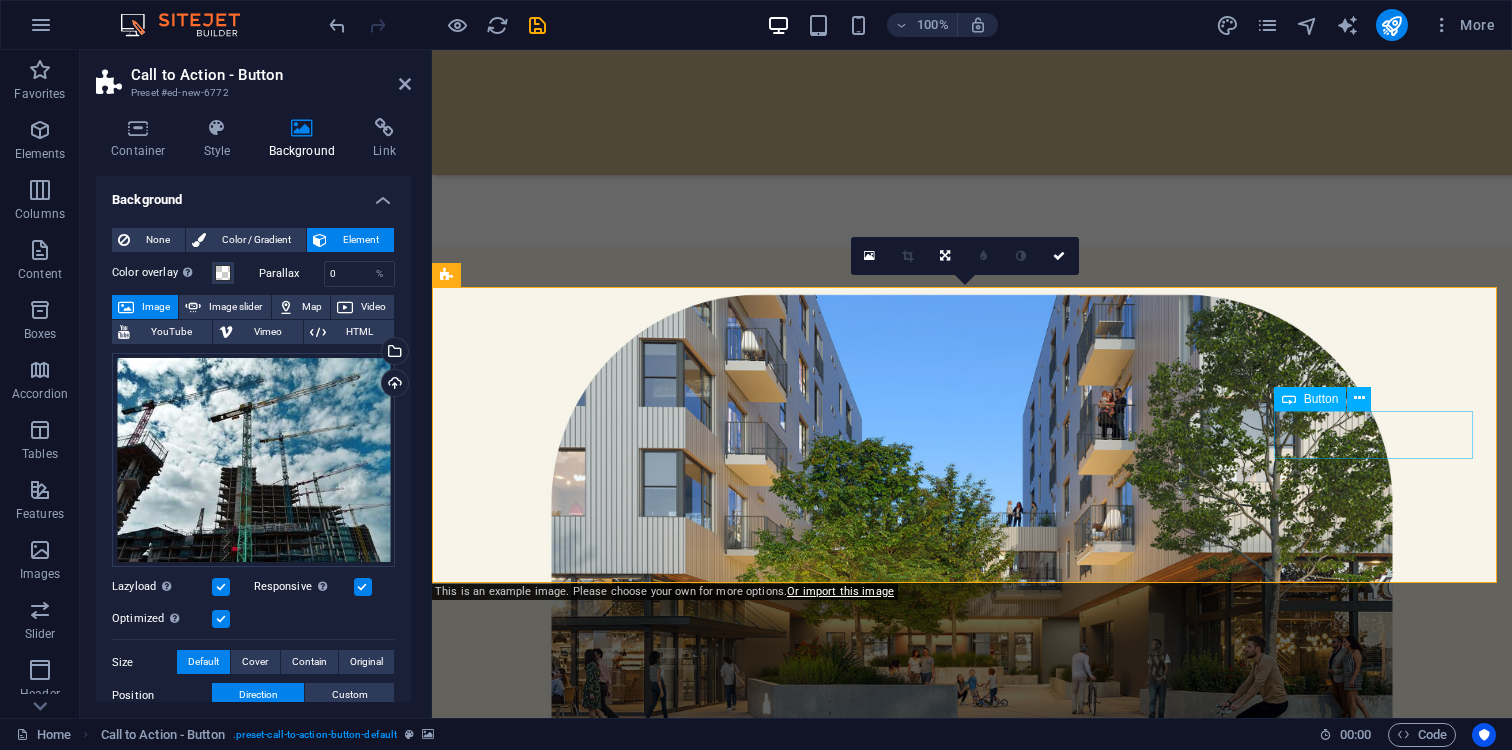 click on "Get my tickets" at bounding box center [972, 4305] 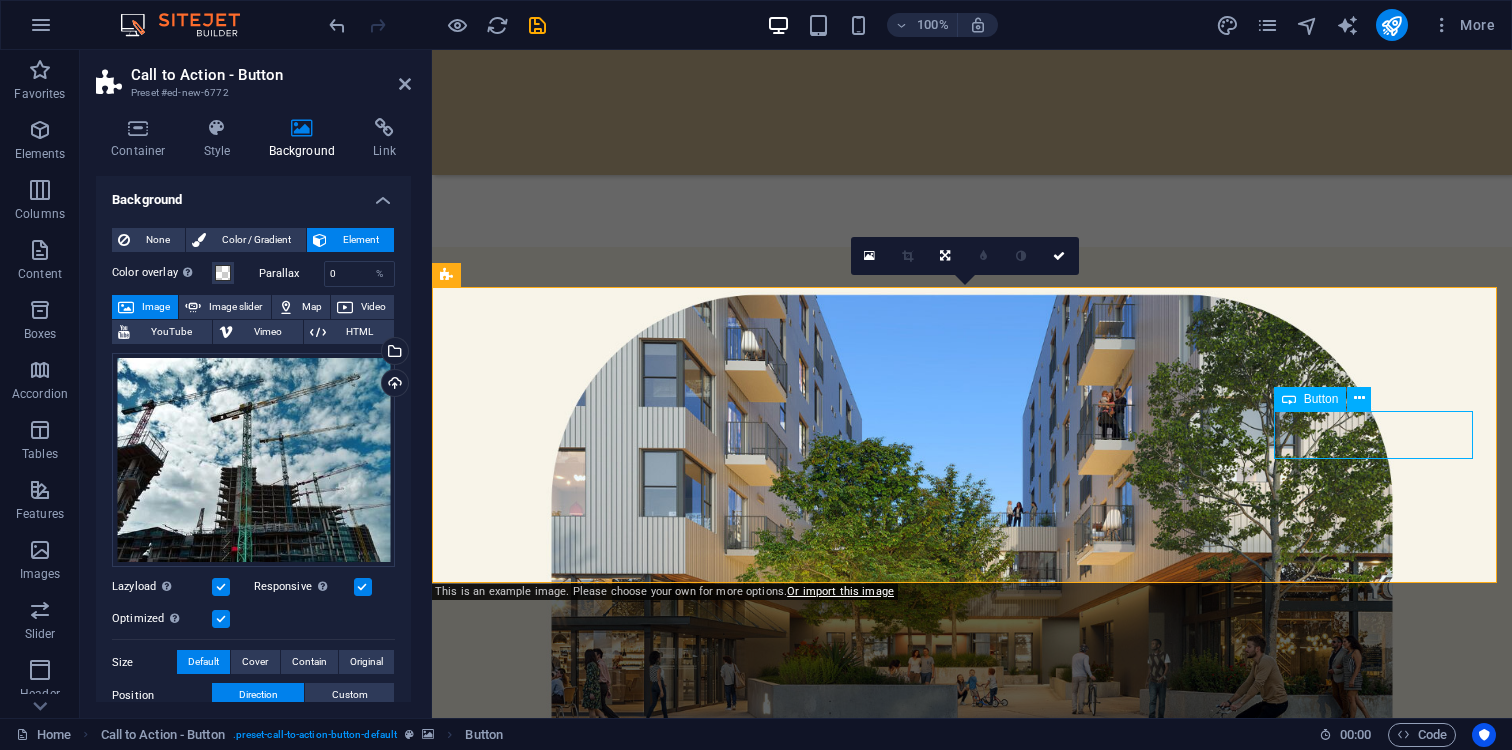 click on "Get my tickets" at bounding box center (972, 4305) 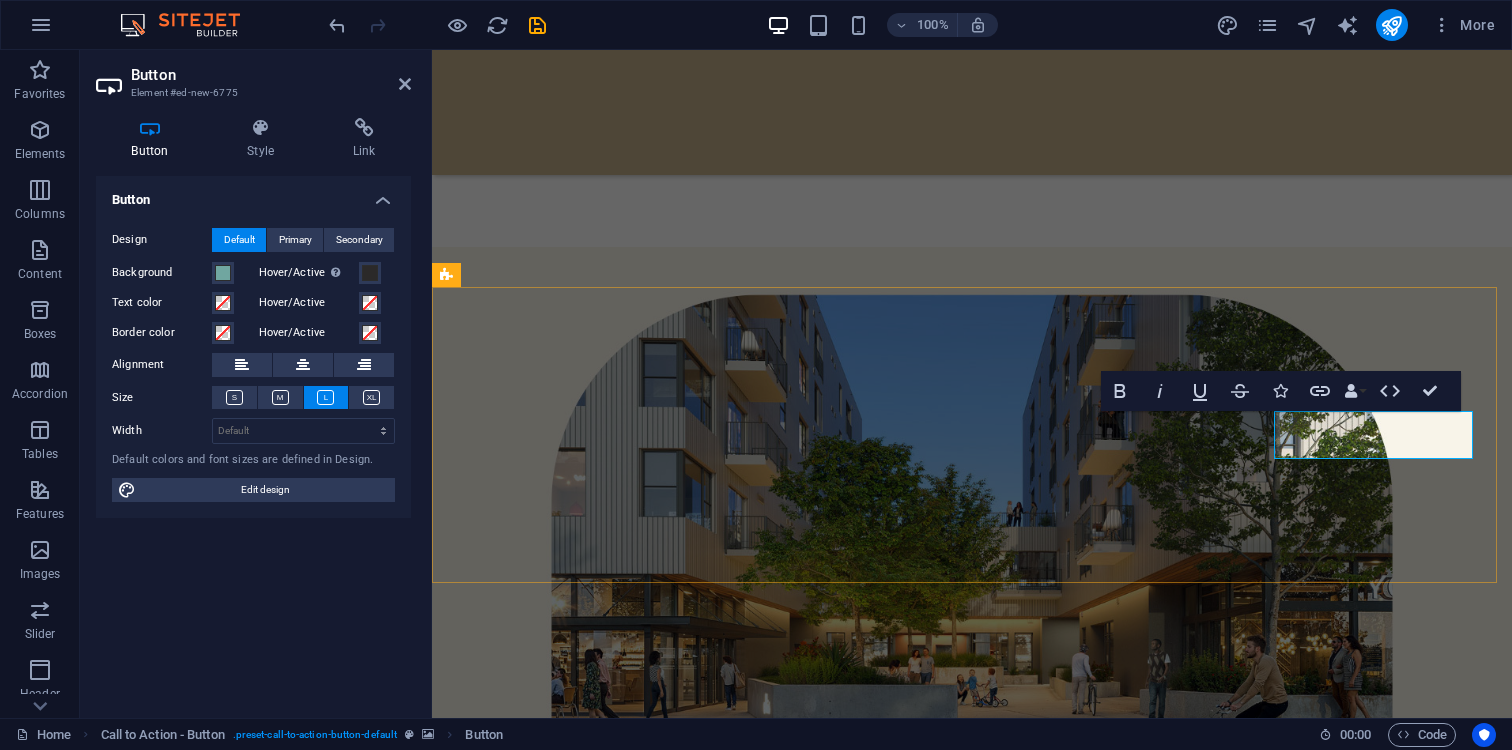 type 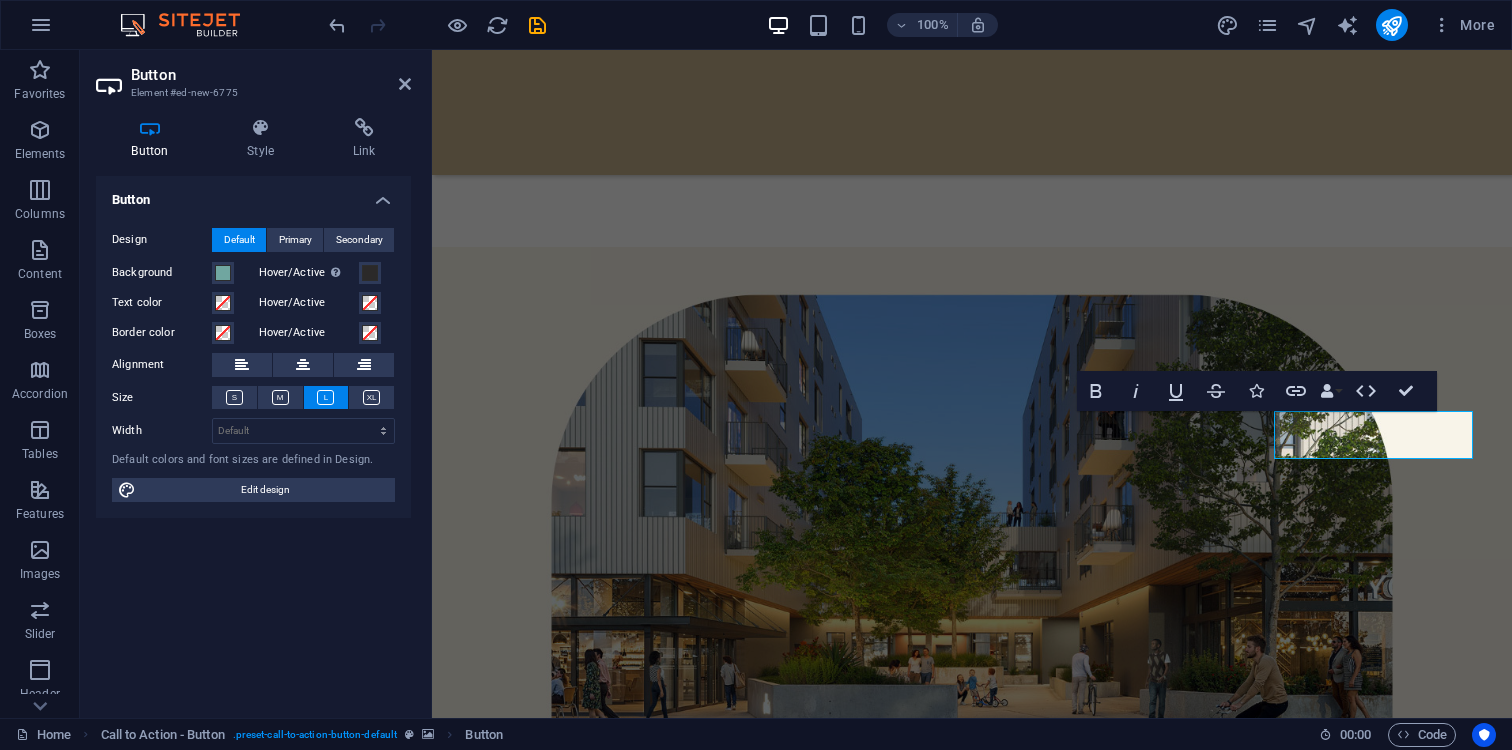 click at bounding box center (972, 3985) 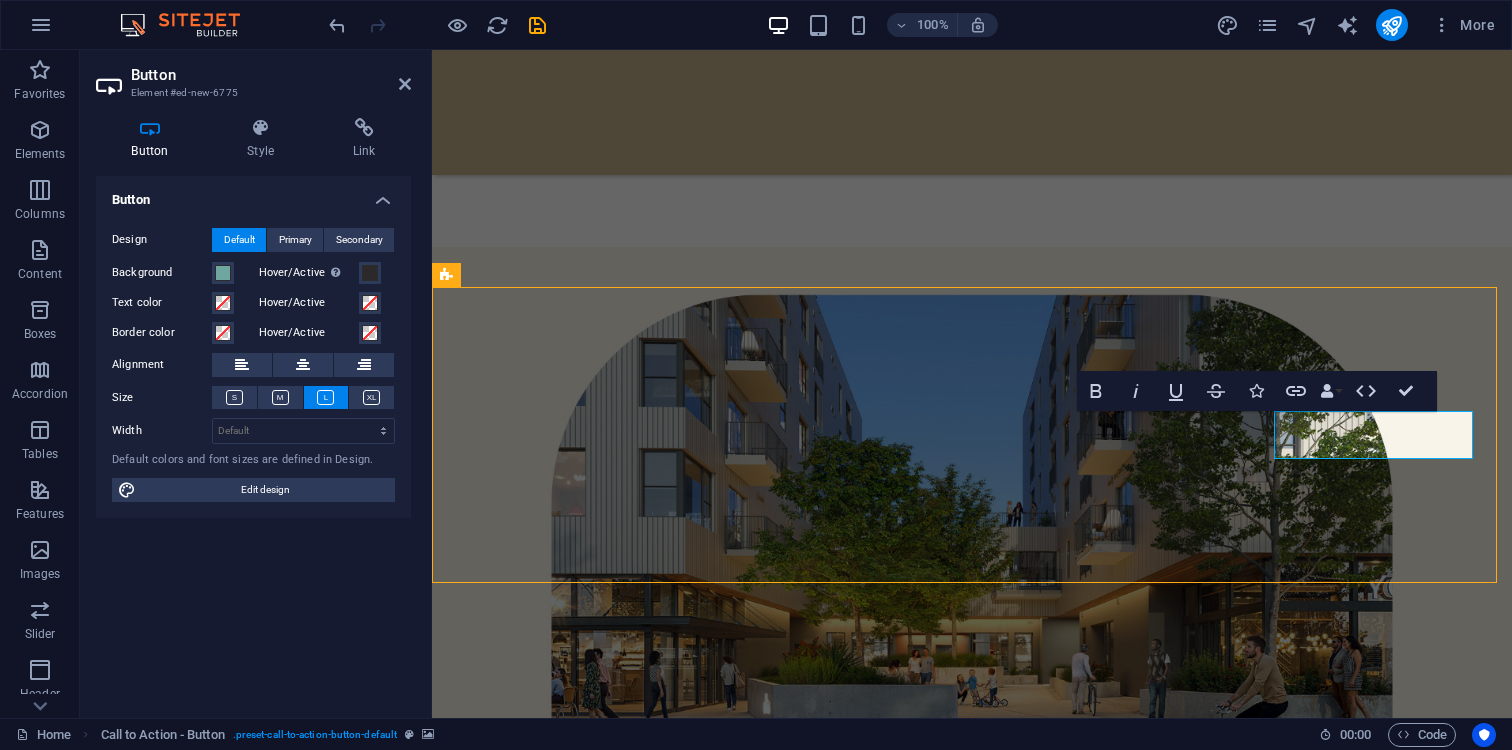 scroll, scrollTop: 4491, scrollLeft: 0, axis: vertical 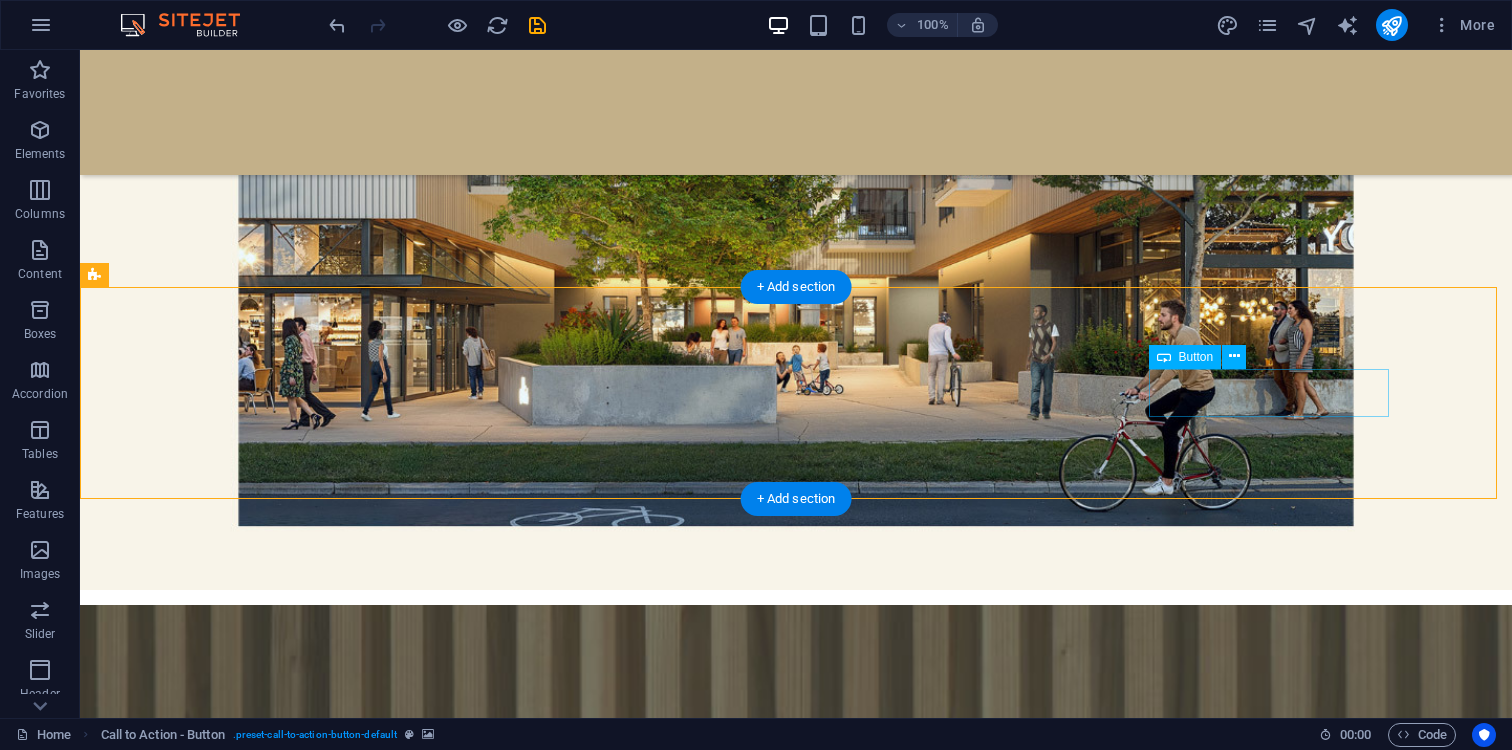 click on "VIEW NOW" at bounding box center (796, 4028) 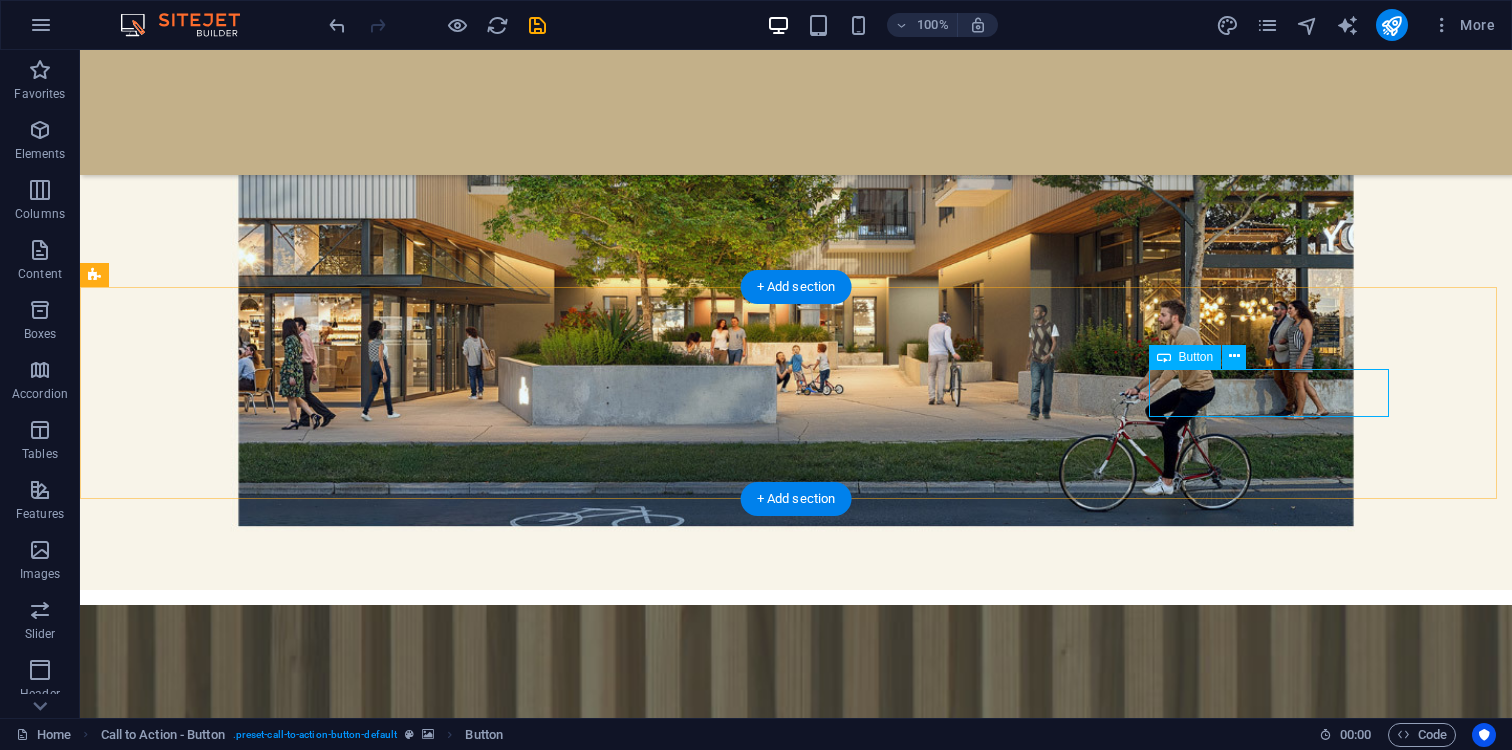 click on "VIEW NOW" at bounding box center [796, 4028] 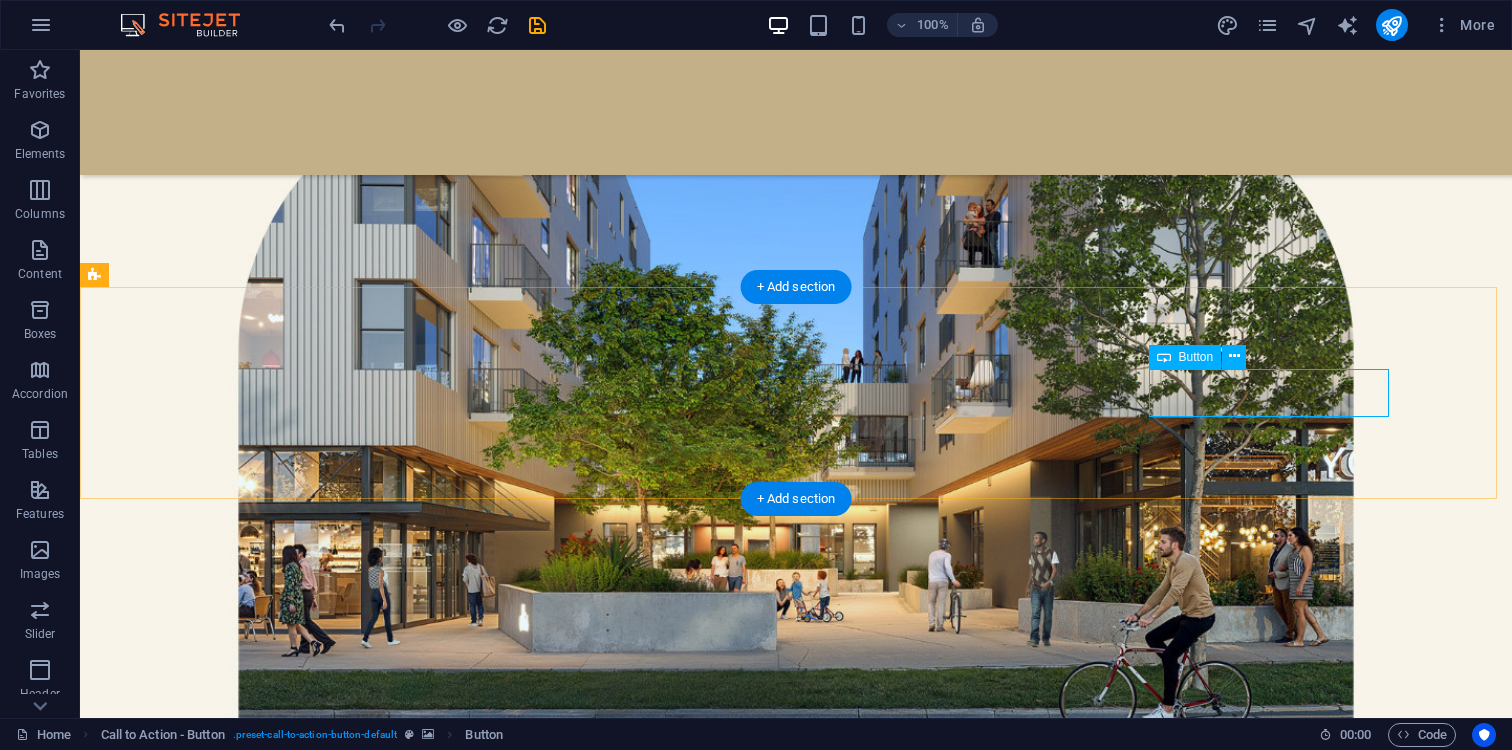 select 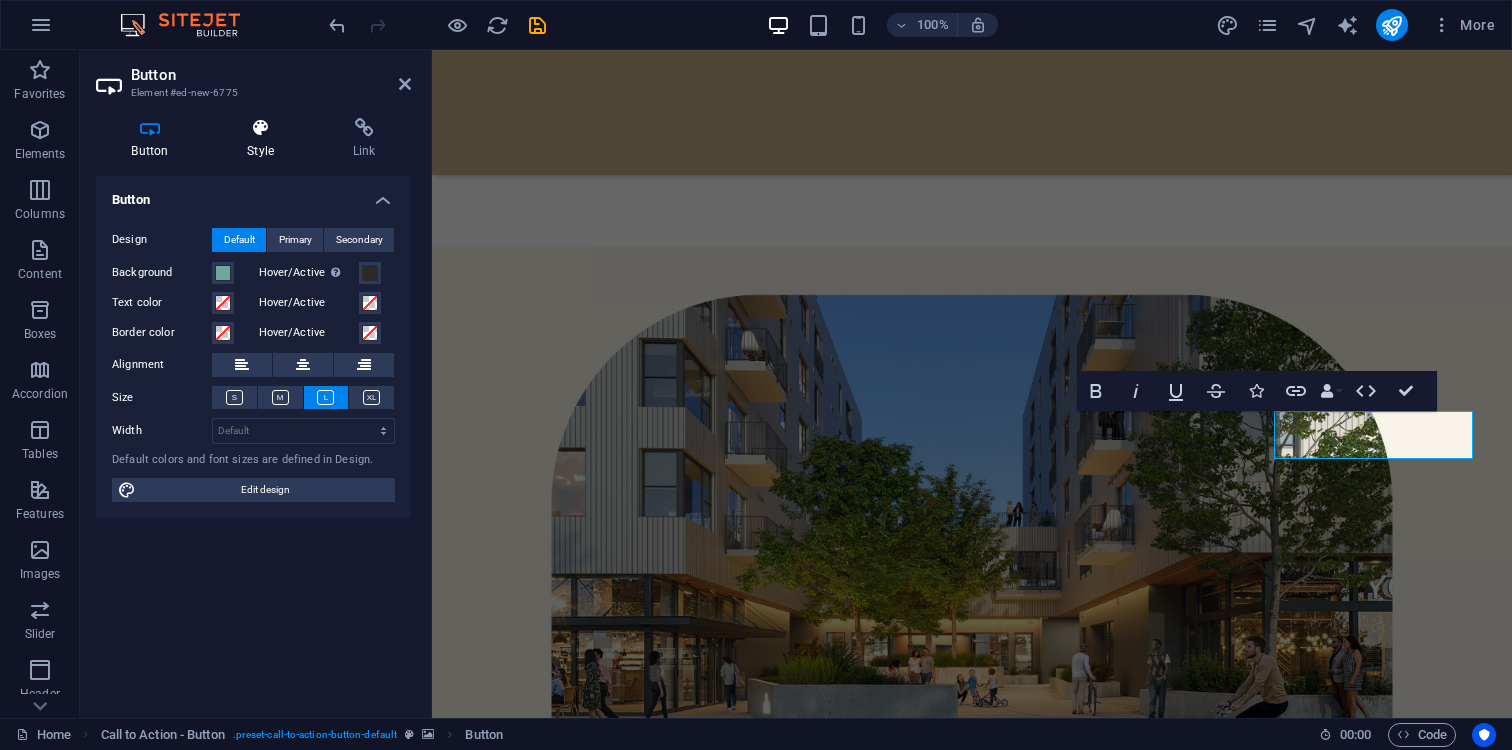 click on "Style" at bounding box center (265, 139) 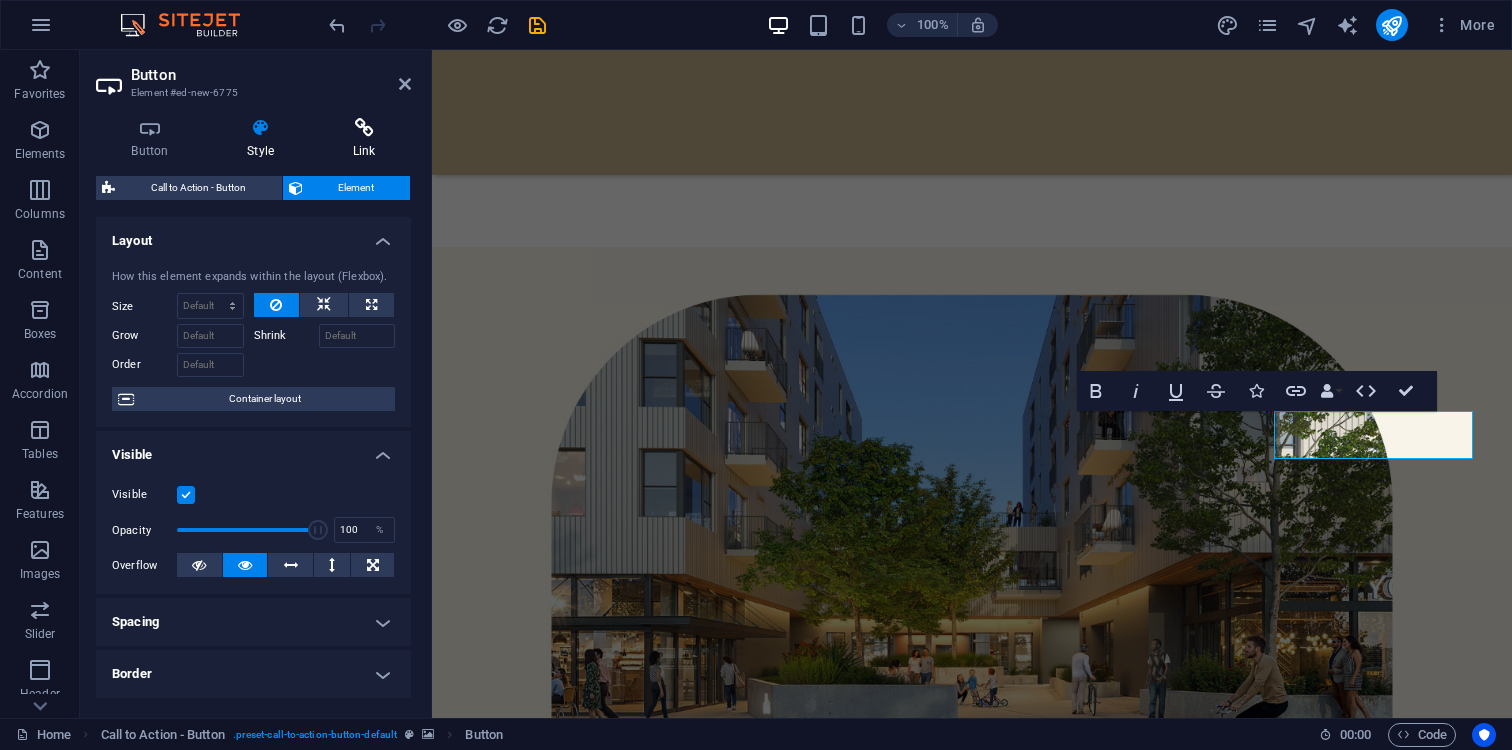 click on "Link" at bounding box center (364, 139) 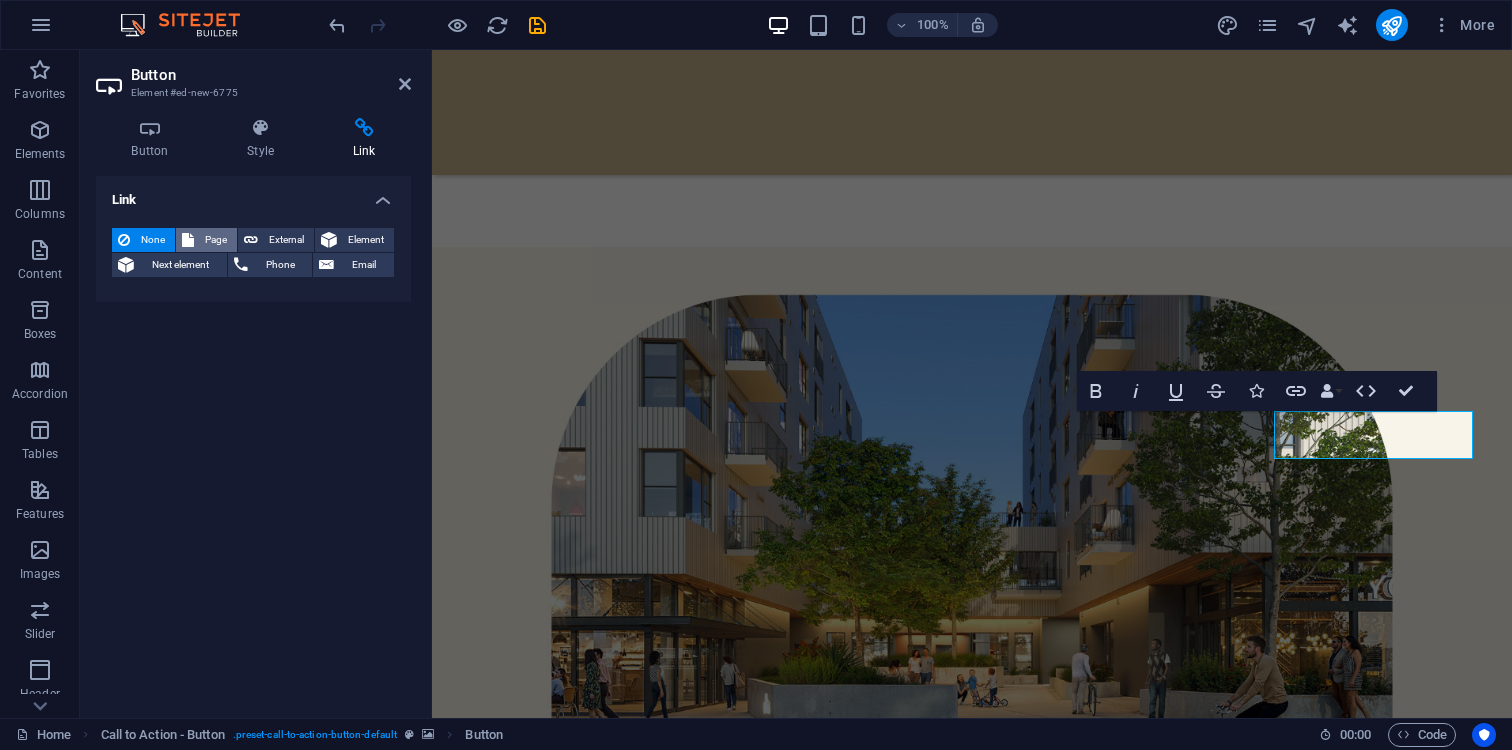 click on "Page" at bounding box center (215, 240) 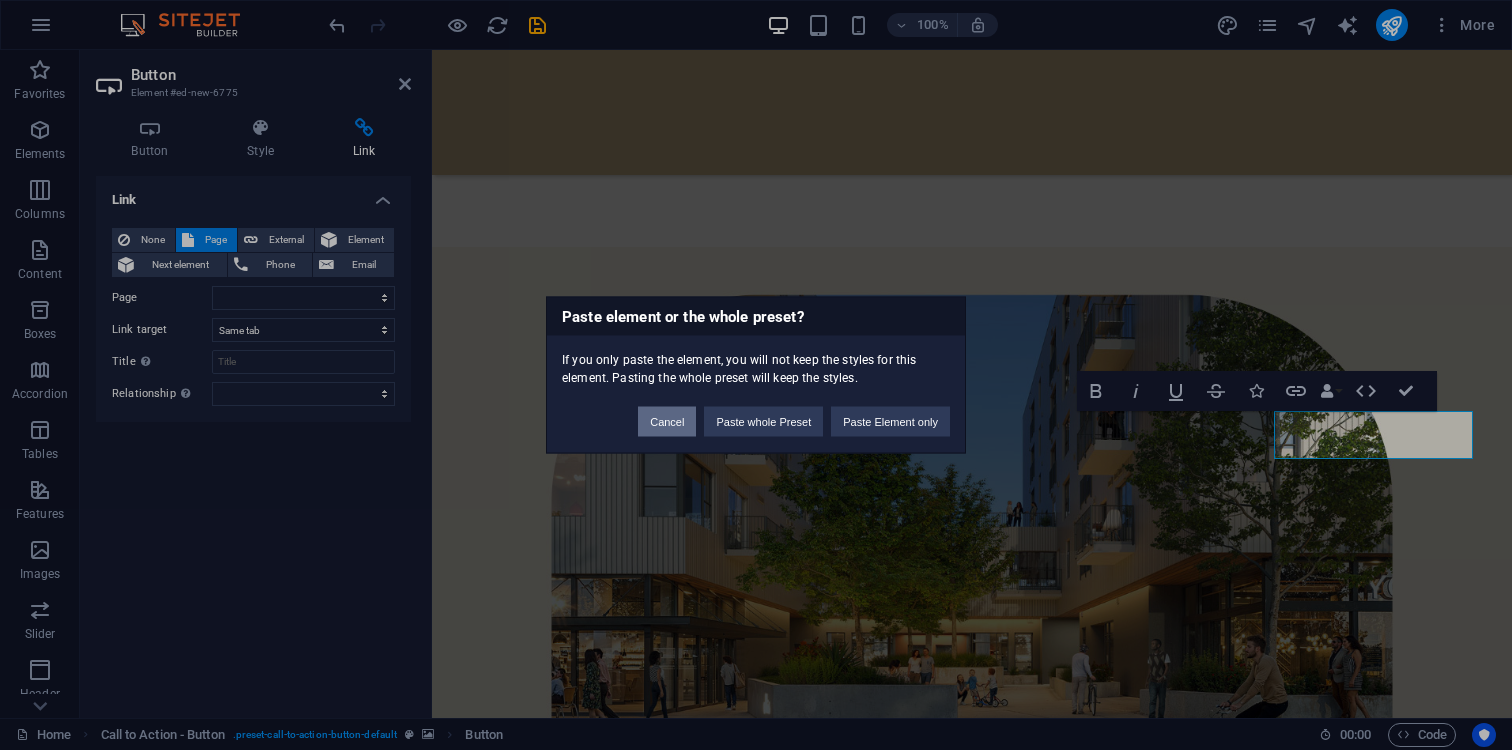 click on "Cancel" at bounding box center [667, 422] 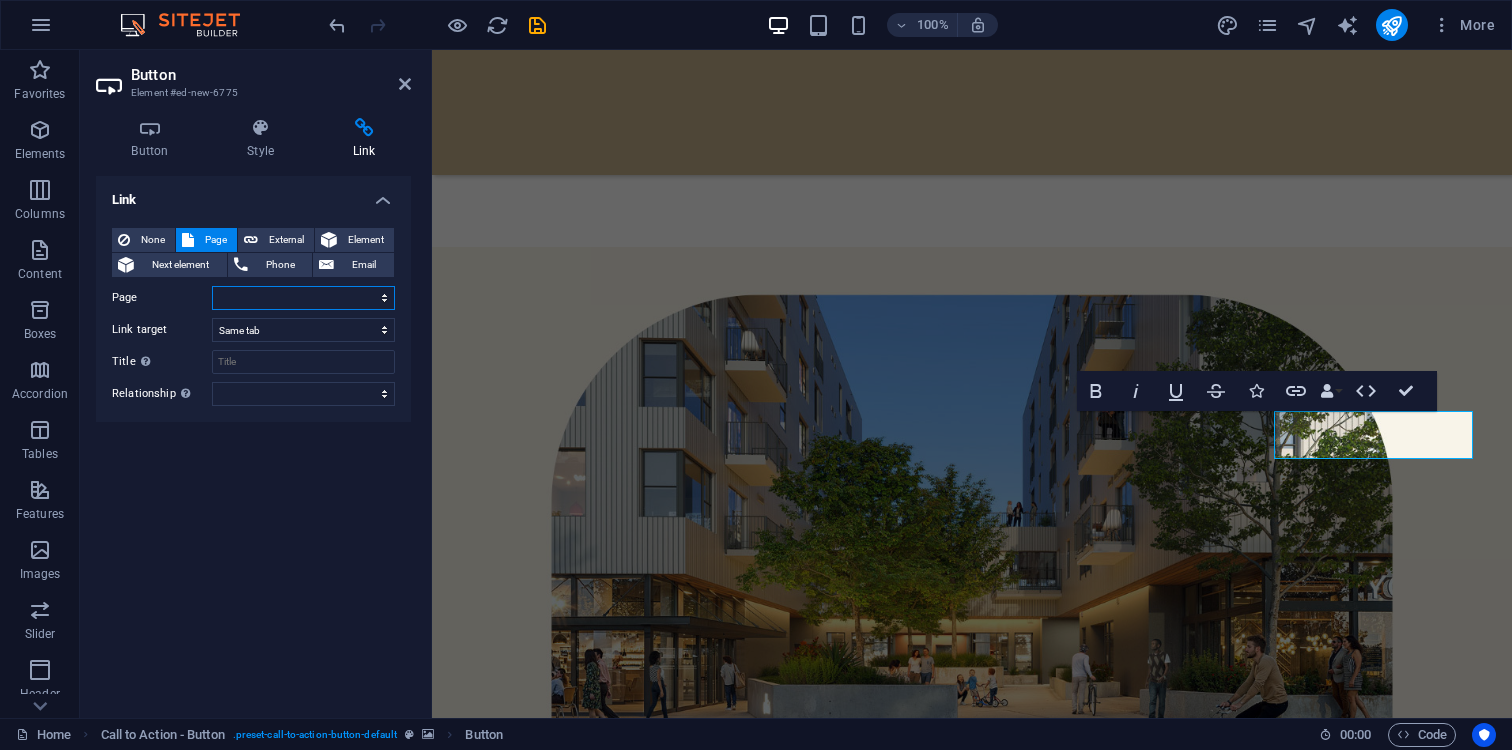 click on "Home Subpage Legal Notice Privacy" at bounding box center (303, 298) 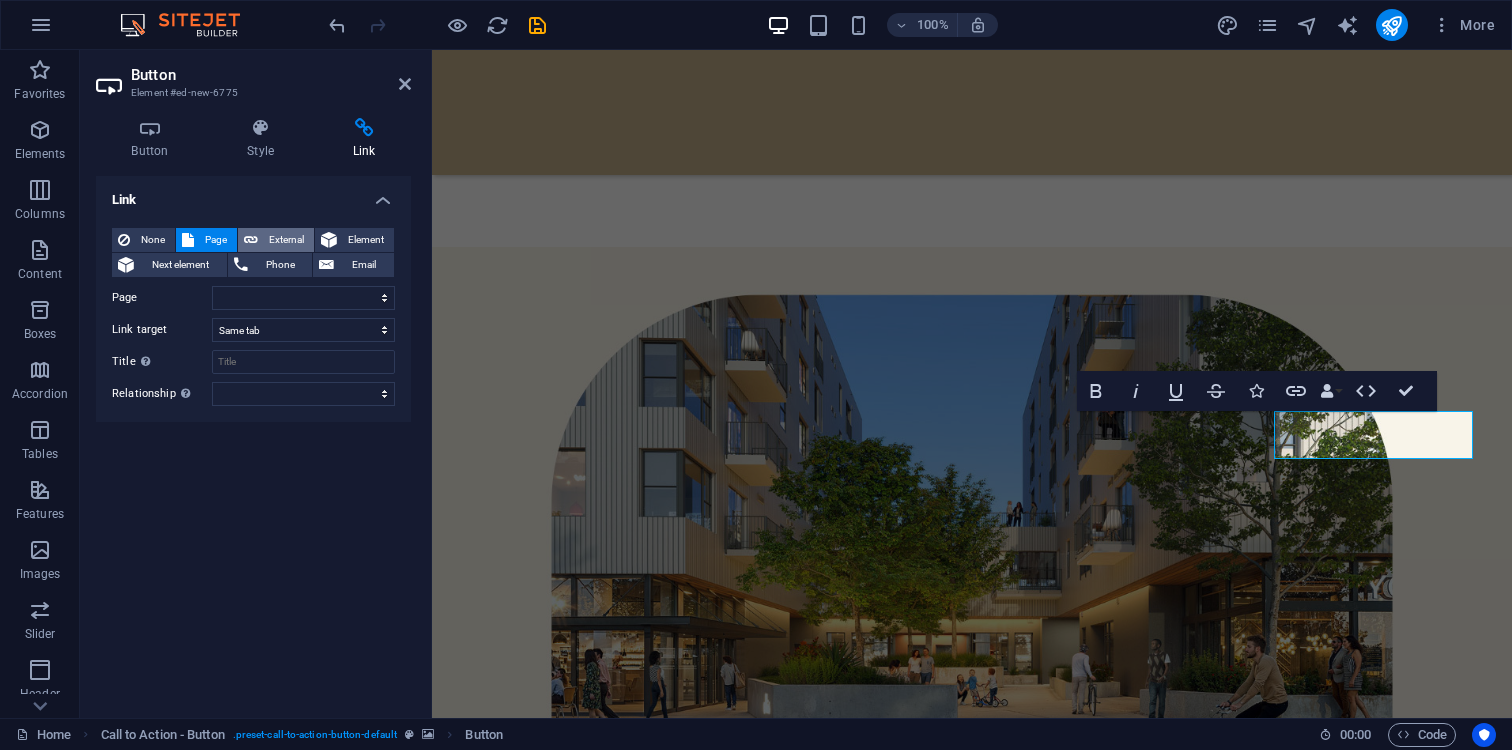 click on "External" at bounding box center (286, 240) 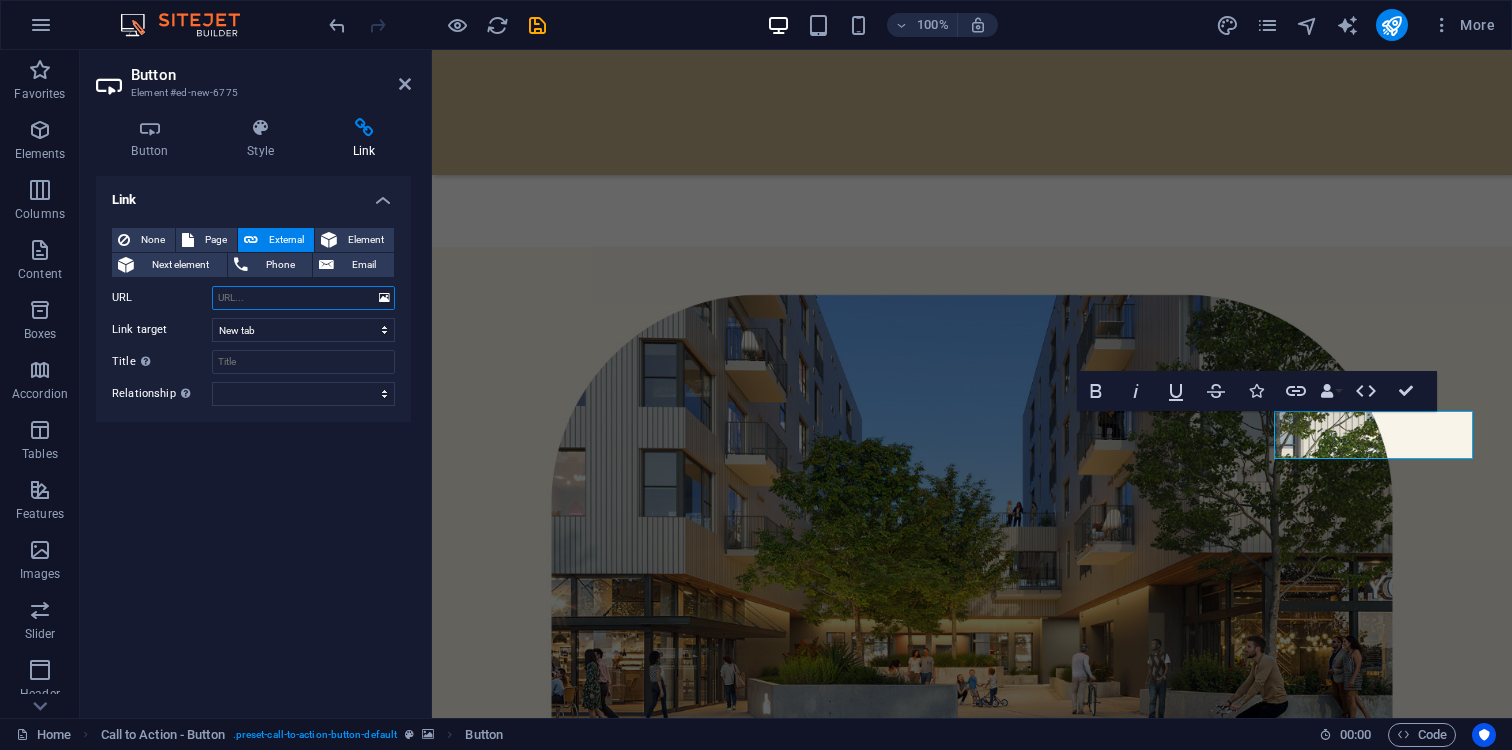 paste on "https://live.timescapes.co/shared/pbIkBYrUKv7AUkRty0" 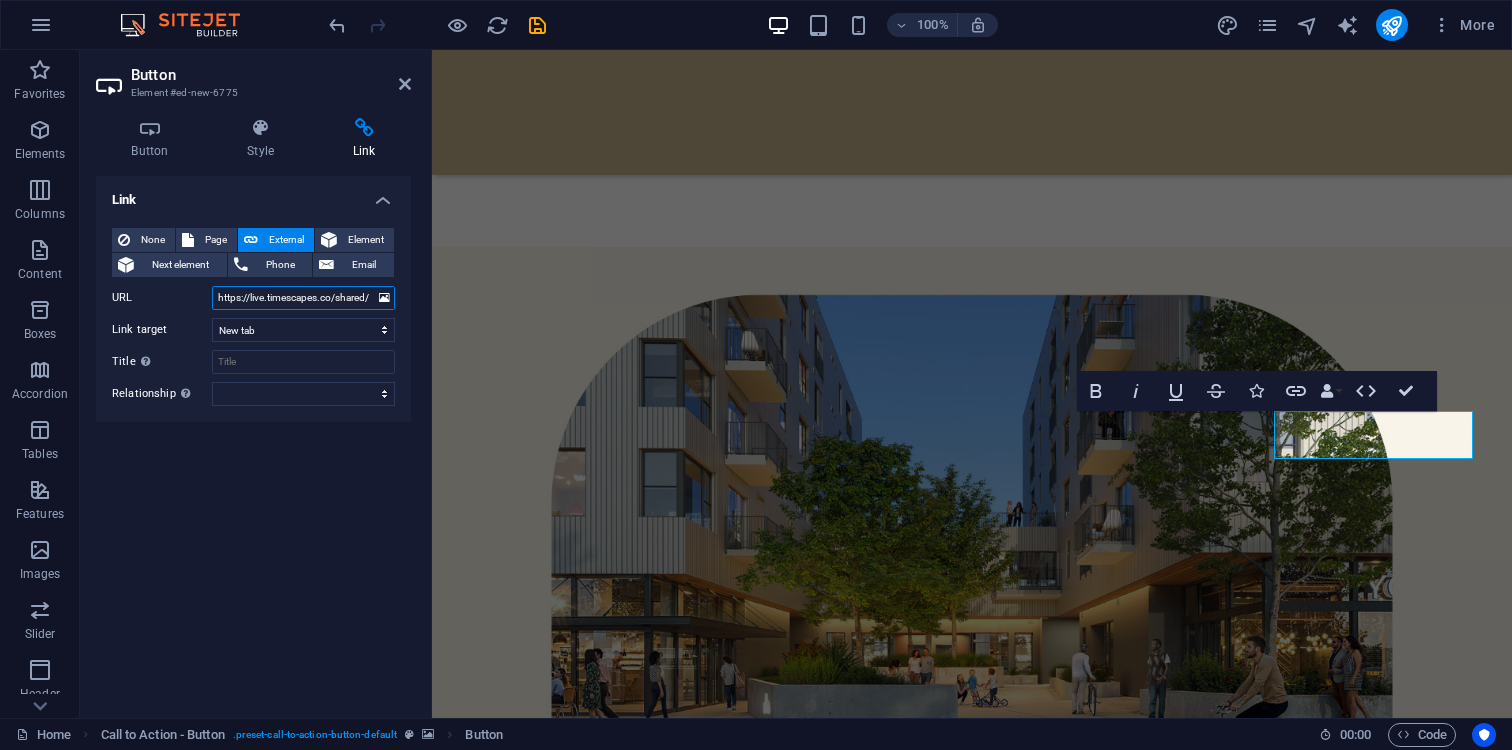 scroll, scrollTop: 0, scrollLeft: 97, axis: horizontal 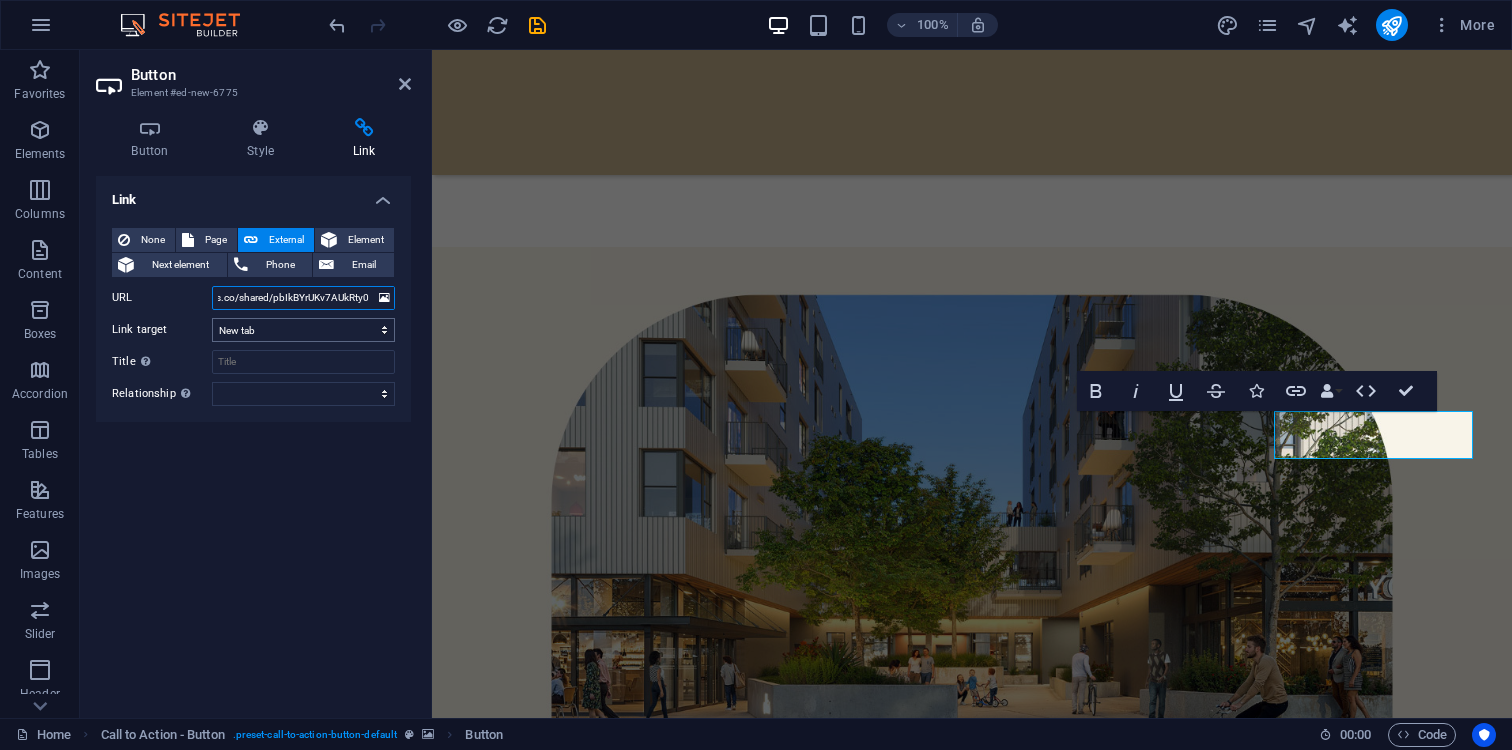 type on "https://live.timescapes.co/shared/pbIkBYrUKv7AUkRty0" 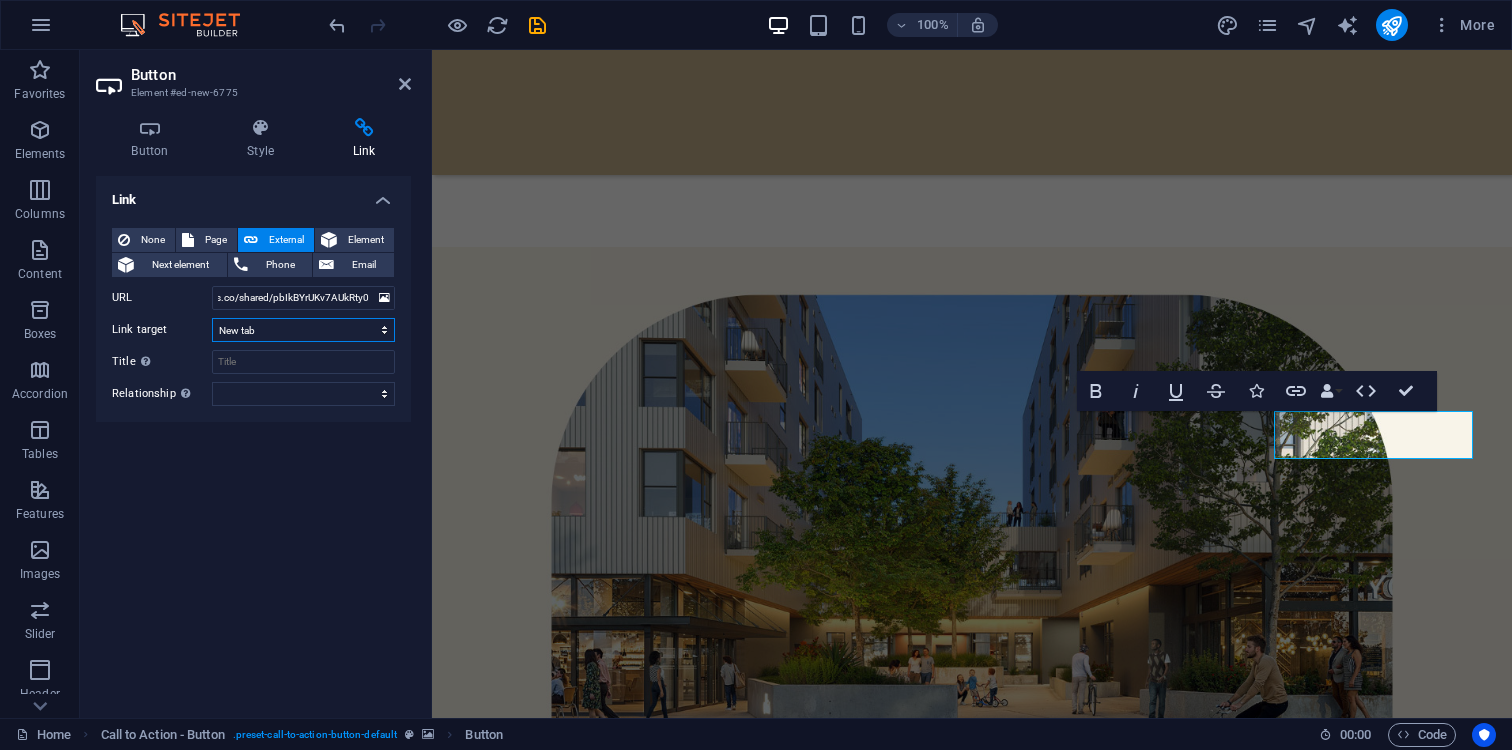 click on "New tab Same tab Overlay" at bounding box center (303, 330) 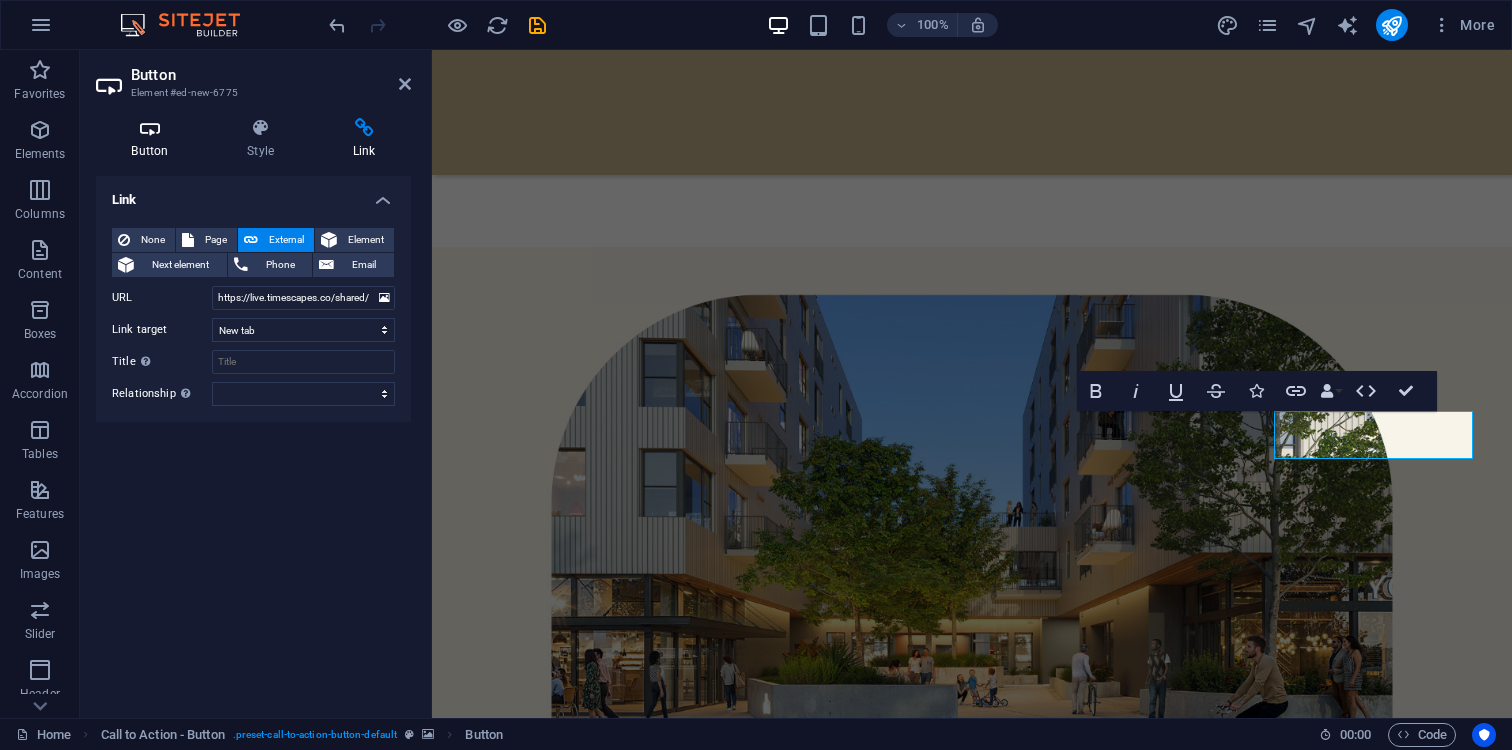 click on "Button" at bounding box center (154, 139) 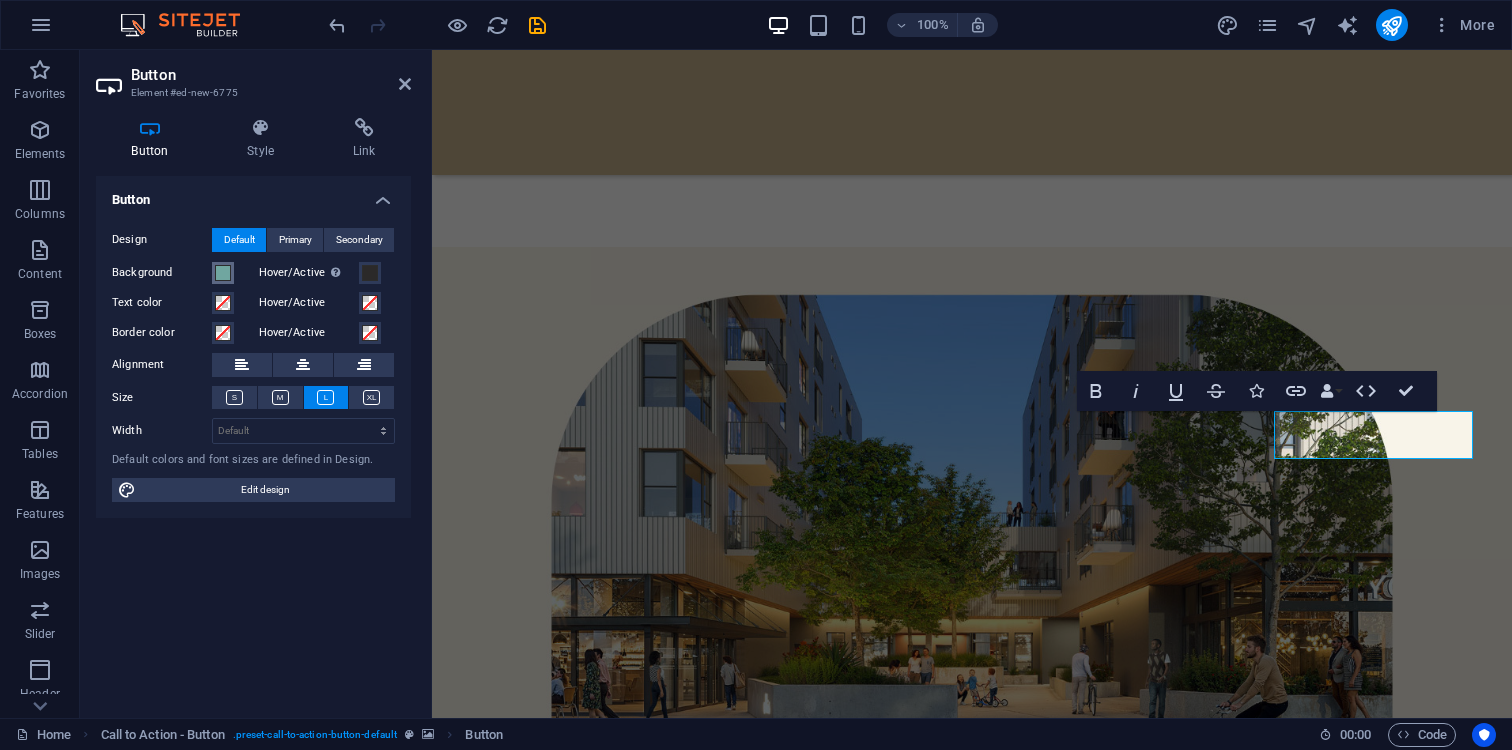 click at bounding box center (223, 273) 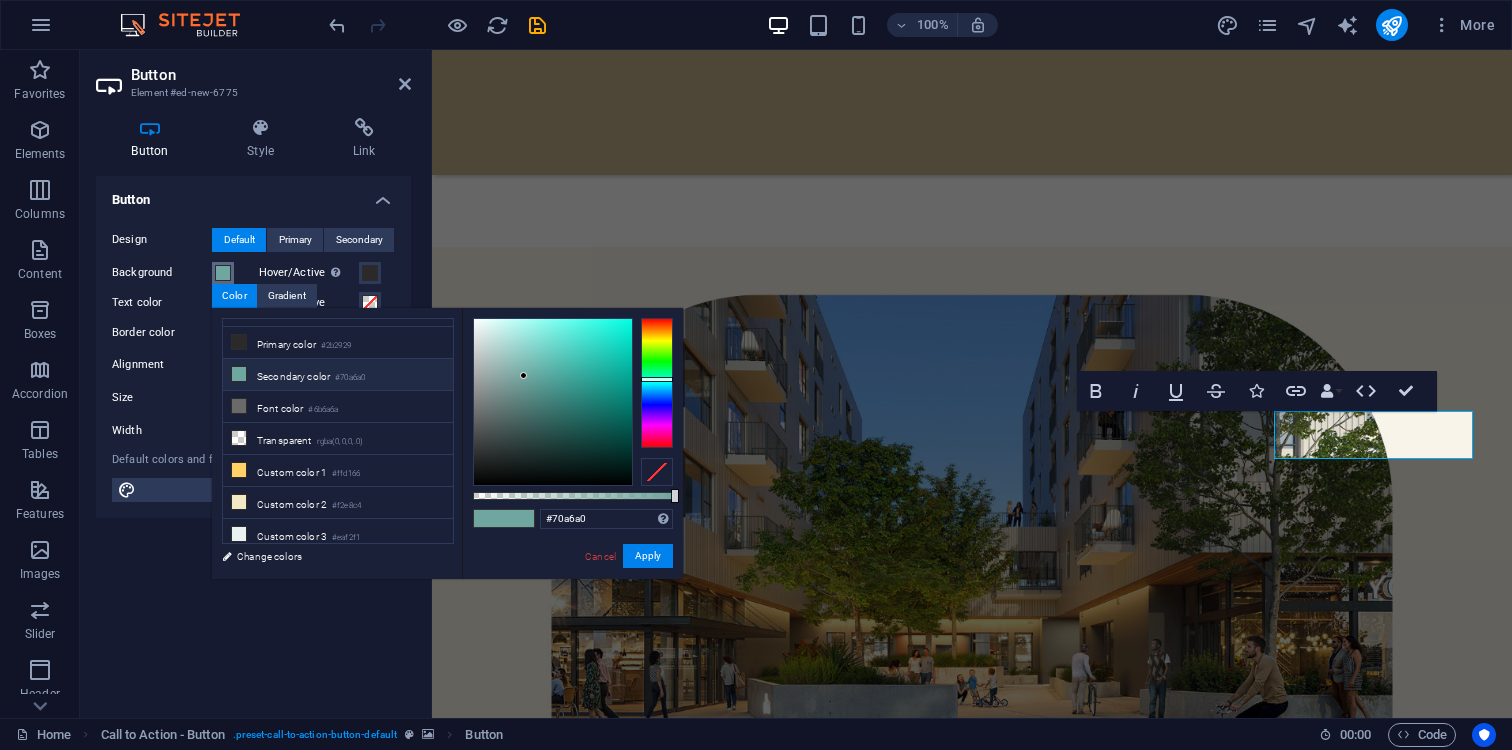 scroll, scrollTop: 0, scrollLeft: 0, axis: both 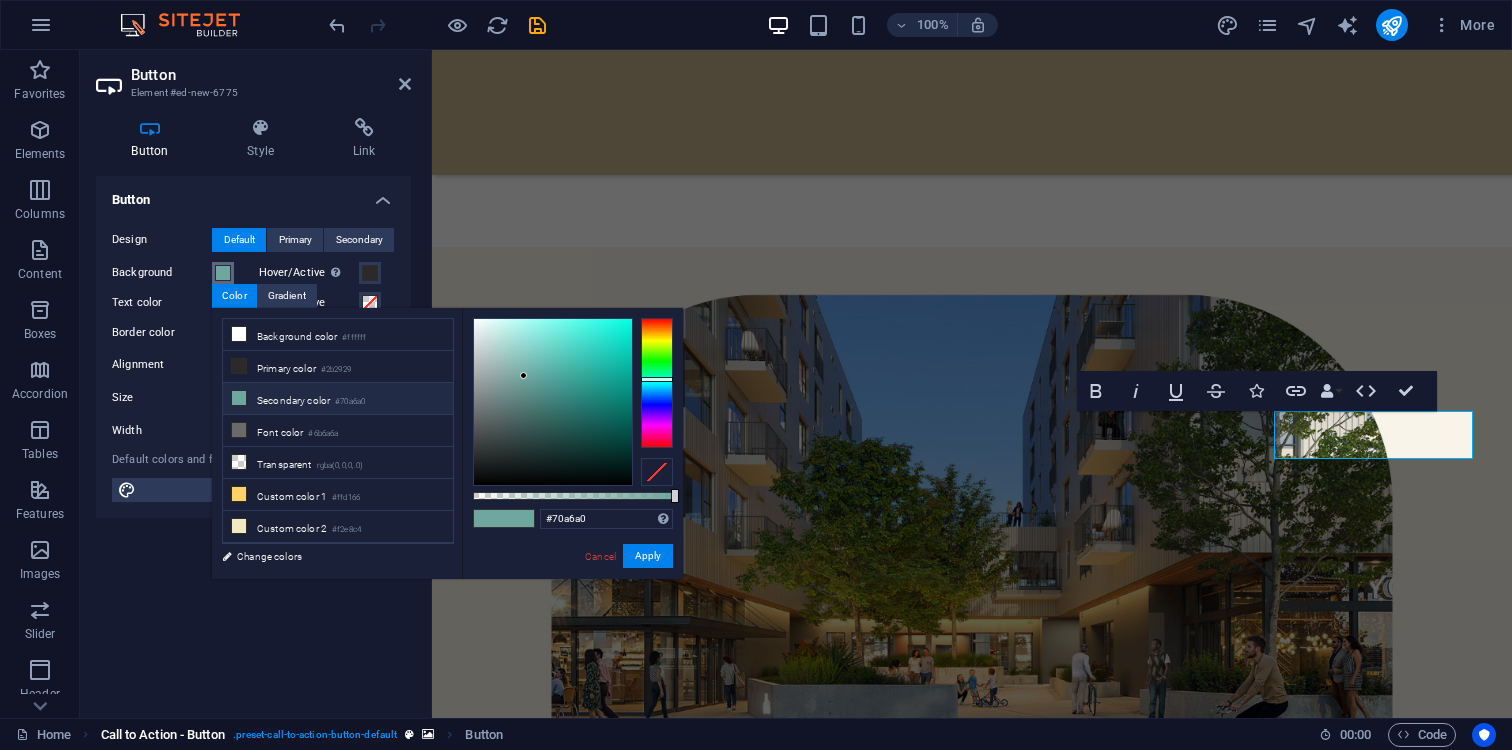 type 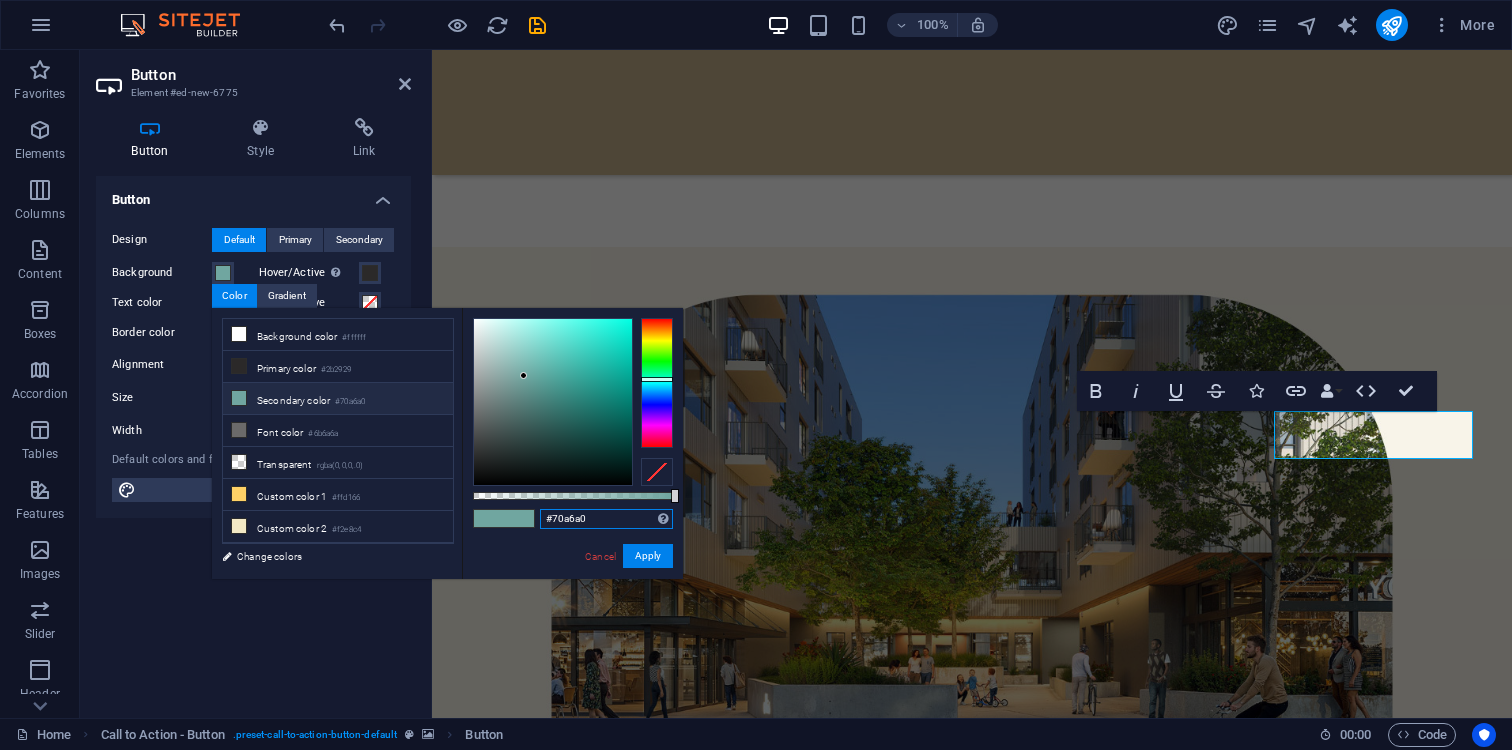 click on "#70a6a0" at bounding box center (606, 519) 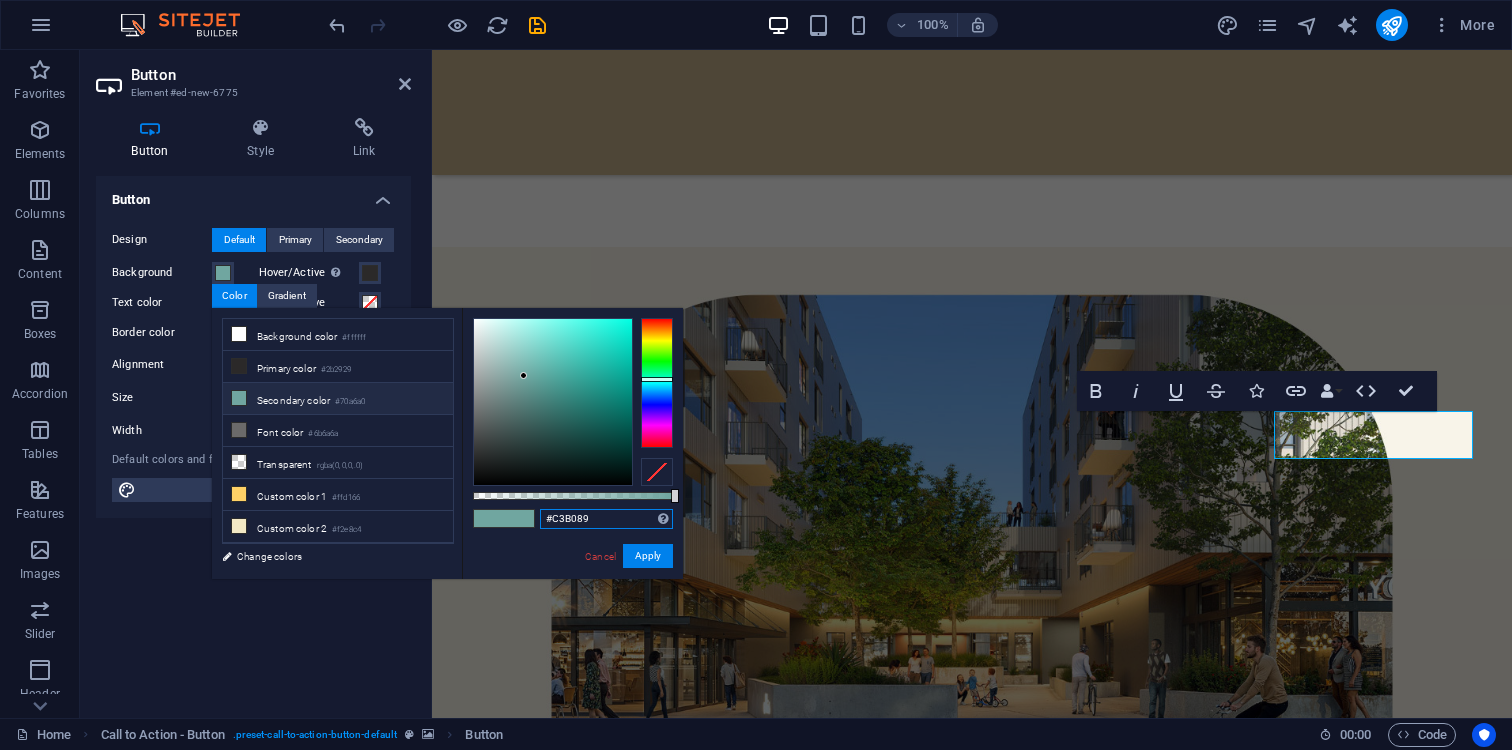 type on "#c3b089" 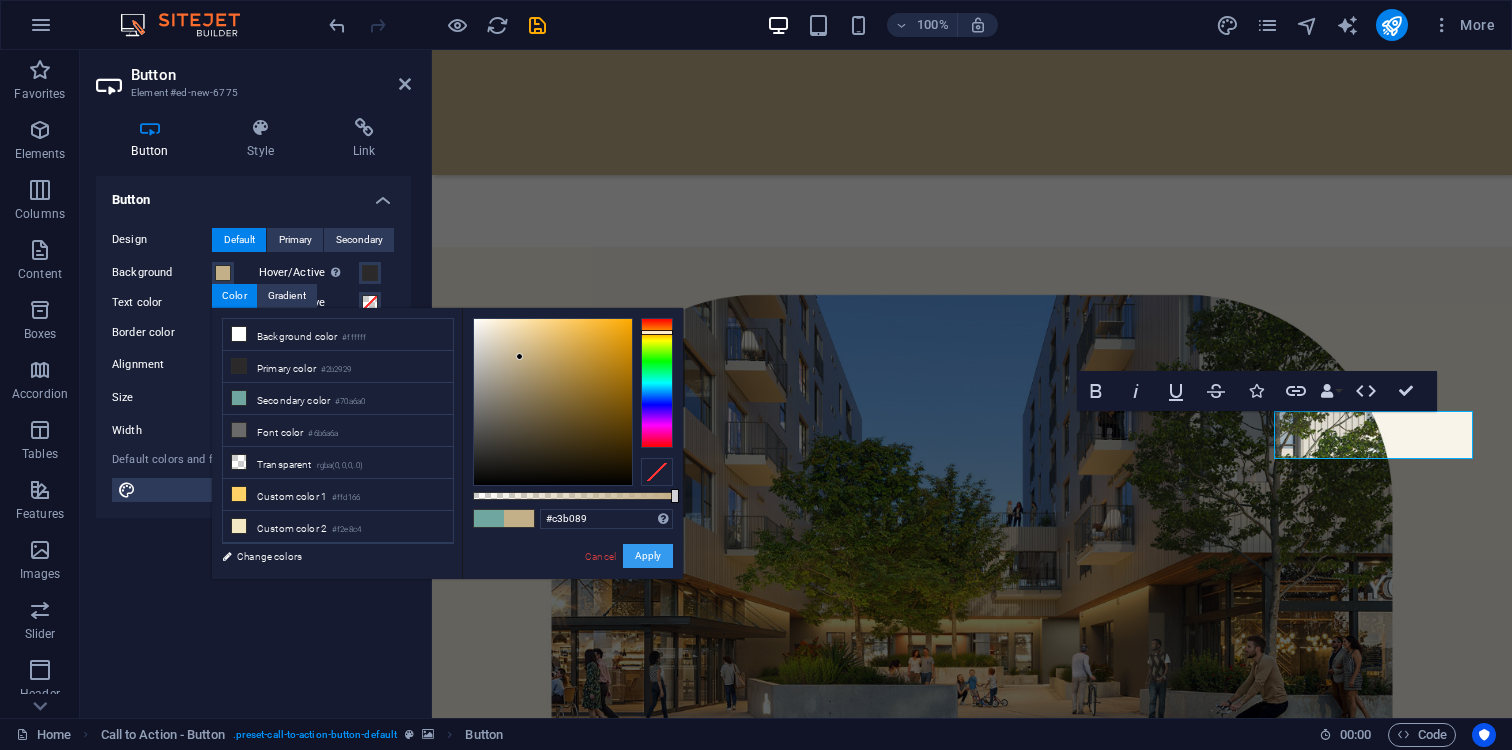click on "Apply" at bounding box center [648, 556] 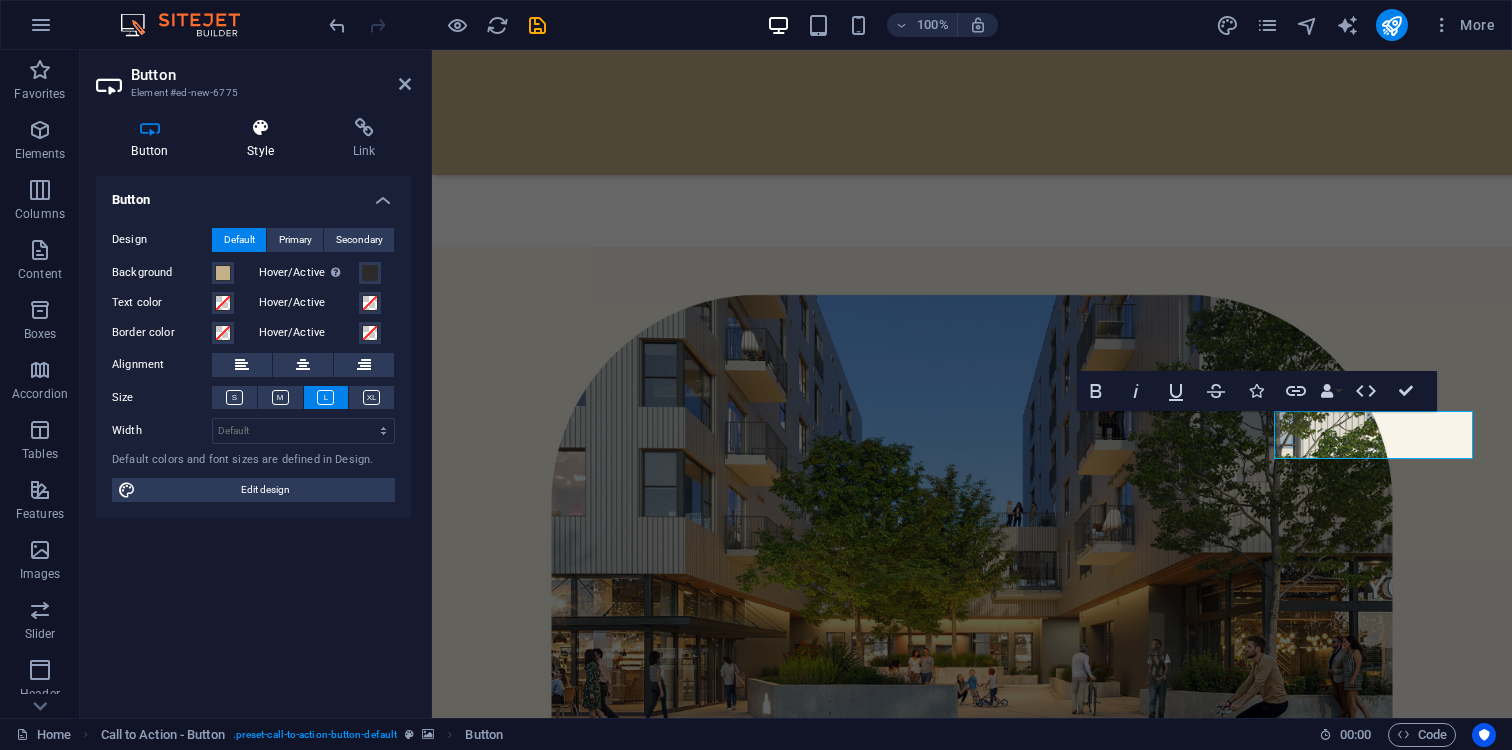 click on "Style" at bounding box center [265, 139] 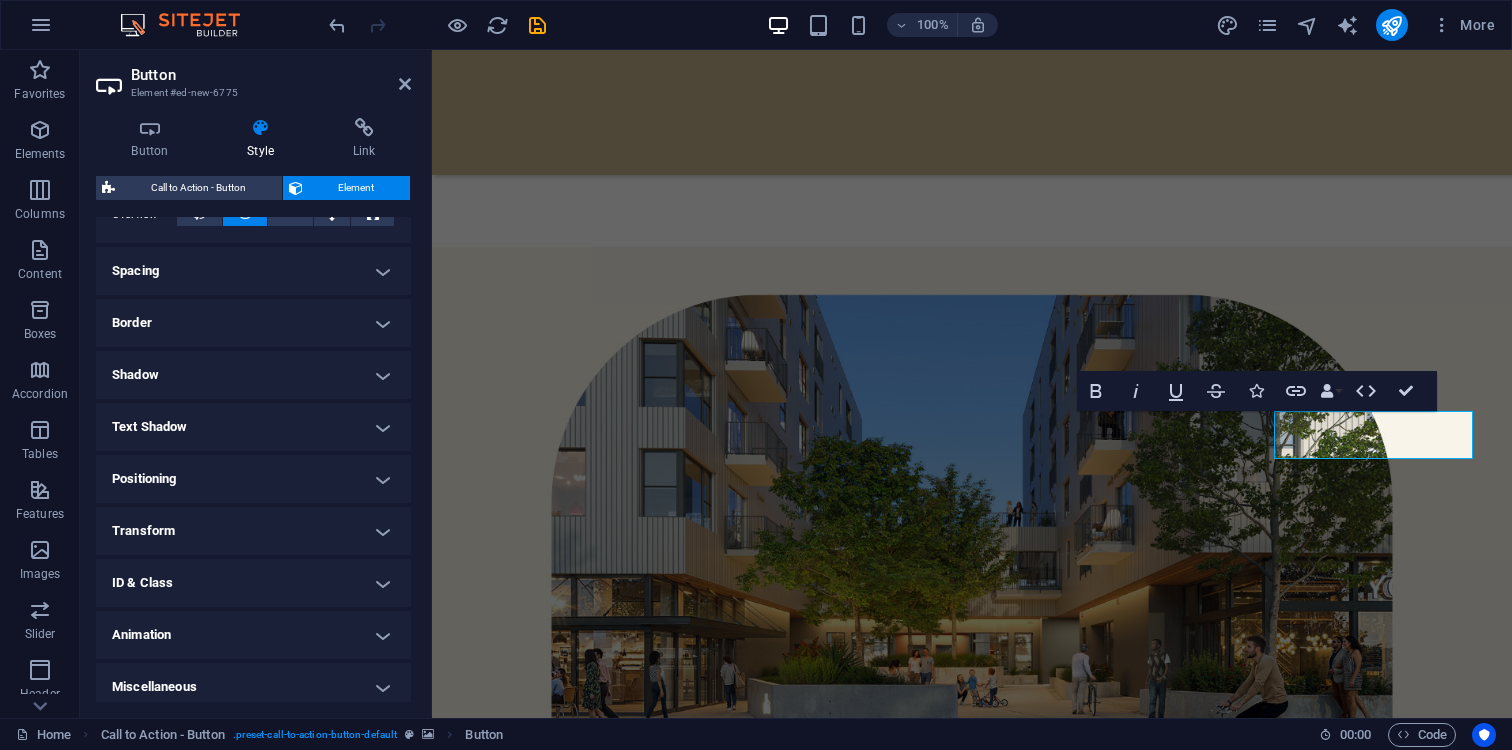 scroll, scrollTop: 360, scrollLeft: 0, axis: vertical 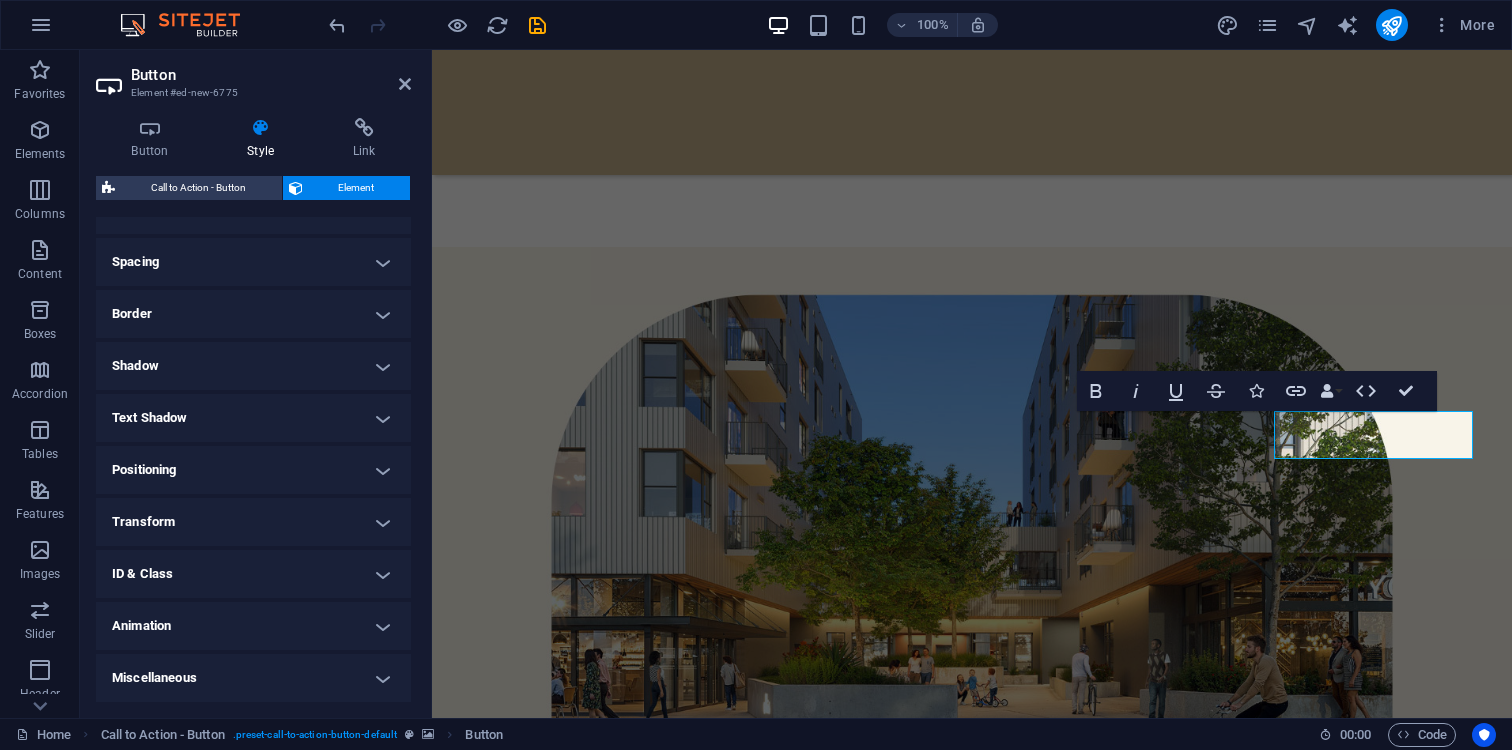 click on "Transform" at bounding box center [253, 522] 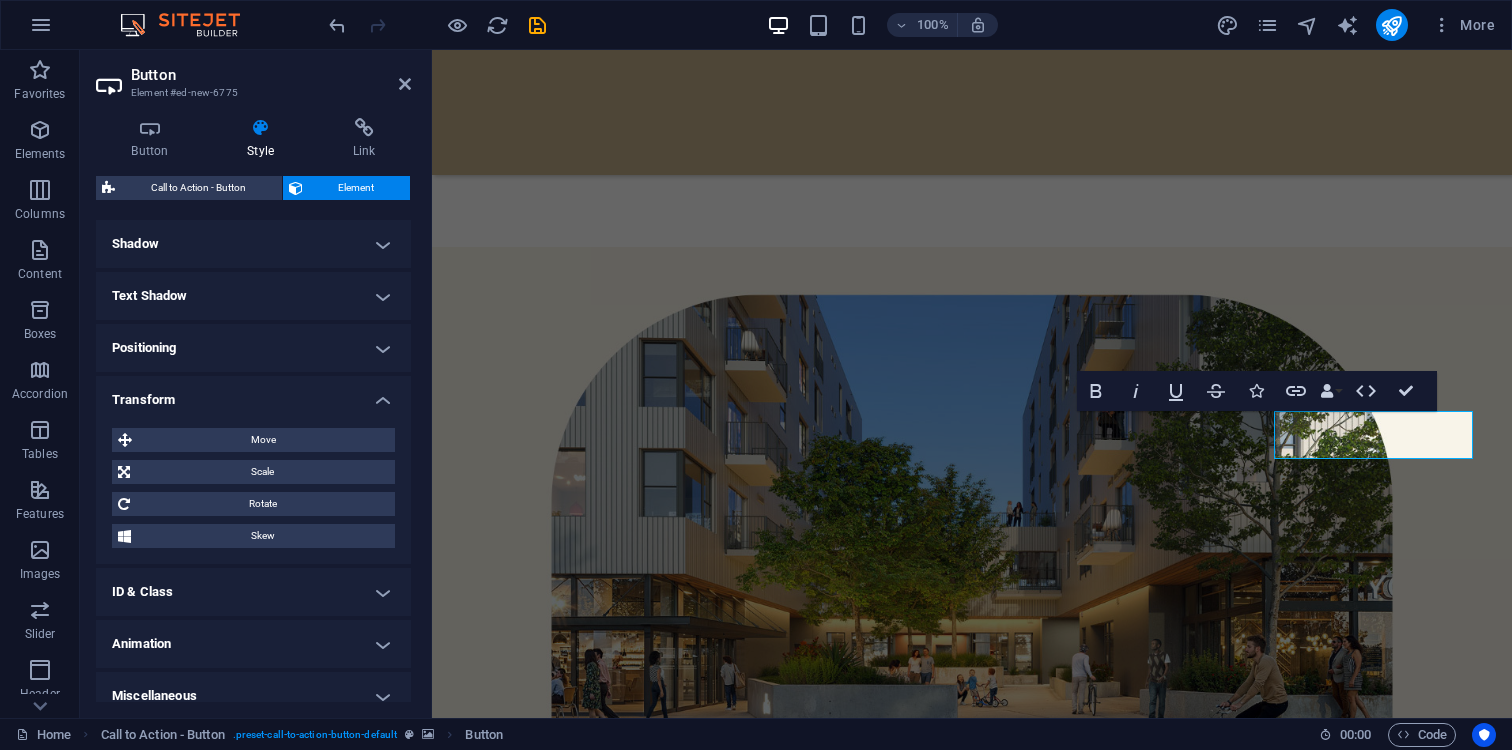 scroll, scrollTop: 500, scrollLeft: 0, axis: vertical 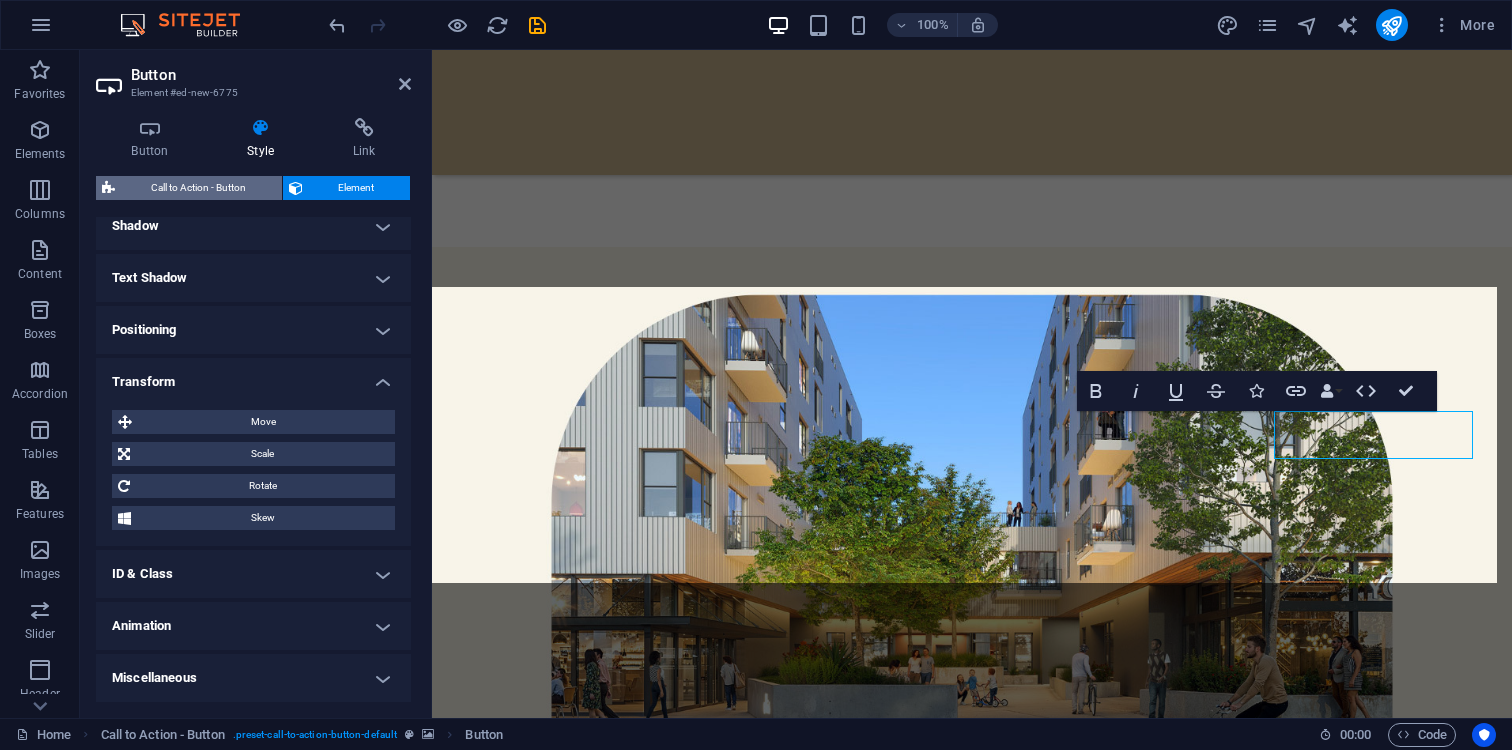 click on "Call to Action - Button" at bounding box center (198, 188) 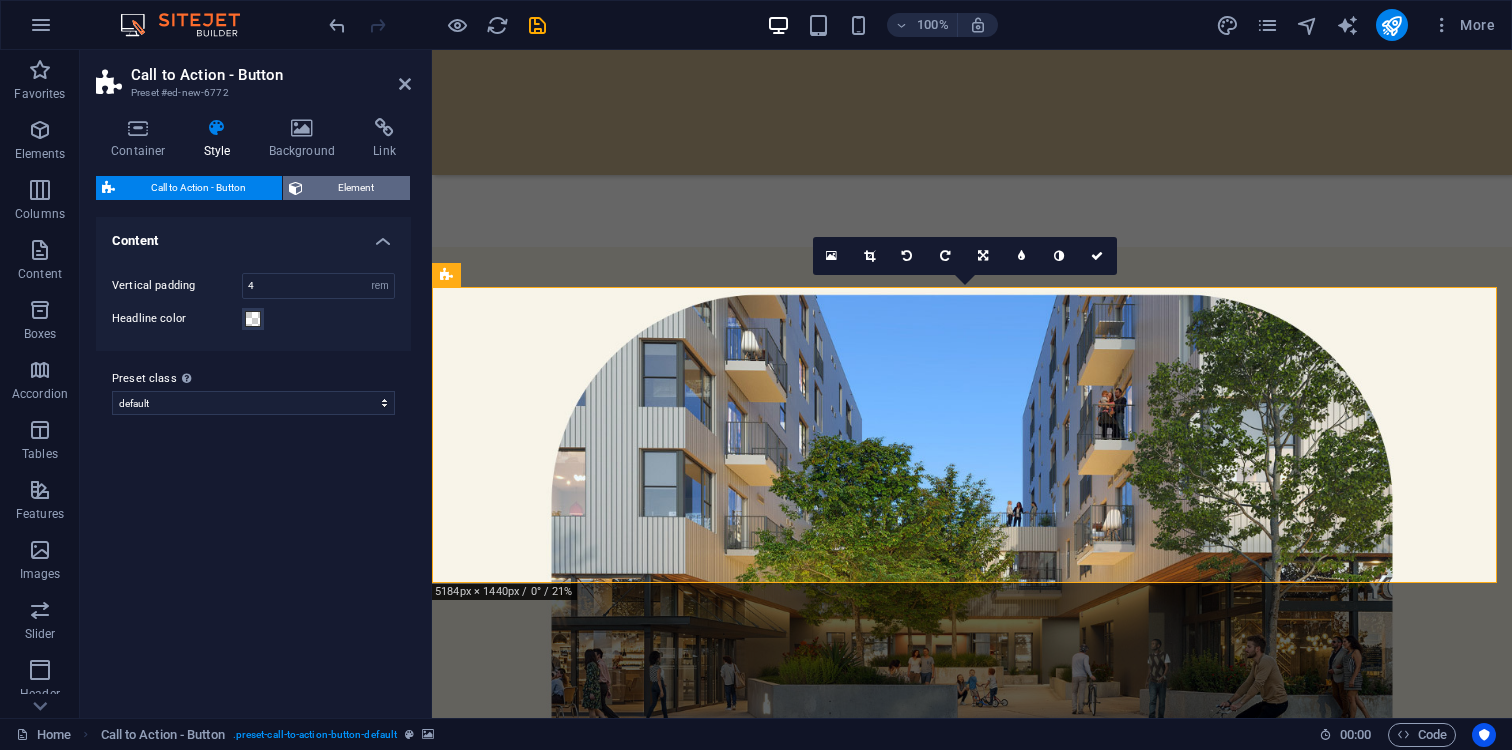click on "Element" at bounding box center (357, 188) 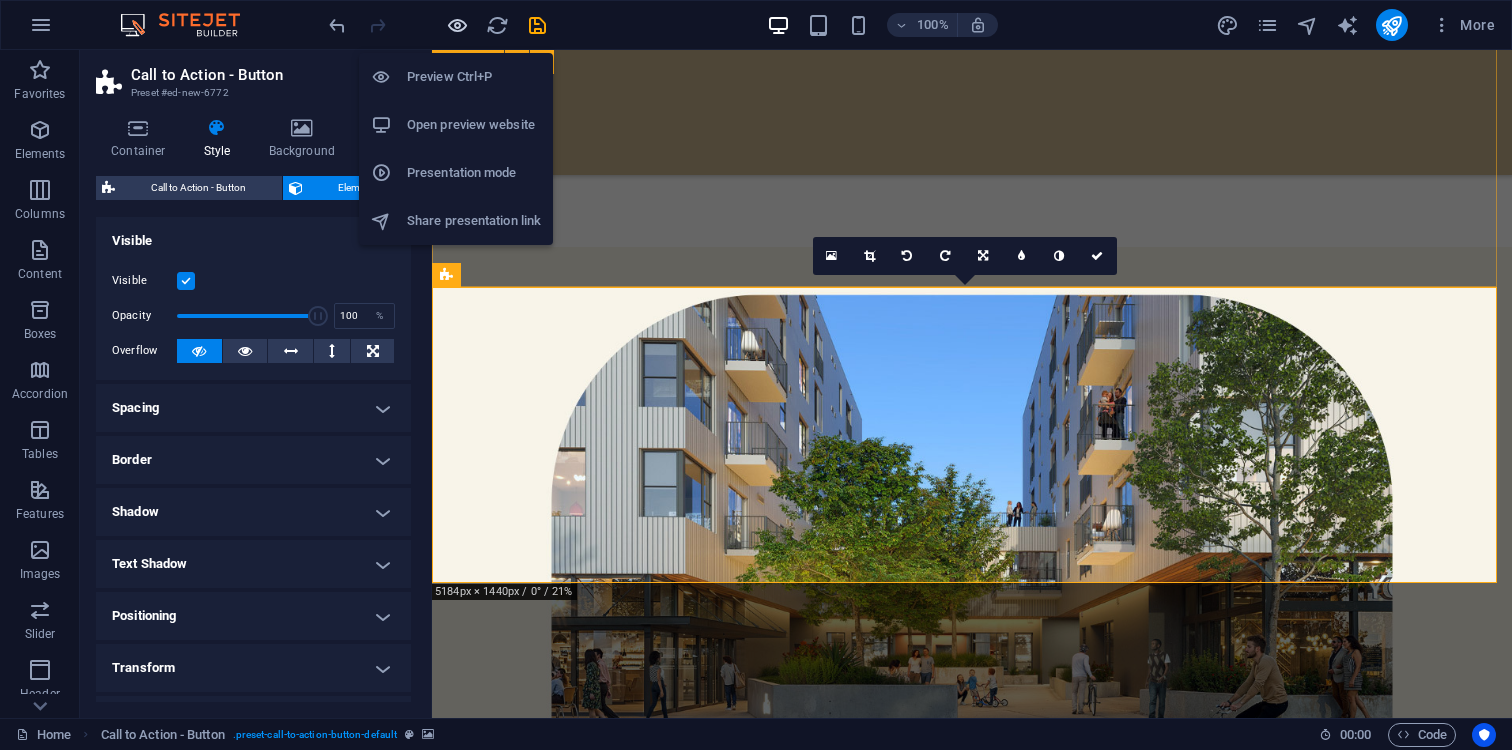 click at bounding box center (457, 25) 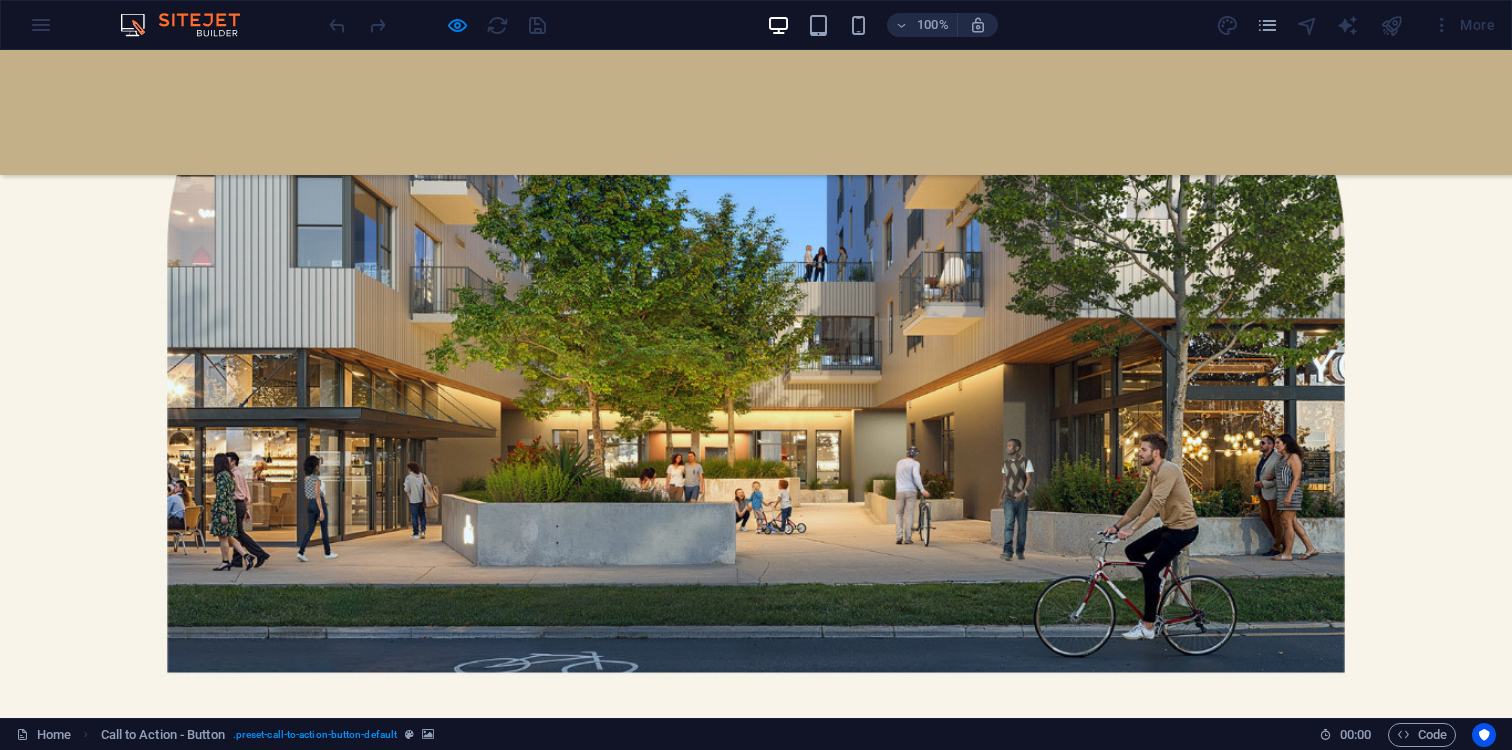 scroll, scrollTop: 4444, scrollLeft: 0, axis: vertical 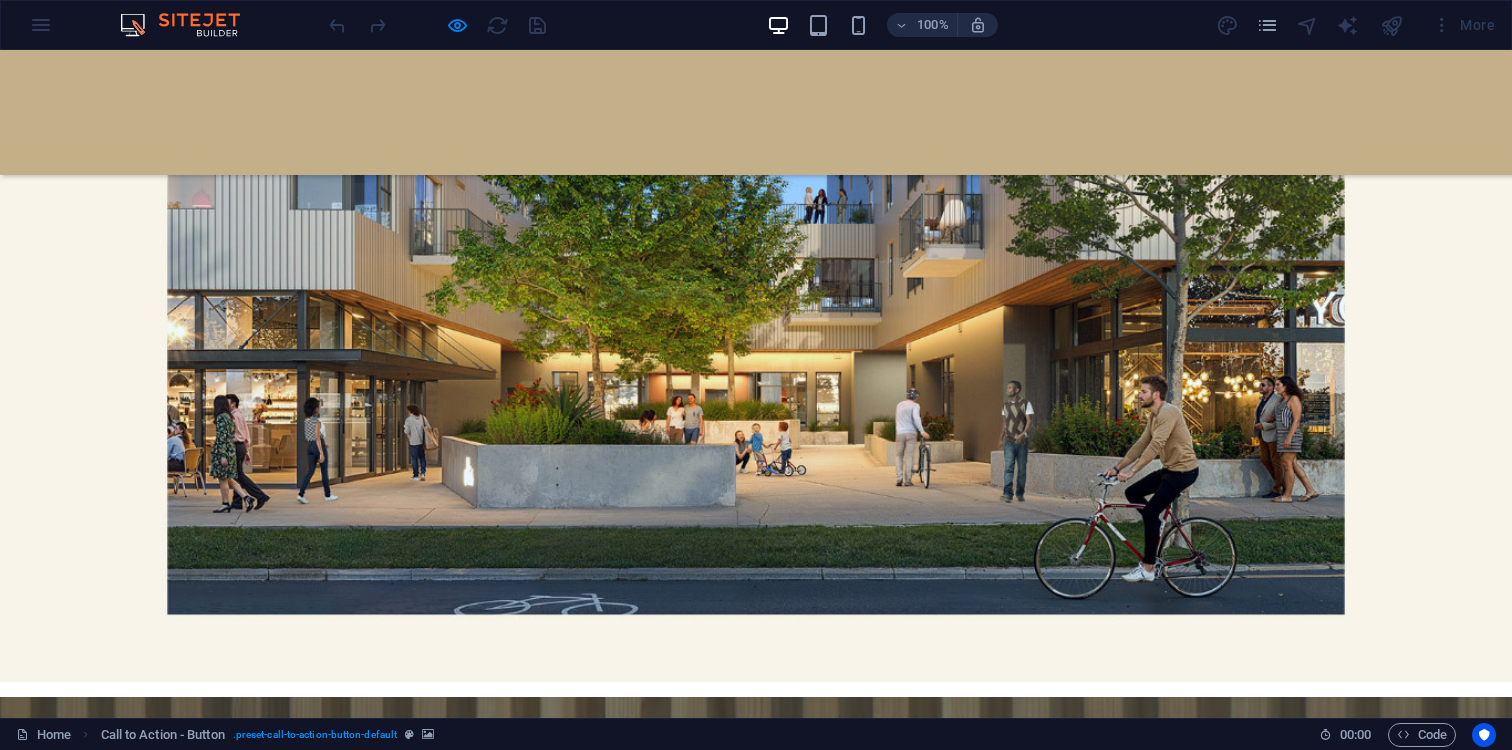 click at bounding box center (756, 3700) 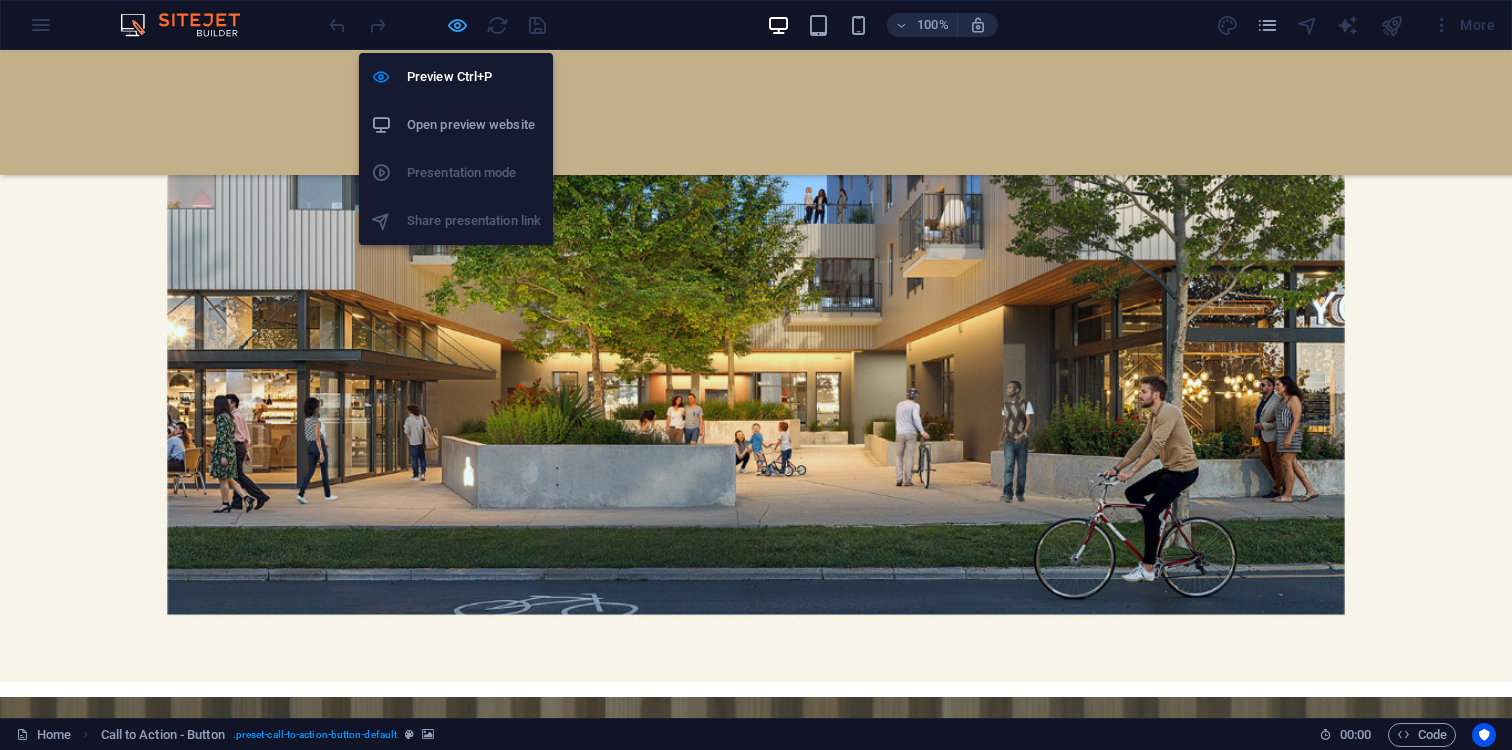 click at bounding box center (457, 25) 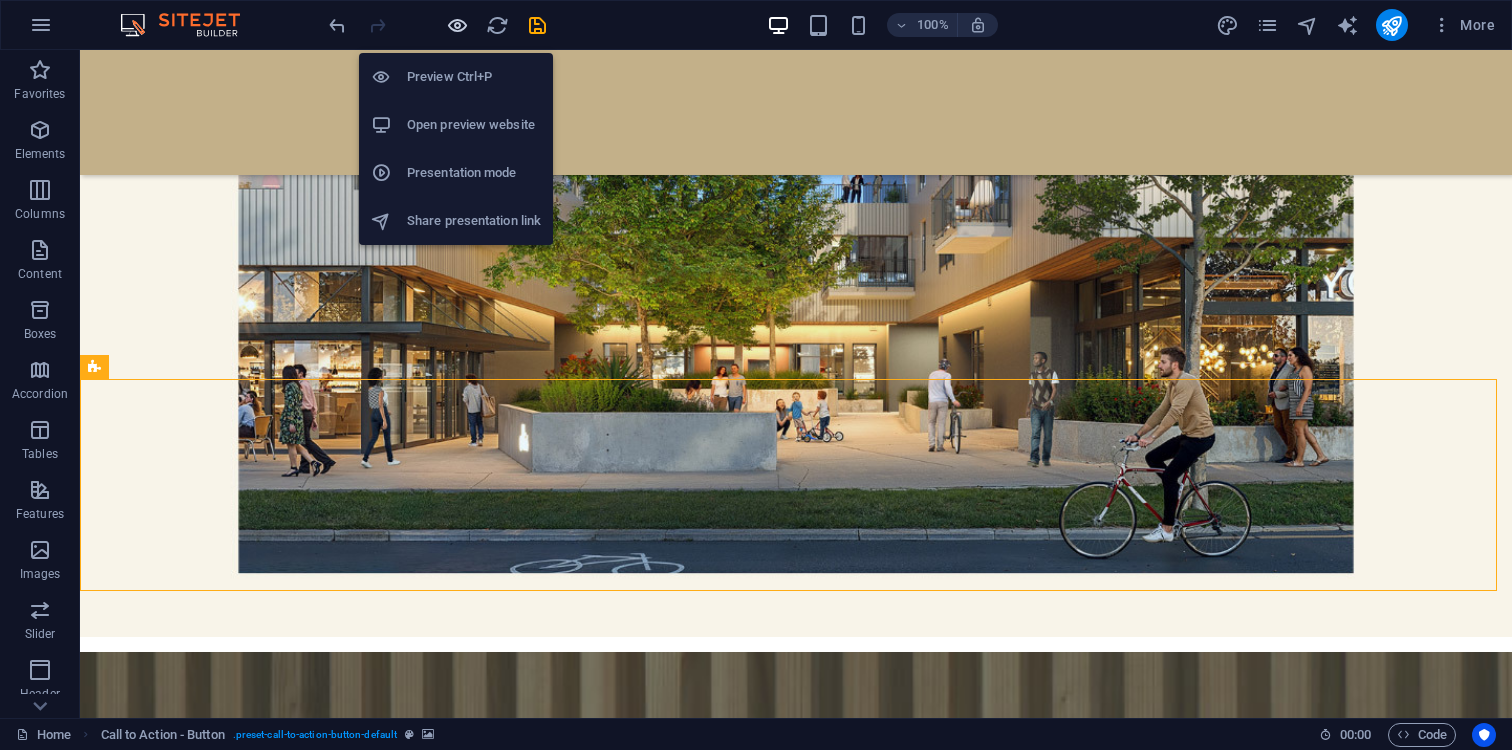 scroll, scrollTop: 4399, scrollLeft: 0, axis: vertical 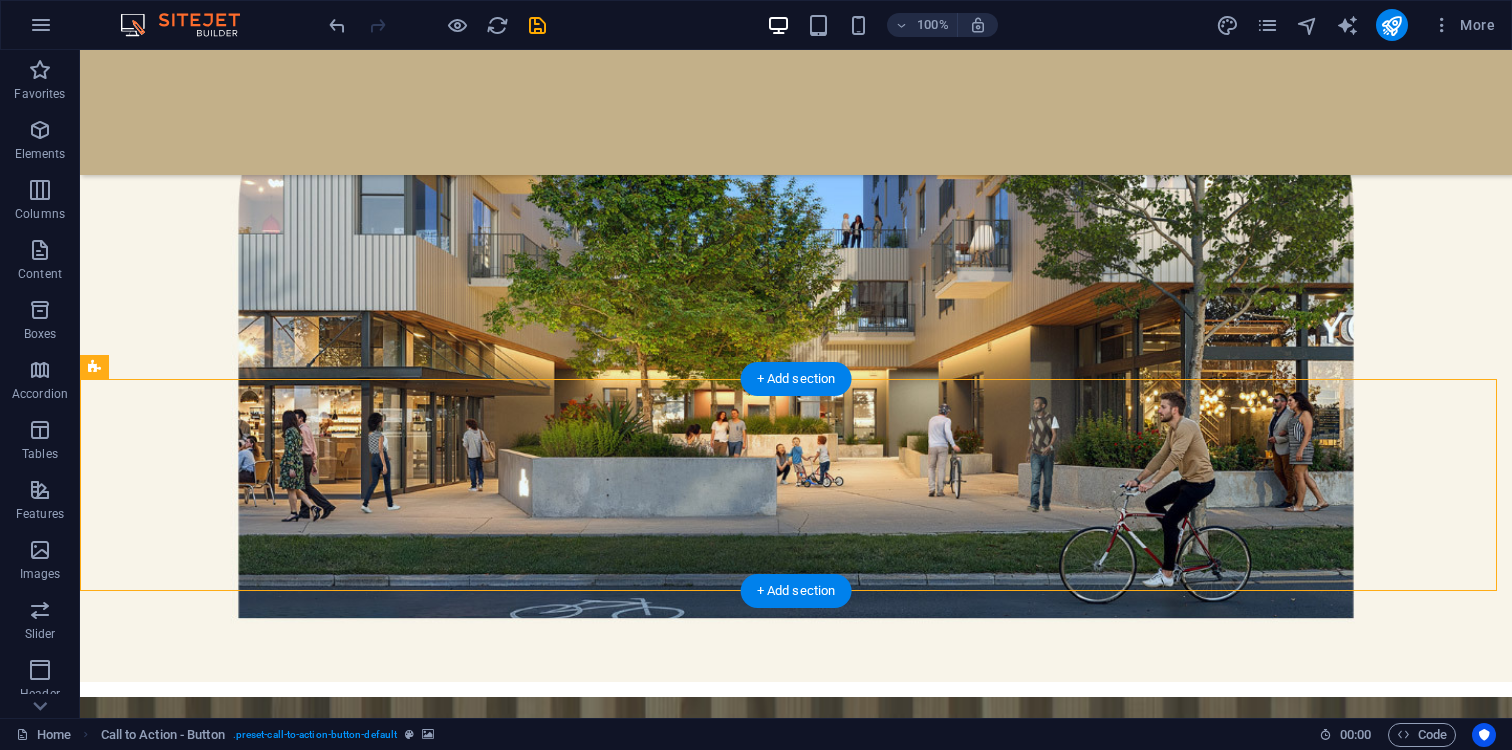 click at bounding box center (796, 3842) 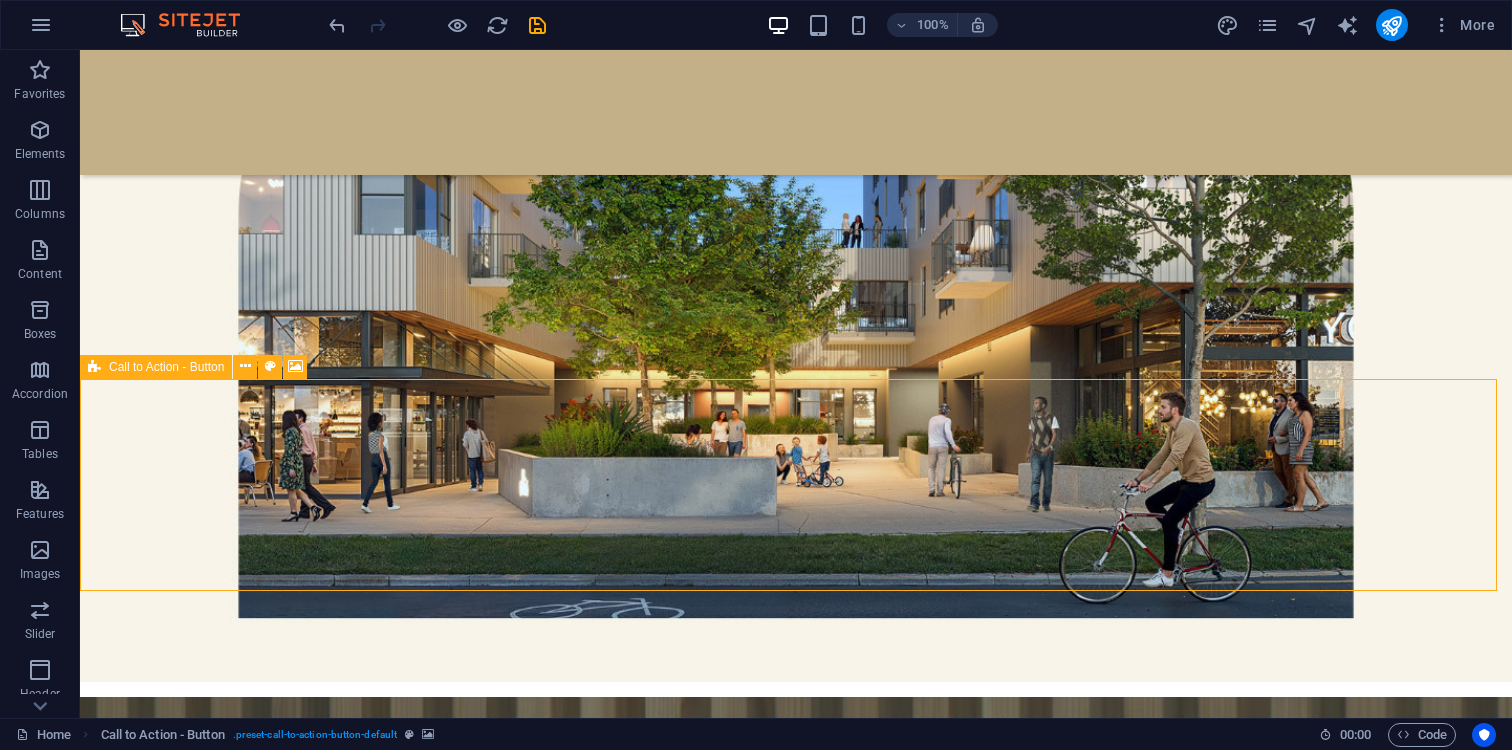 click at bounding box center (94, 367) 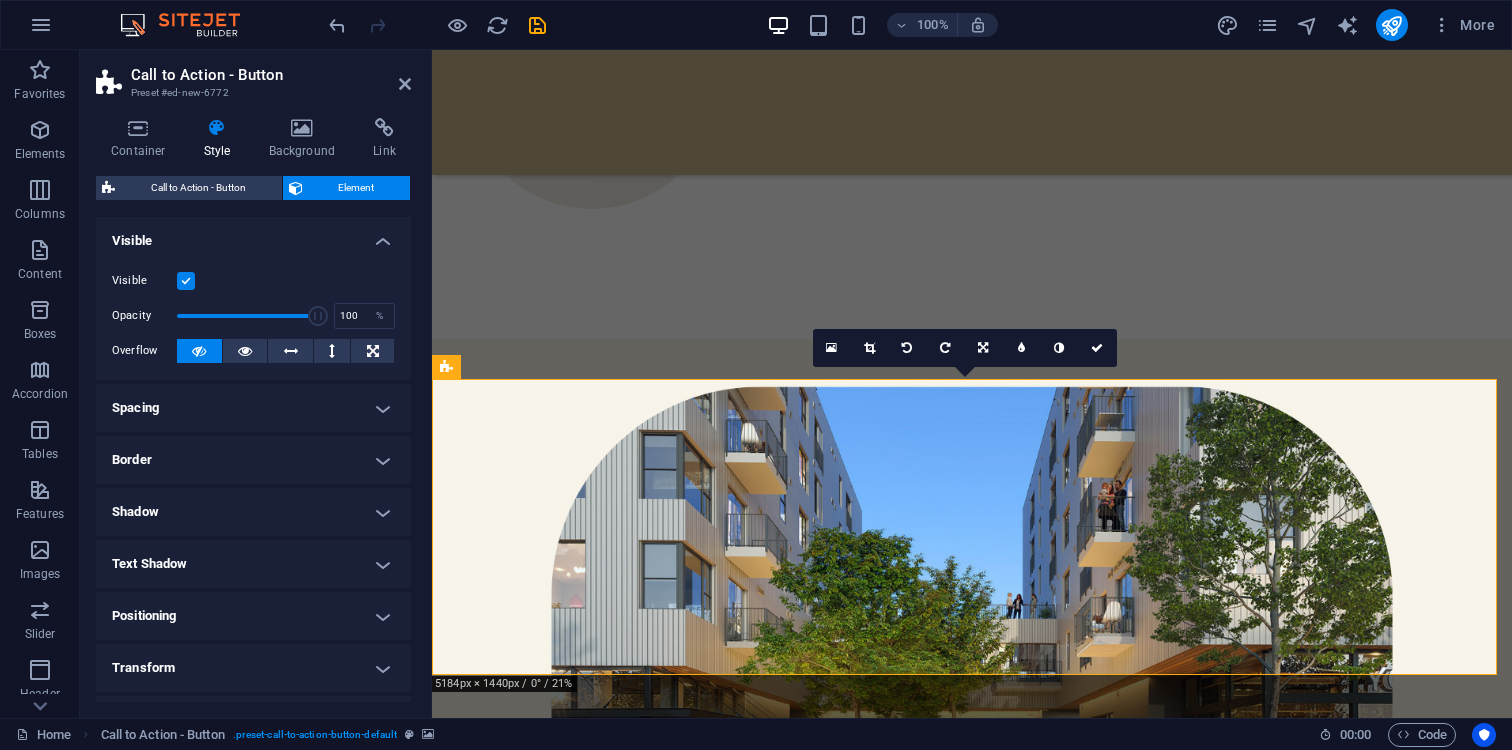 click on "Spacing" at bounding box center (253, 408) 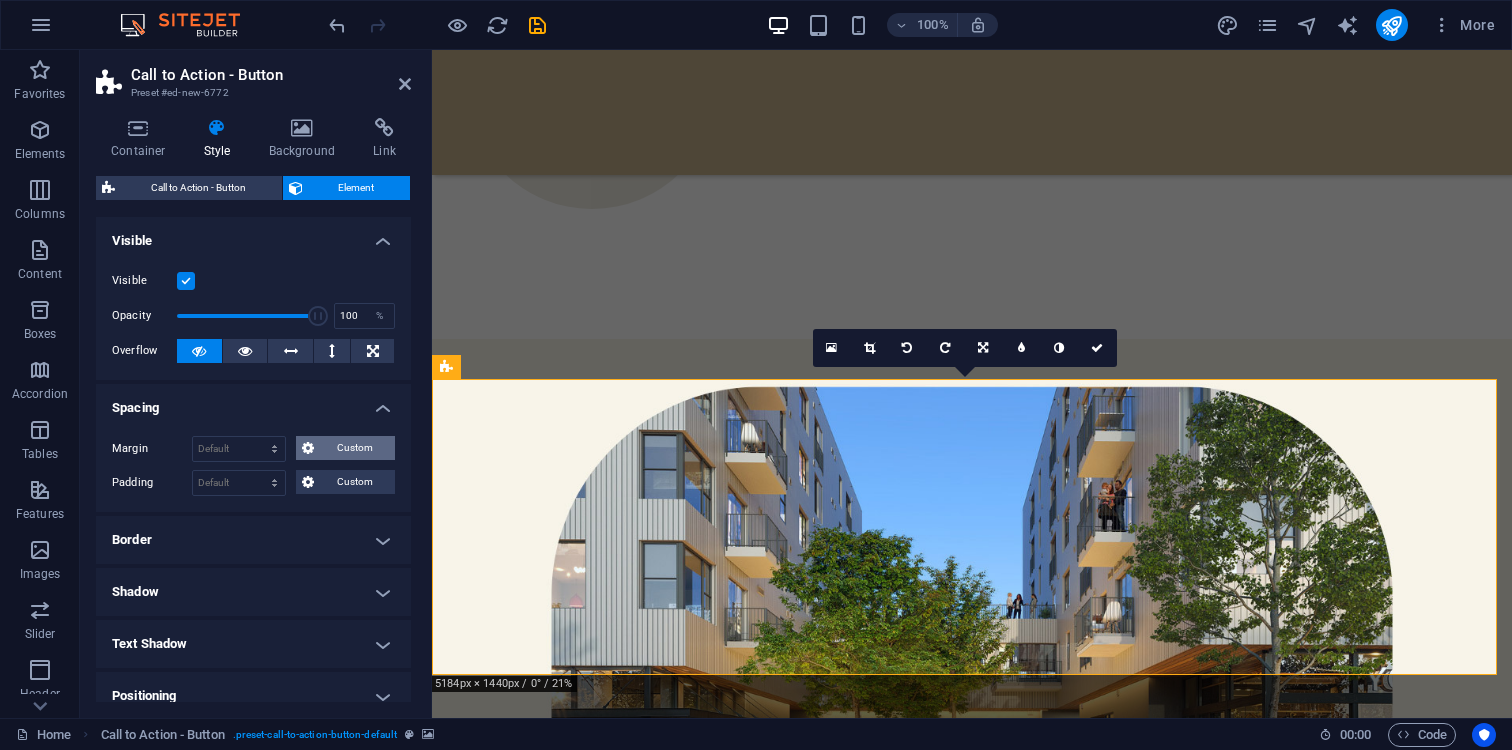click on "Custom" at bounding box center [345, 448] 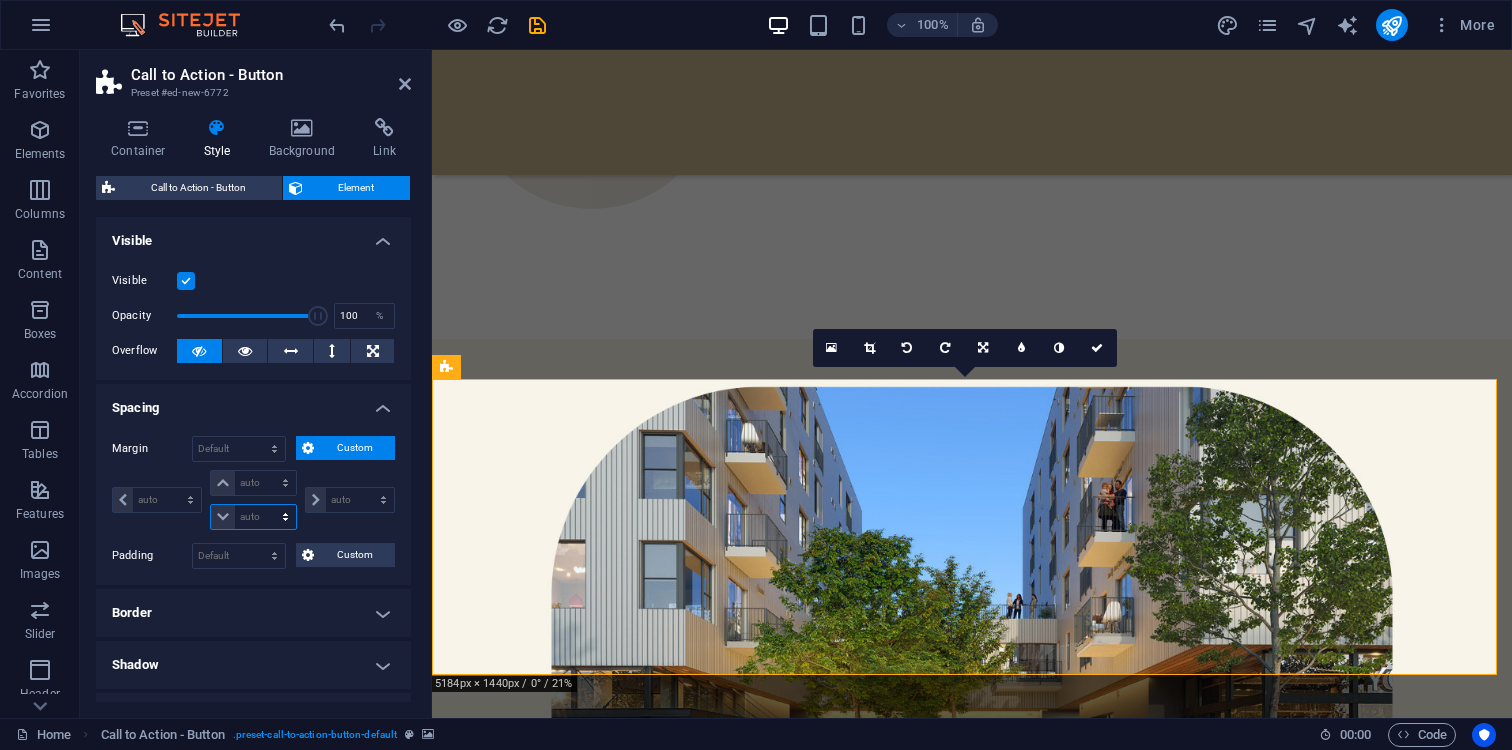 click on "auto px % rem vw vh" at bounding box center (253, 517) 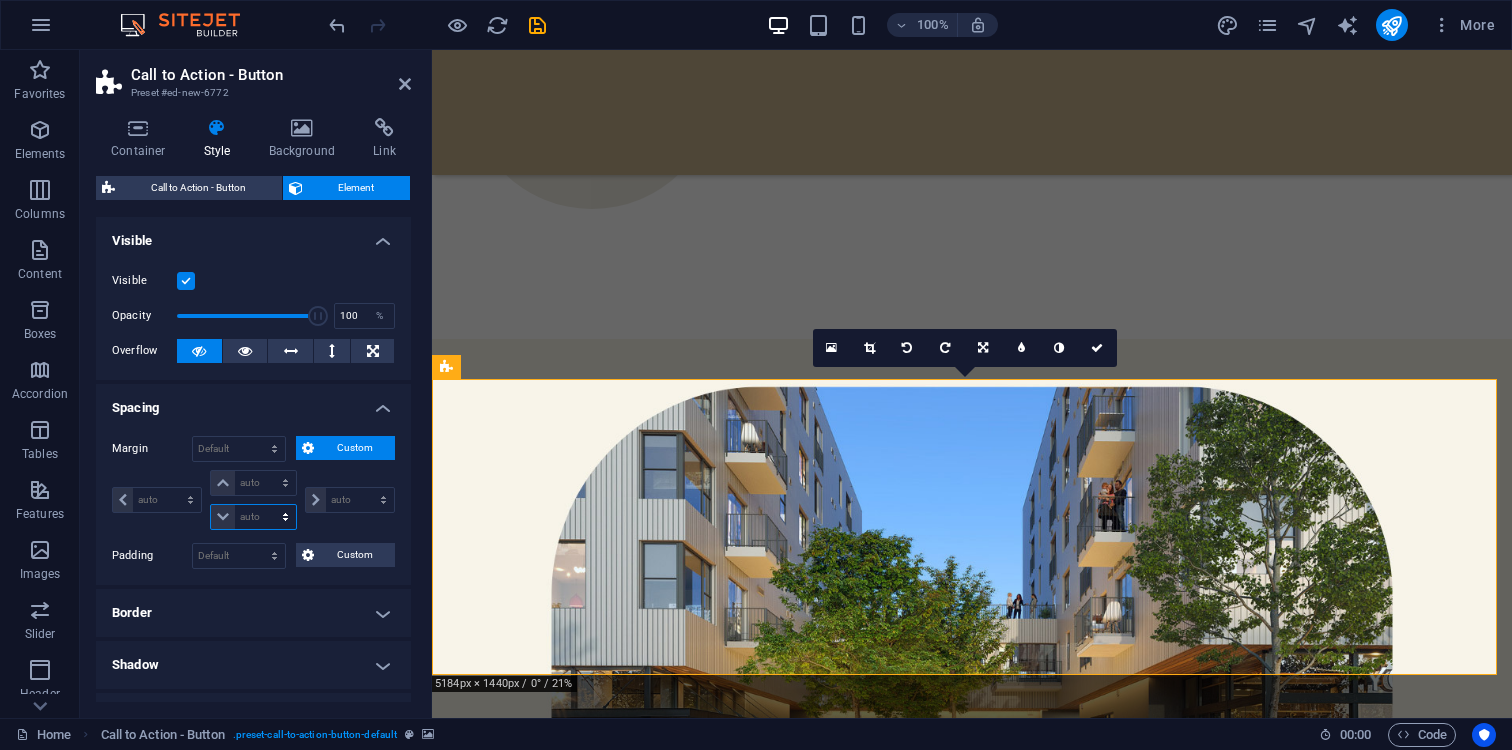 select on "rem" 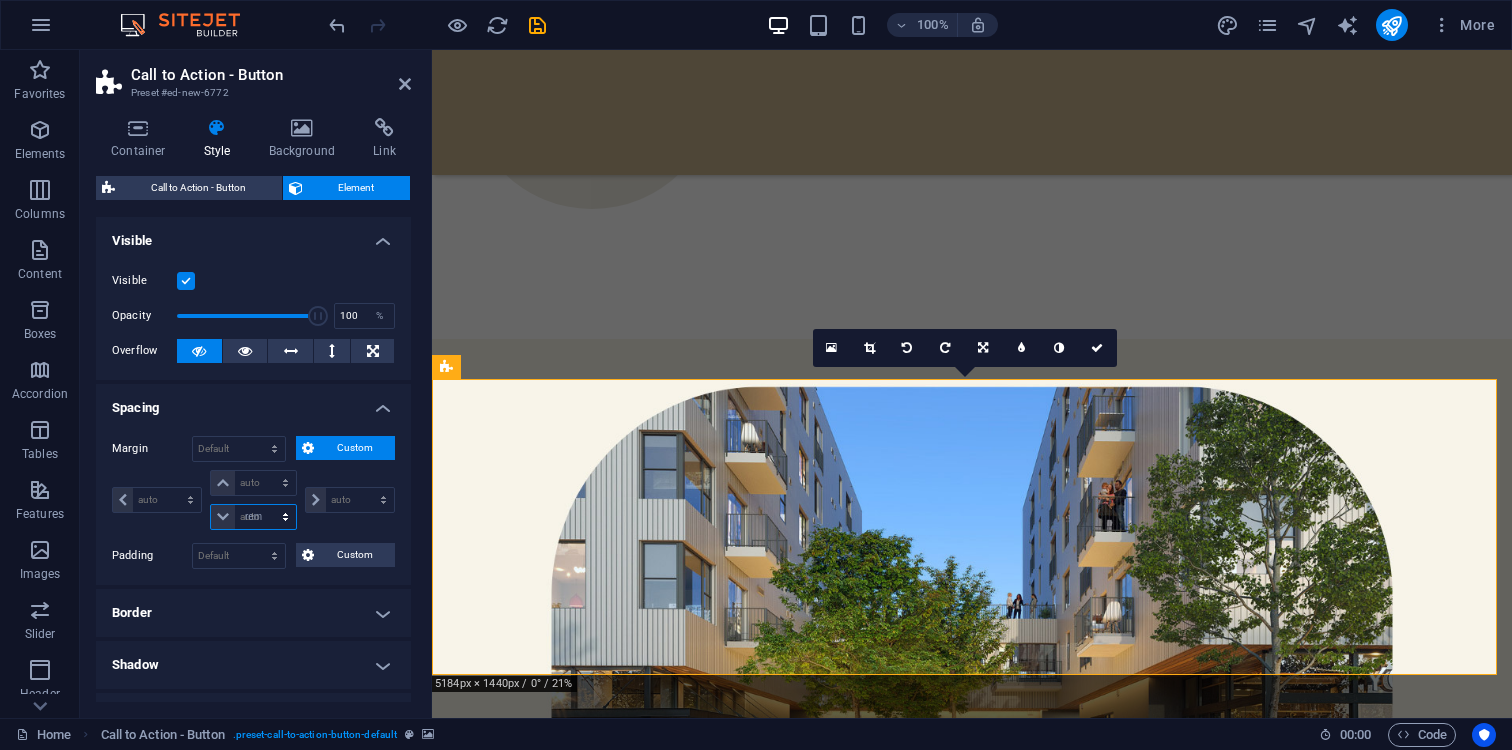 type on "0" 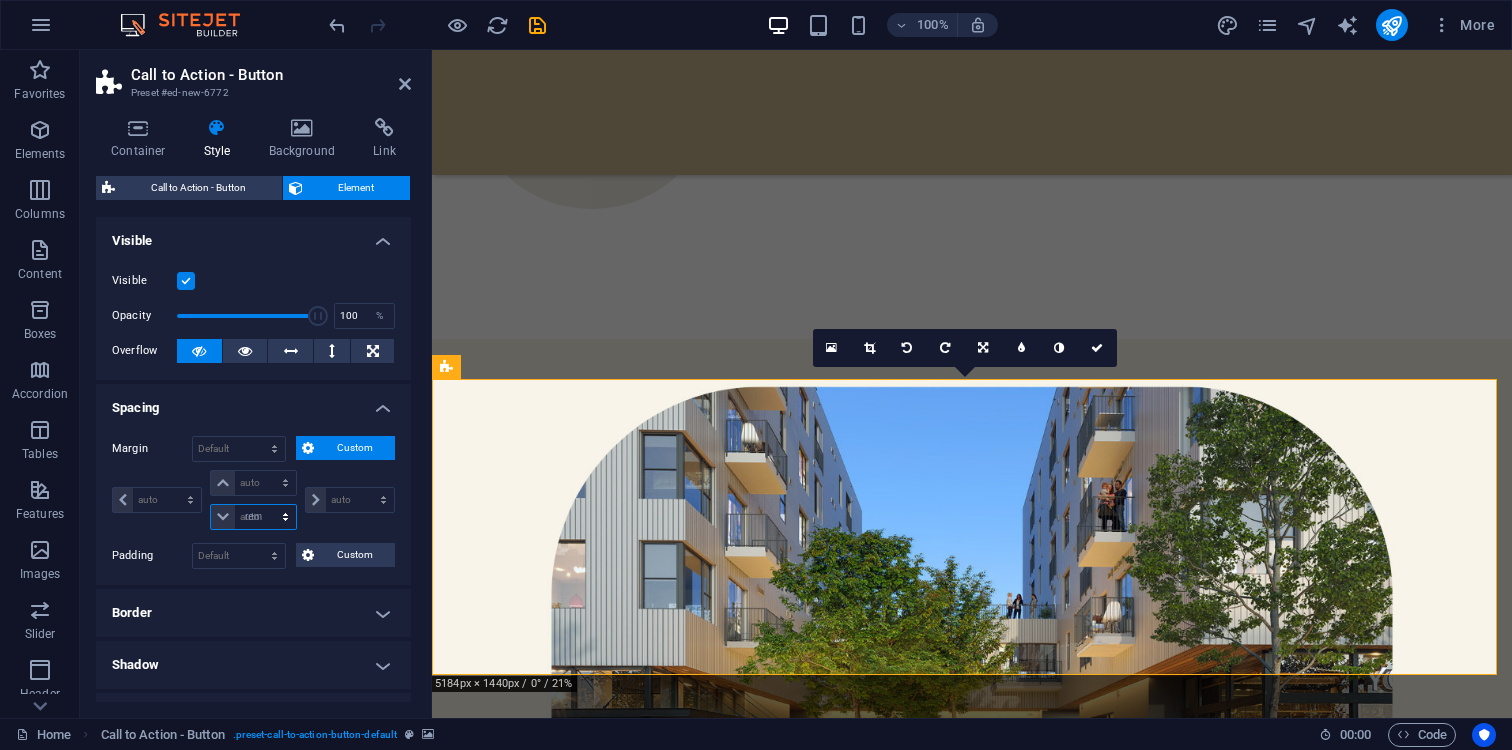 type on "0" 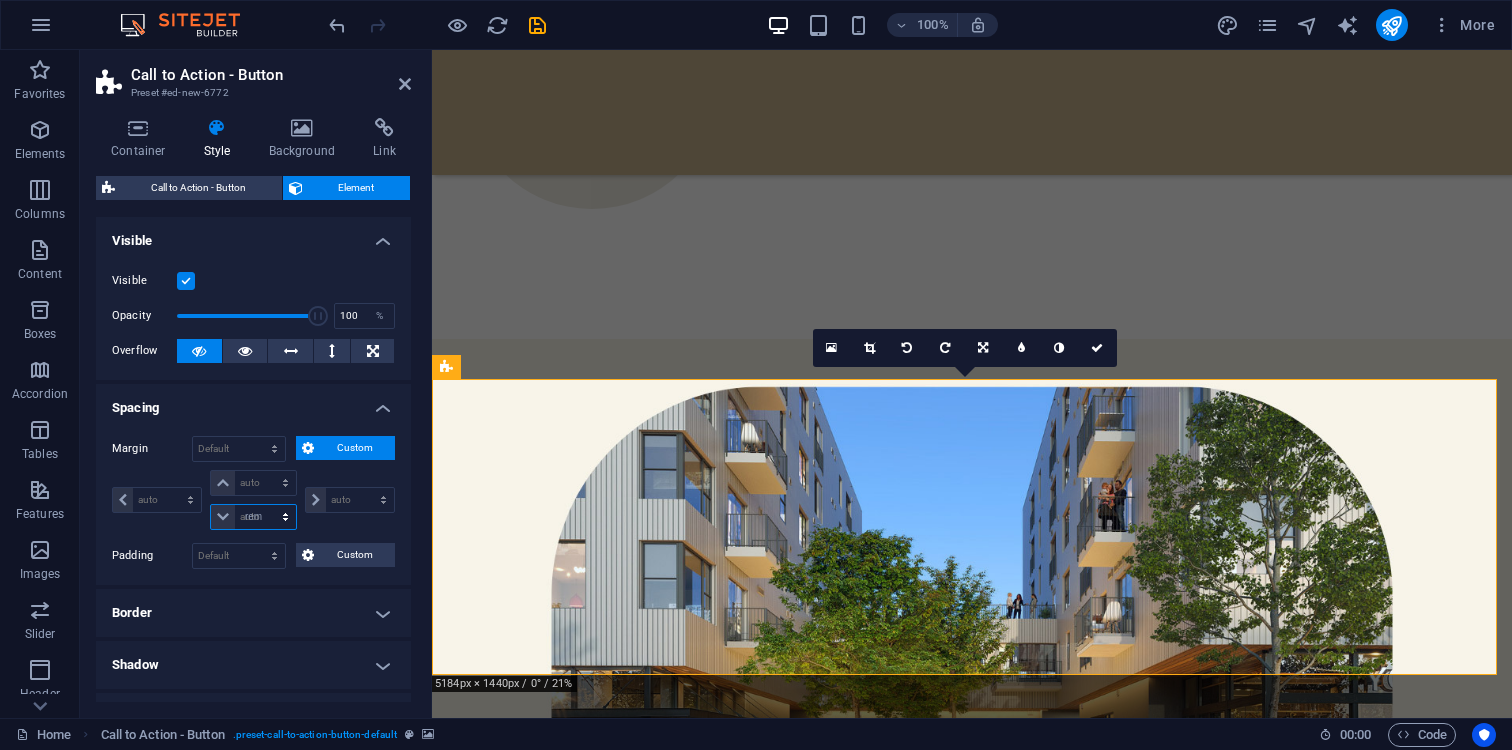 select on "px" 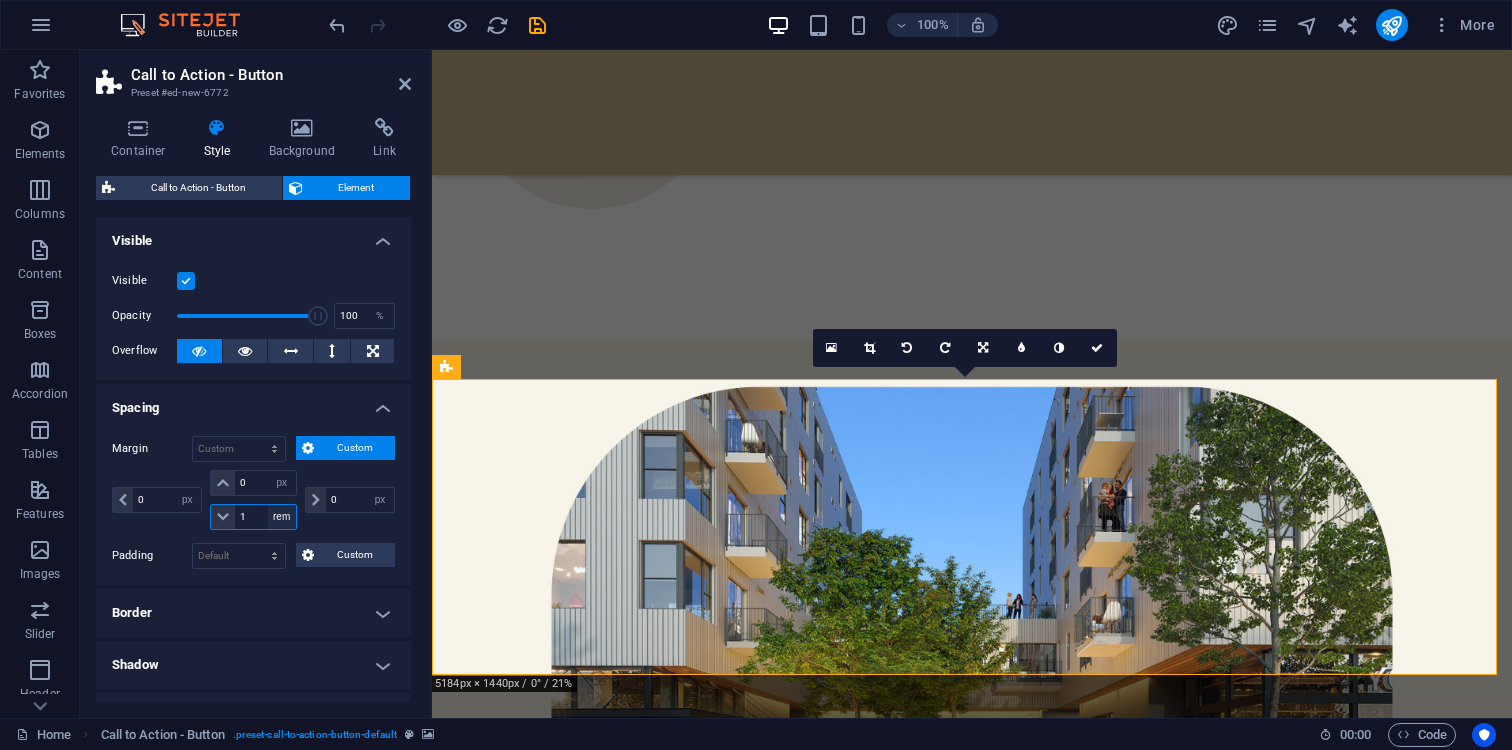 type on "1" 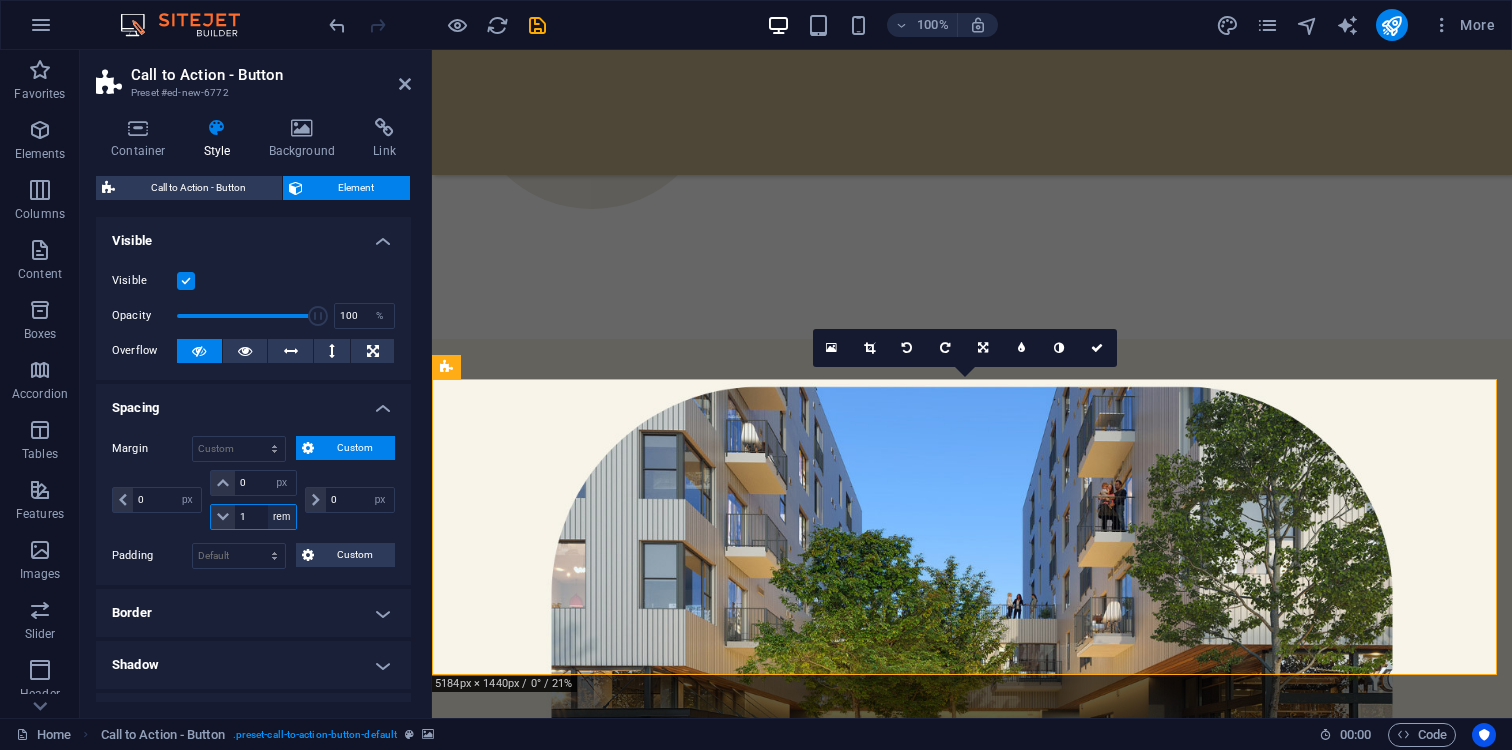 click on "auto px % rem vw vh" at bounding box center (282, 517) 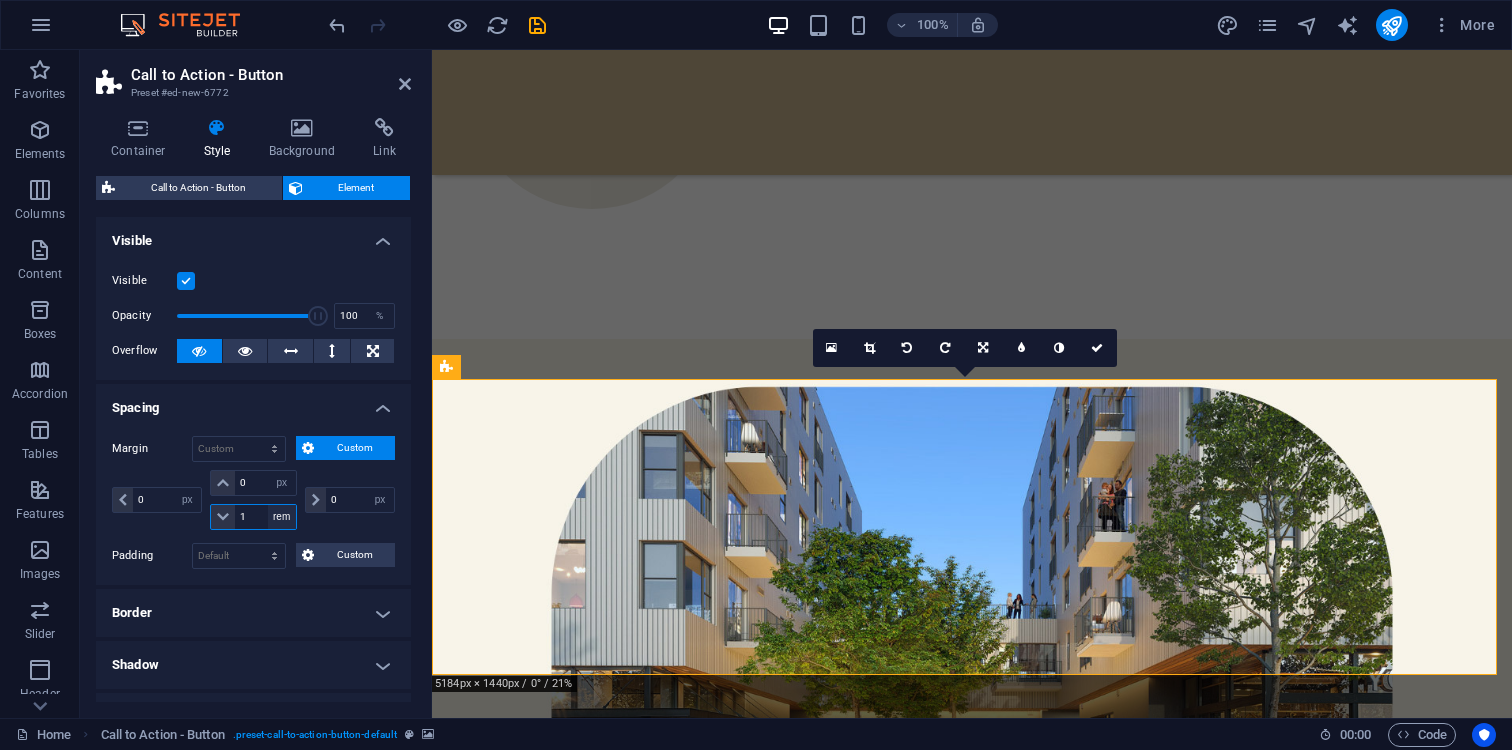 select on "px" 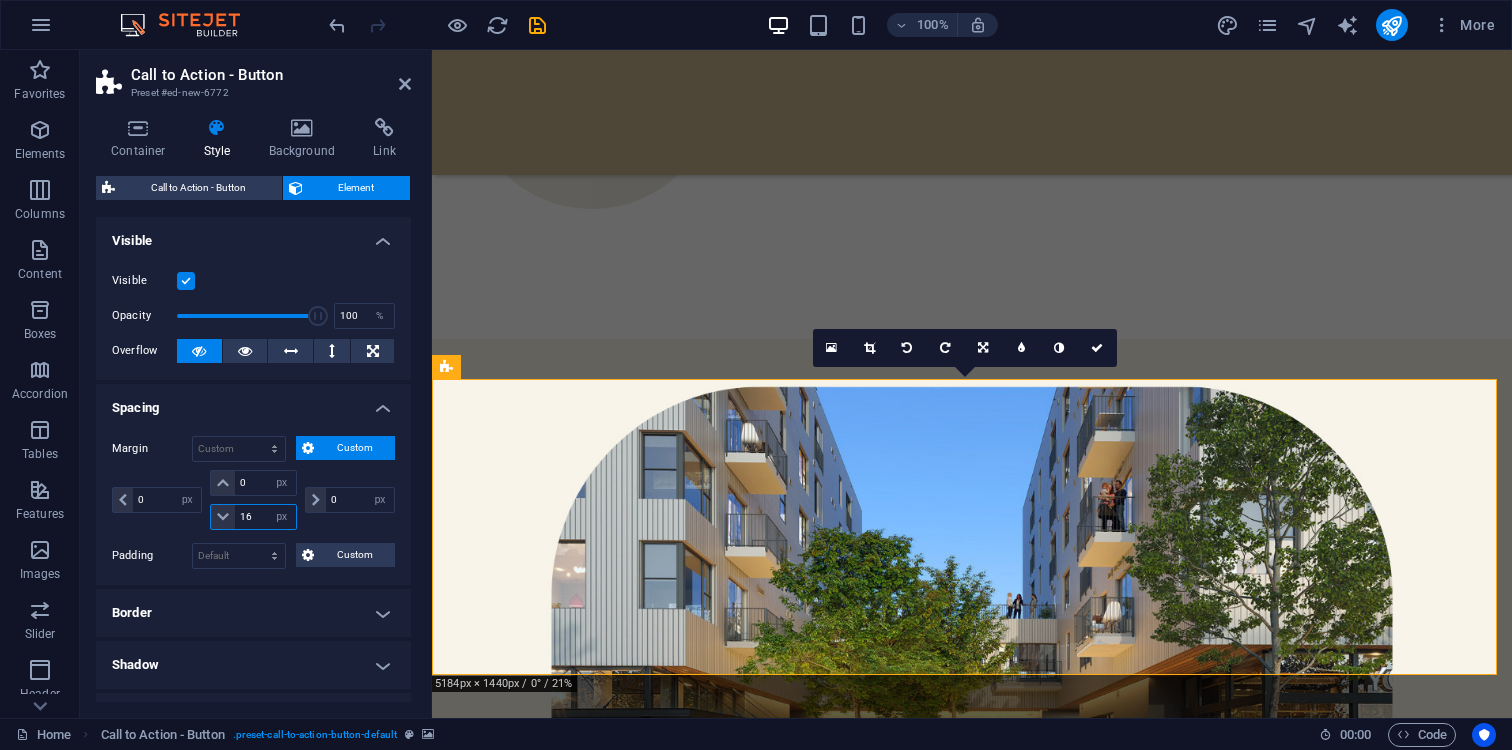 drag, startPoint x: 257, startPoint y: 514, endPoint x: 246, endPoint y: 514, distance: 11 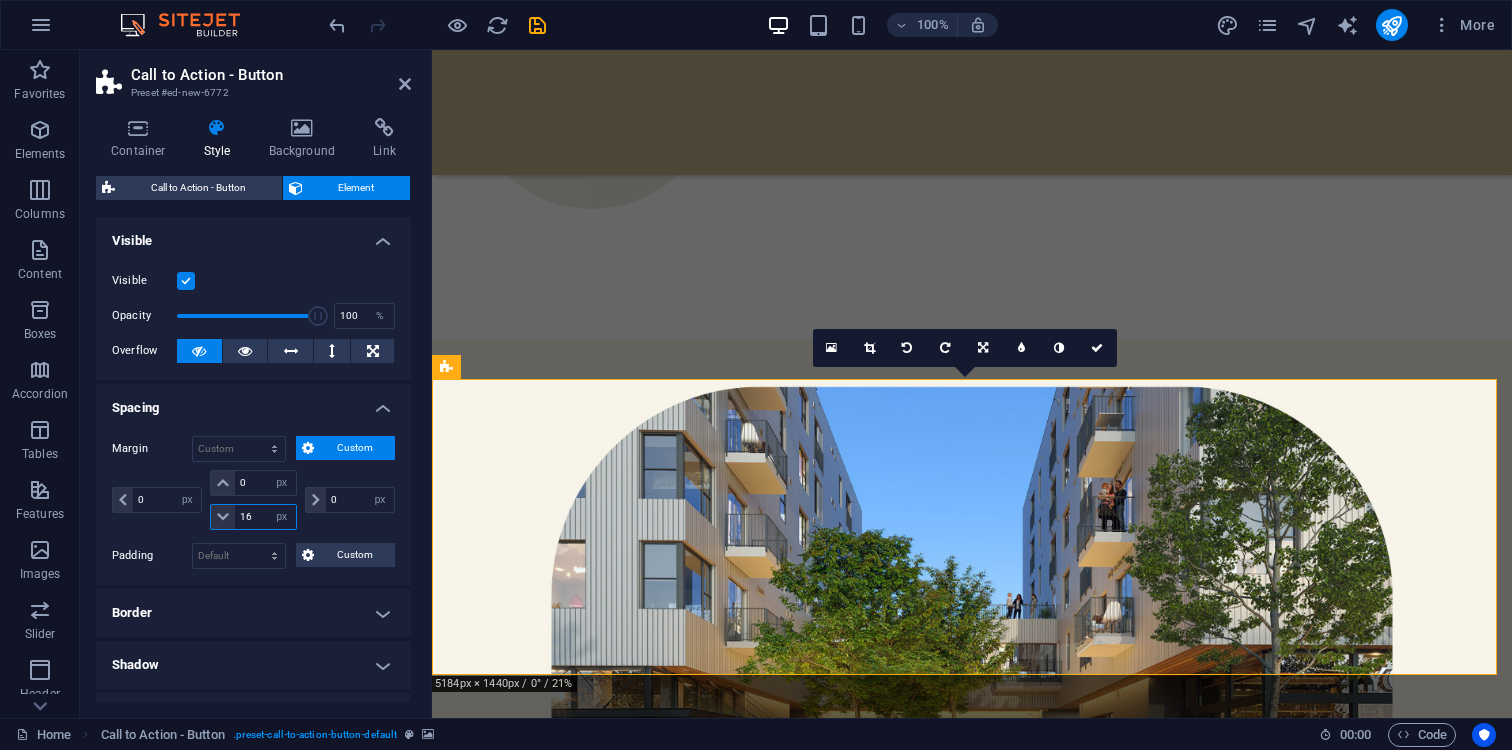 click on "16" at bounding box center (265, 517) 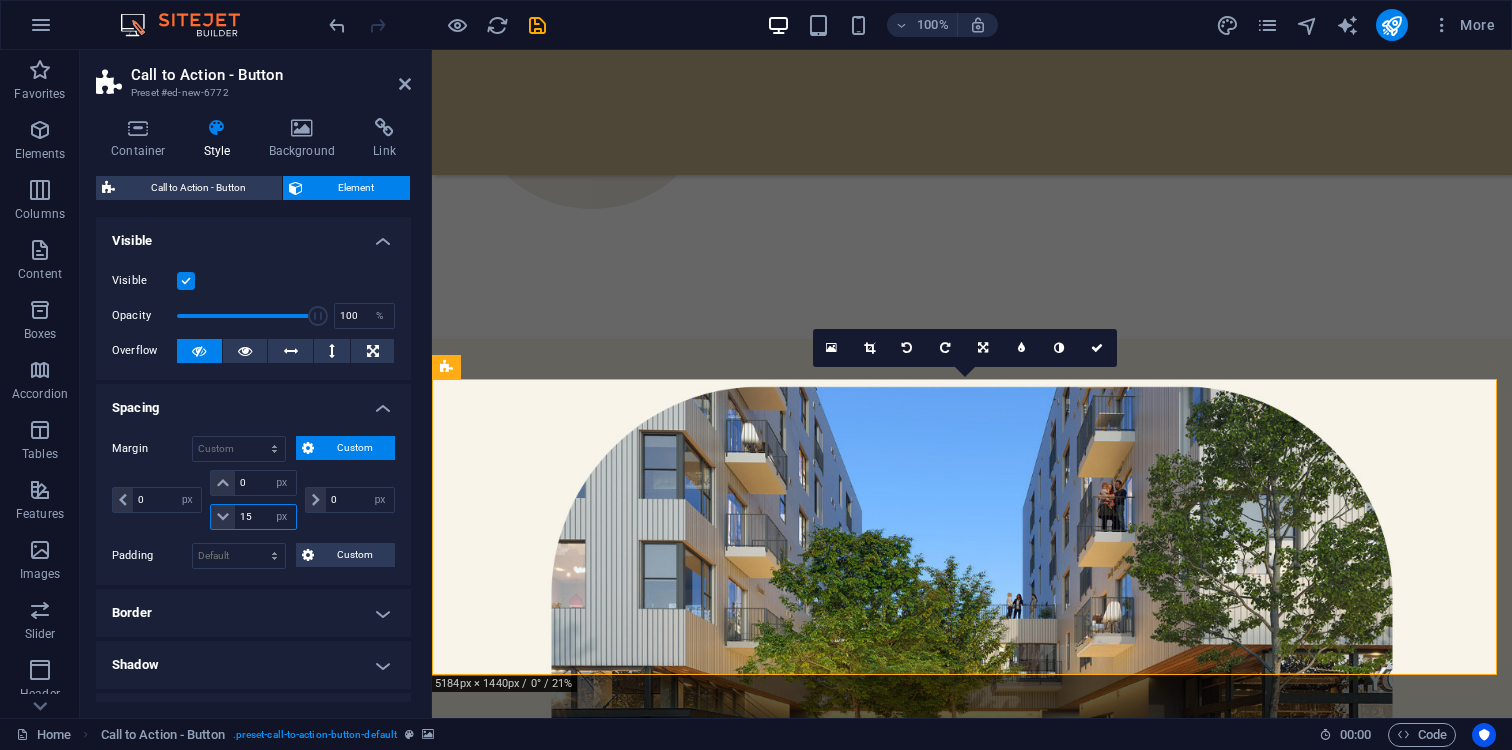 type on "15" 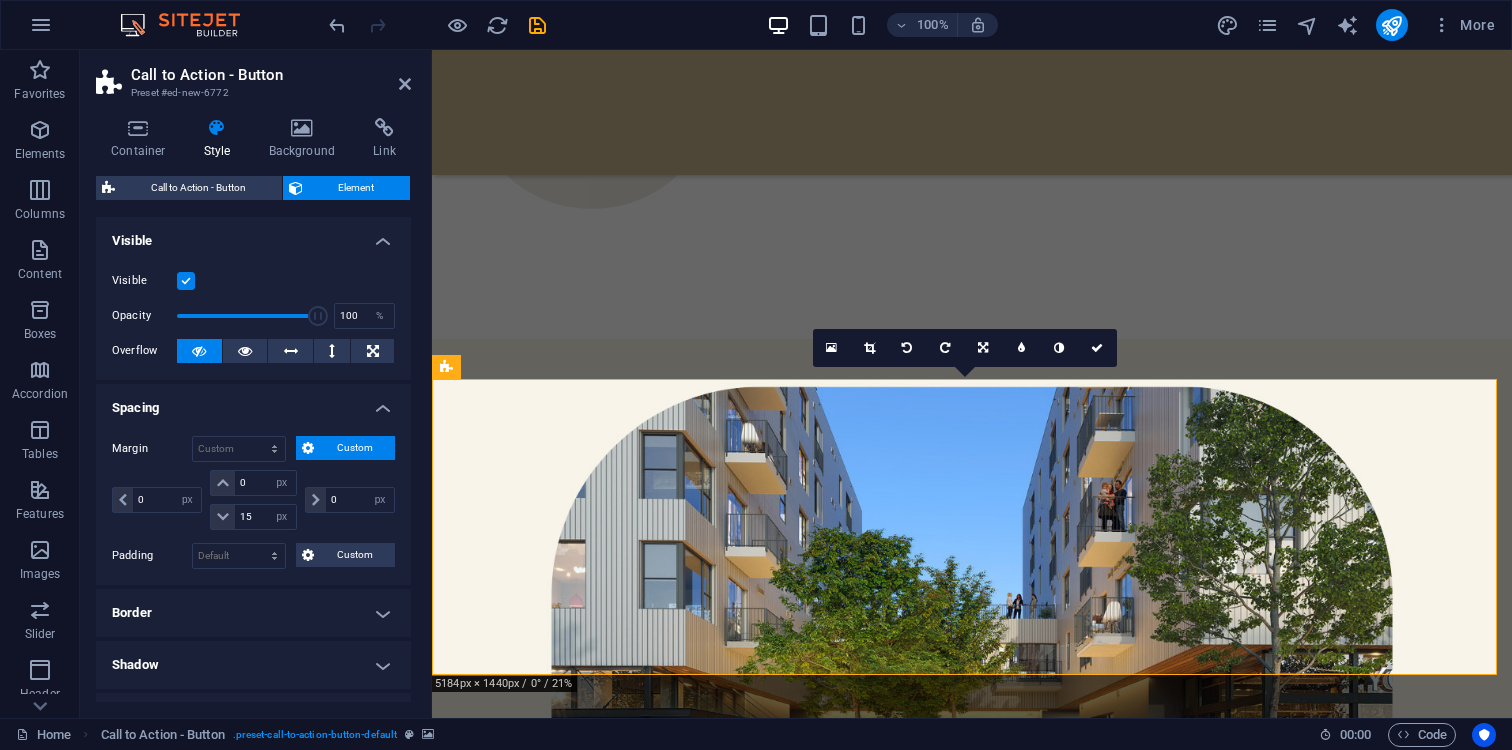 click on "Call to Action - Button Preset #ed-new-6772" at bounding box center [253, 76] 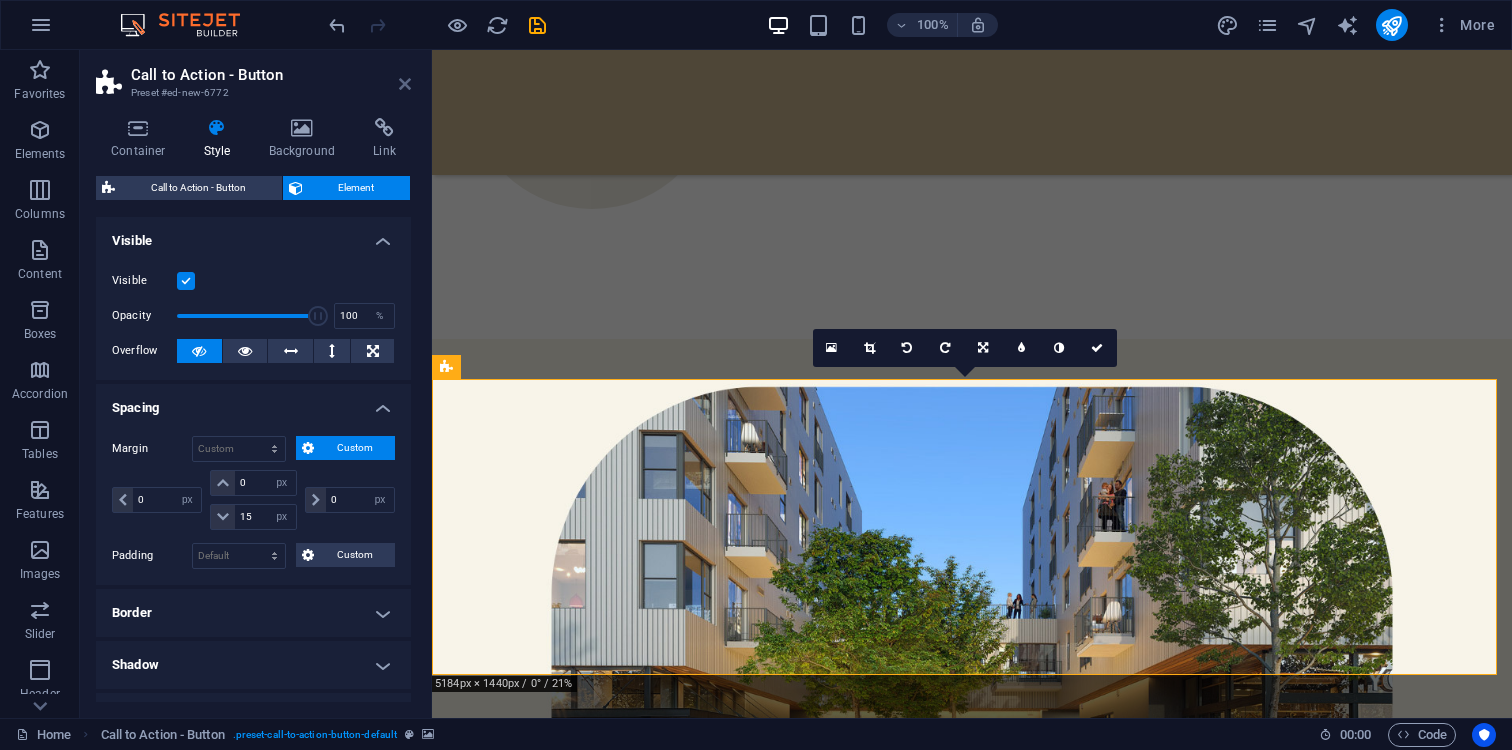 click at bounding box center [405, 84] 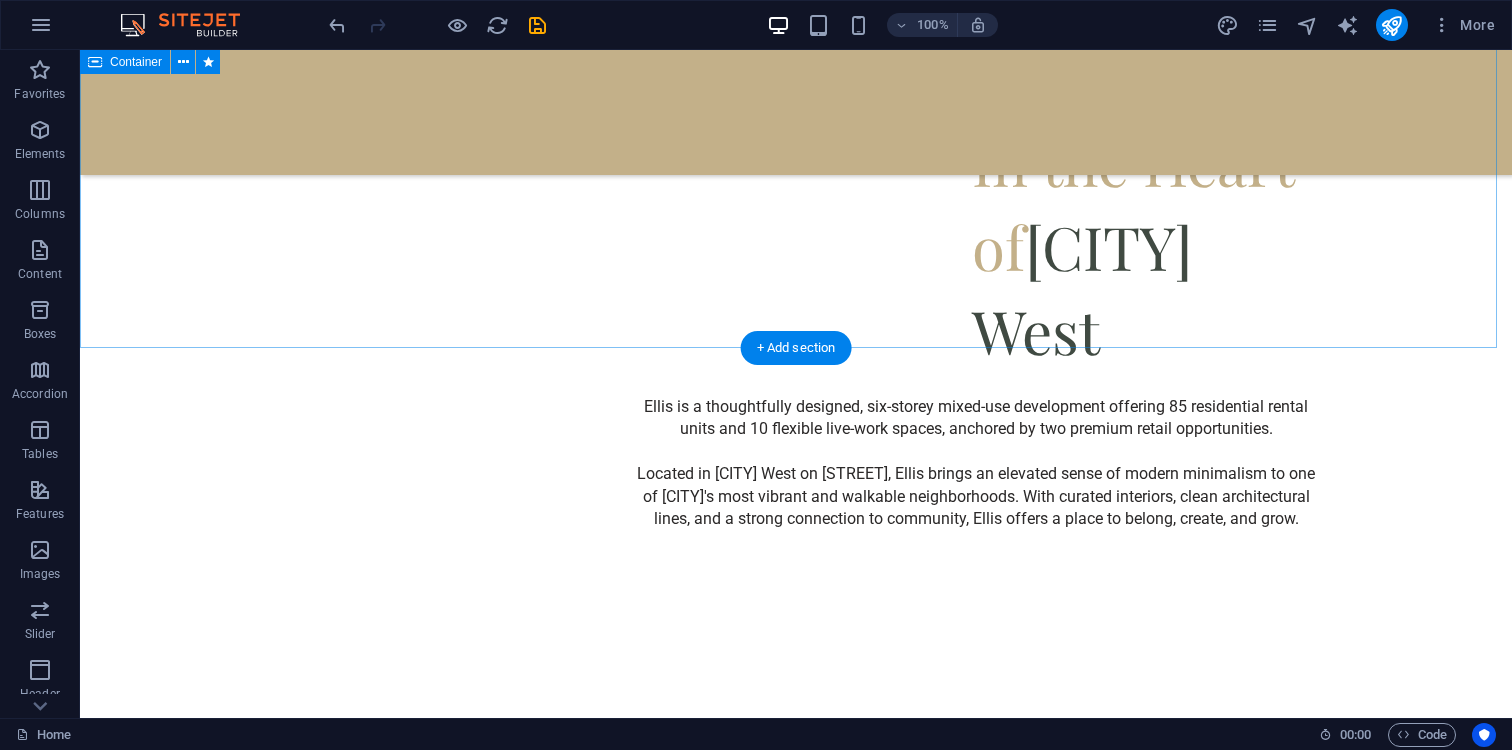 scroll, scrollTop: 1870, scrollLeft: 0, axis: vertical 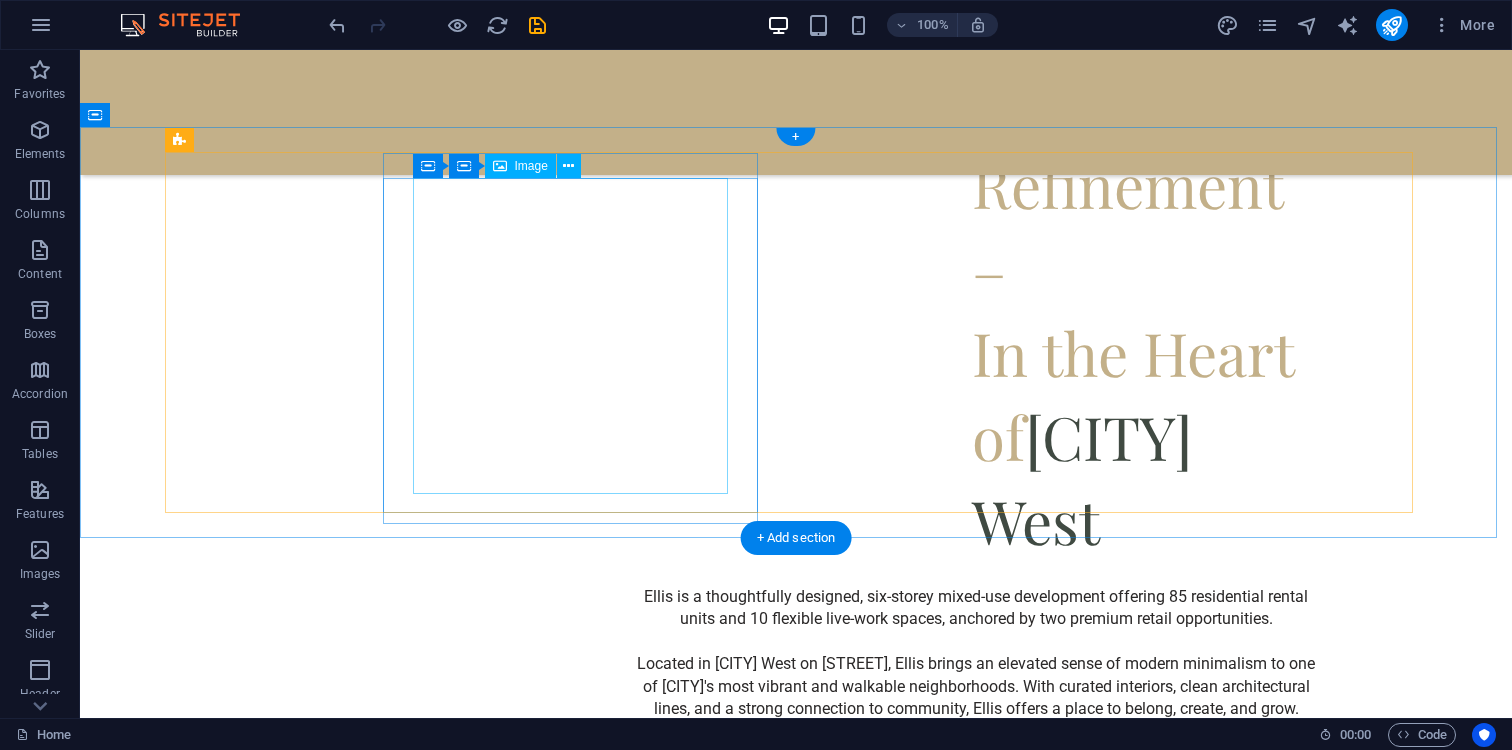 click at bounding box center [360, 1788] 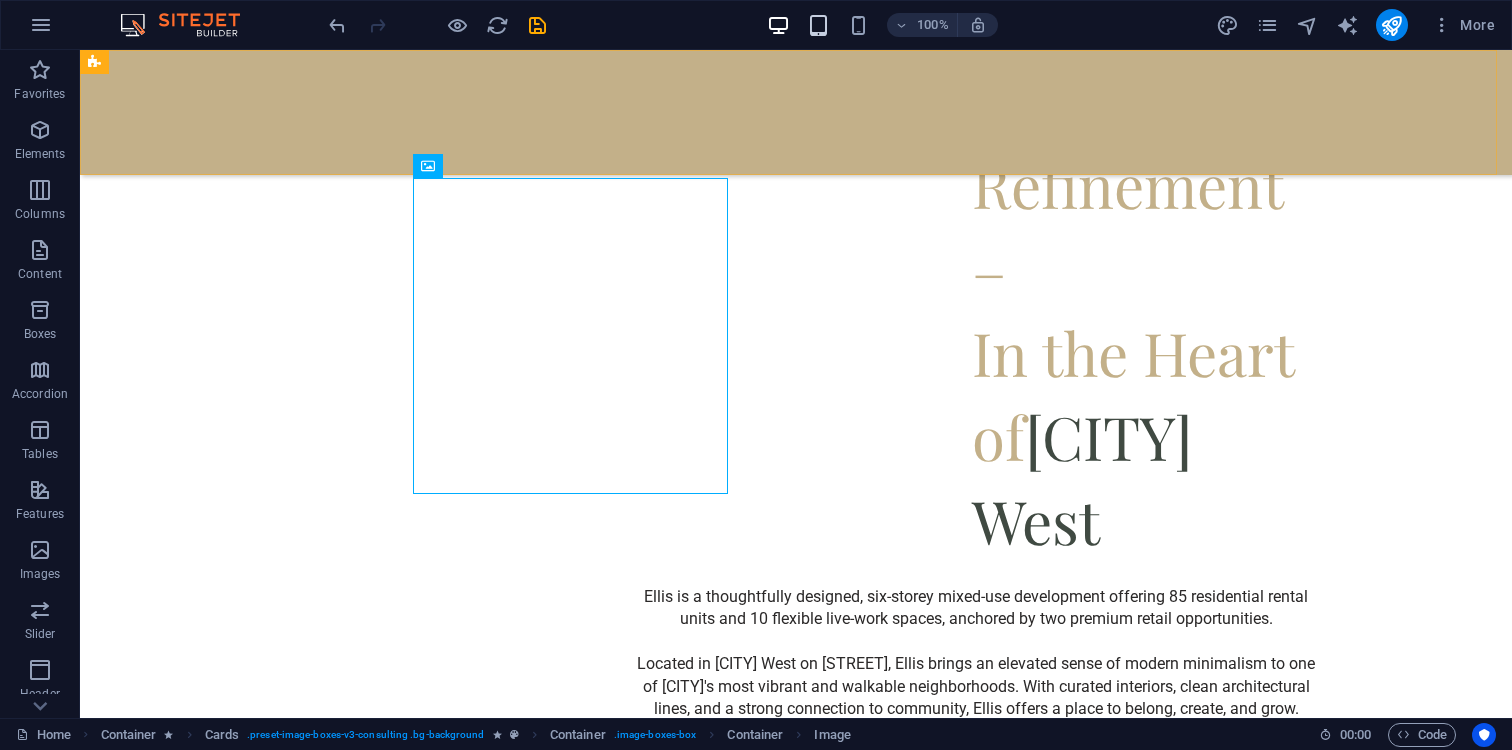 click at bounding box center [818, 25] 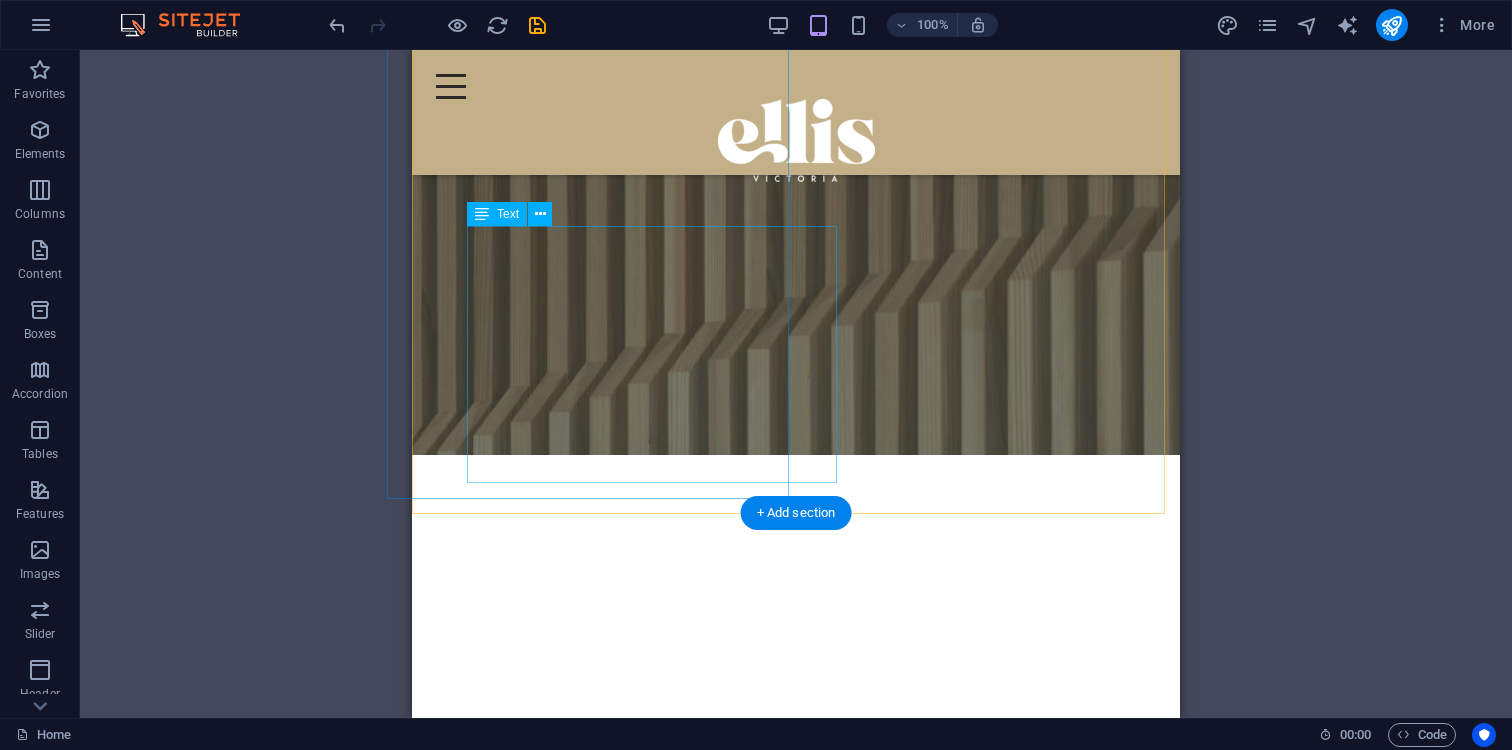 scroll, scrollTop: 4074, scrollLeft: 0, axis: vertical 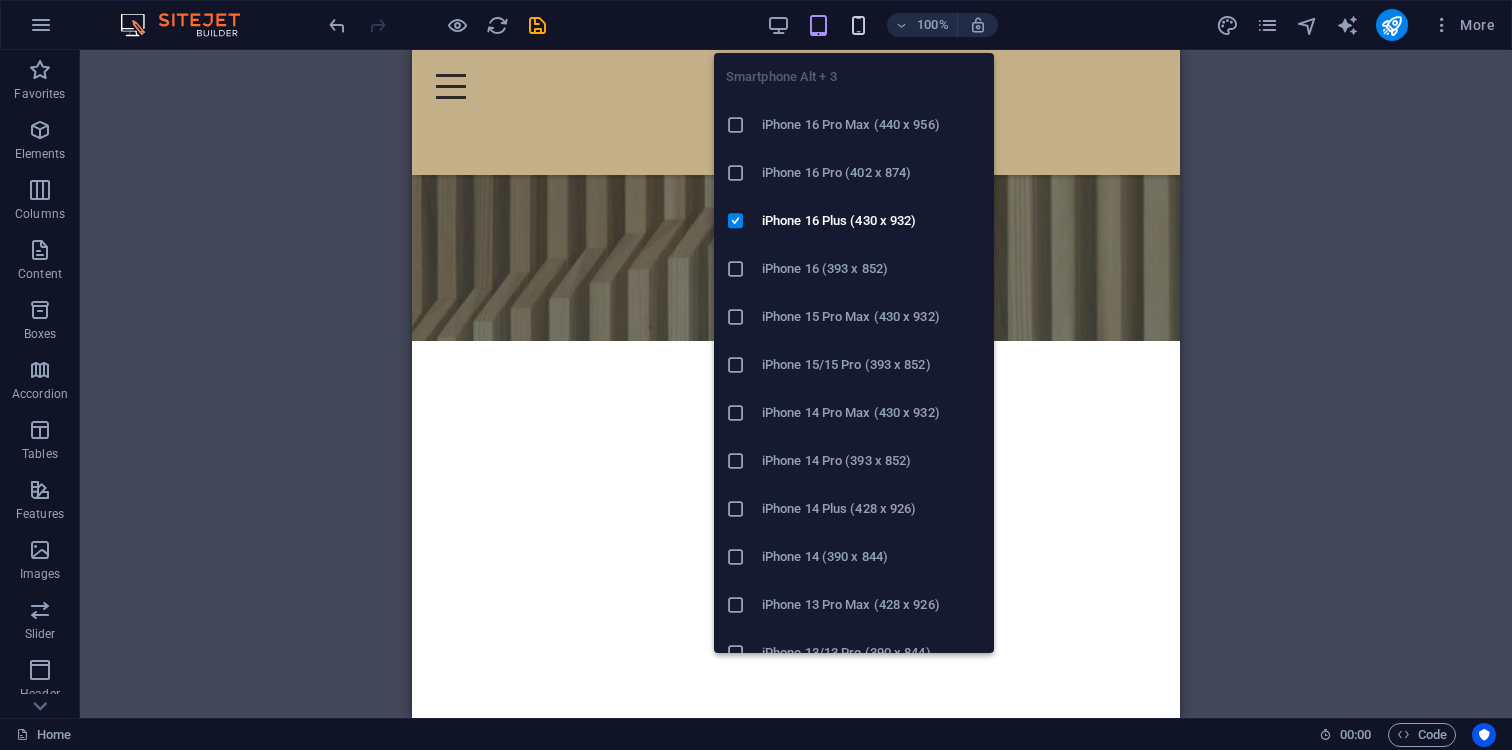 click at bounding box center [858, 25] 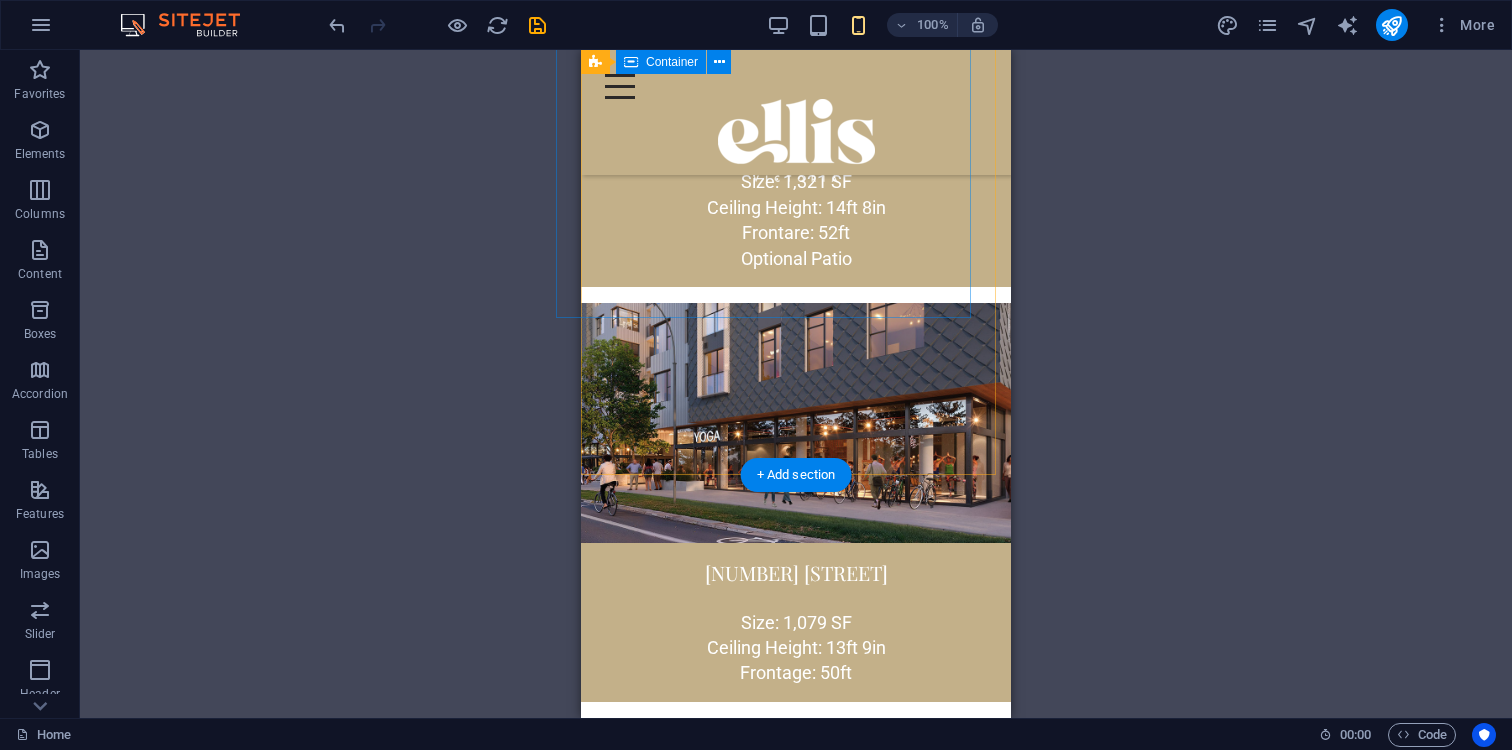 scroll, scrollTop: 4270, scrollLeft: 0, axis: vertical 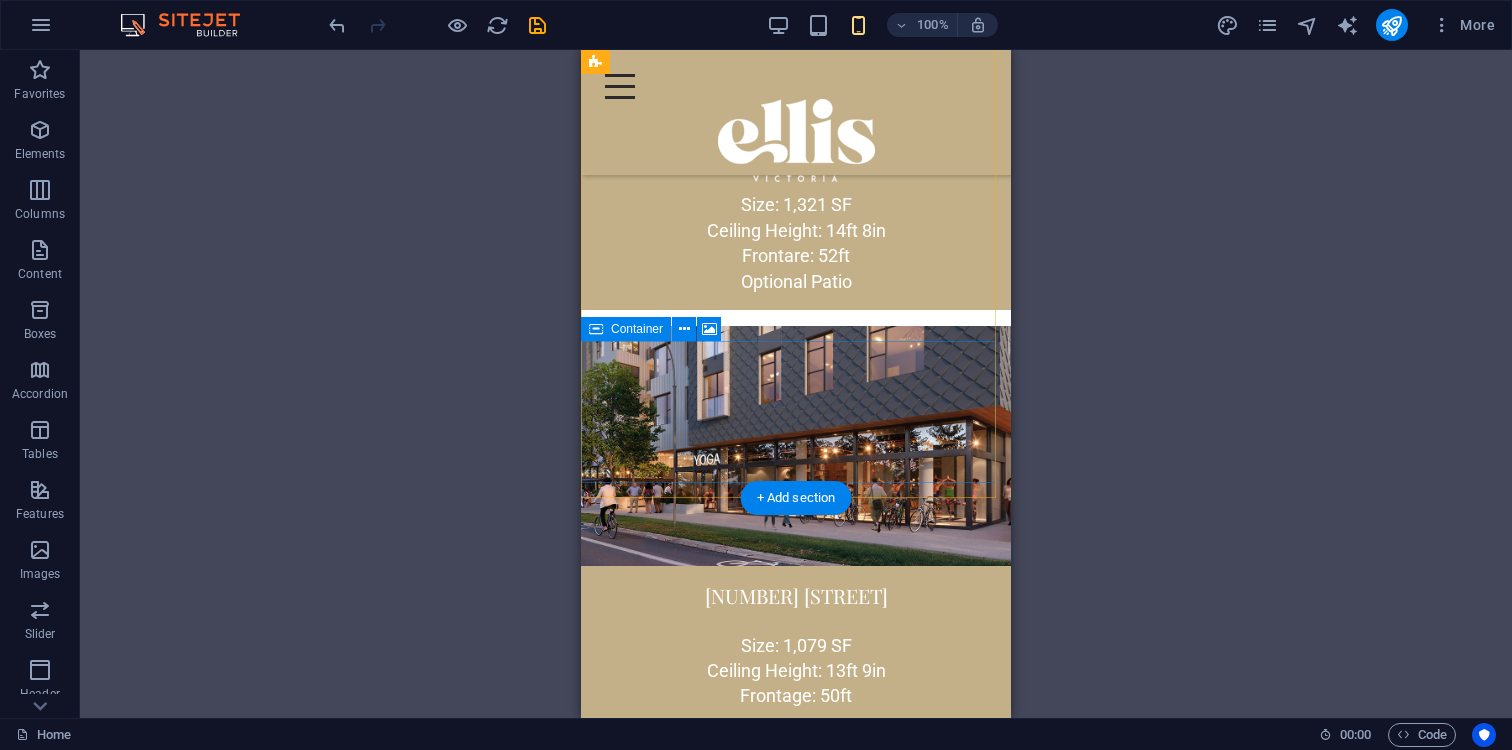 click on "Drop content here or  Add elements  Paste clipboard" at bounding box center [796, 1519] 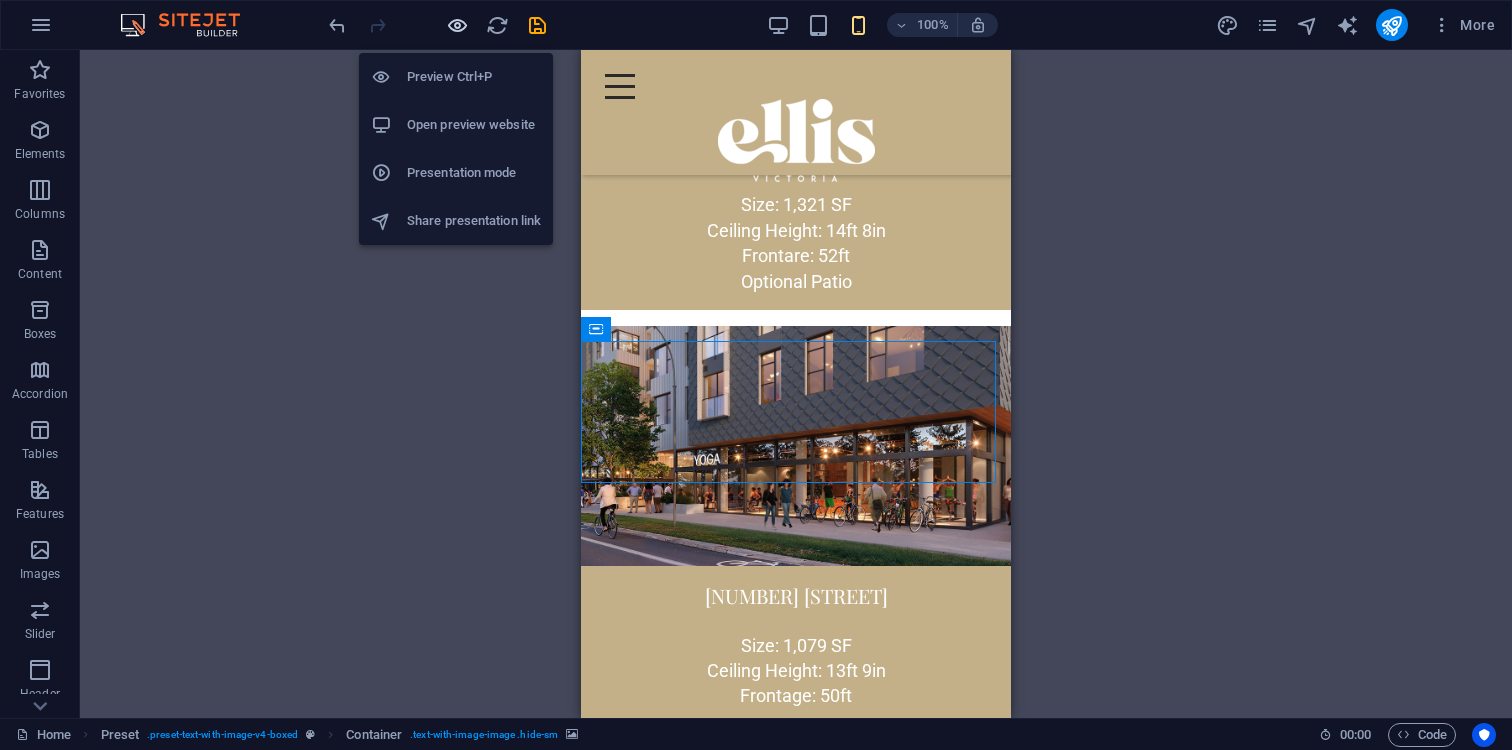 click at bounding box center (457, 25) 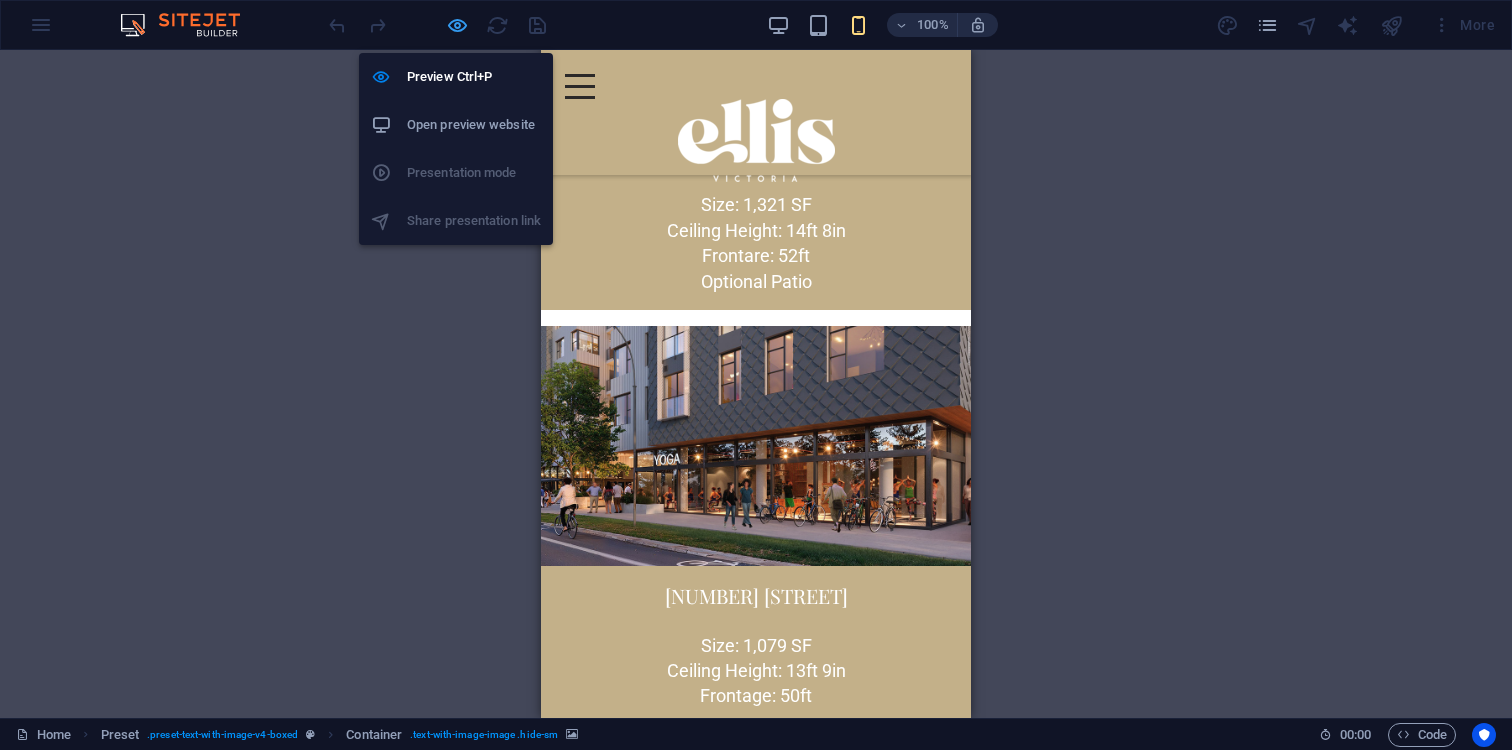 click at bounding box center (457, 25) 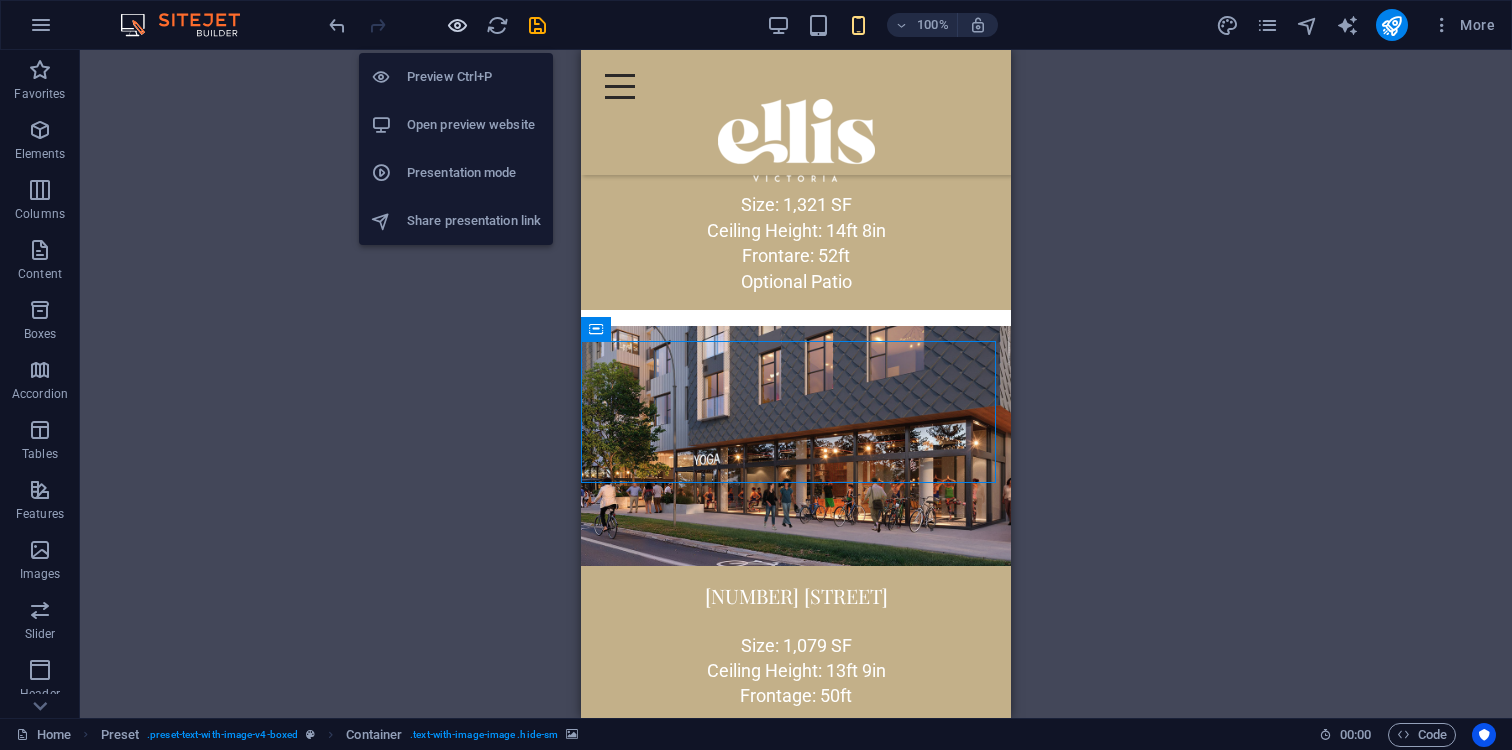 click at bounding box center [457, 25] 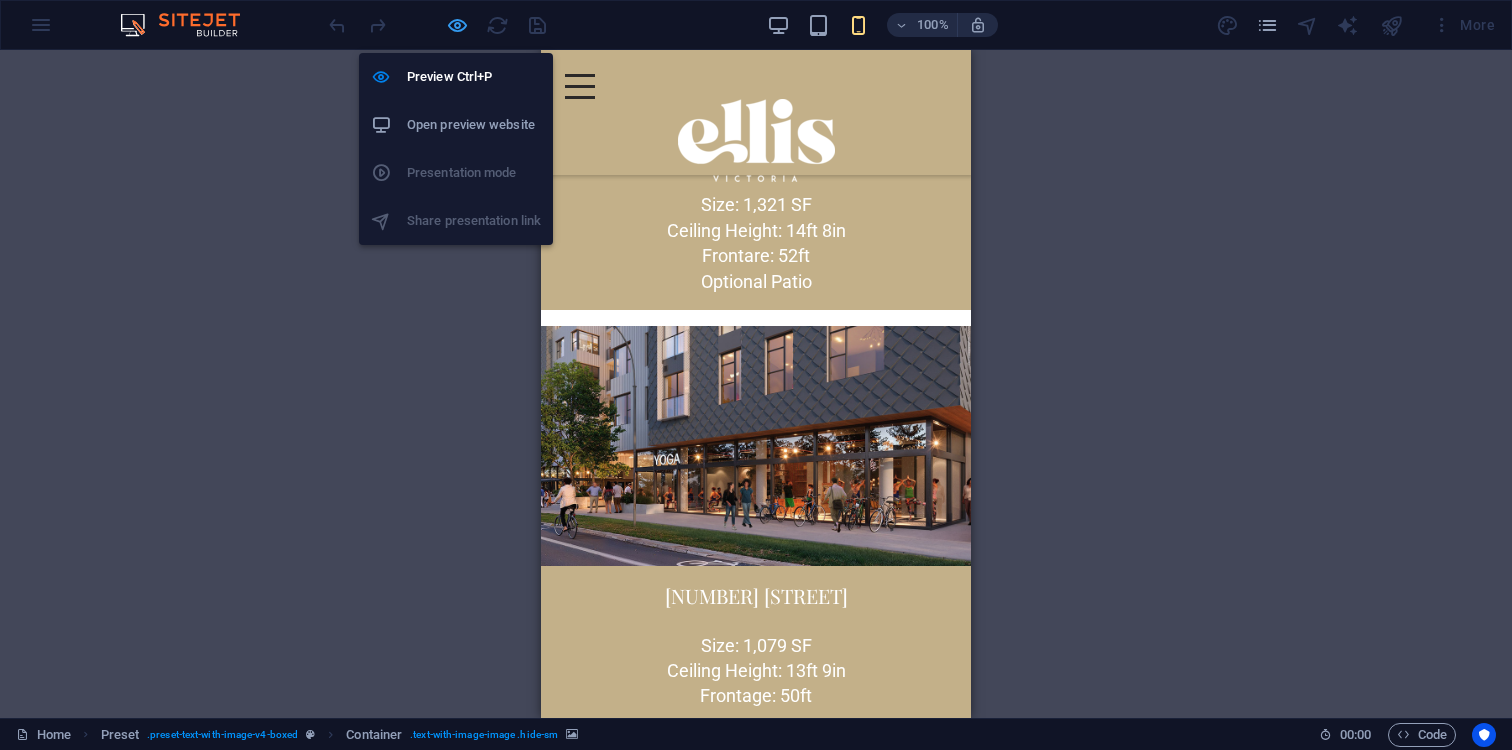 click at bounding box center (457, 25) 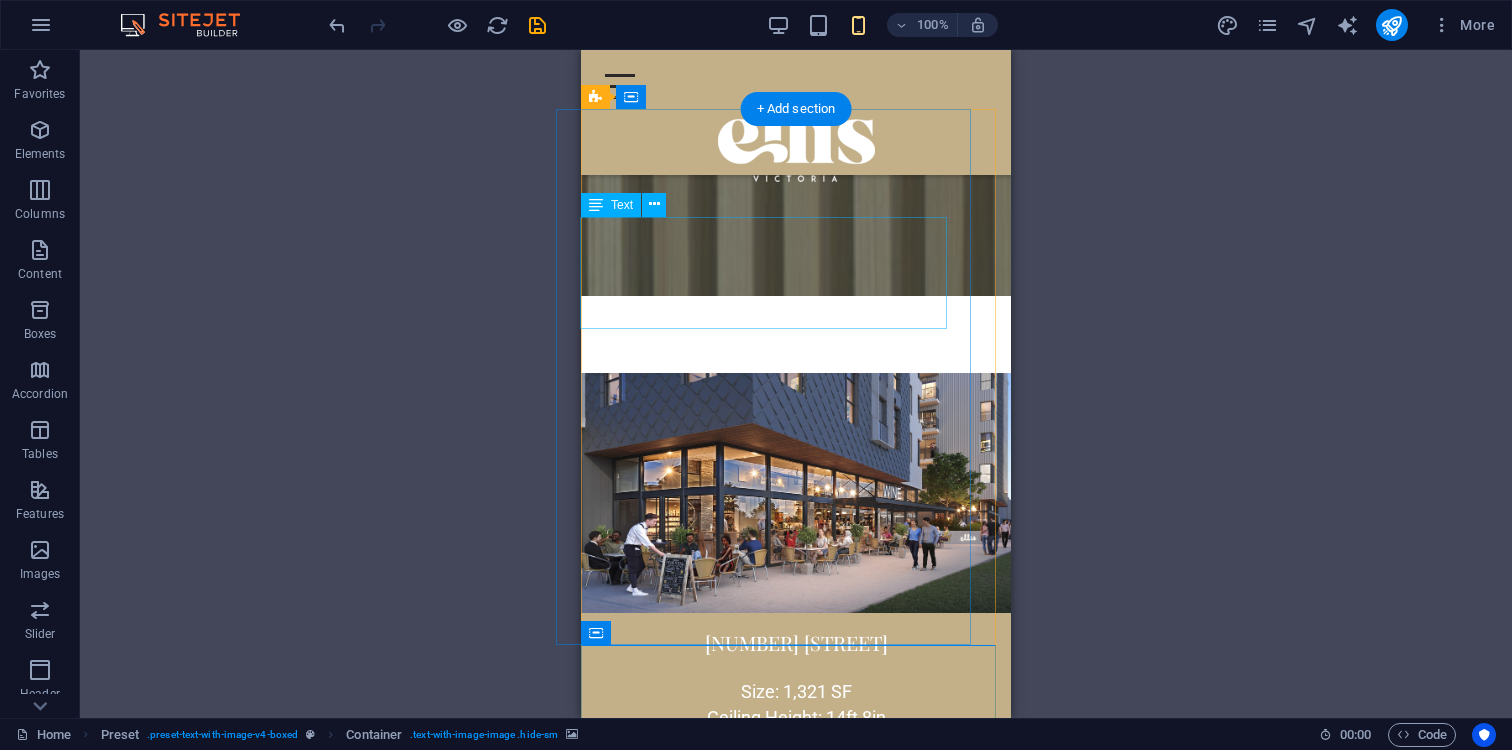 scroll, scrollTop: 3718, scrollLeft: 0, axis: vertical 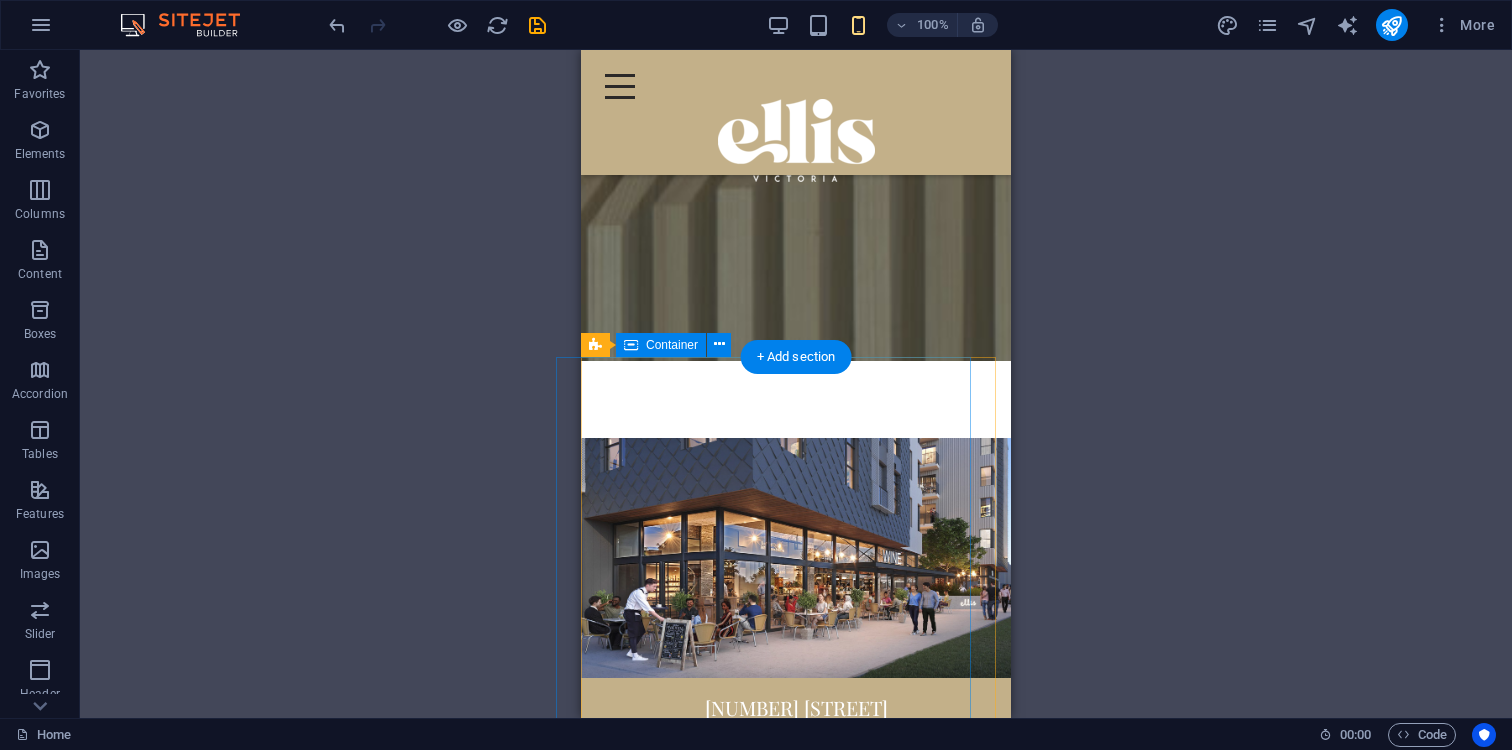 click on "Prime [CITY] West Location Just steps from the Inner Harbour and a short ride to downtown [CITY], Ellis sits within one of the city’s most  vibrant  communities. Local Amenities: ● Spinnakers ● Boom + Batten ● Save-On-Foods ● Driftwood Brewing ● Numerous Parks ● And Much More!" at bounding box center (771, 1590) 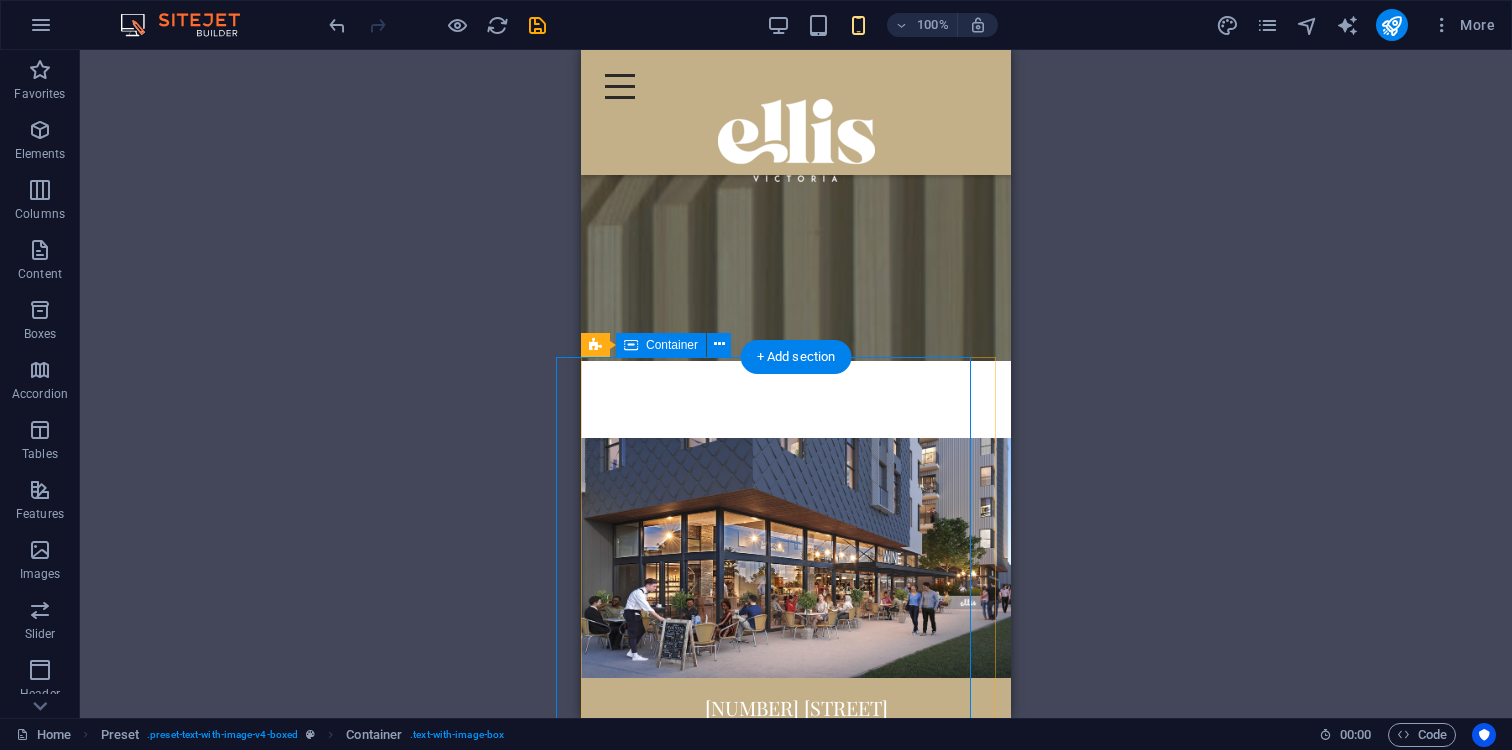 click on "Prime [CITY] West Location Just steps from the Inner Harbour and a short ride to downtown [CITY], Ellis sits within one of the city’s most  vibrant  communities. Local Amenities: ● Spinnakers ● Boom + Batten ● Save-On-Foods ● Driftwood Brewing ● Numerous Parks ● And Much More!" at bounding box center (771, 1590) 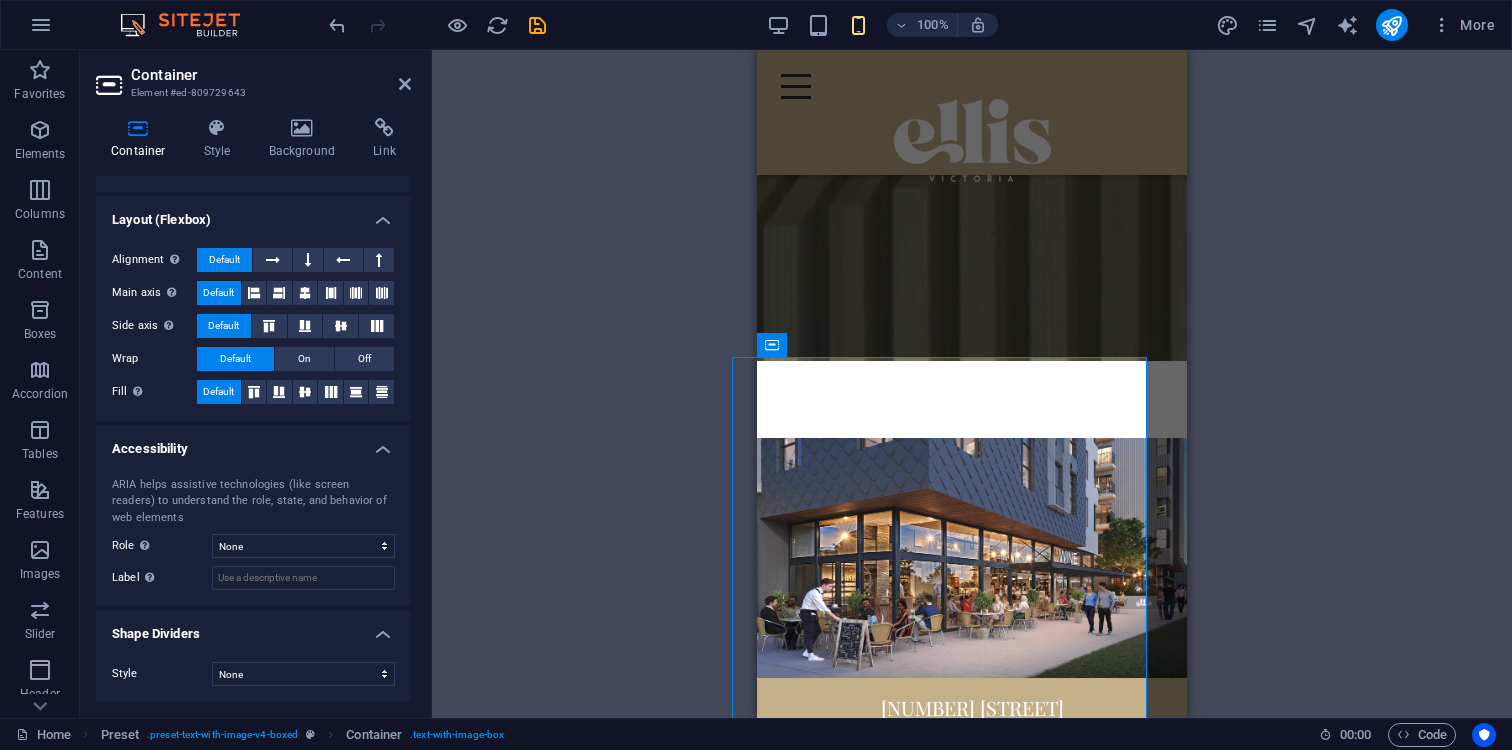 scroll, scrollTop: 0, scrollLeft: 0, axis: both 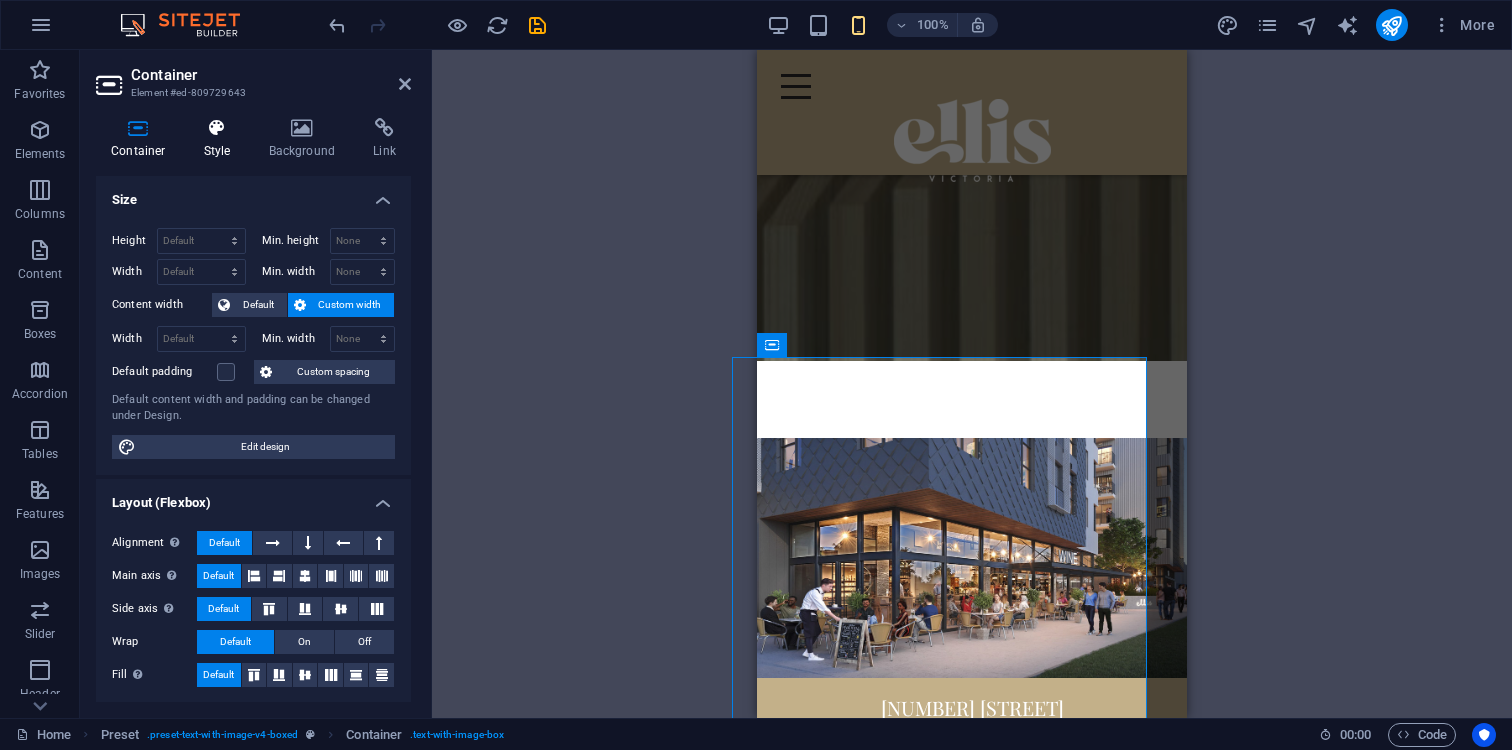click on "Style" at bounding box center (221, 139) 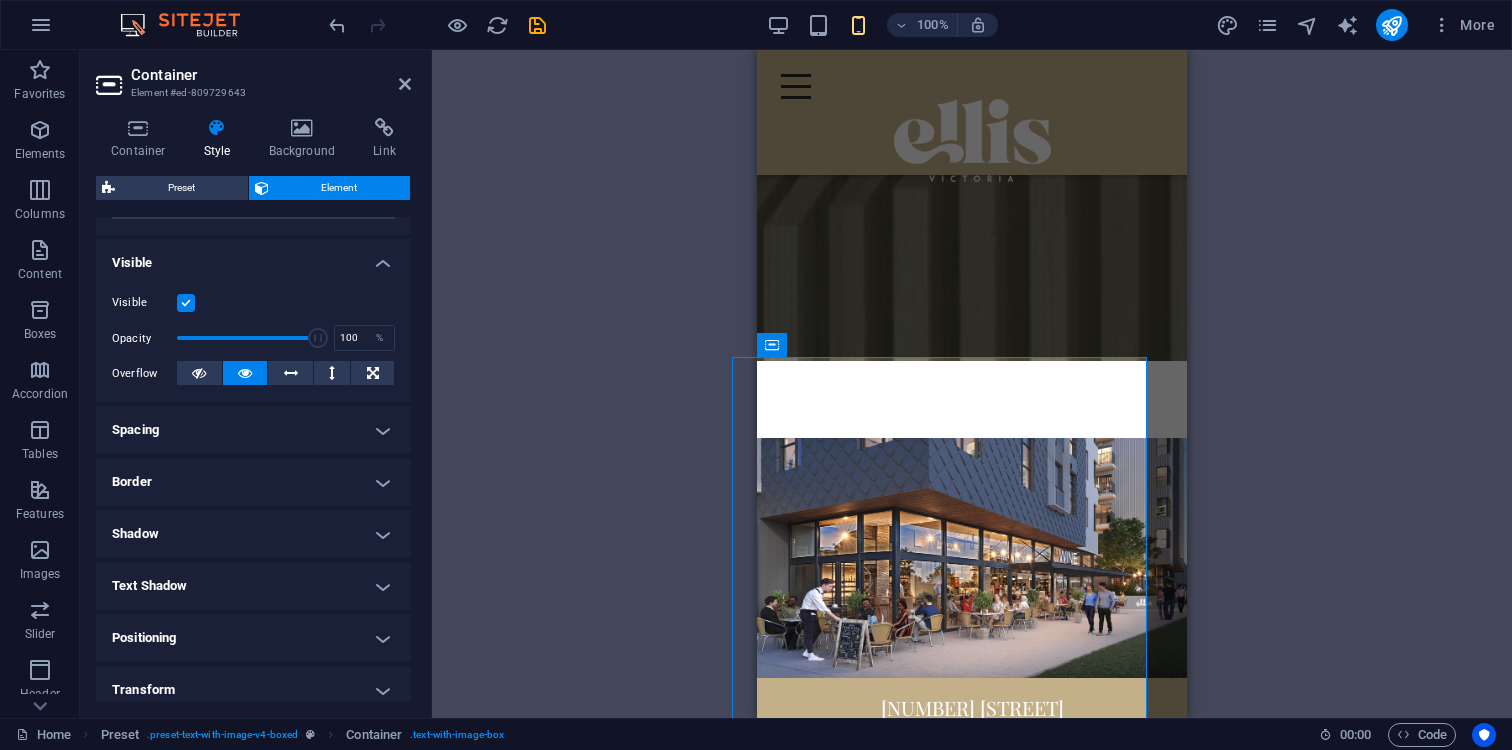 scroll, scrollTop: 199, scrollLeft: 0, axis: vertical 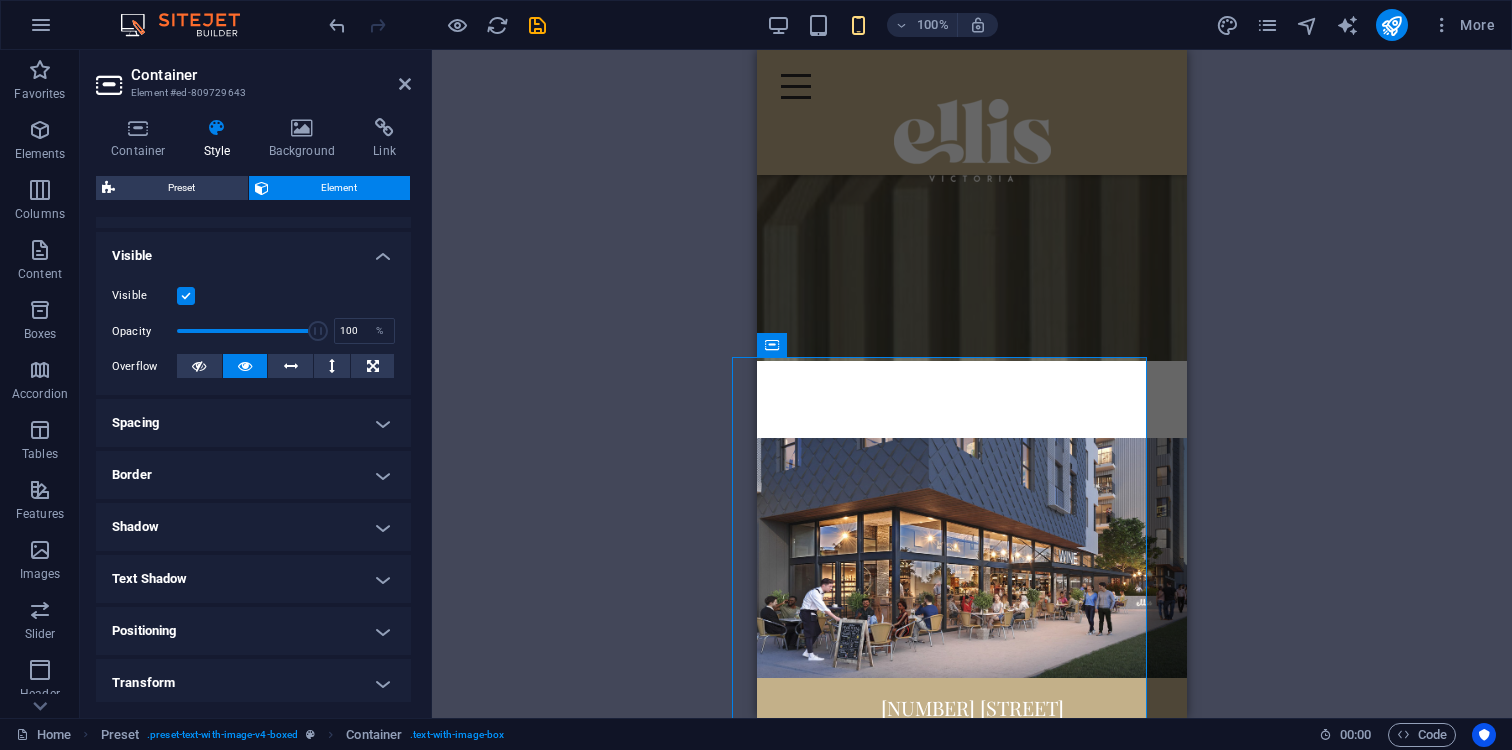 click on "Spacing" at bounding box center [253, 423] 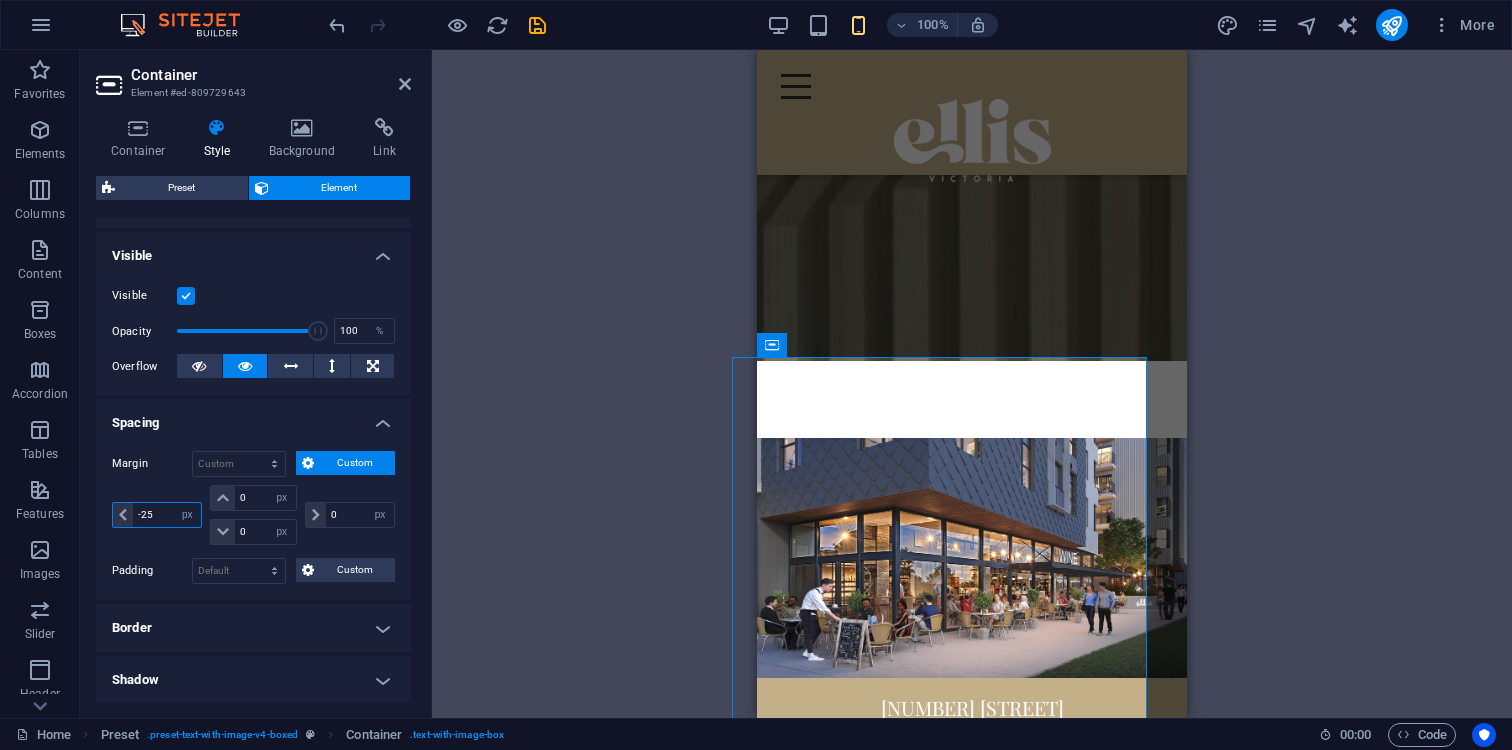 drag, startPoint x: 164, startPoint y: 511, endPoint x: 100, endPoint y: 511, distance: 64 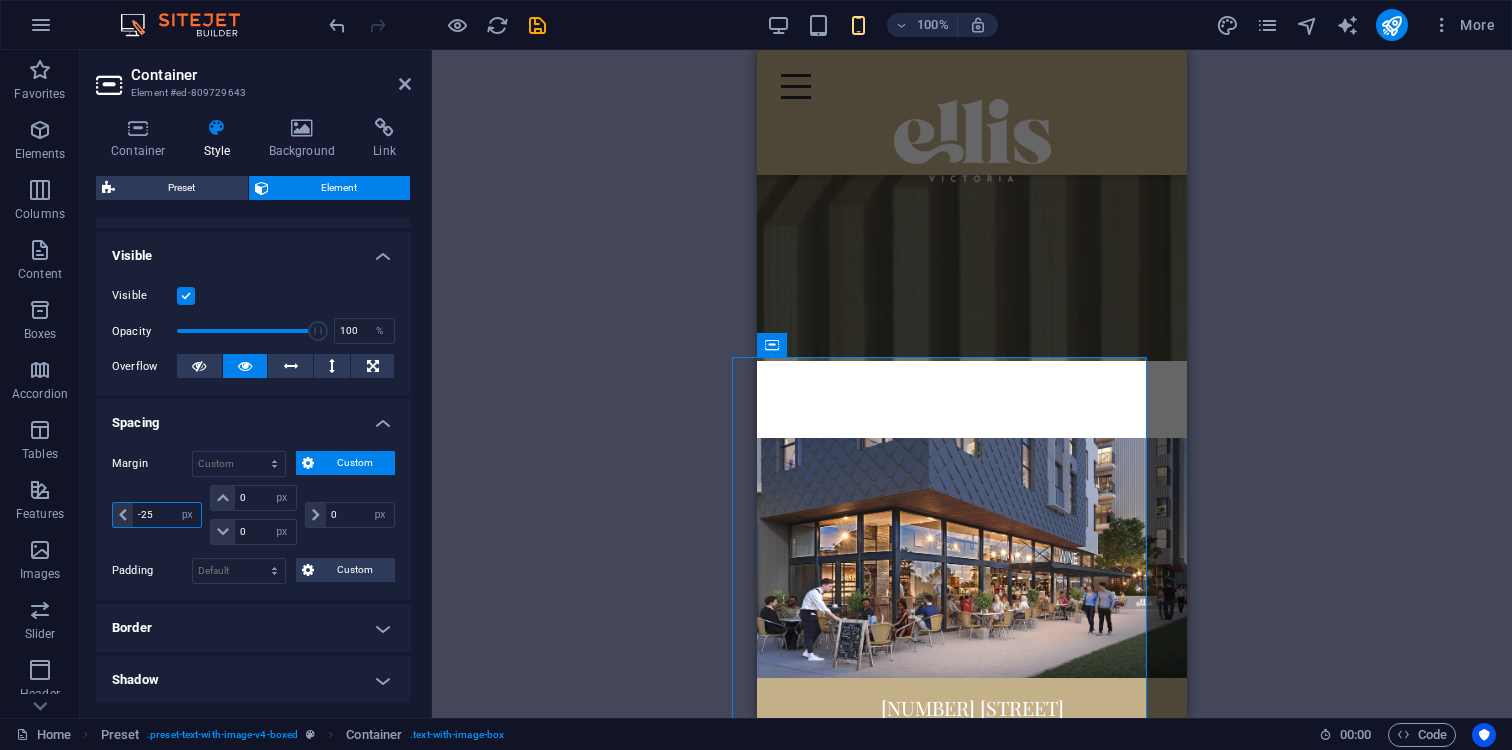 click on "Margin Default auto px % rem vw vh Custom Custom -25 auto px % rem vw vh 0 auto px % rem vw vh 0 auto px % rem vw vh 0 auto px % rem vw vh Padding Default px rem % vh vw Custom Custom px rem % vh vw px rem % vh vw px rem % vh vw" at bounding box center [253, 517] 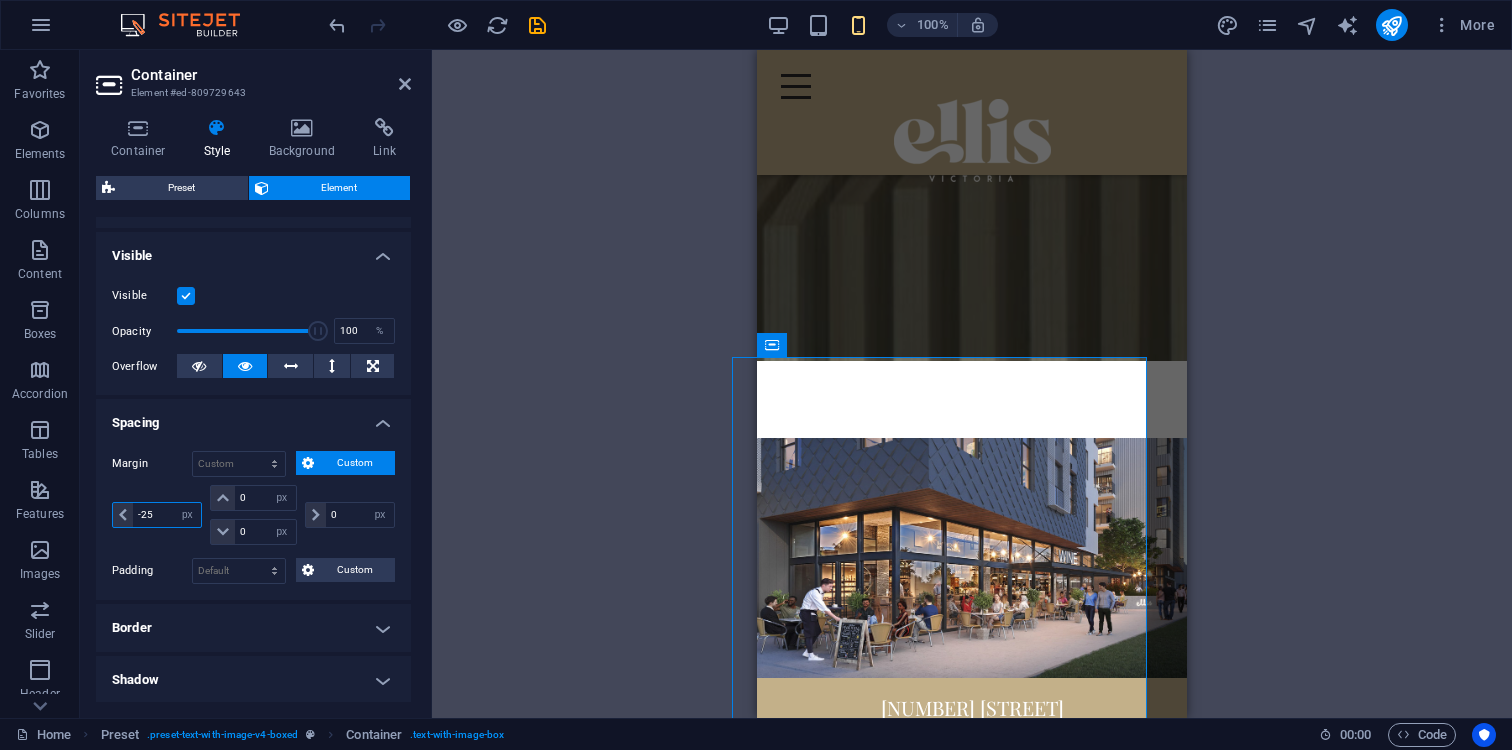 type on "0" 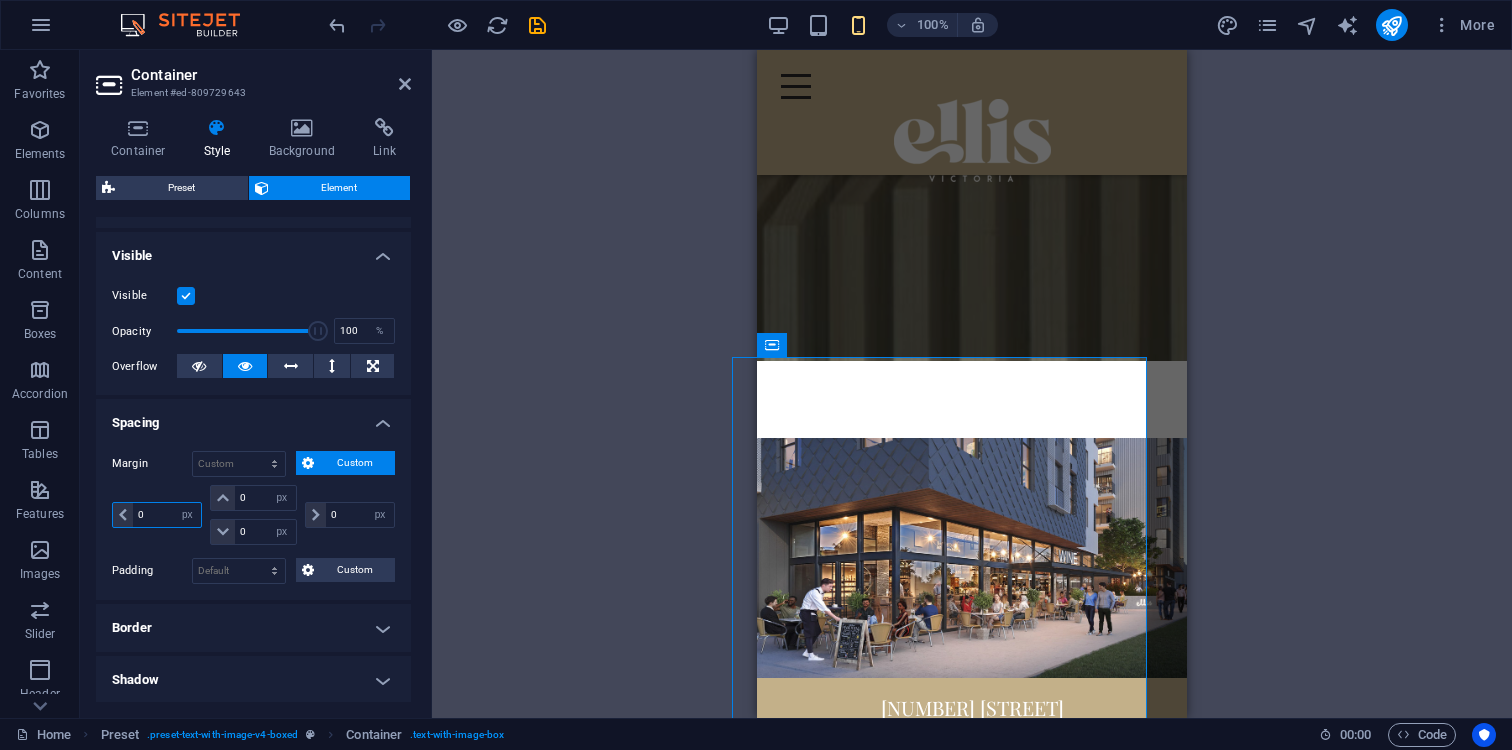 type on "0" 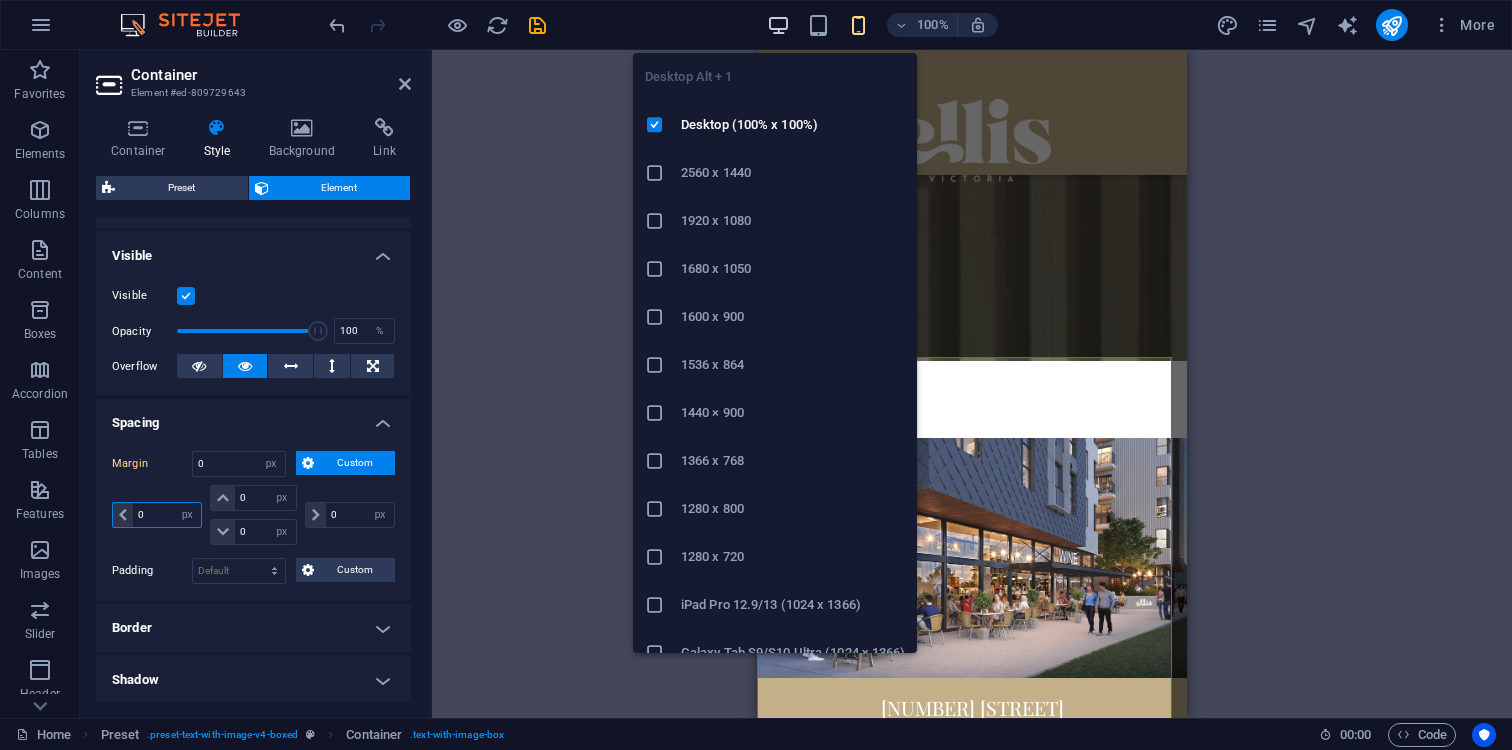 type on "0" 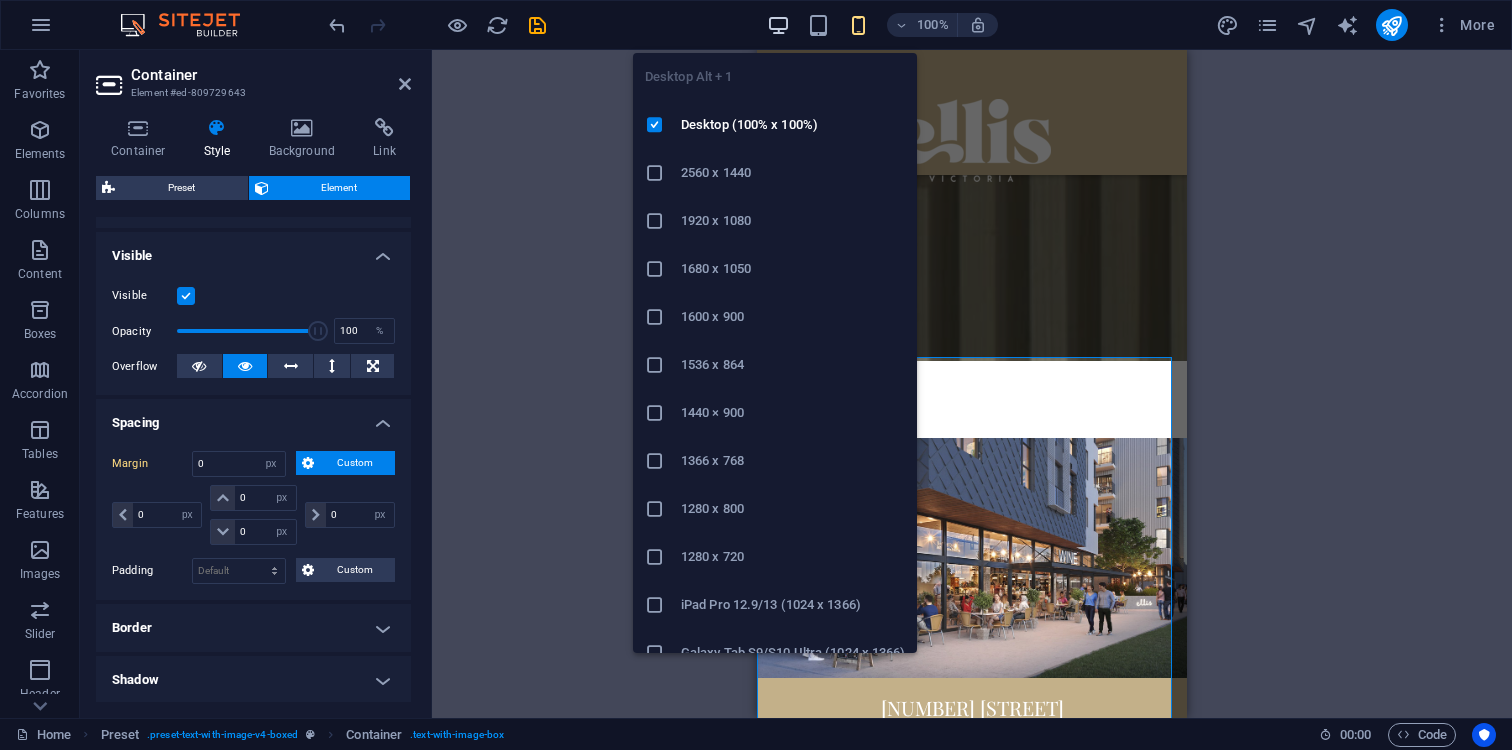 click at bounding box center [778, 25] 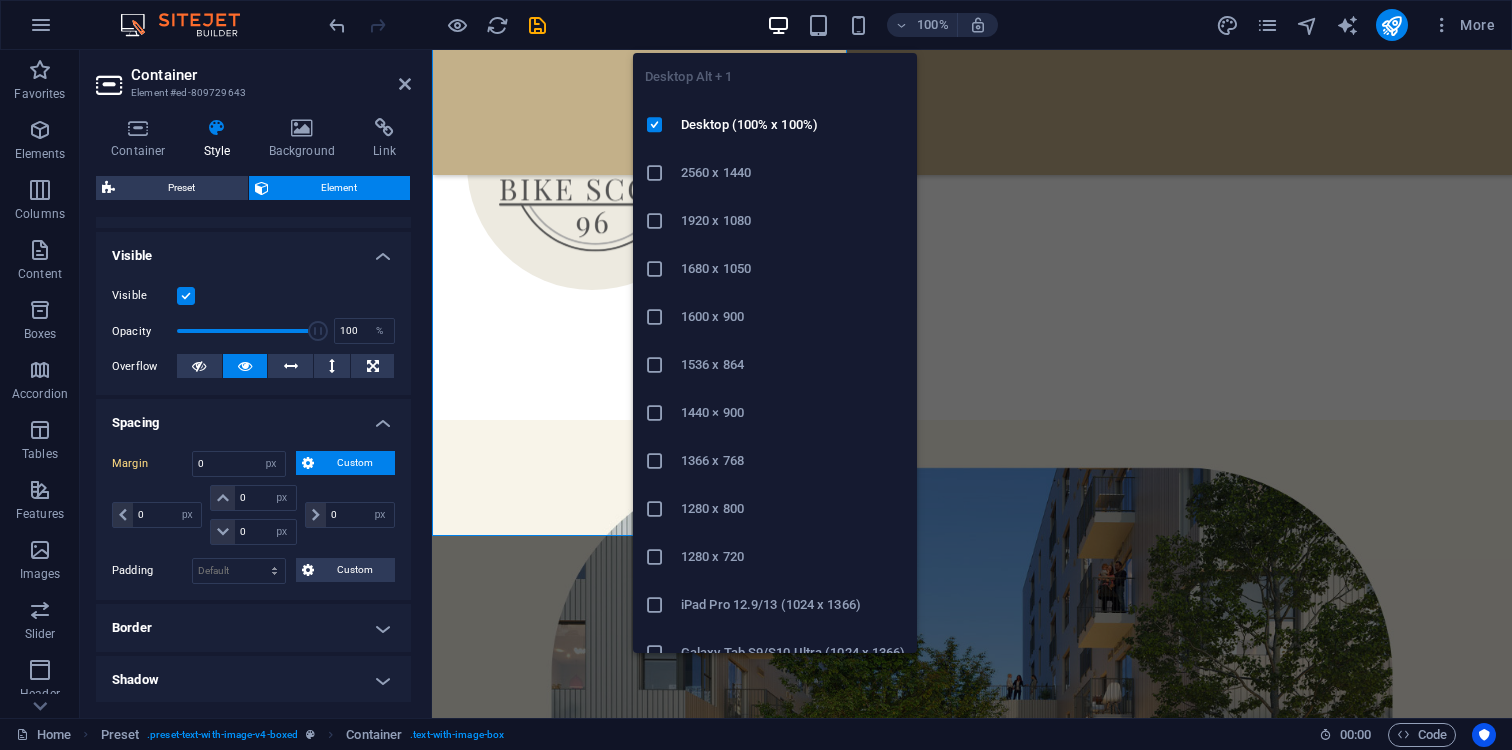 type 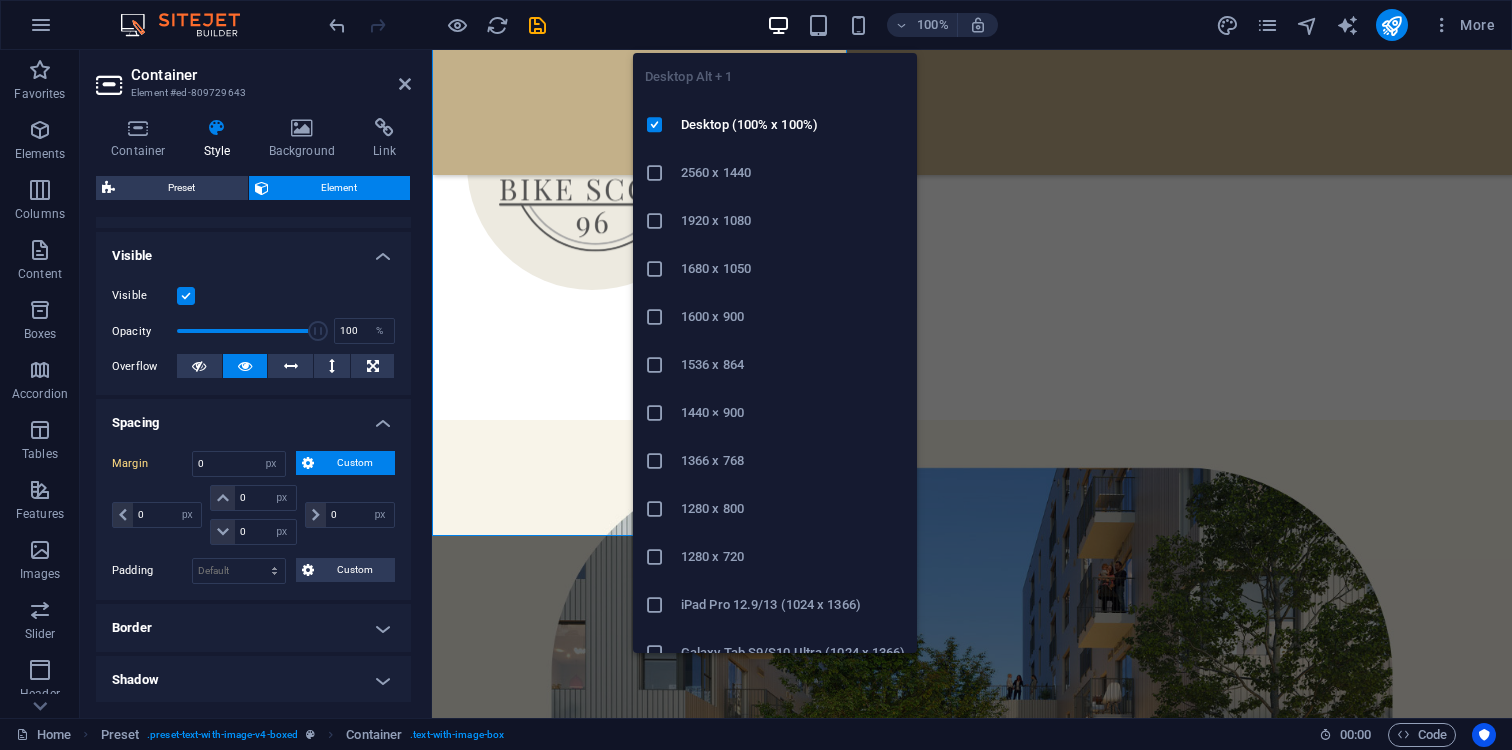 select on "DISABLED_OPTION_VALUE" 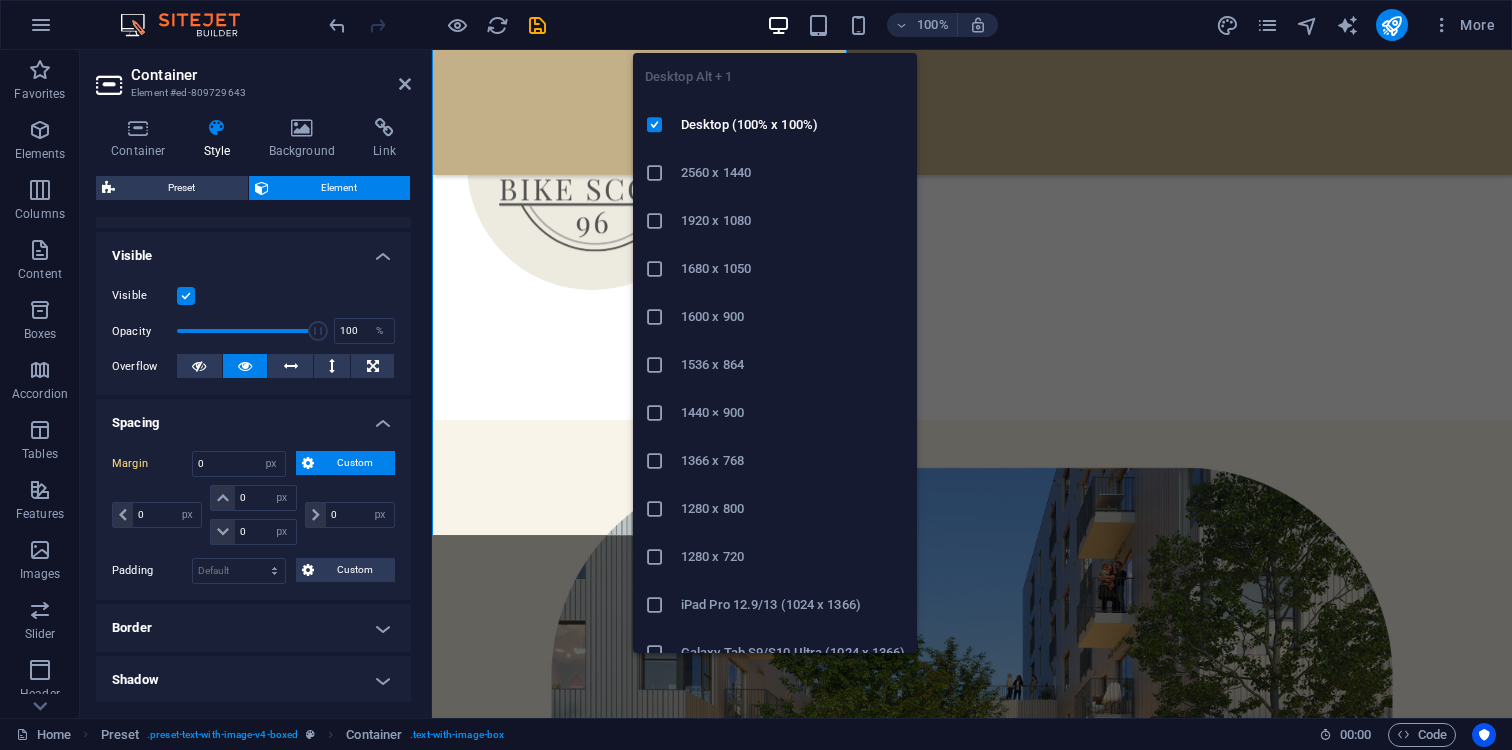 type on "-25" 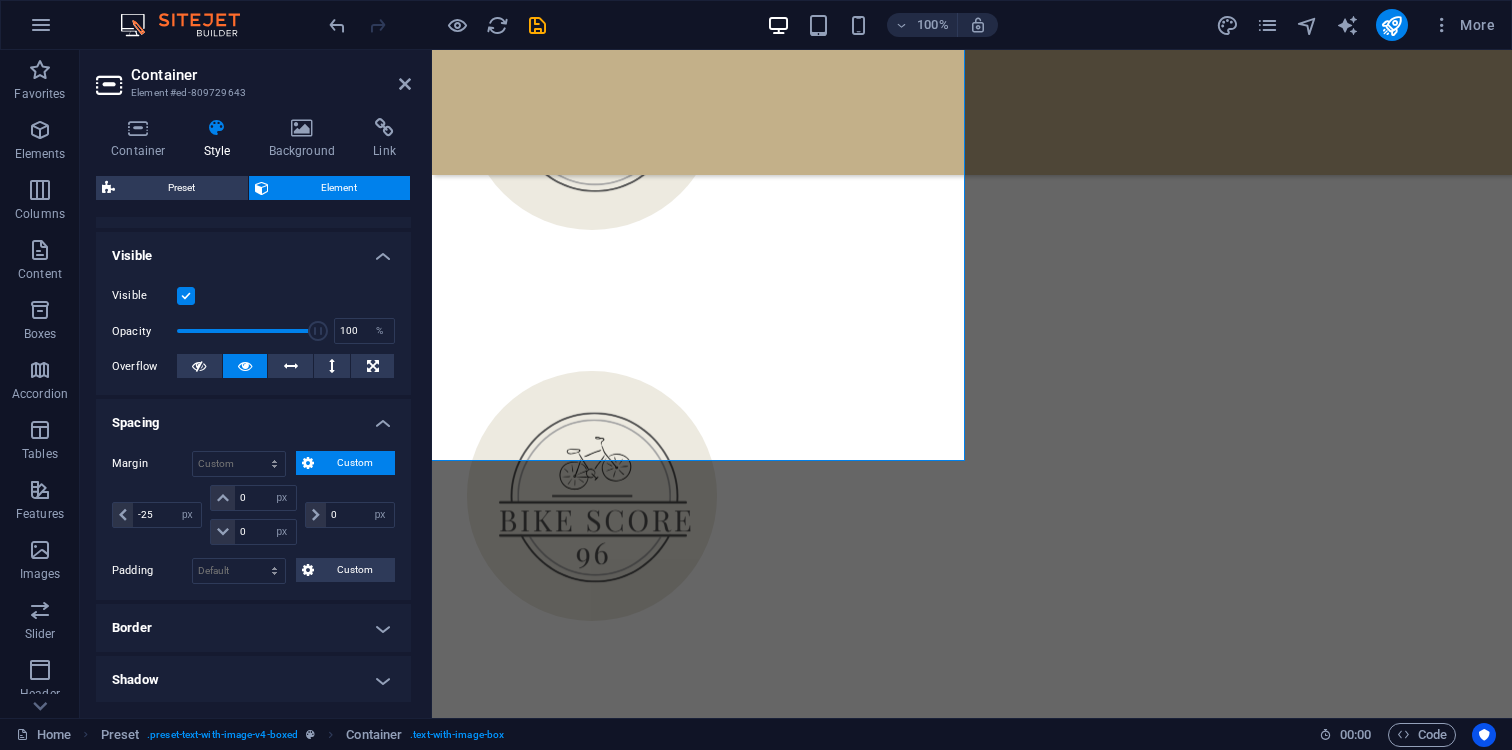 scroll, scrollTop: 3555, scrollLeft: 0, axis: vertical 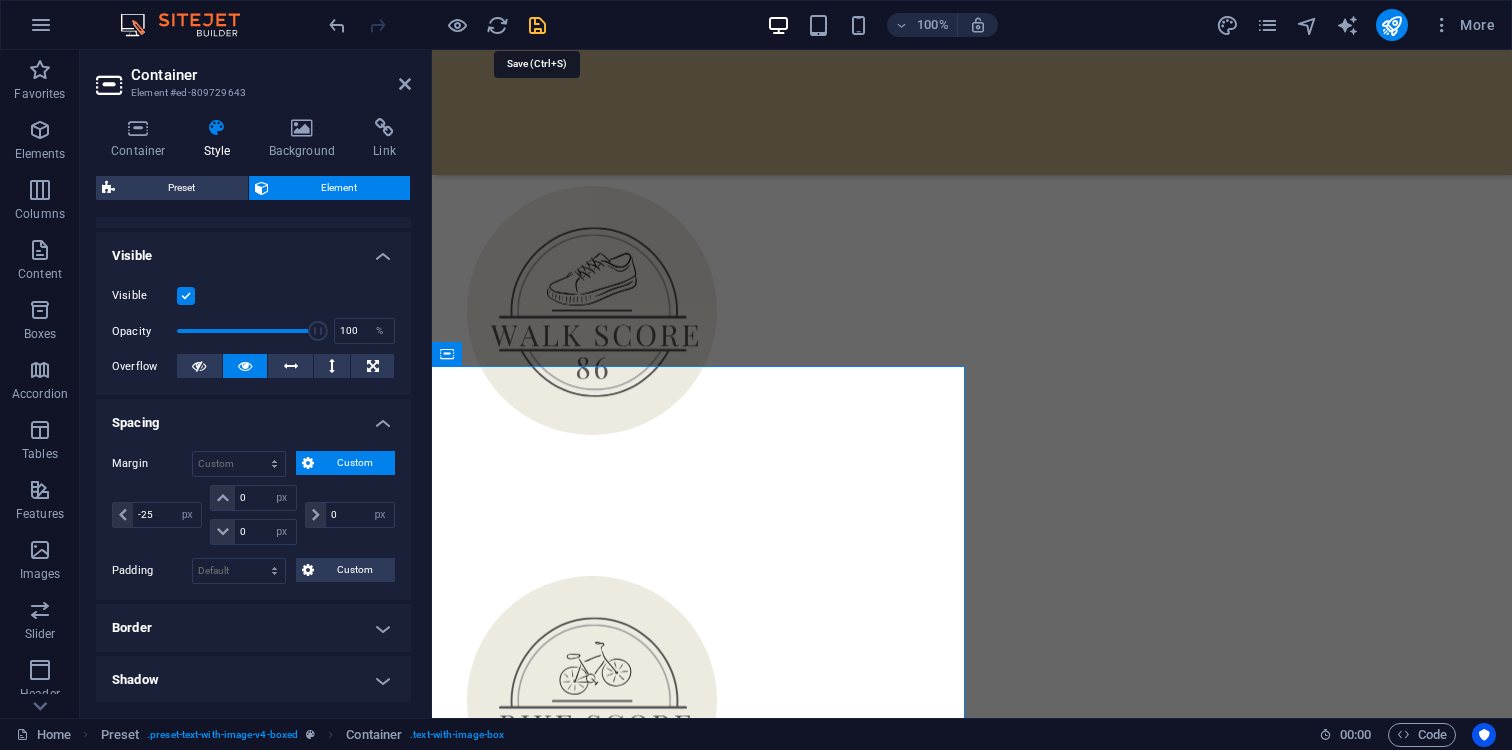 click at bounding box center (537, 25) 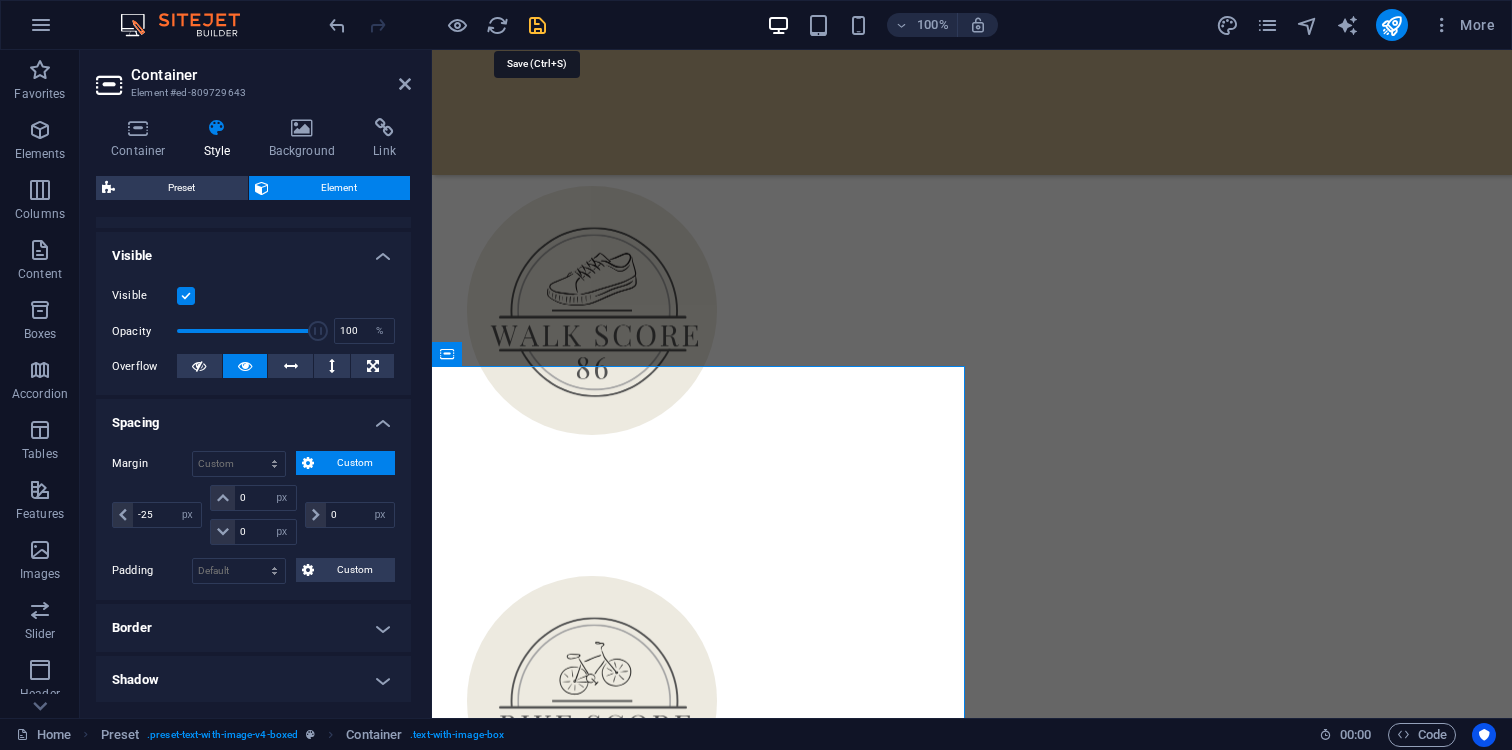 scroll, scrollTop: 3753, scrollLeft: 0, axis: vertical 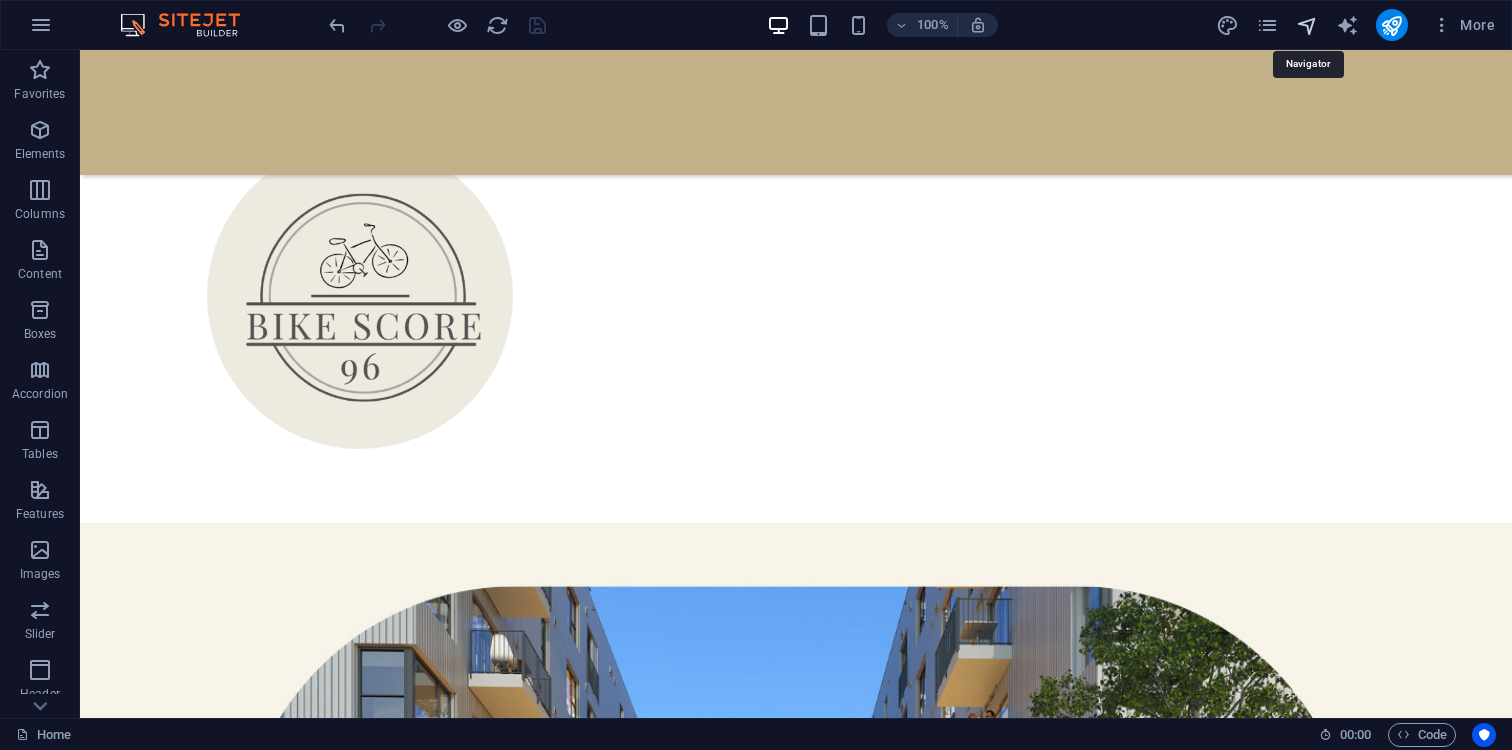 click at bounding box center (1307, 25) 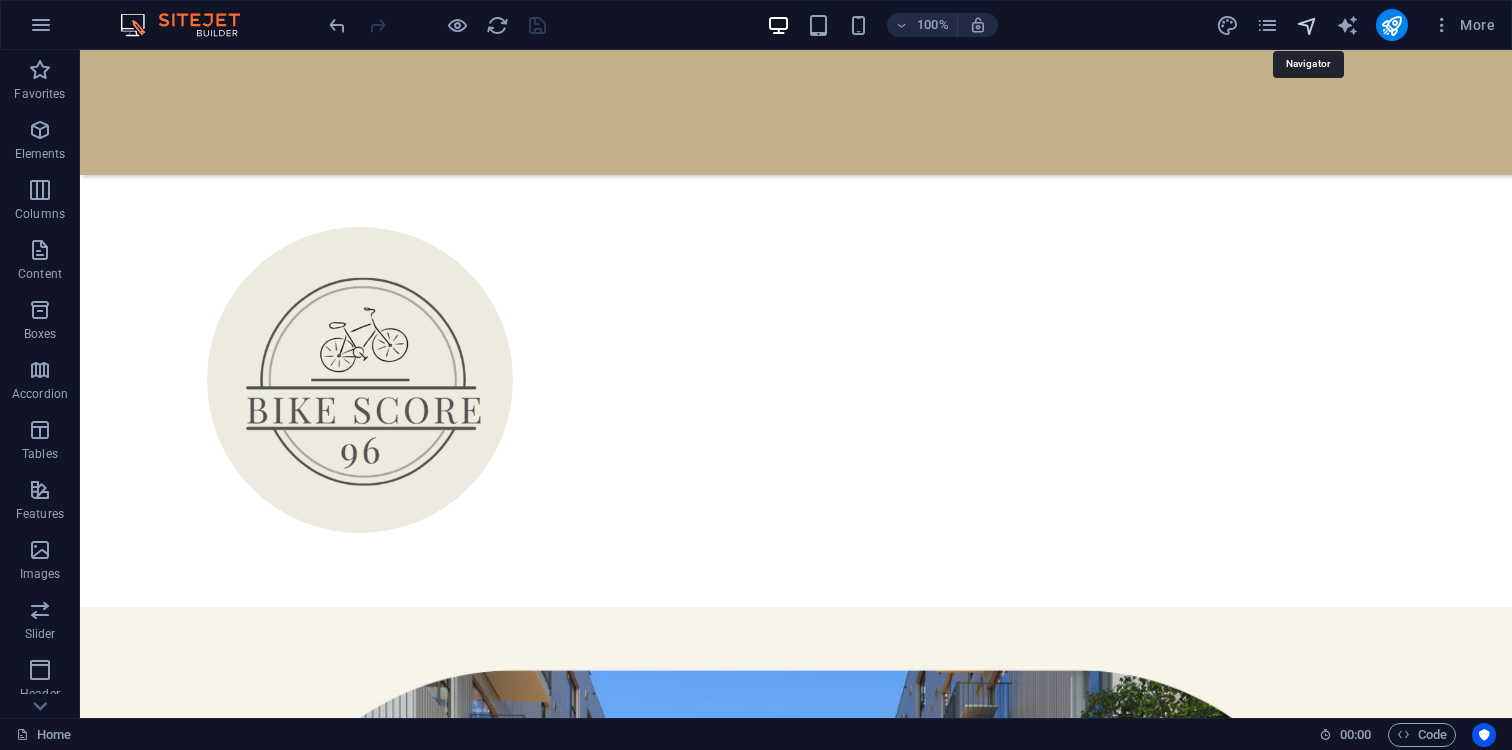 scroll, scrollTop: 3595, scrollLeft: 0, axis: vertical 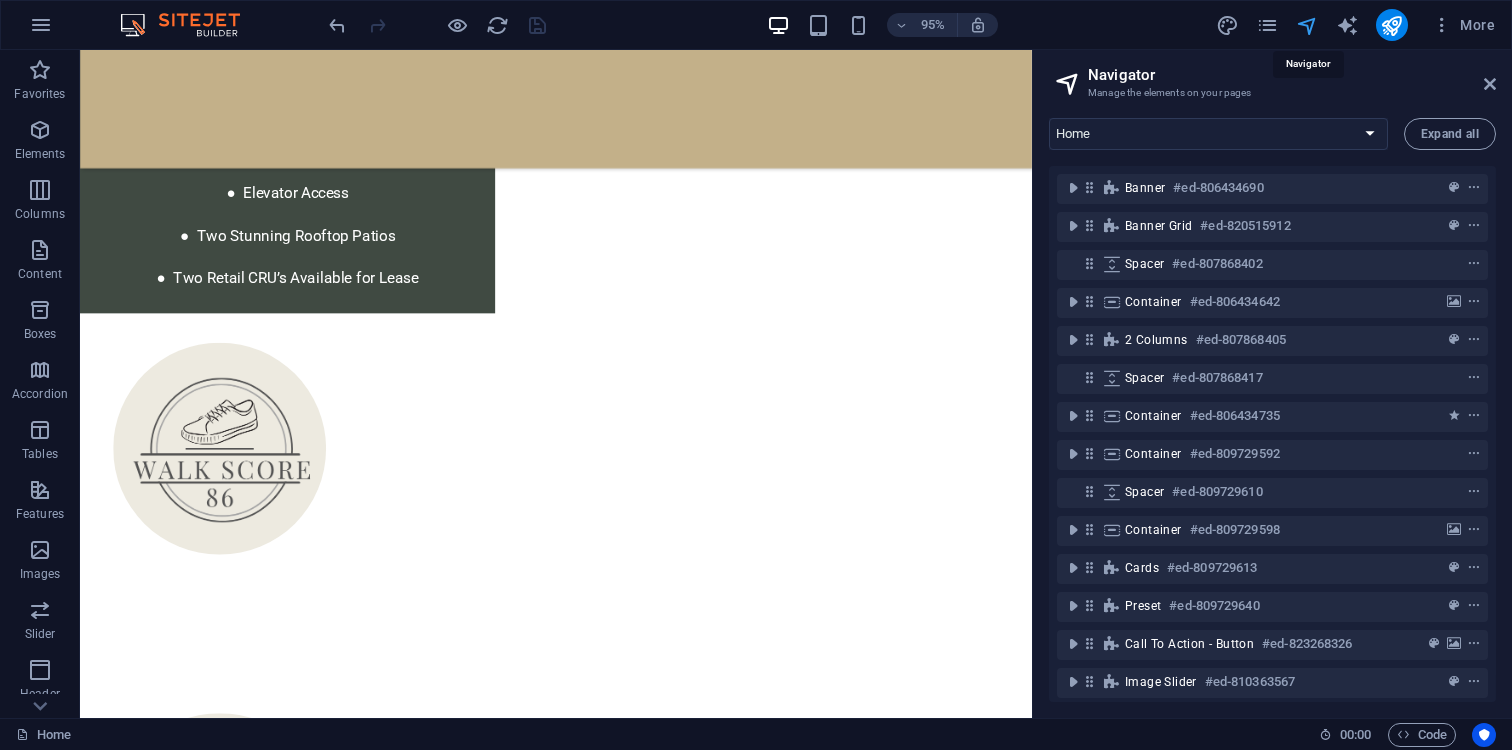 click at bounding box center [1307, 25] 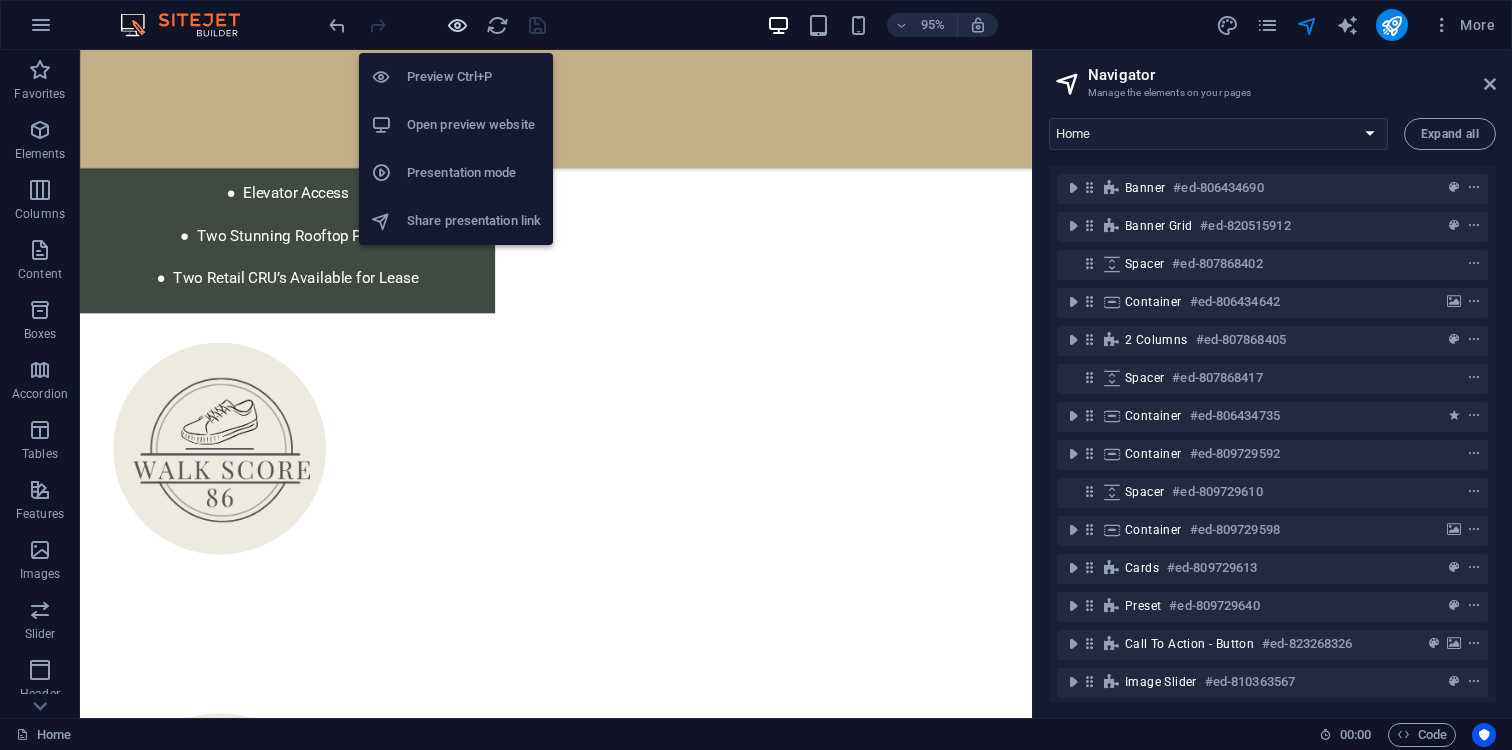 click at bounding box center [457, 25] 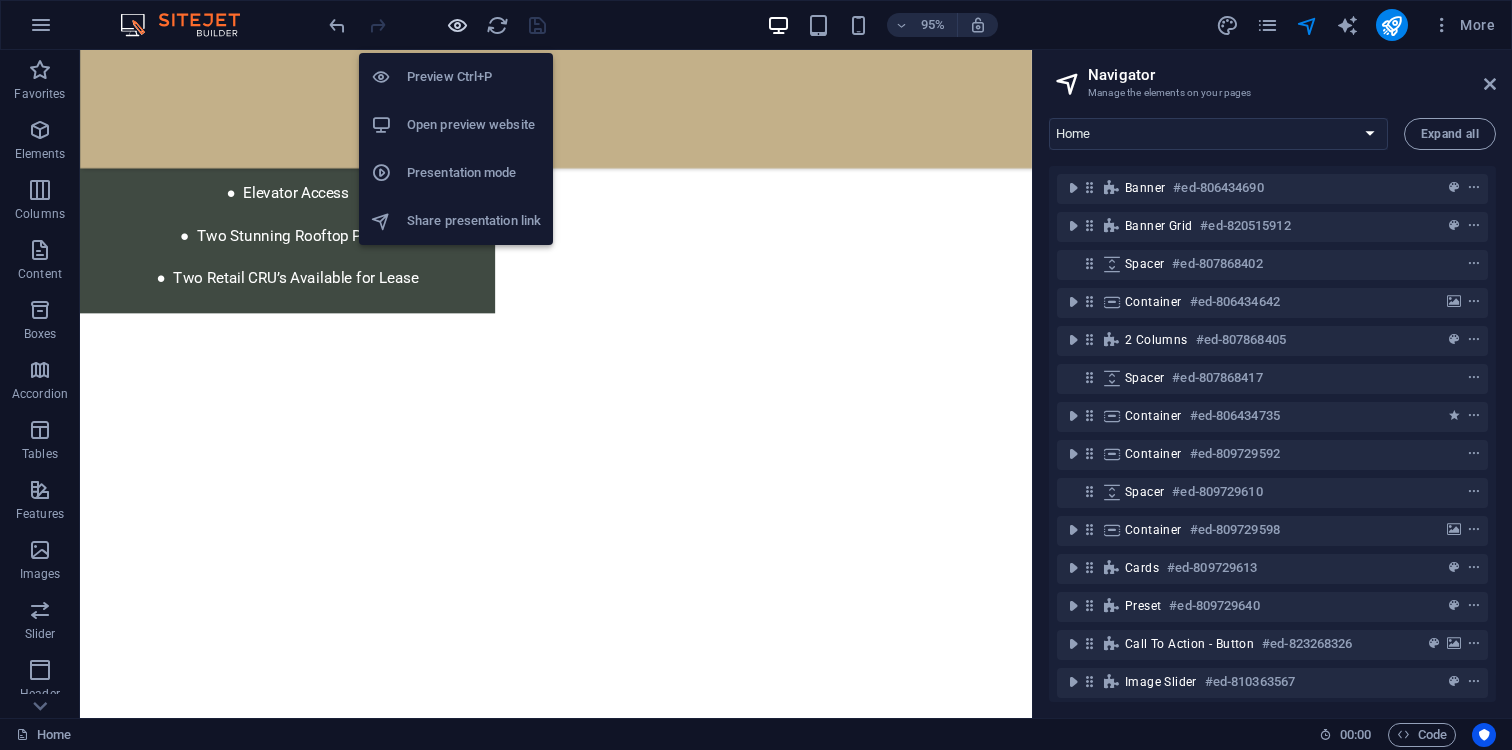 scroll, scrollTop: 3612, scrollLeft: 0, axis: vertical 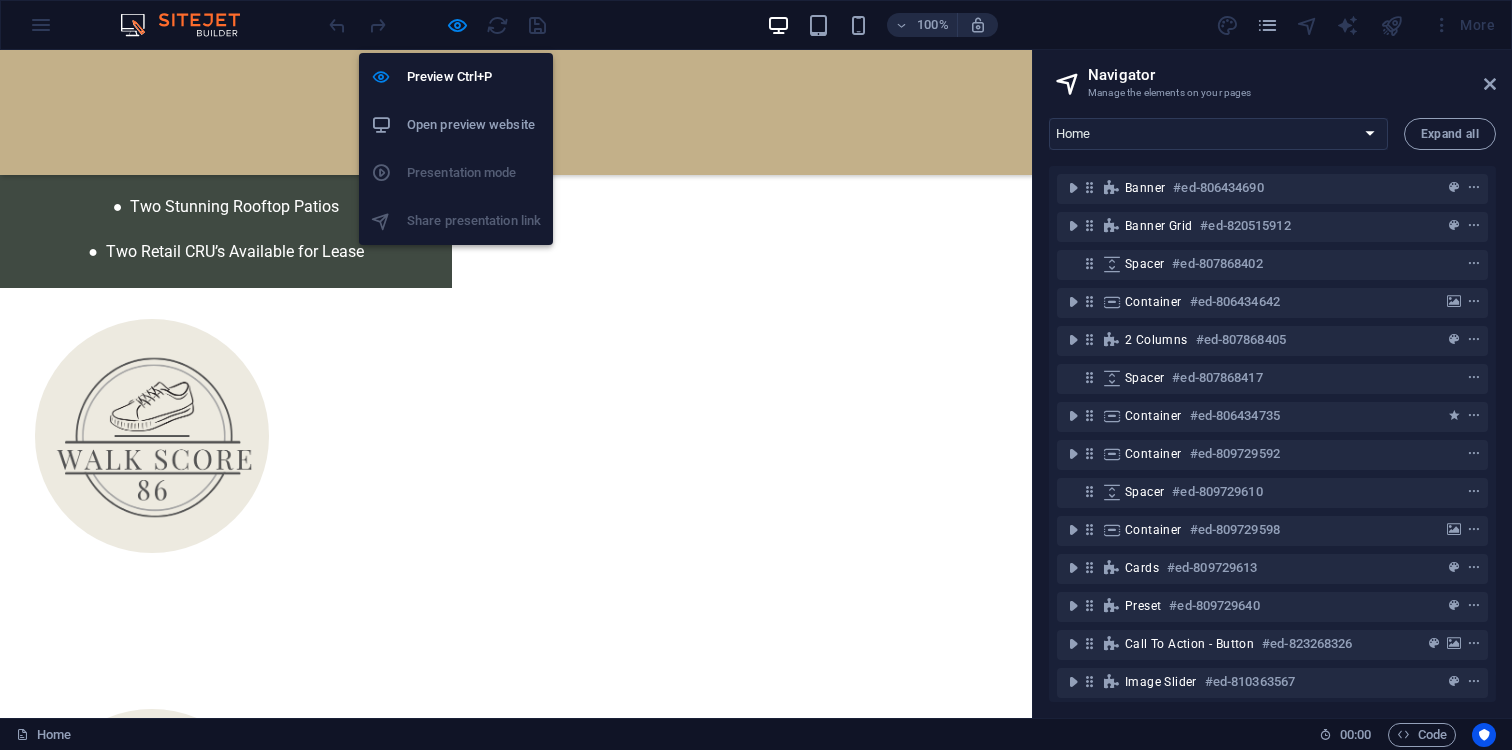 click on "Open preview website" at bounding box center (474, 125) 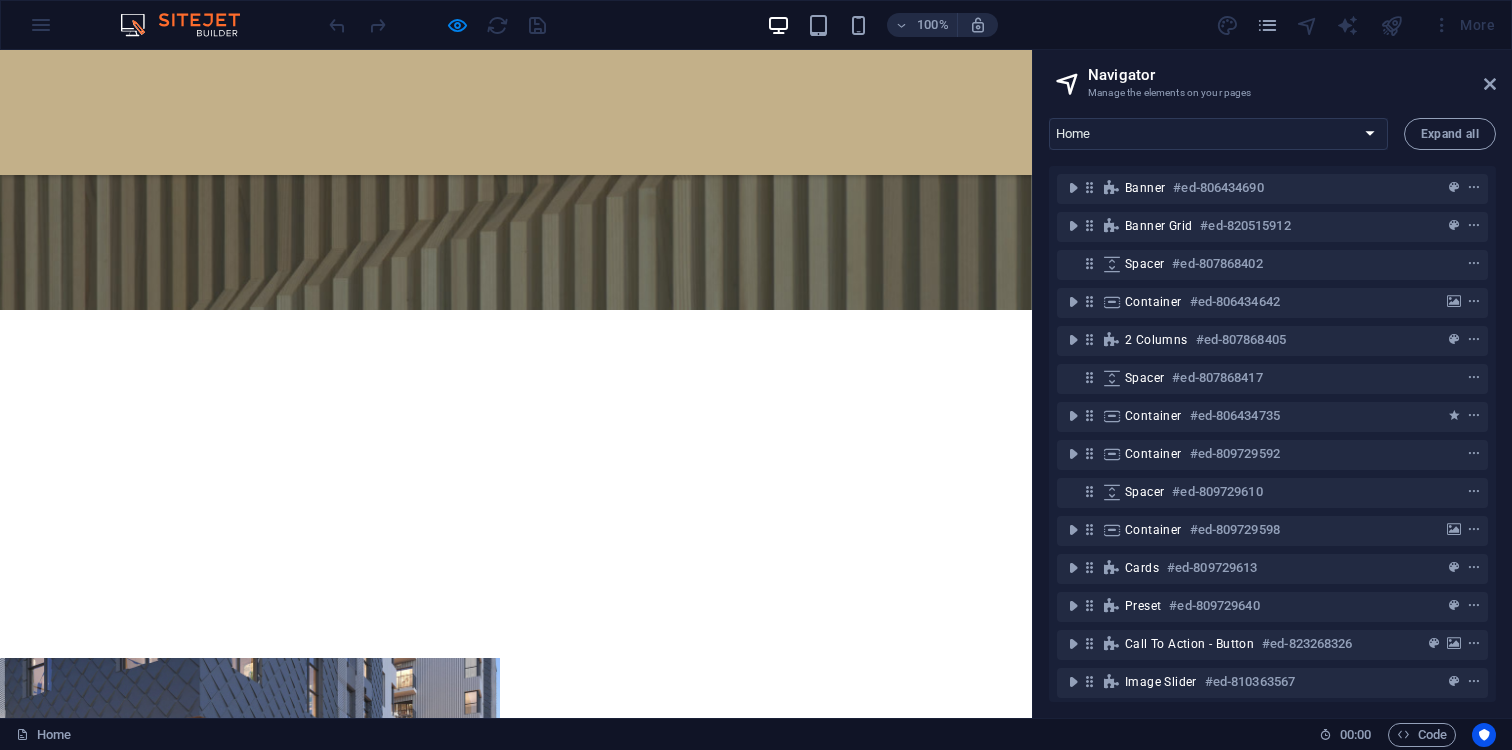 scroll, scrollTop: 6267, scrollLeft: 0, axis: vertical 